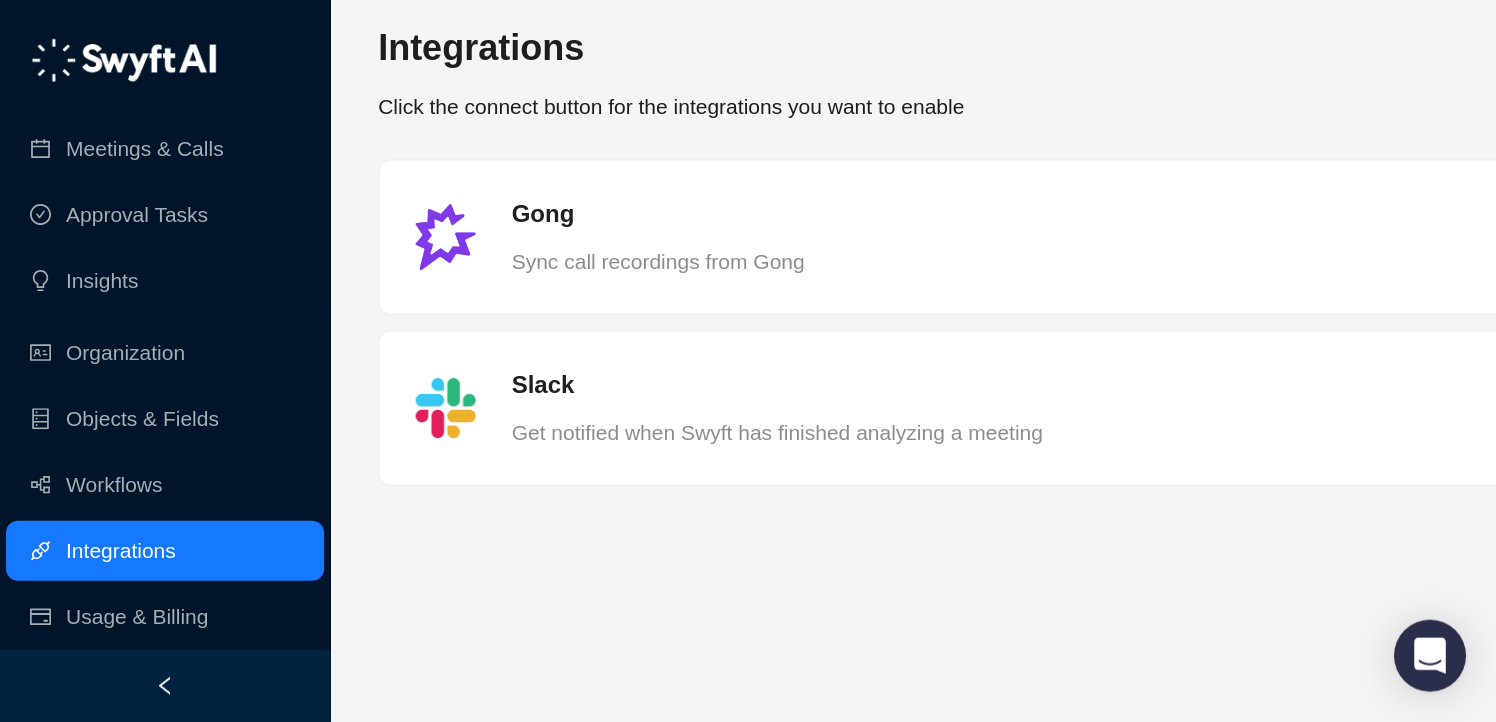 scroll, scrollTop: 0, scrollLeft: 0, axis: both 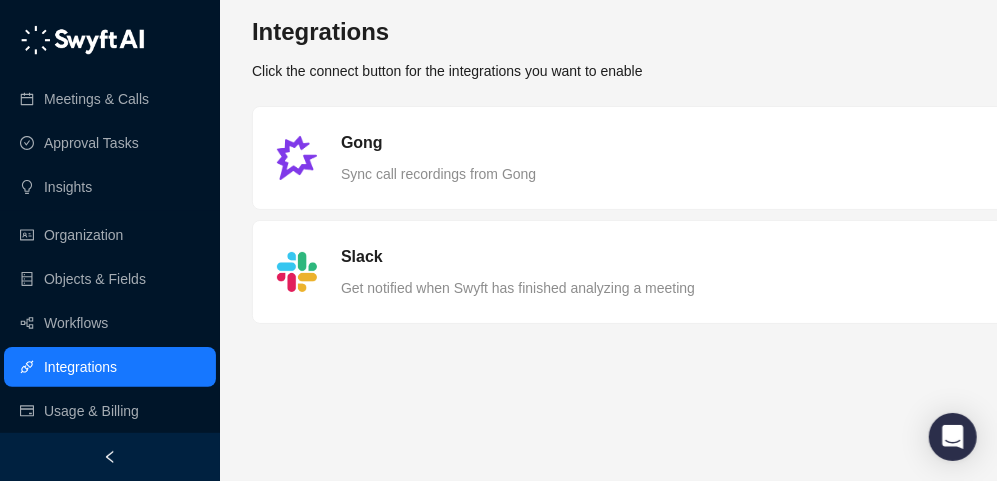 click on "Integrations" at bounding box center (760, 32) 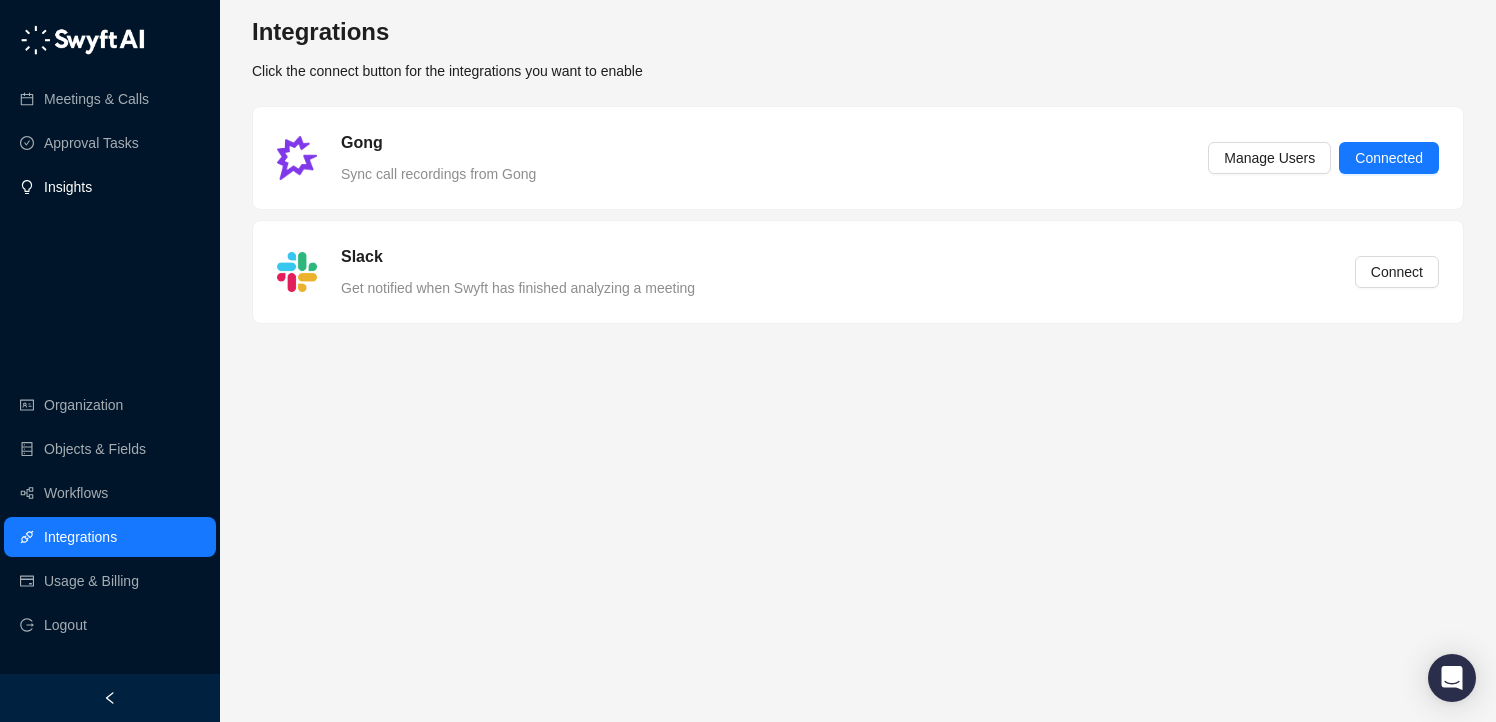click on "Insights" at bounding box center [68, 187] 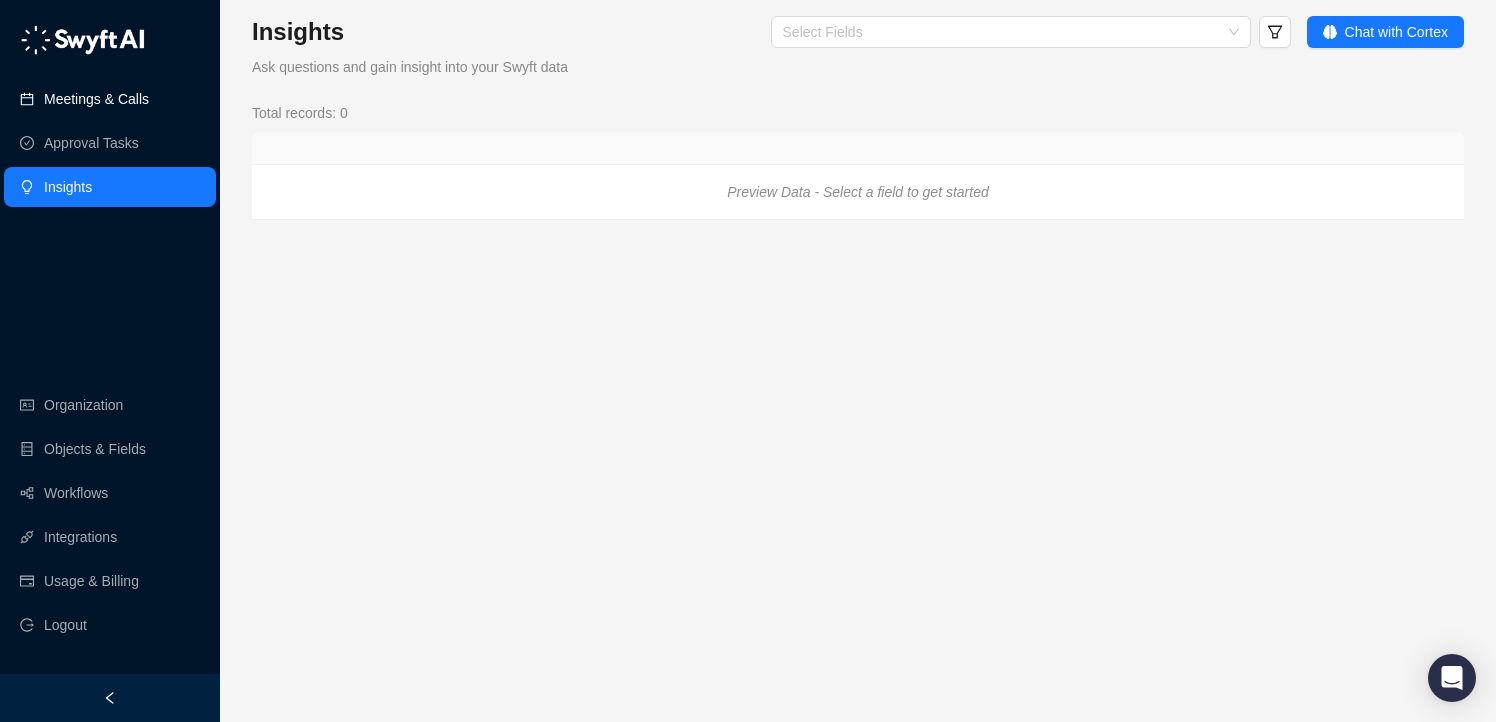 click on "Meetings & Calls" at bounding box center (96, 99) 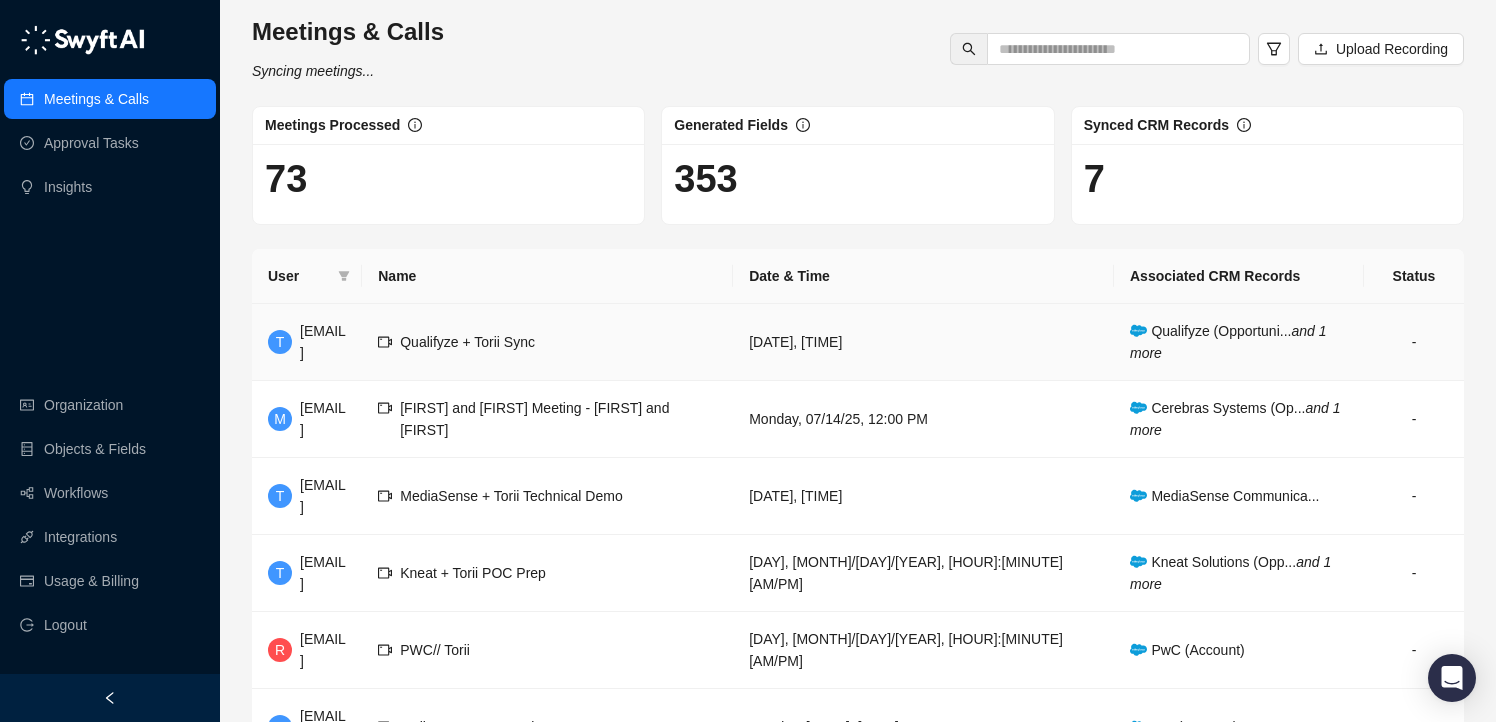 click on "Qualifyze + Torii Sync" at bounding box center [547, 342] 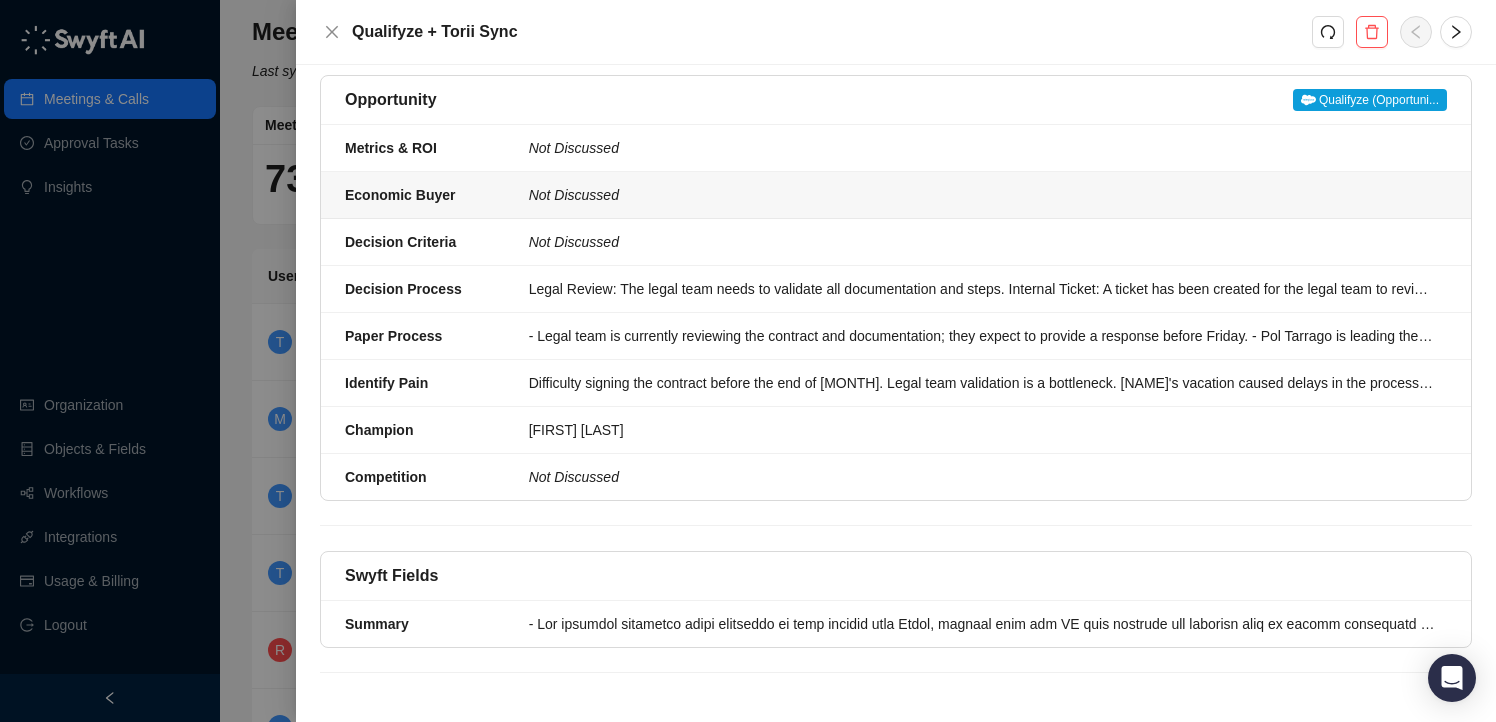 scroll, scrollTop: 0, scrollLeft: 0, axis: both 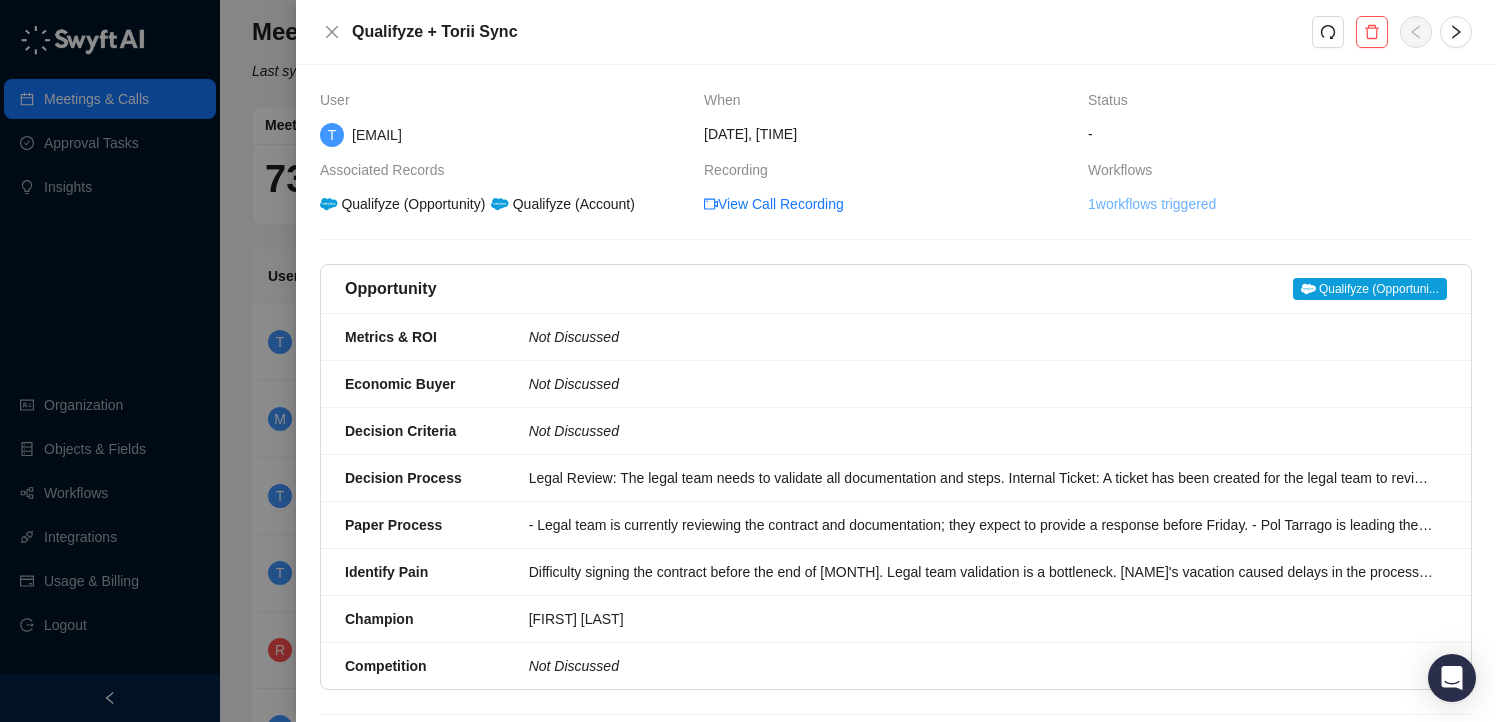 click on "1  workflows triggered" at bounding box center (1152, 204) 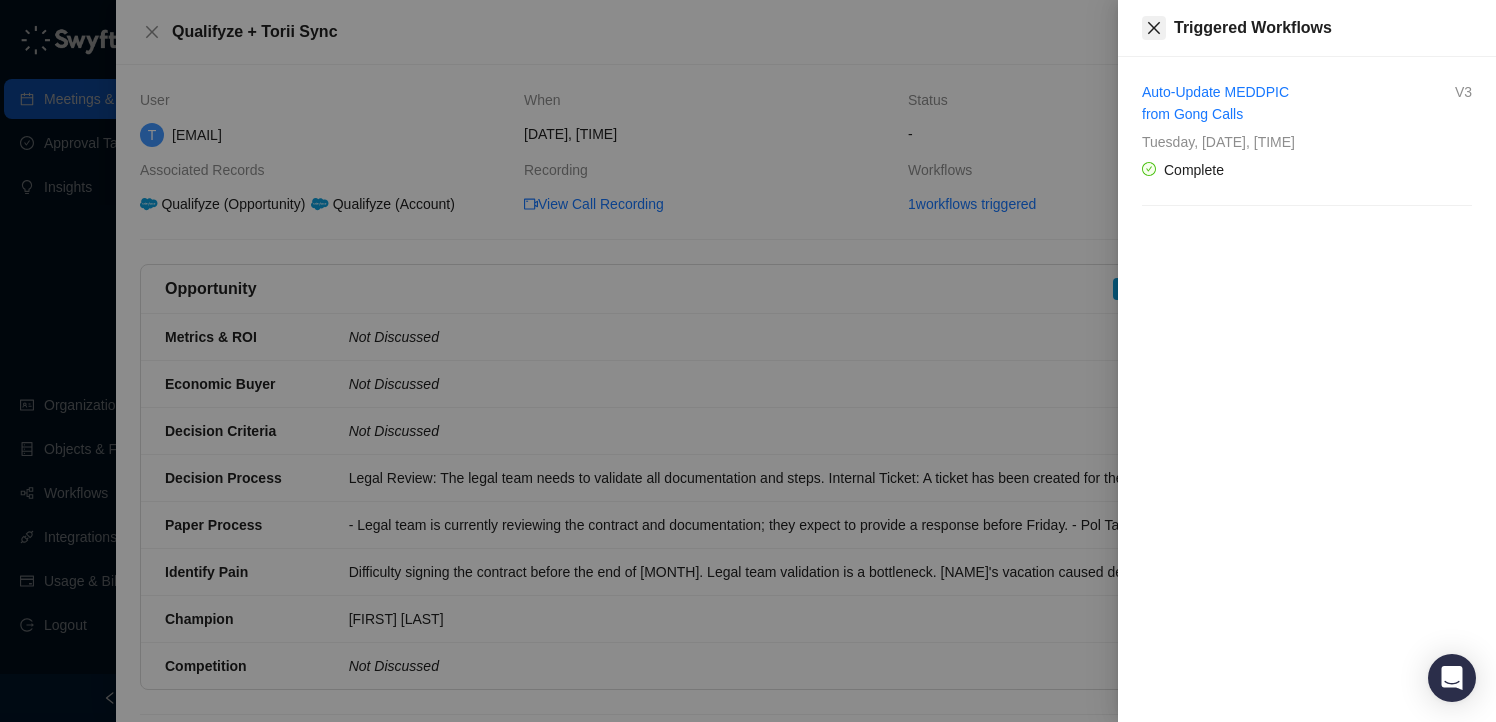 click 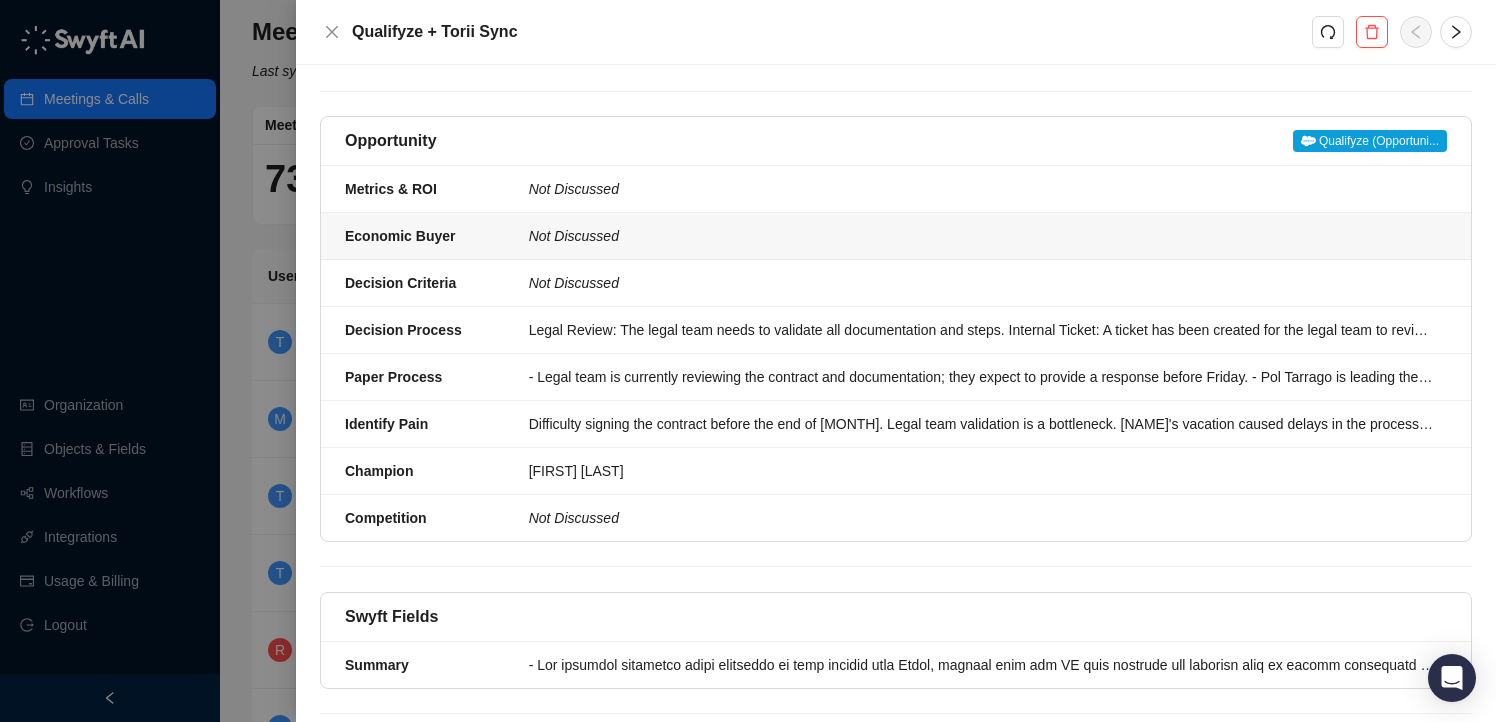 scroll, scrollTop: 189, scrollLeft: 0, axis: vertical 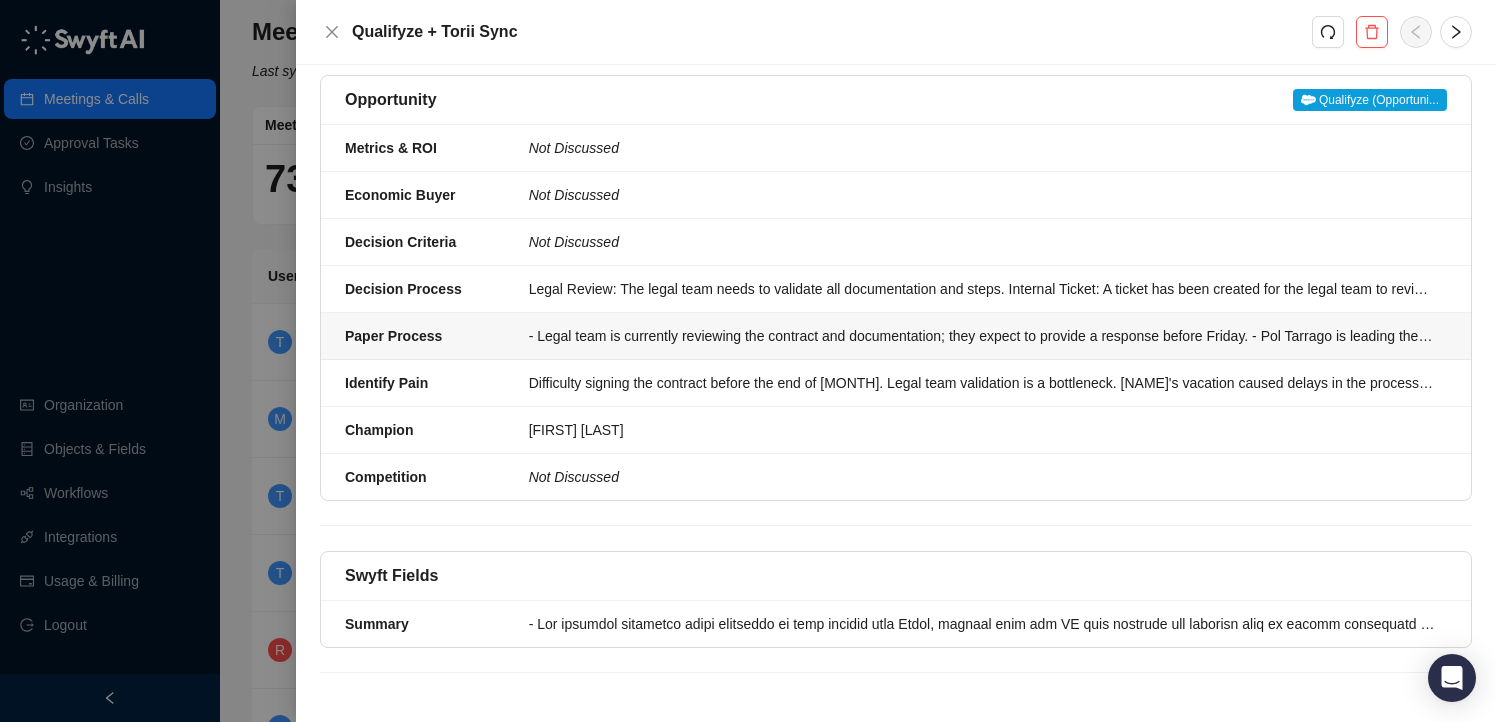 click on "Paper Process - Legal team is currently reviewing the contract and documentation; they expect to provide a response before Friday.
- Pol Tarrago is leading the negotiation and communication with the legal team, as Jeremy is unavailable.
- No mention of additional documentation requirements (e.g., NDA, DPA, security questionnaire) or specific procurement/onboarding steps in this conversation.
- Once legal approves, Pol will notify Torii, and a new order form with updated dates will be sent for final review and edits.
- After final approval, the contract will be sent for signature (method not specified, but likely via electronic means such as DocuSign)." at bounding box center [896, 336] 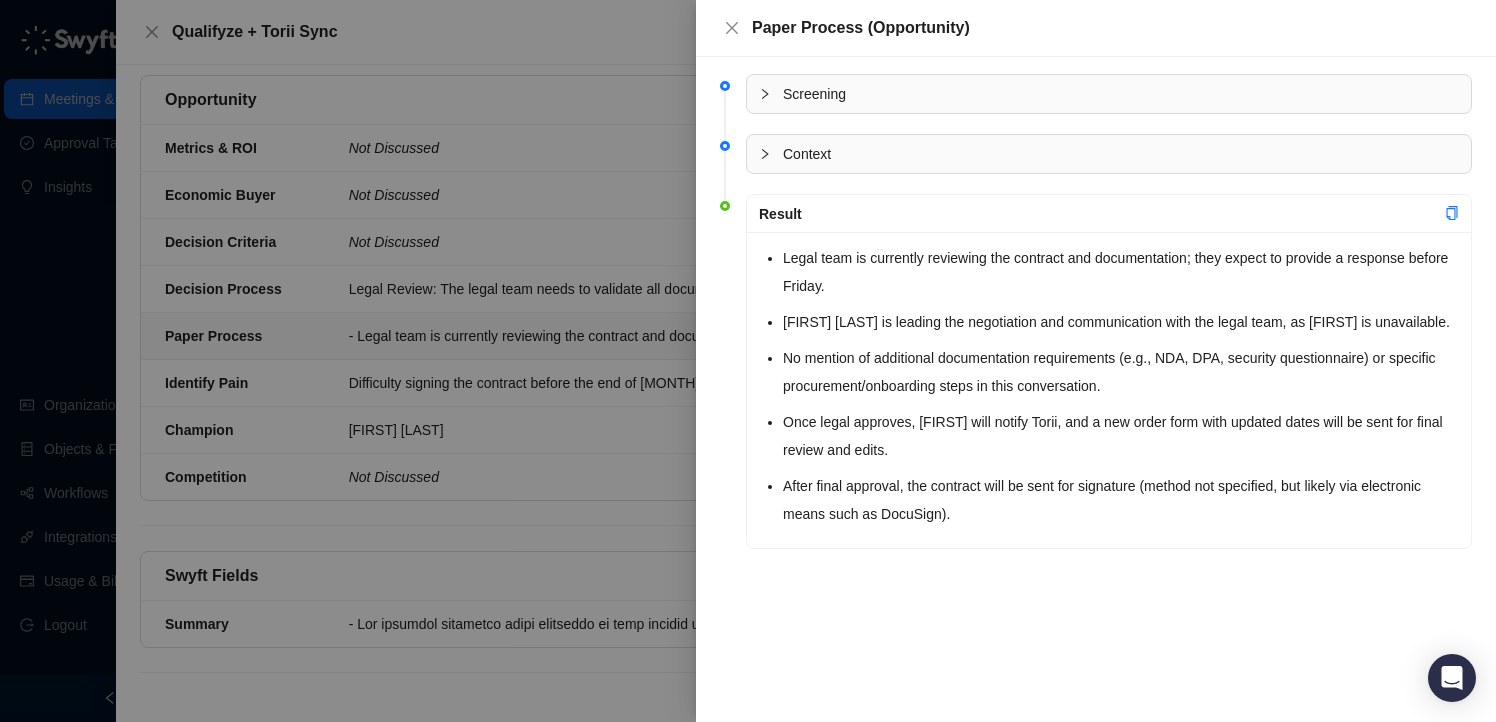 click at bounding box center (748, 361) 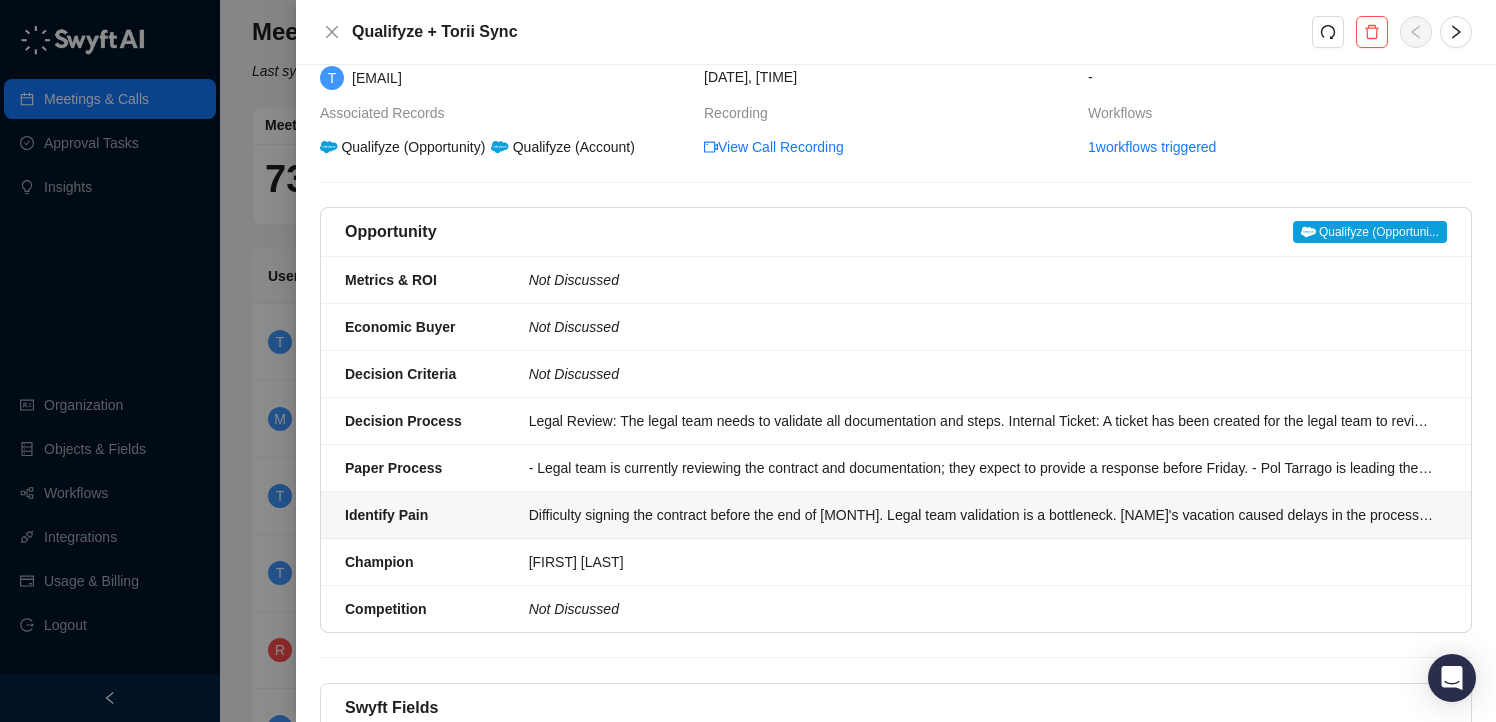 scroll, scrollTop: 0, scrollLeft: 0, axis: both 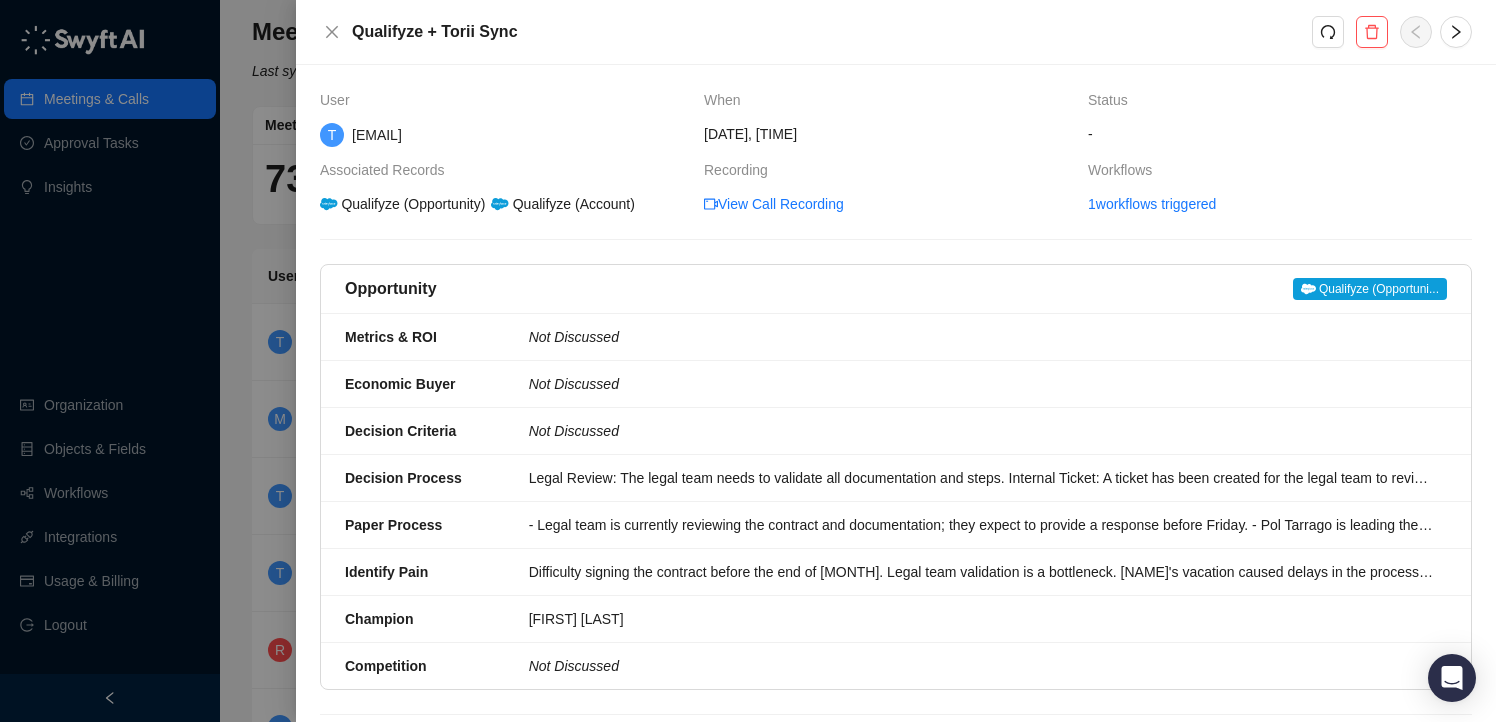 click on "Qualifyze (Opportuni..." at bounding box center (1370, 289) 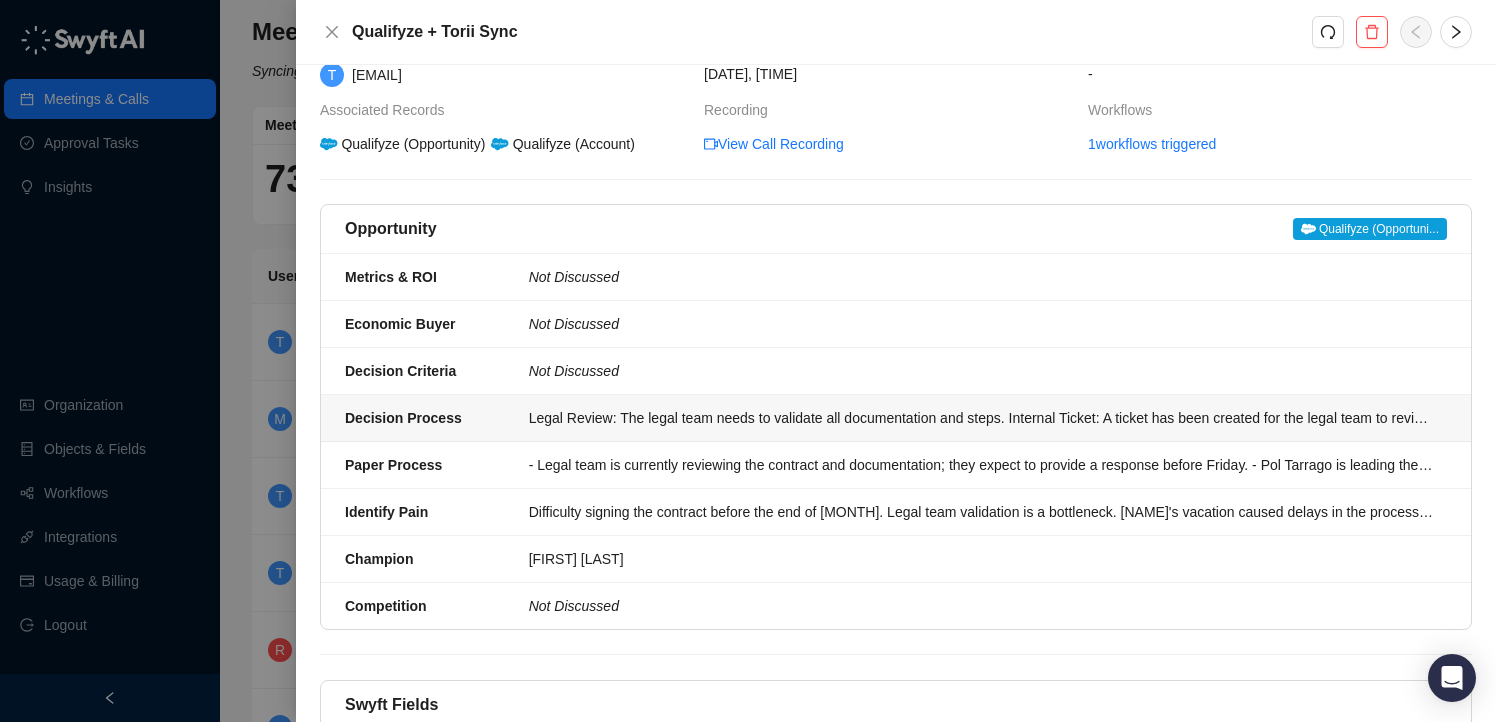 scroll, scrollTop: 71, scrollLeft: 0, axis: vertical 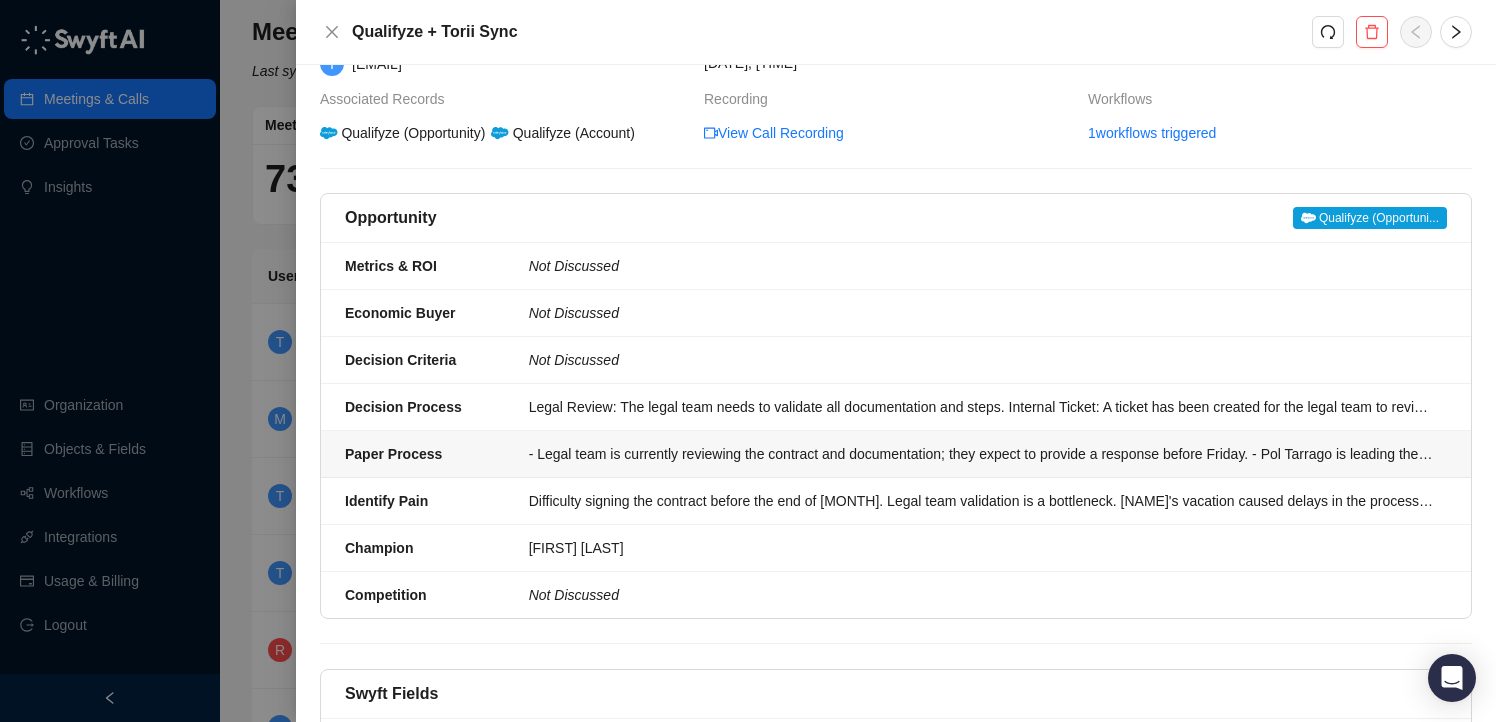 click on "- Legal team is currently reviewing the contract and documentation; they expect to provide a response before Friday.
- Pol Tarrago is leading the negotiation and communication with the legal team, as Jeremy is unavailable.
- No mention of additional documentation requirements (e.g., NDA, DPA, security questionnaire) or specific procurement/onboarding steps in this conversation.
- Once legal approves, Pol will notify Torii, and a new order form with updated dates will be sent for final review and edits.
- After final approval, the contract will be sent for signature (method not specified, but likely via electronic means such as DocuSign)." at bounding box center (982, 454) 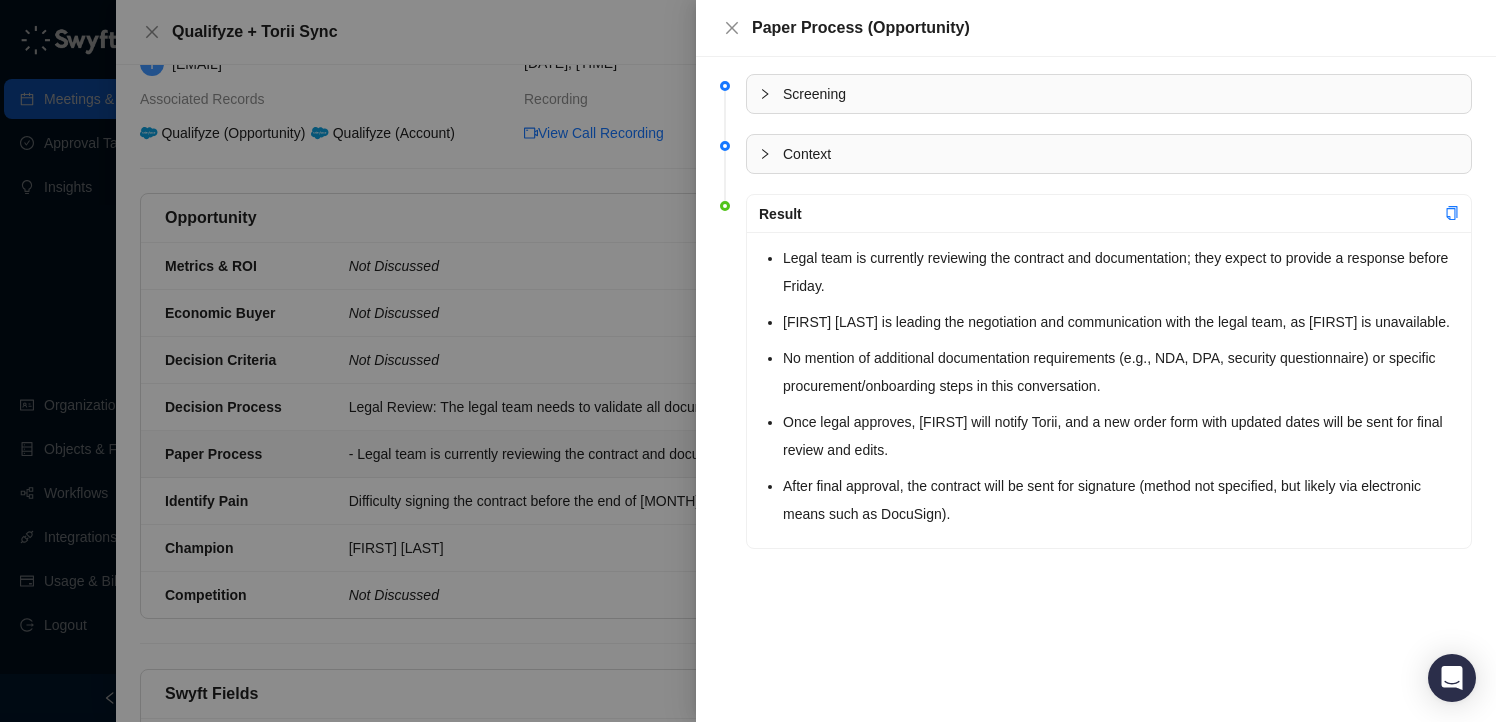 click at bounding box center (748, 361) 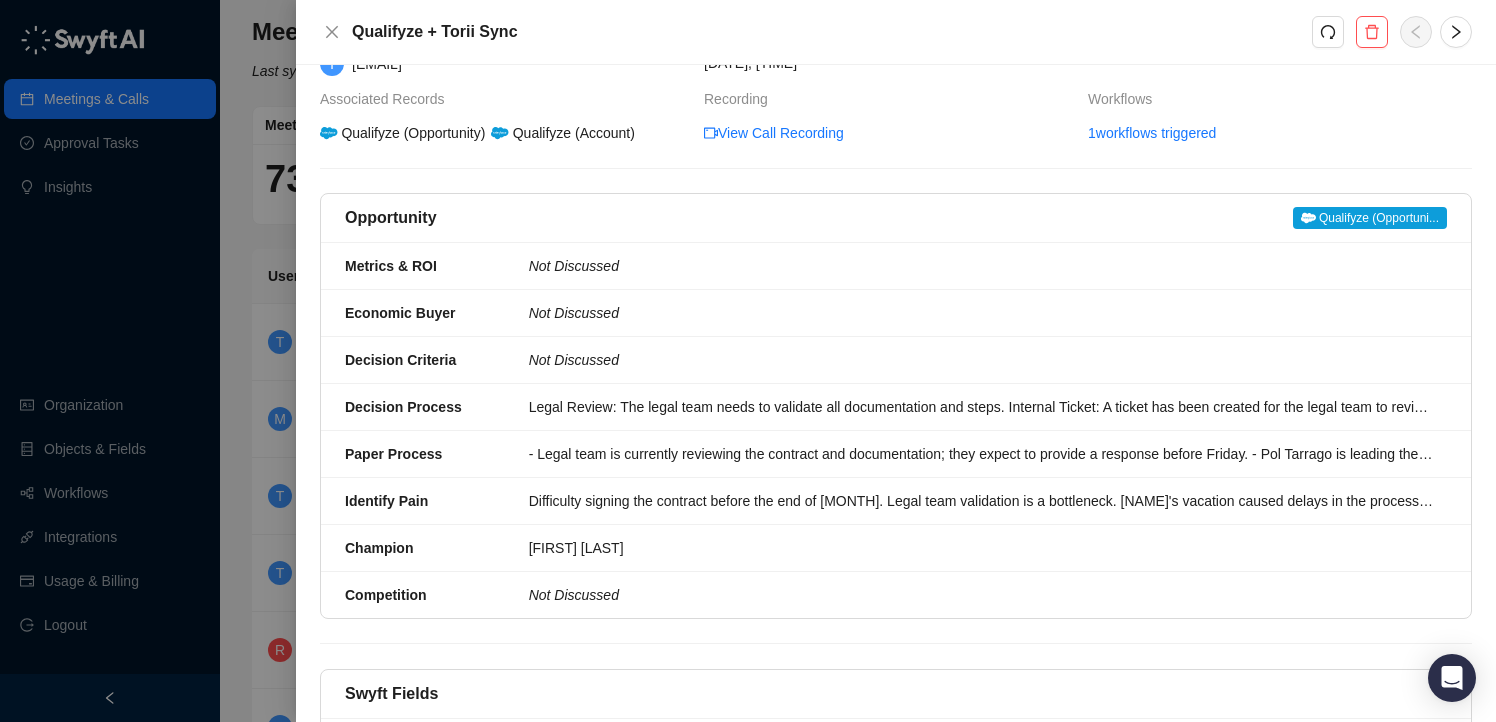 click at bounding box center (748, 361) 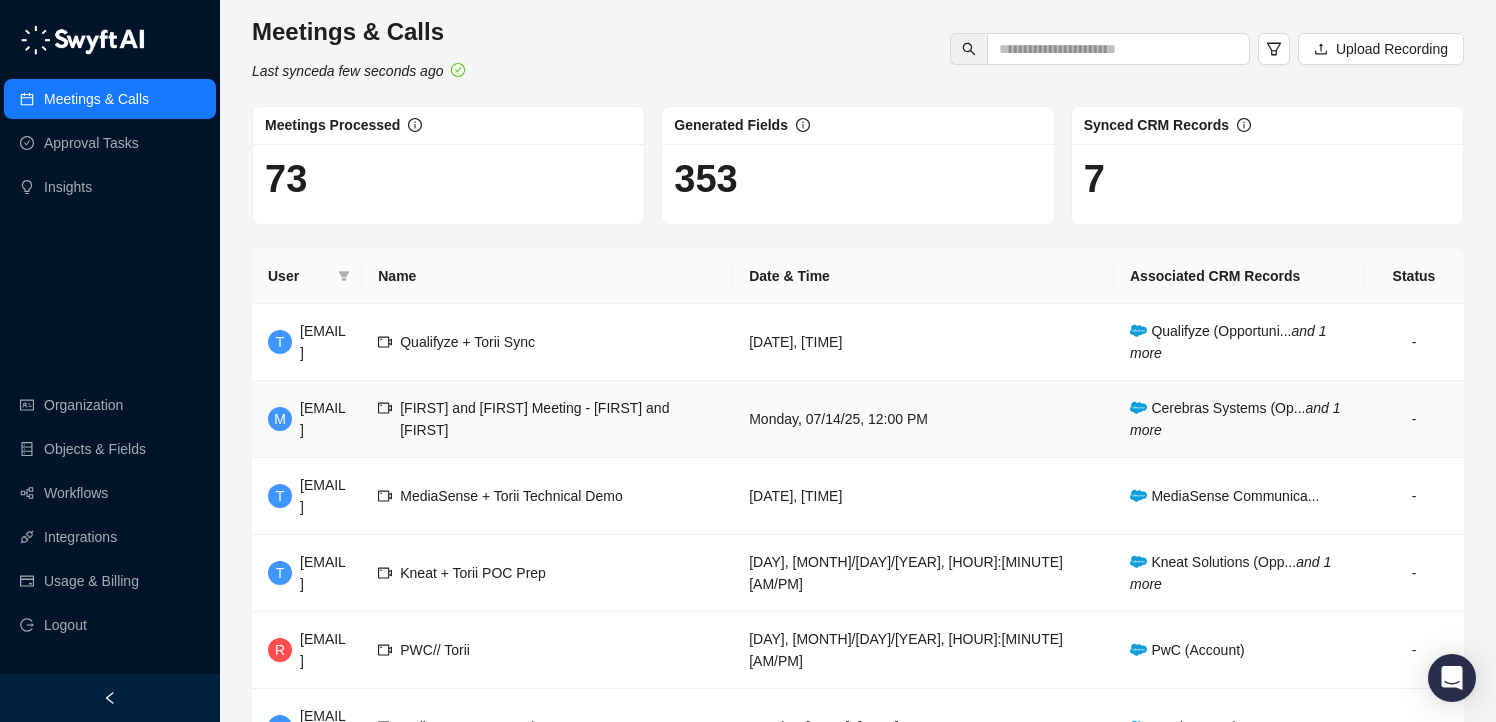 click on "[FIRST] and [FIRST] Meeting - [FIRST] and [FIRST]" at bounding box center (534, 419) 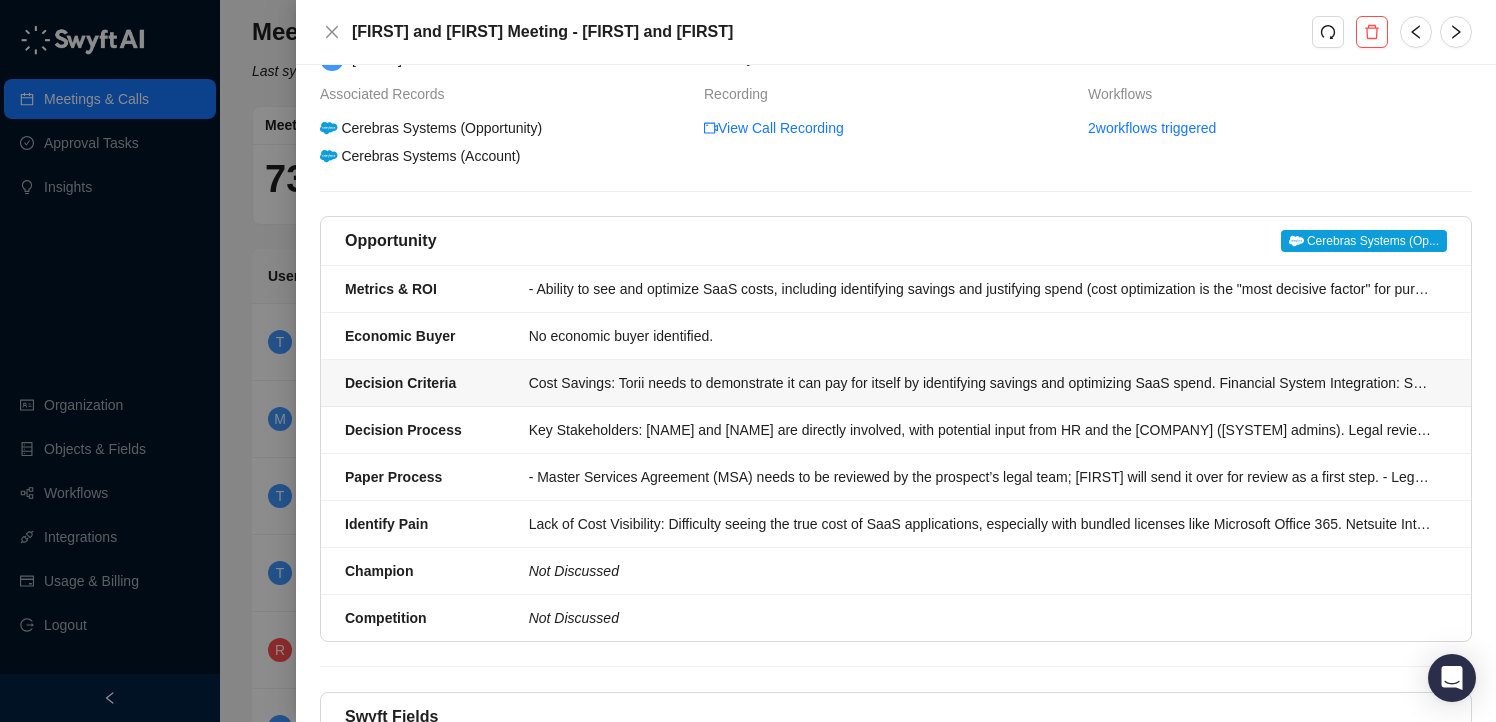 scroll, scrollTop: 0, scrollLeft: 0, axis: both 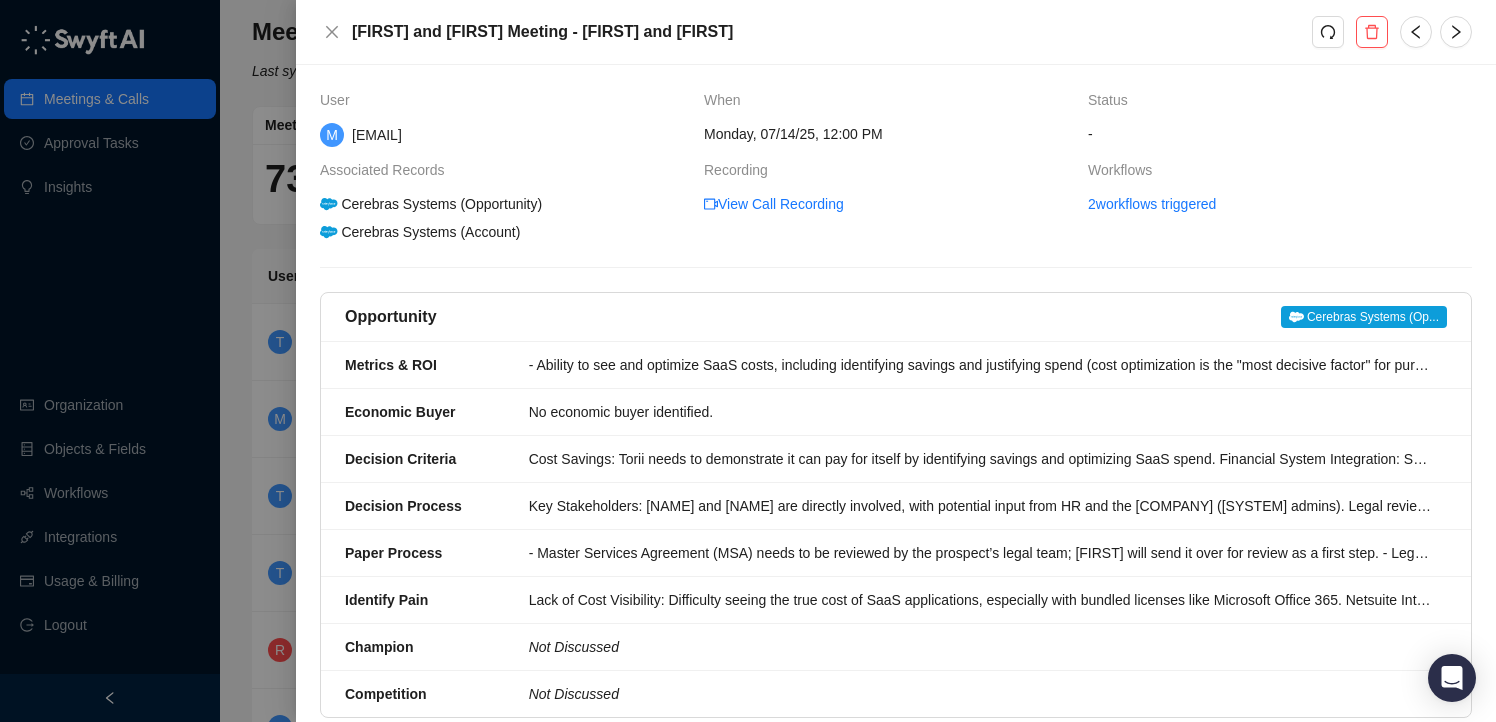 click on "Cerebras Systems (Op..." at bounding box center [1364, 317] 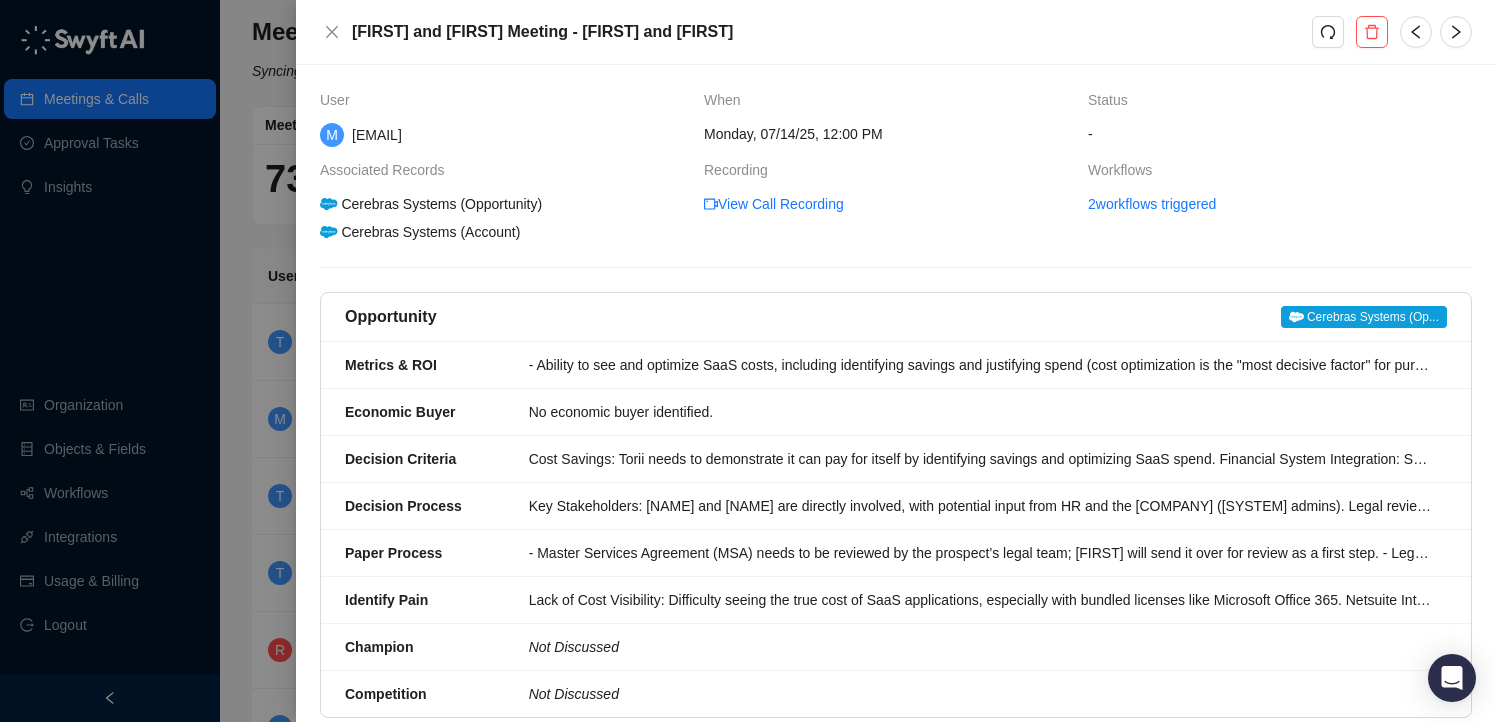 click at bounding box center [748, 361] 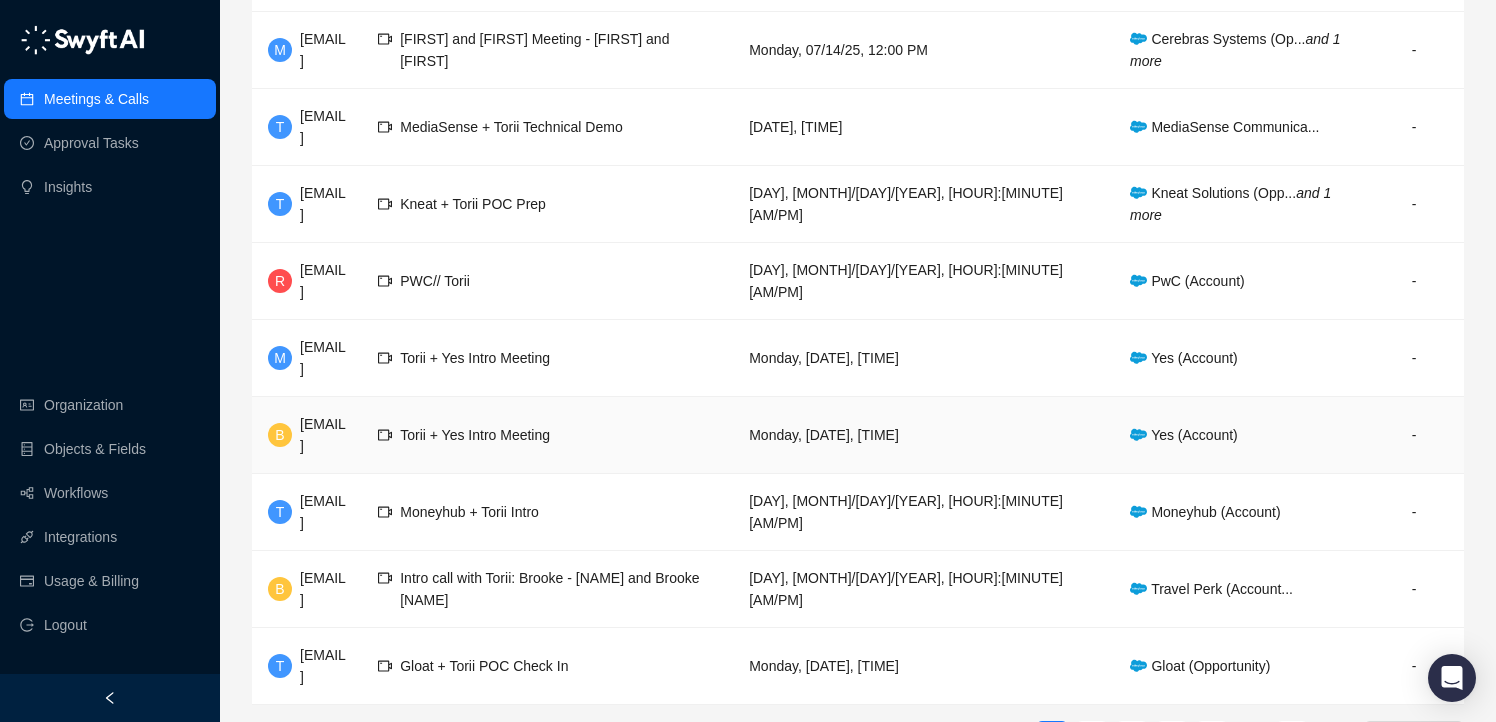 scroll, scrollTop: 0, scrollLeft: 0, axis: both 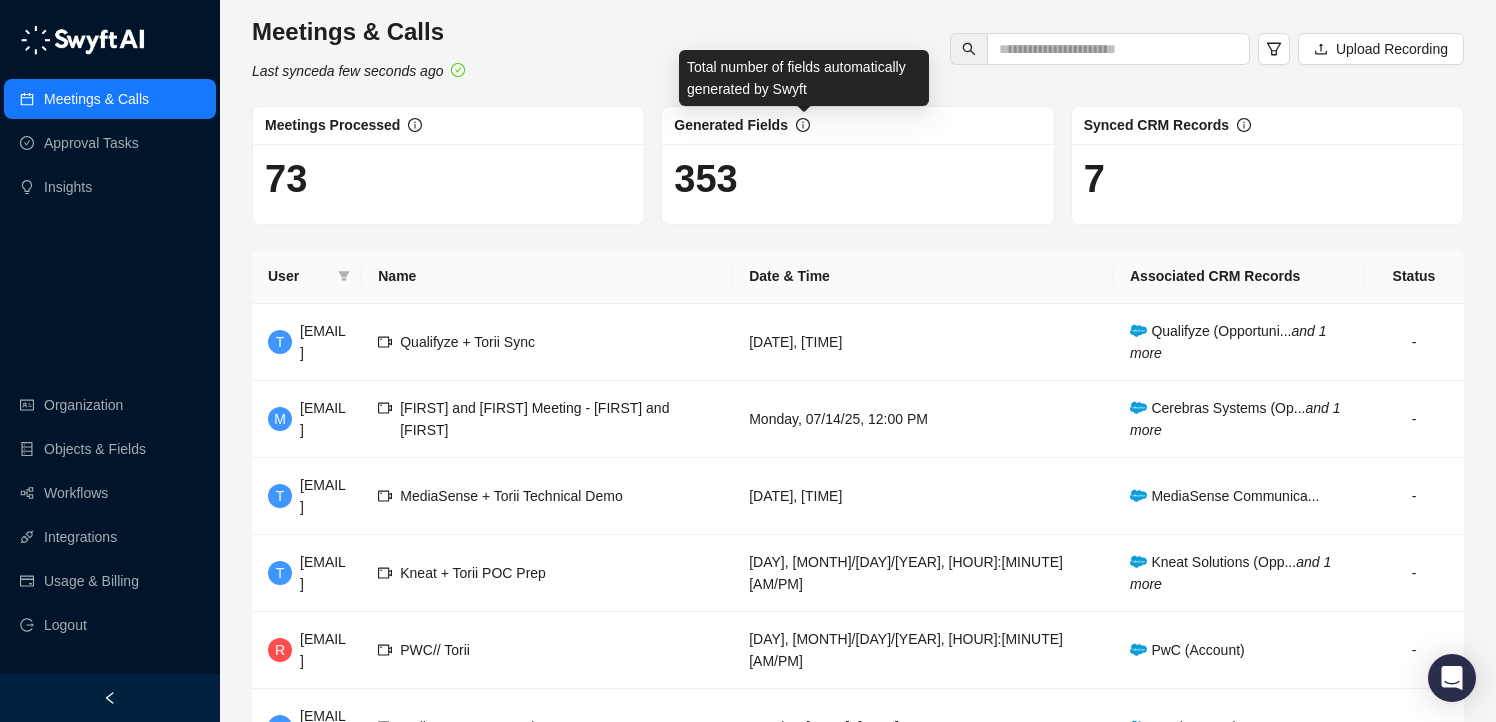 click 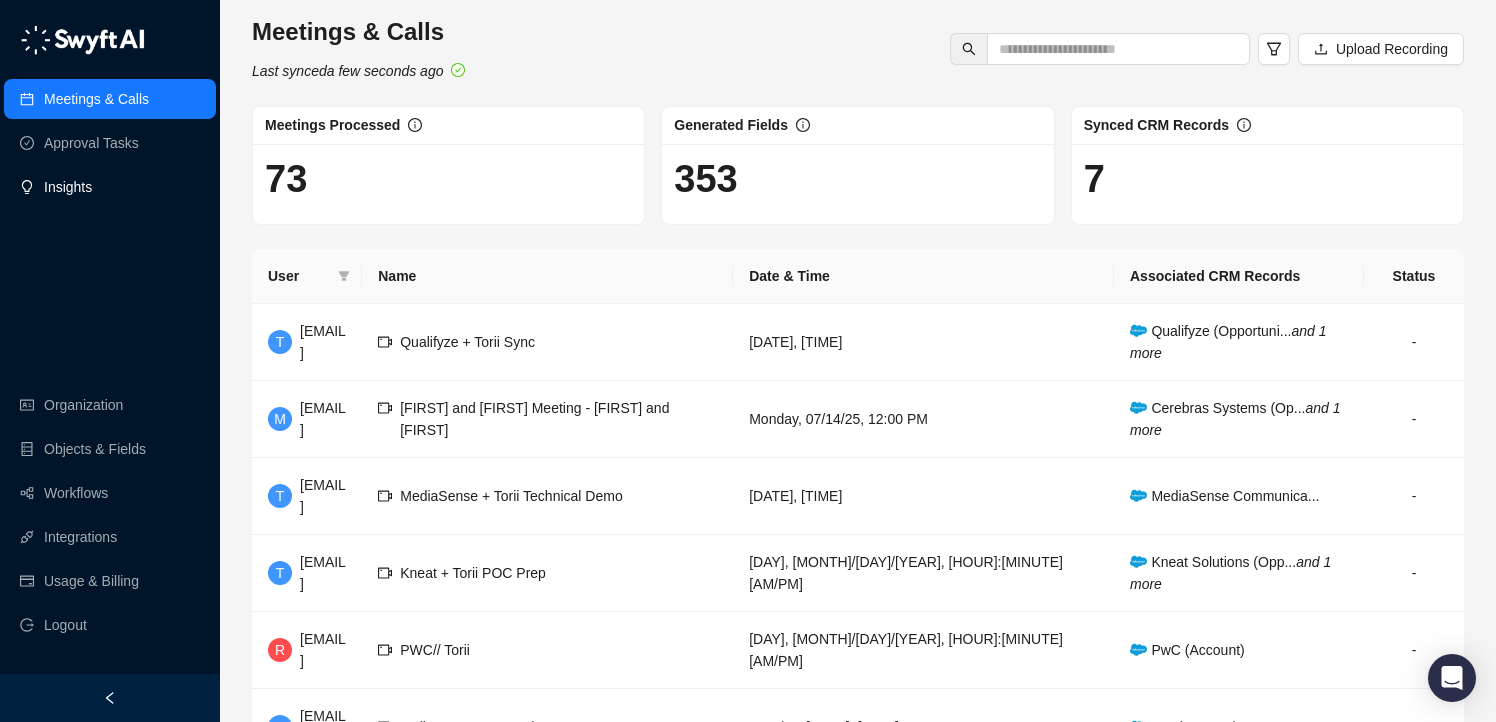 click on "Insights" at bounding box center (68, 187) 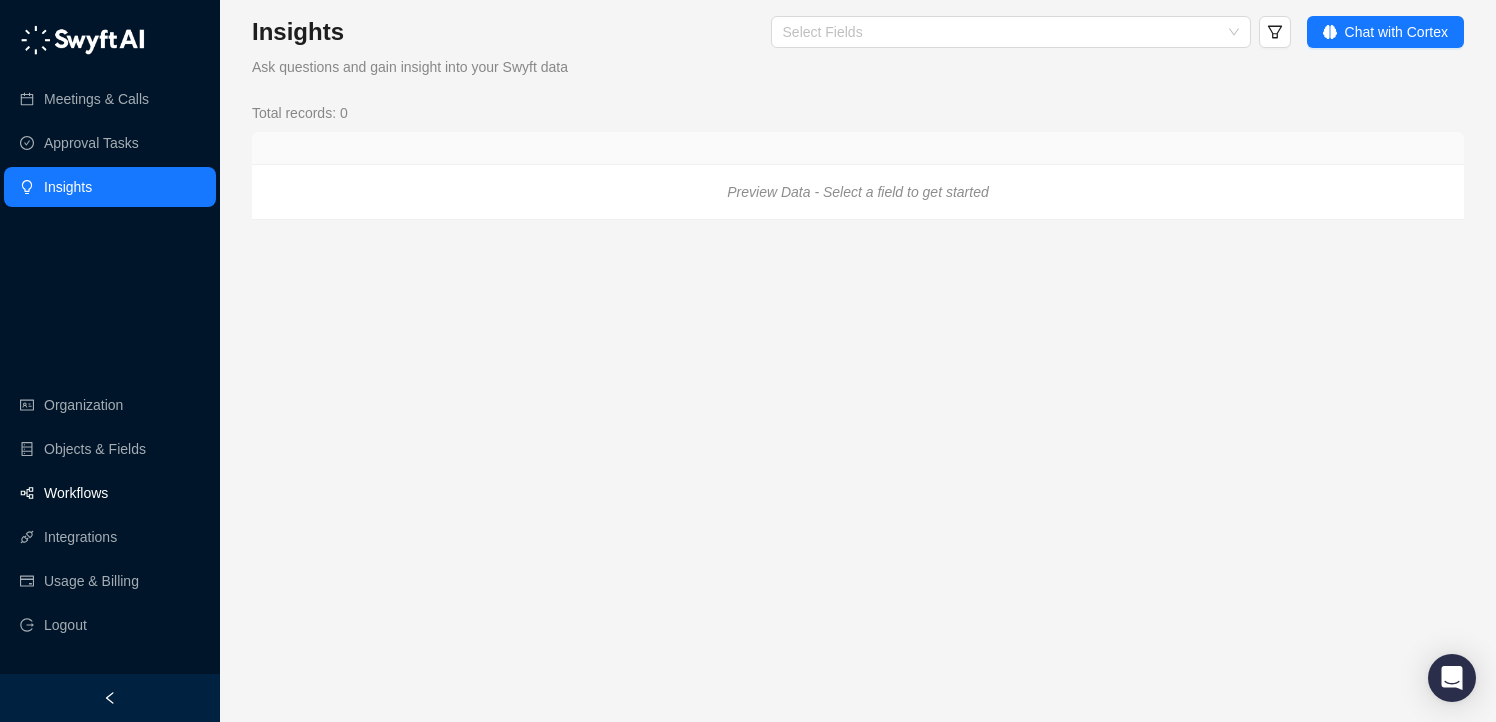 click on "Workflows" at bounding box center [76, 493] 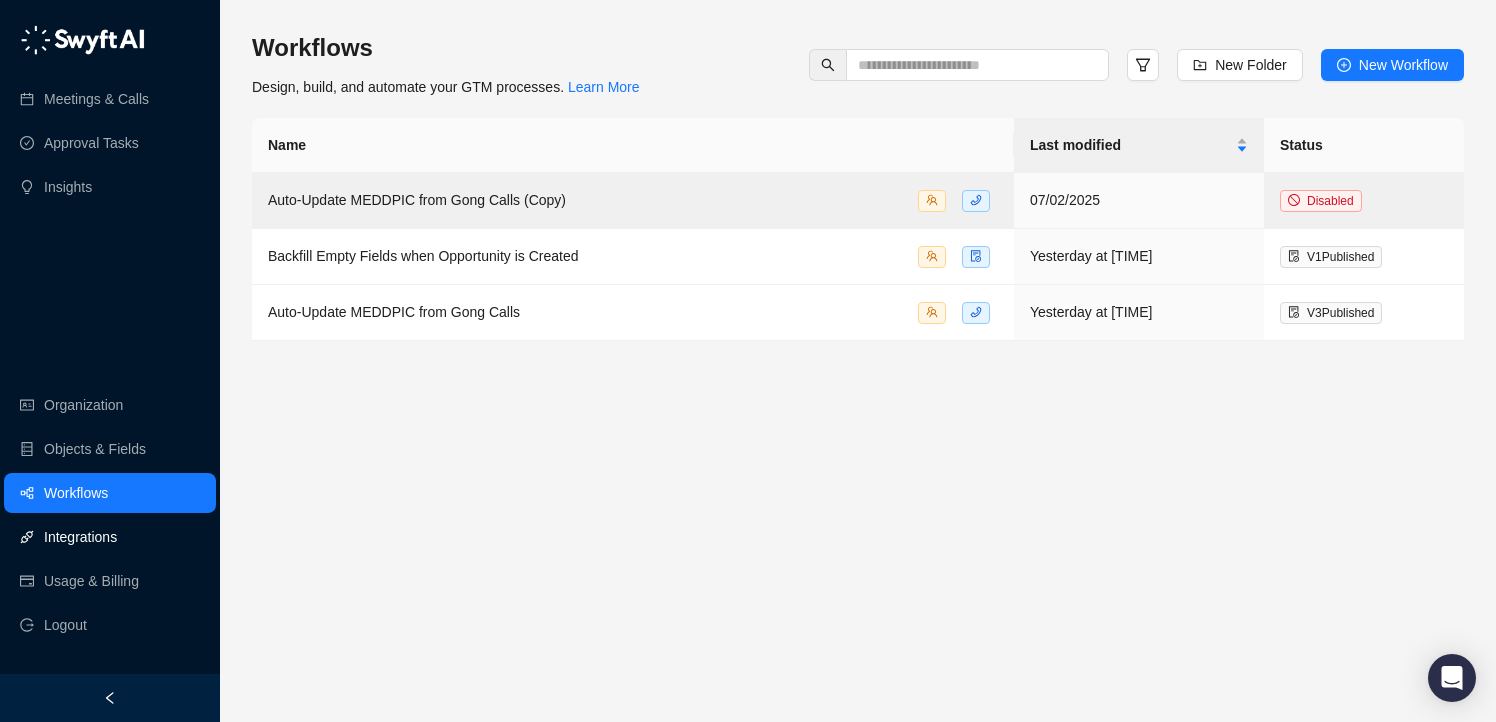 click on "Integrations" at bounding box center [80, 537] 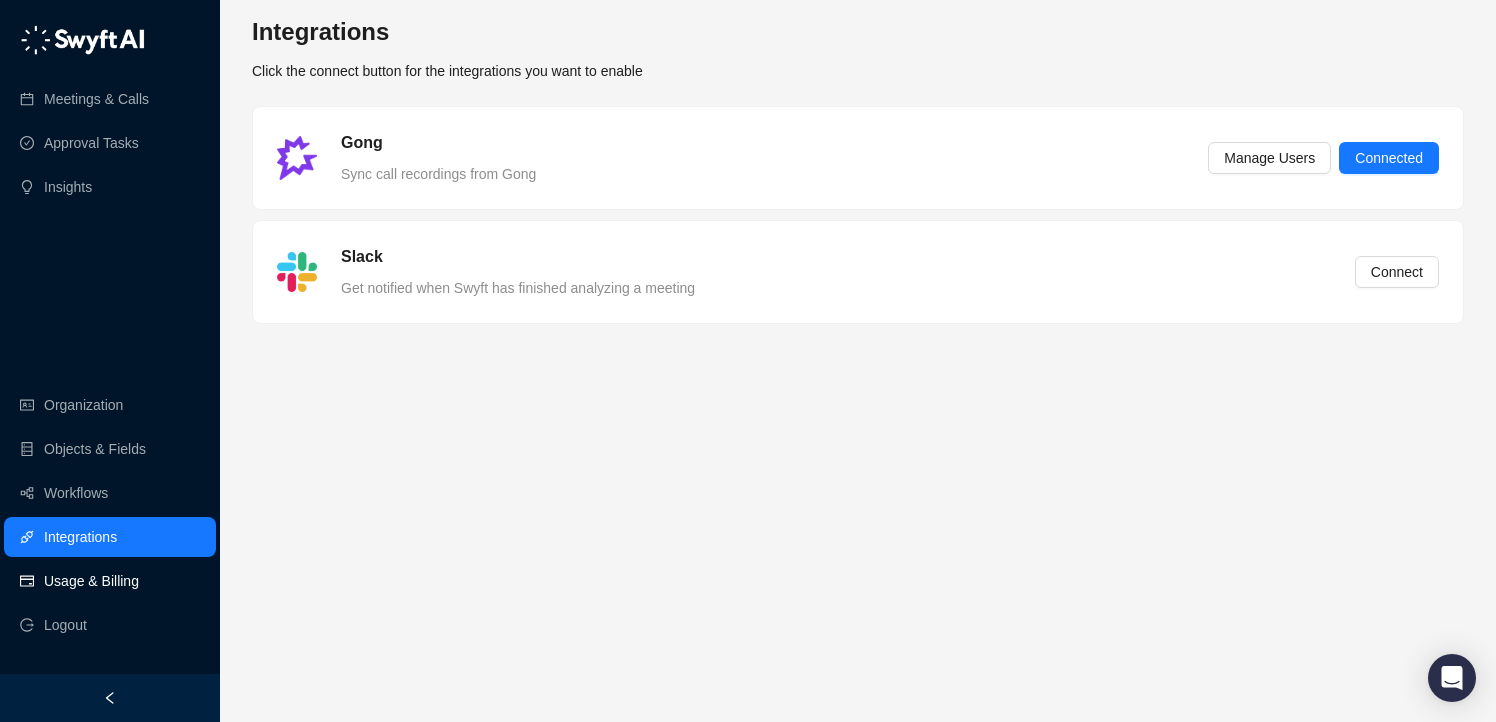 click on "Usage & Billing" at bounding box center [91, 581] 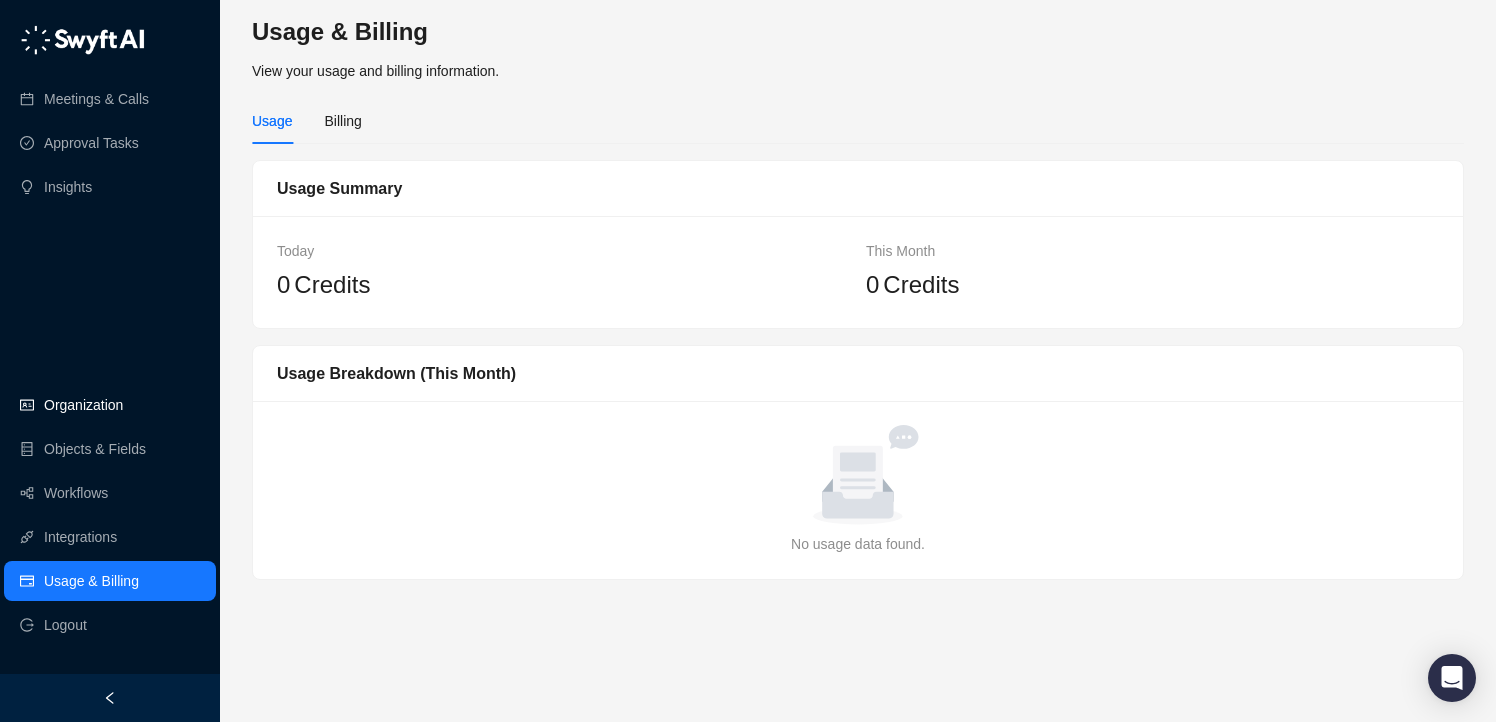 click on "Organization" at bounding box center (83, 405) 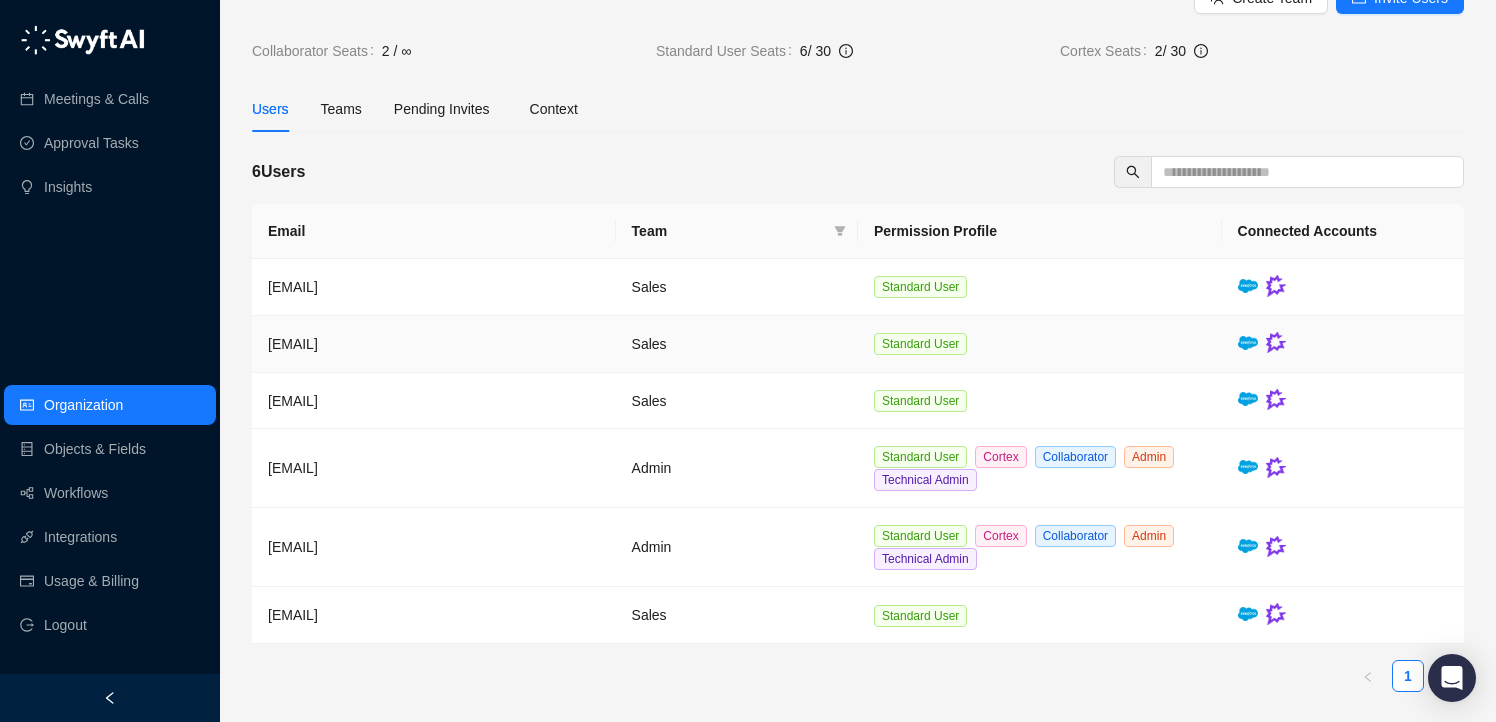scroll, scrollTop: 0, scrollLeft: 0, axis: both 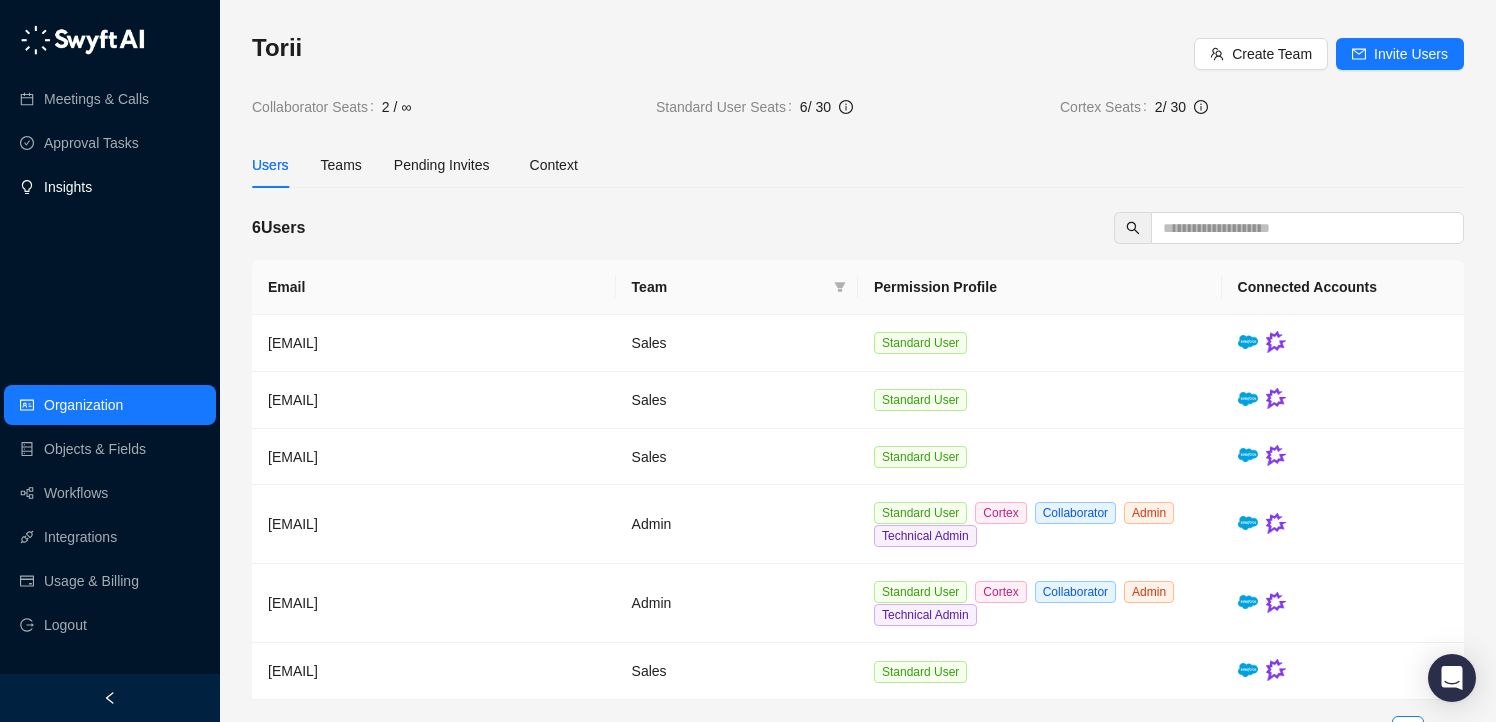 click on "Insights" at bounding box center (68, 187) 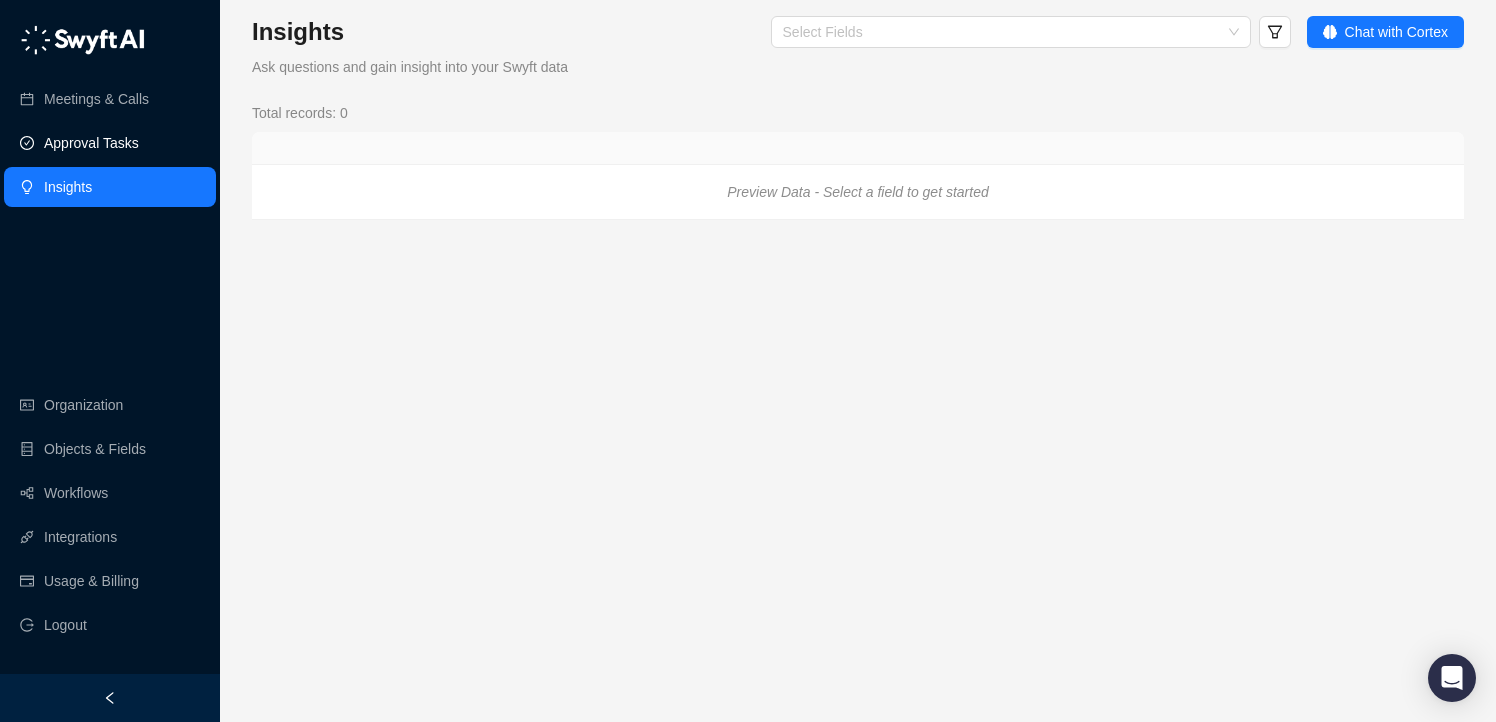 click on "Approval Tasks" at bounding box center (91, 143) 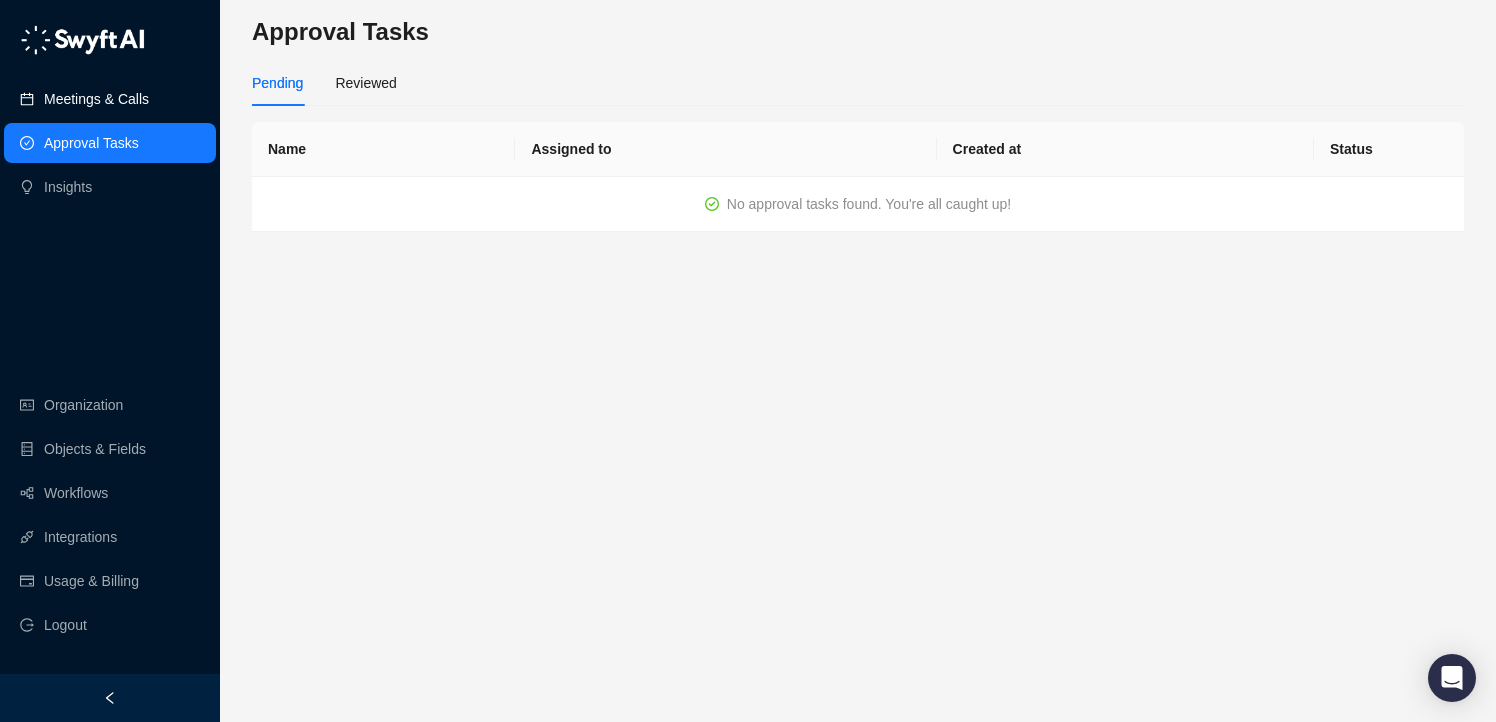 click on "Meetings & Calls" at bounding box center [96, 99] 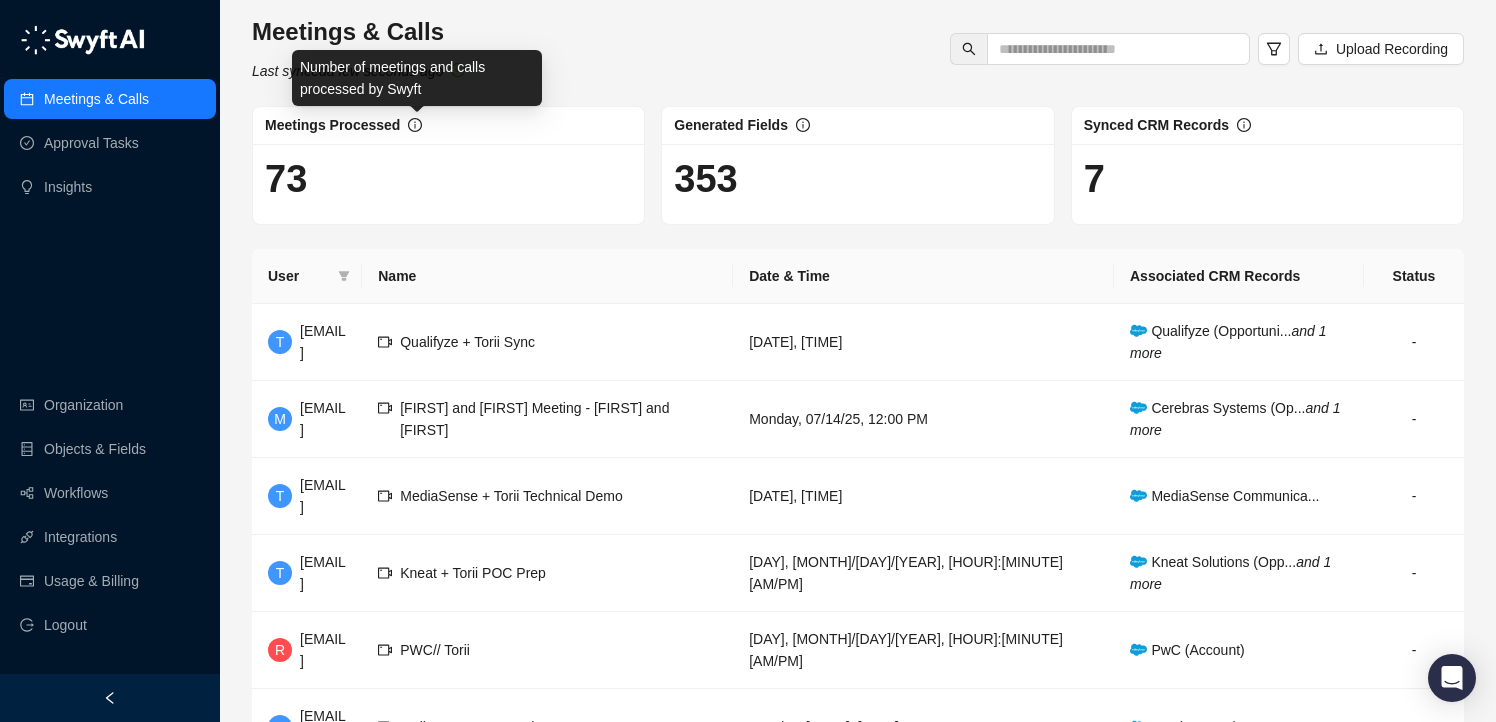 click 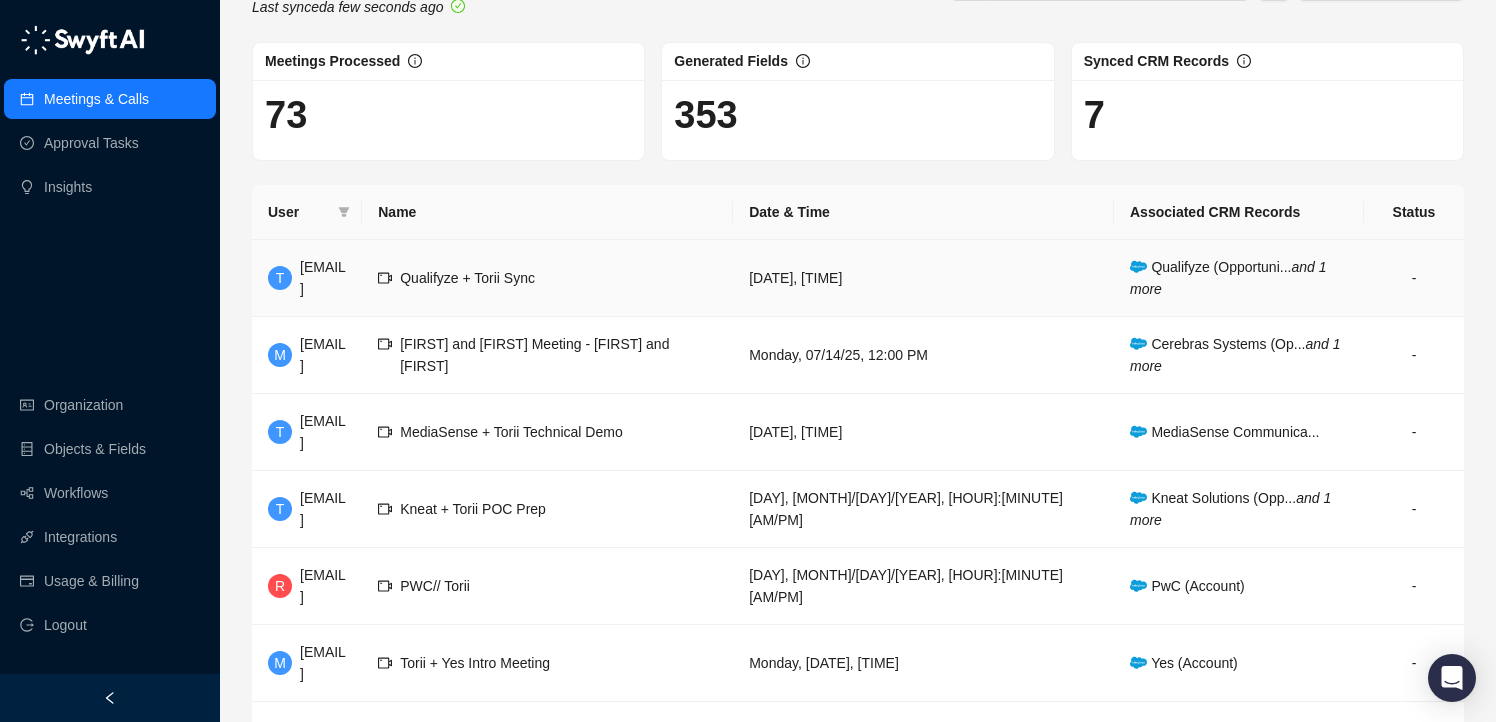 scroll, scrollTop: 432, scrollLeft: 0, axis: vertical 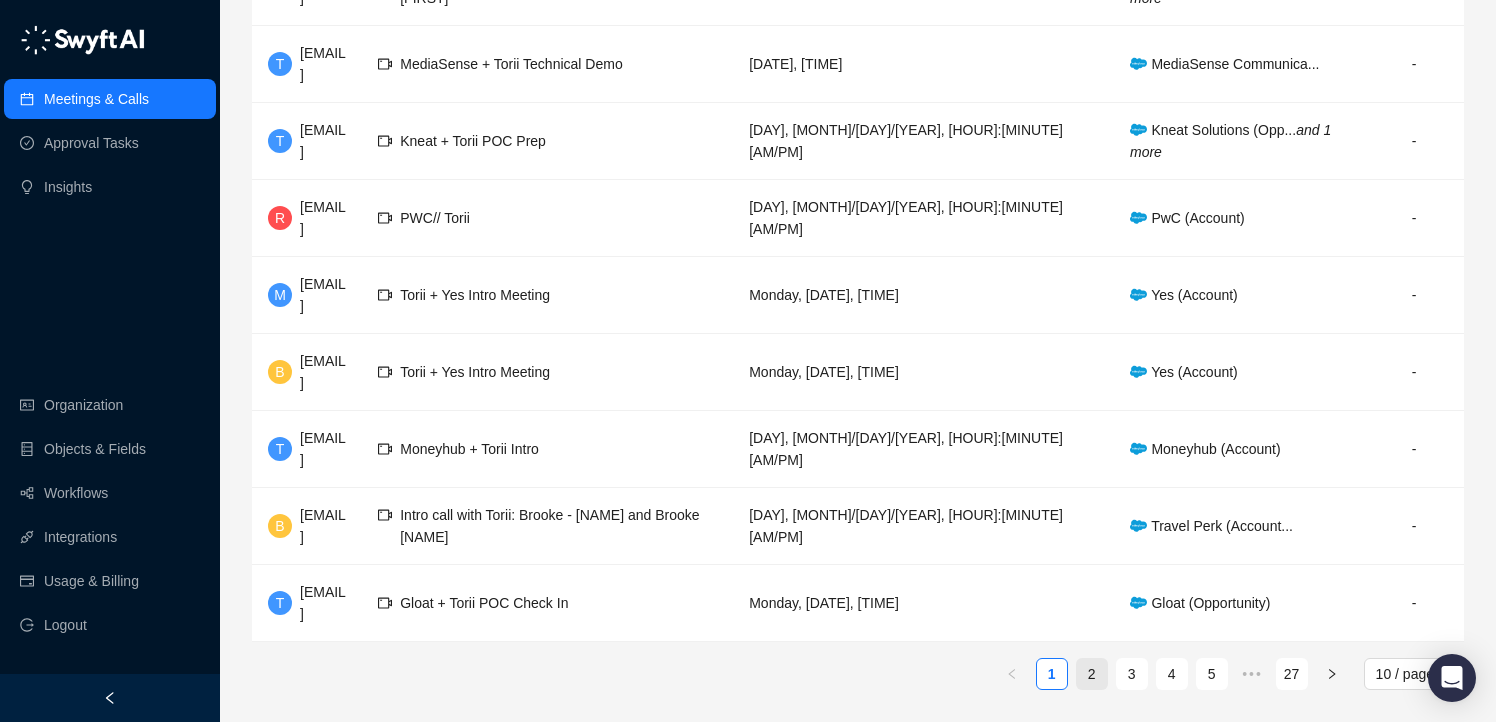 click on "2" at bounding box center [1092, 674] 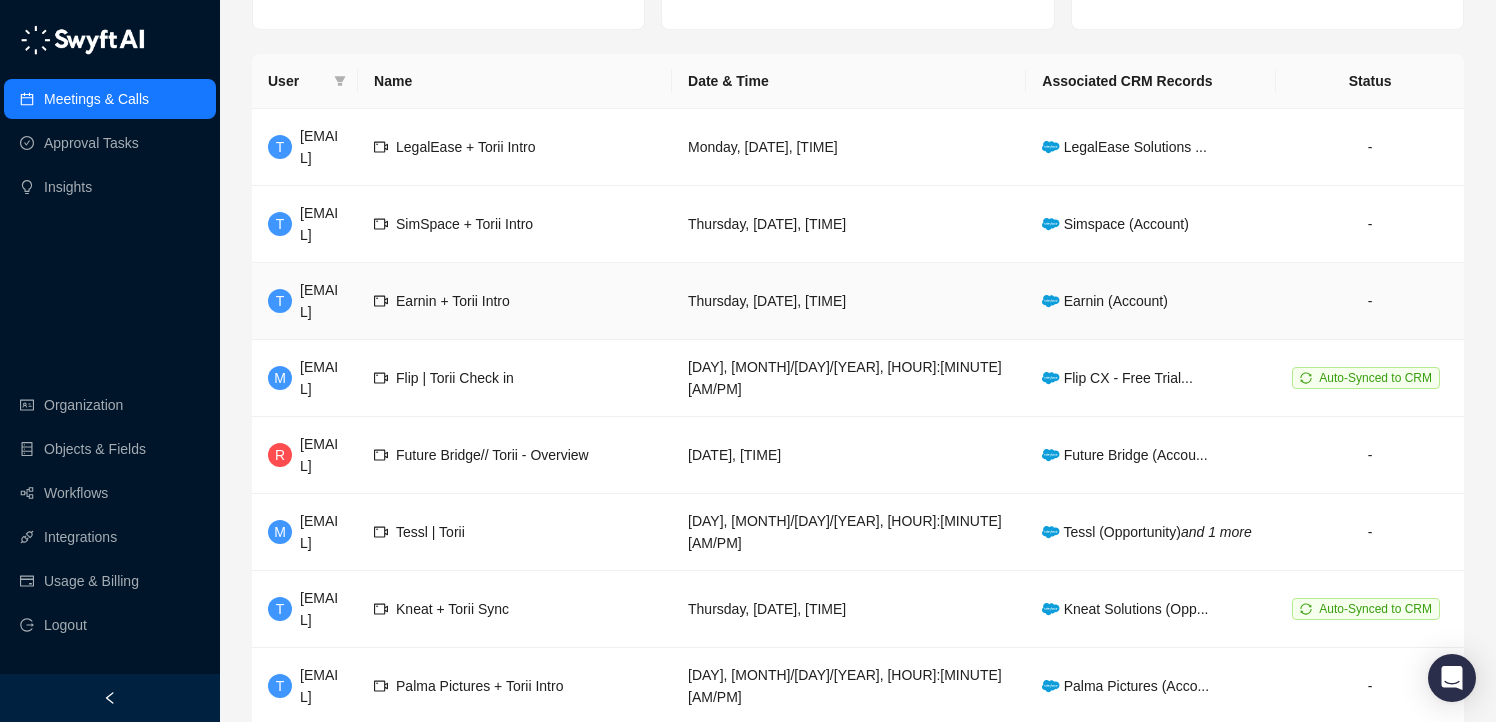 scroll, scrollTop: 248, scrollLeft: 0, axis: vertical 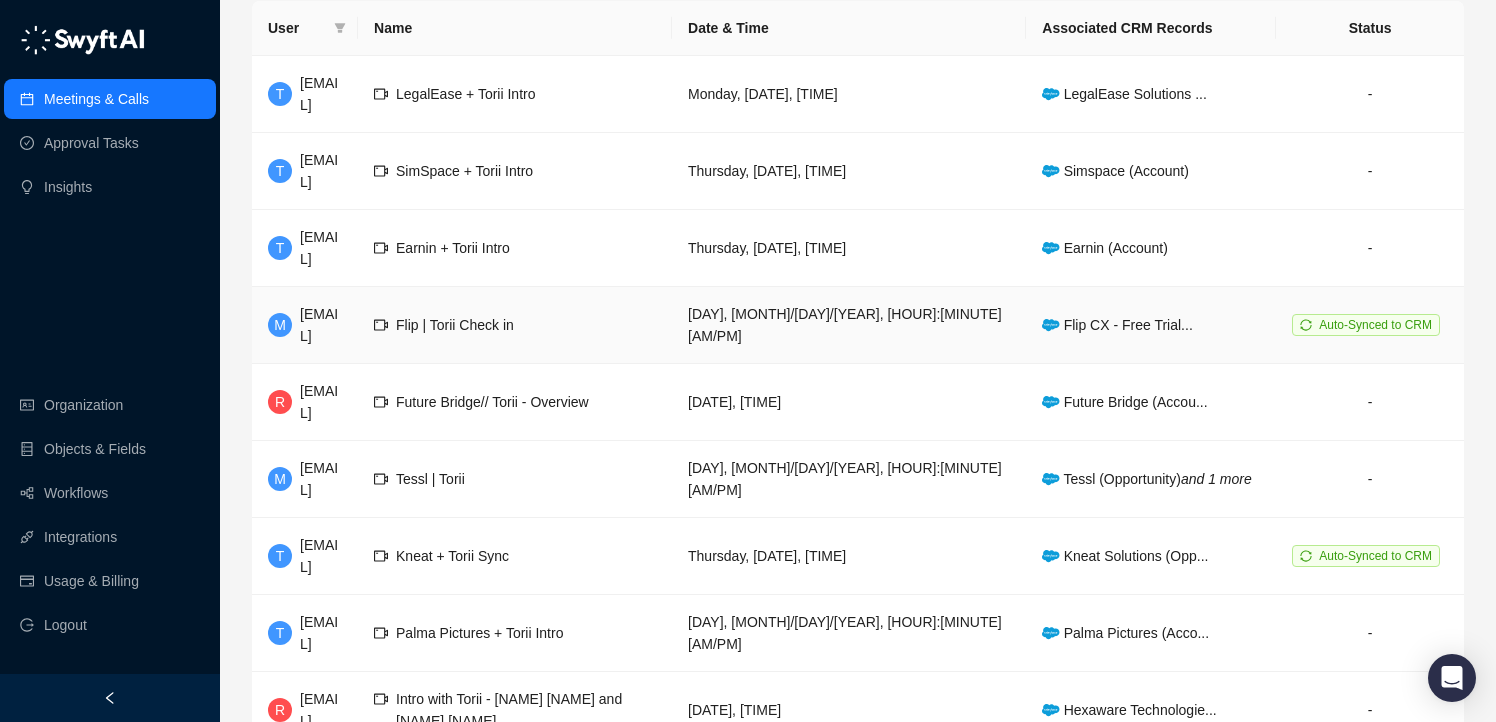 click on "Auto-Synced to CRM" at bounding box center (1375, 325) 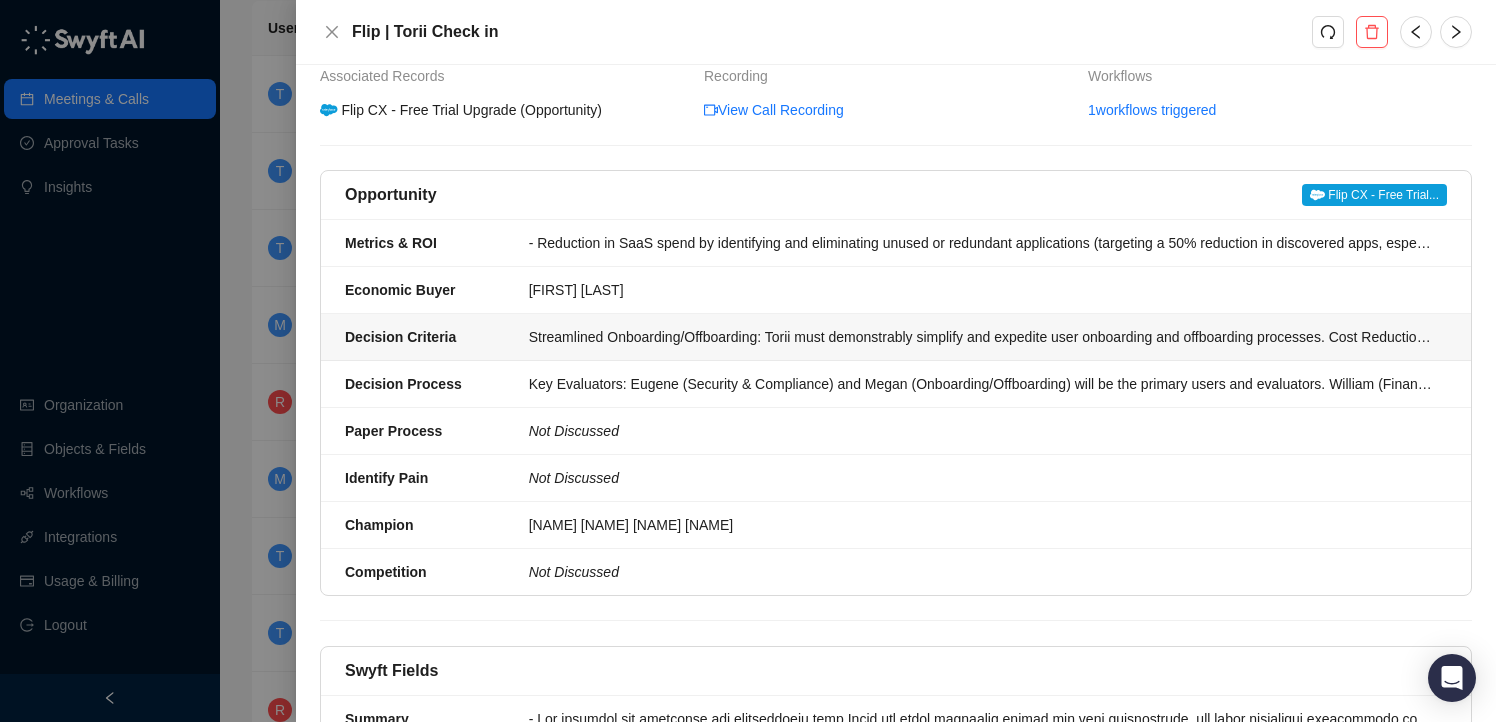 scroll, scrollTop: 0, scrollLeft: 0, axis: both 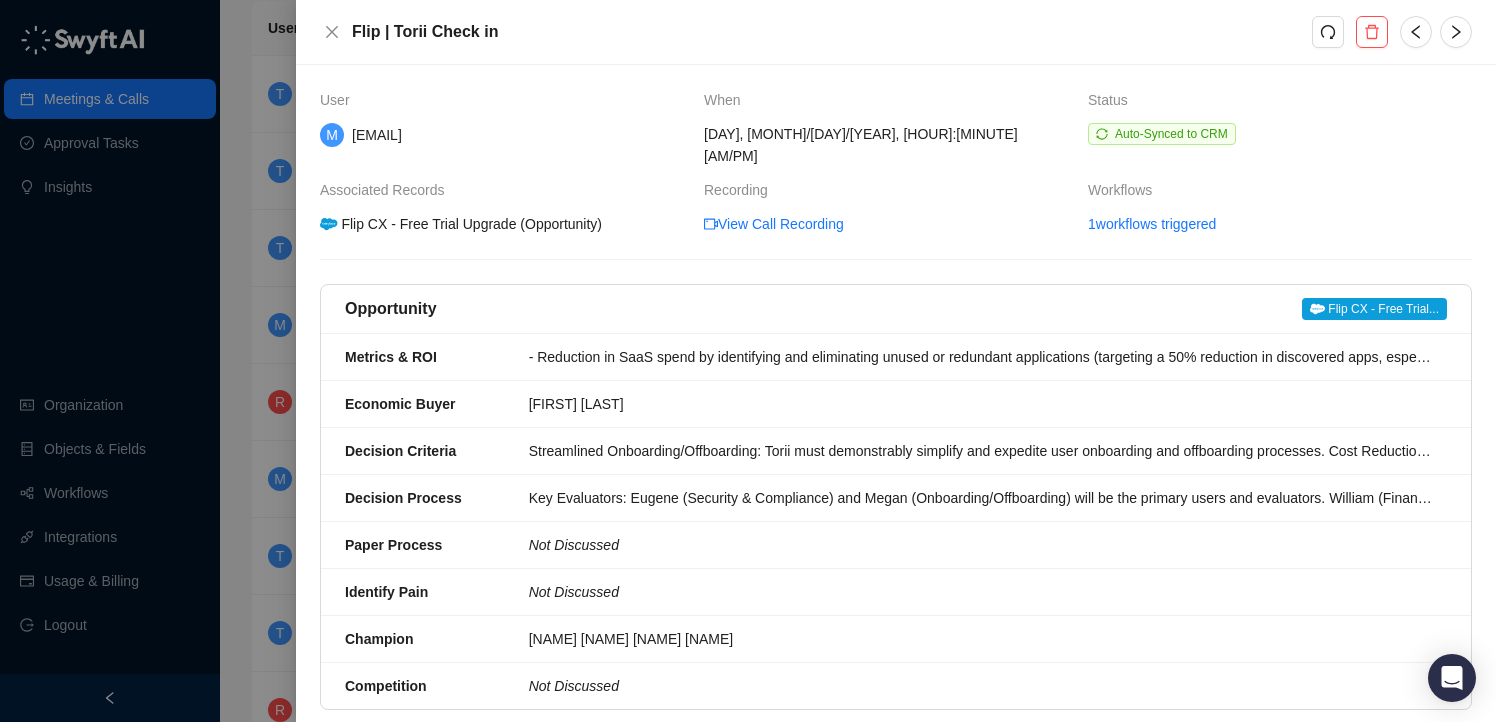 click on "Flip CX - Free Trial..." at bounding box center [1374, 309] 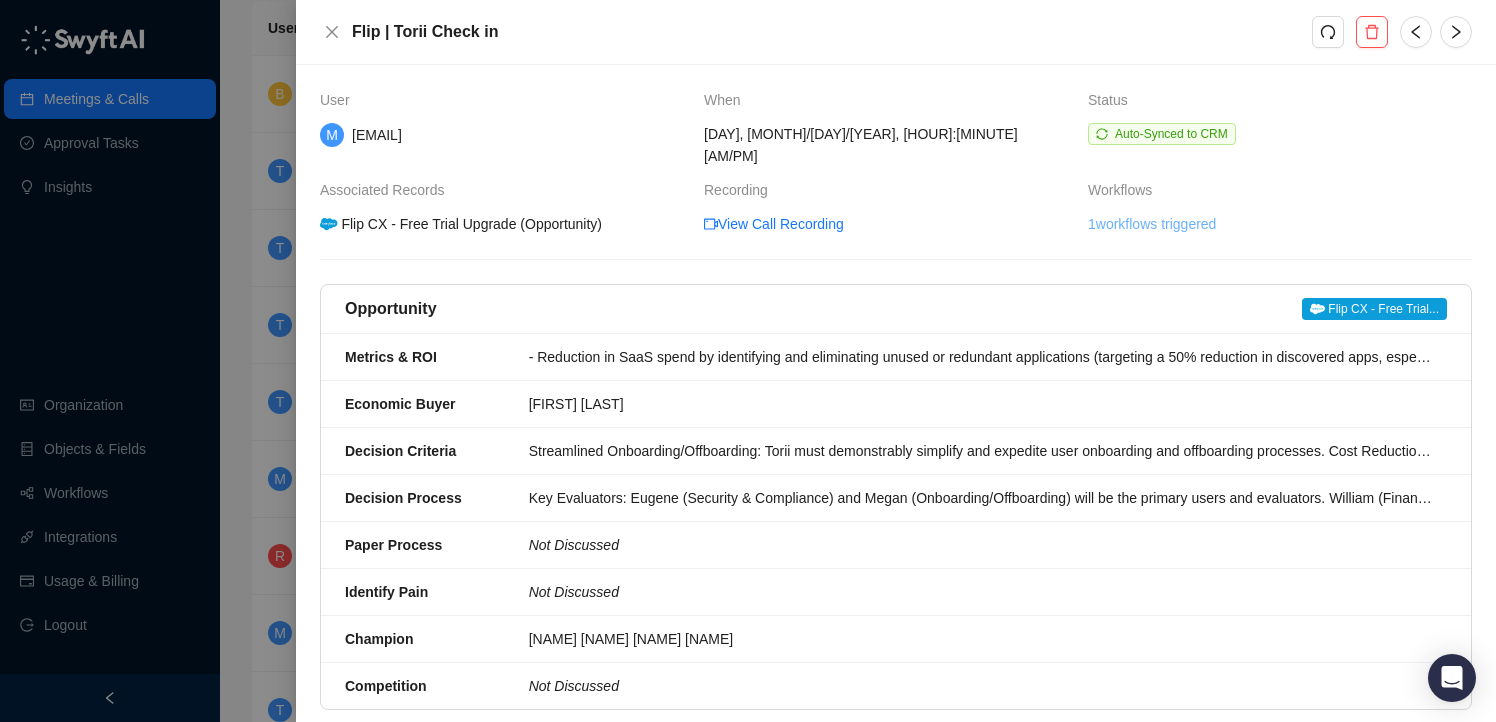 click on "1  workflows triggered" at bounding box center (1152, 224) 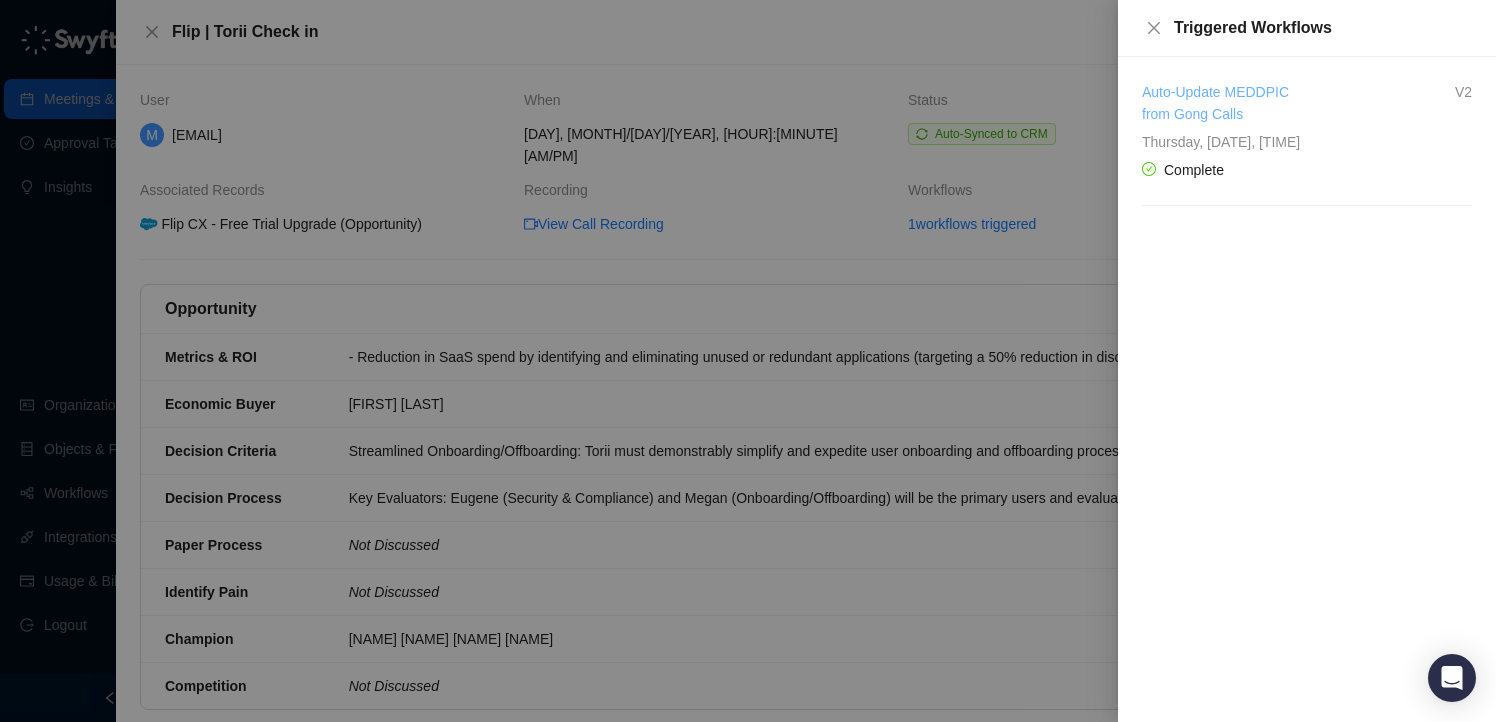 click on "Auto-Update MEDDPIC from Gong Calls" at bounding box center (1215, 103) 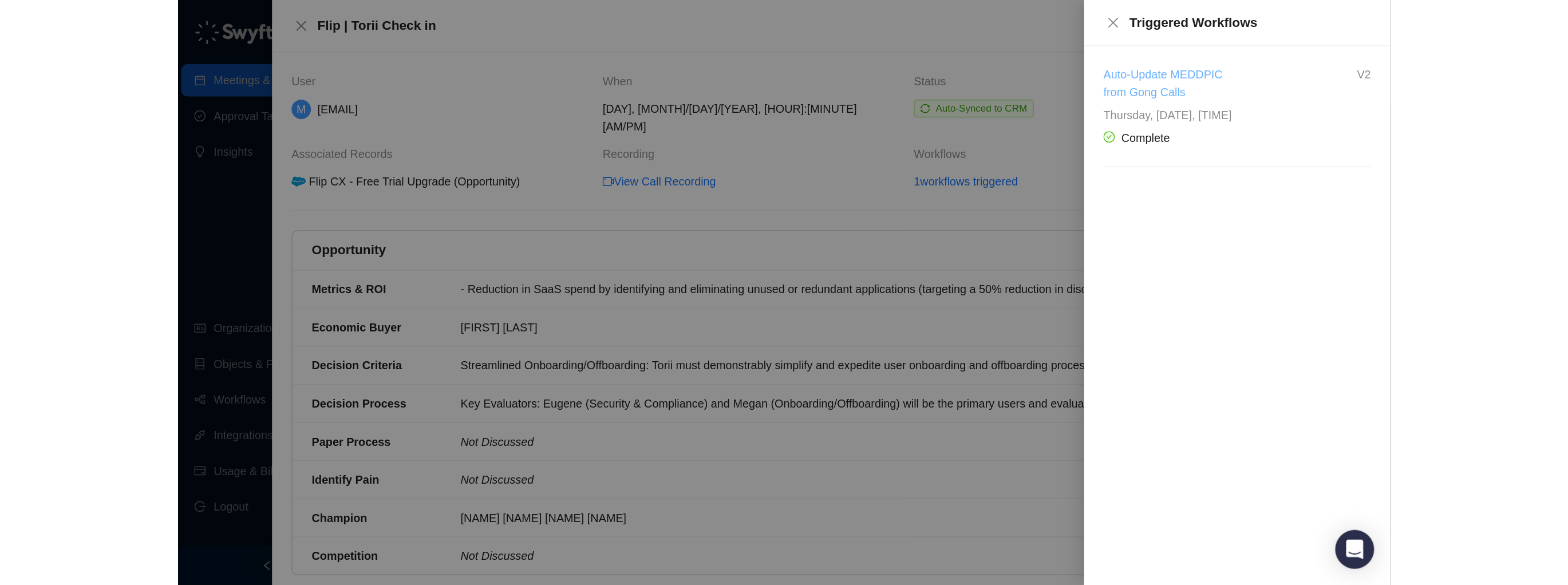 scroll, scrollTop: 0, scrollLeft: 0, axis: both 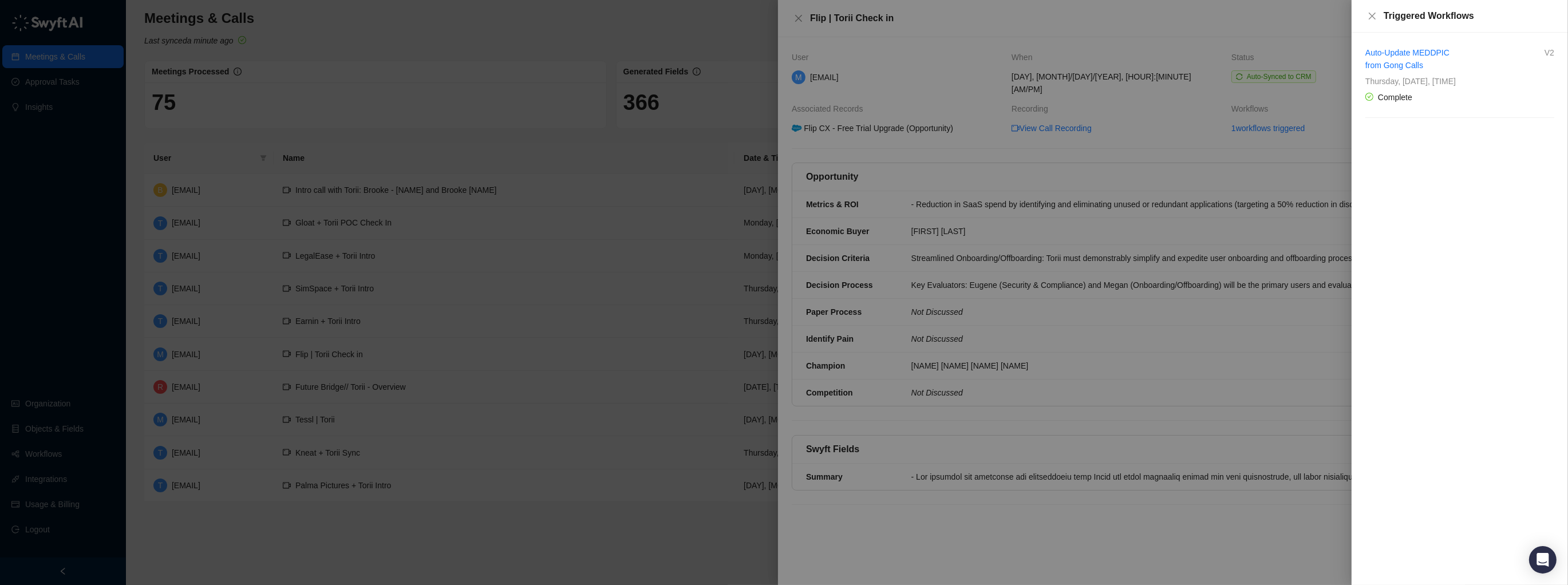 click at bounding box center [784, 292] 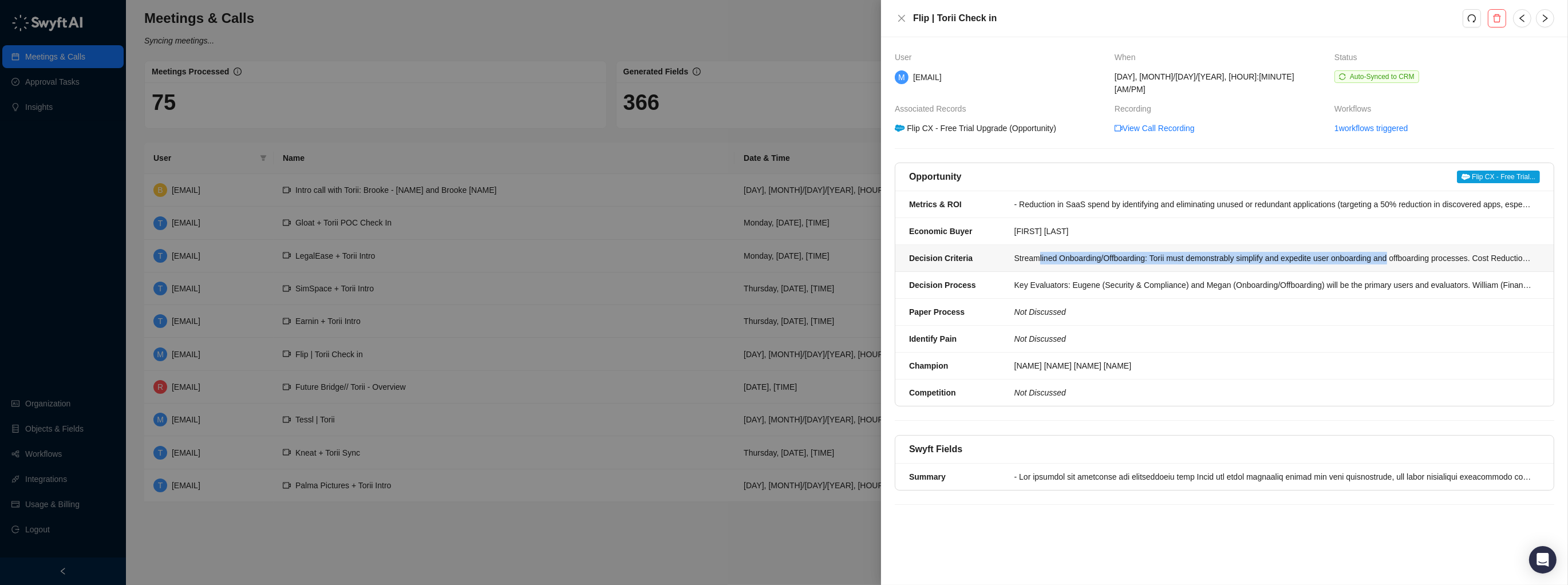 drag, startPoint x: 1044, startPoint y: 244, endPoint x: 1389, endPoint y: 246, distance: 345.0058 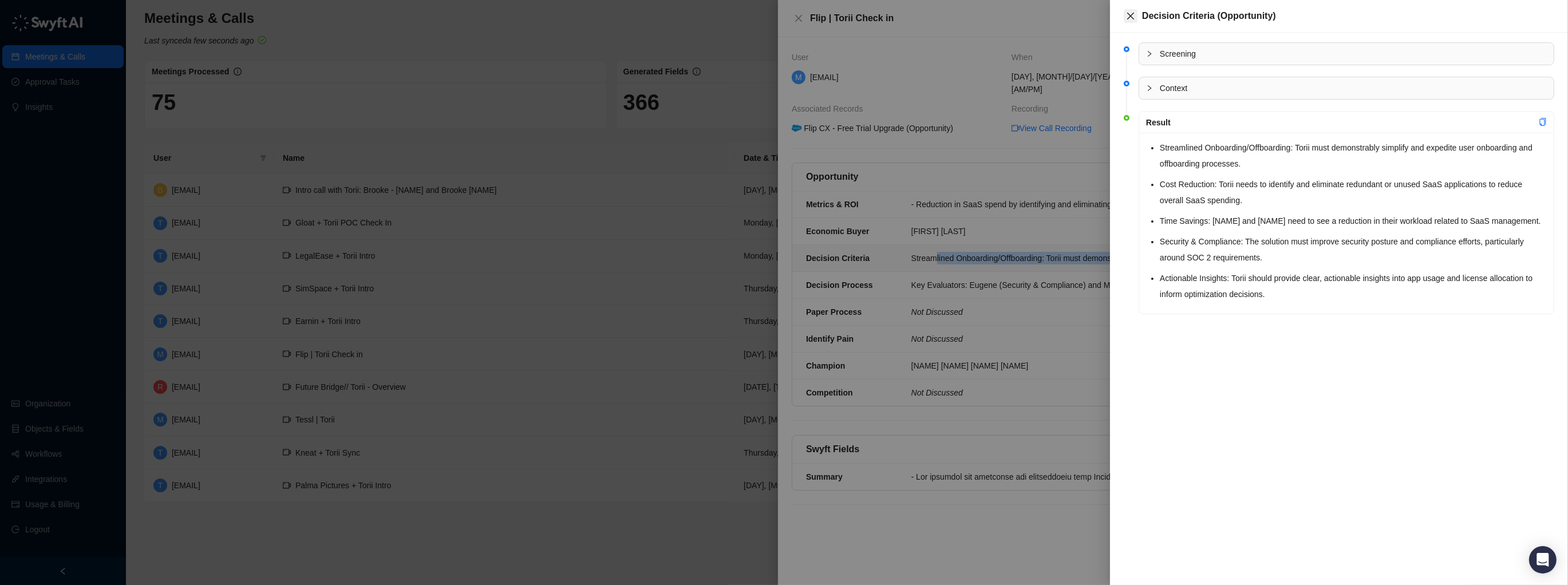 click 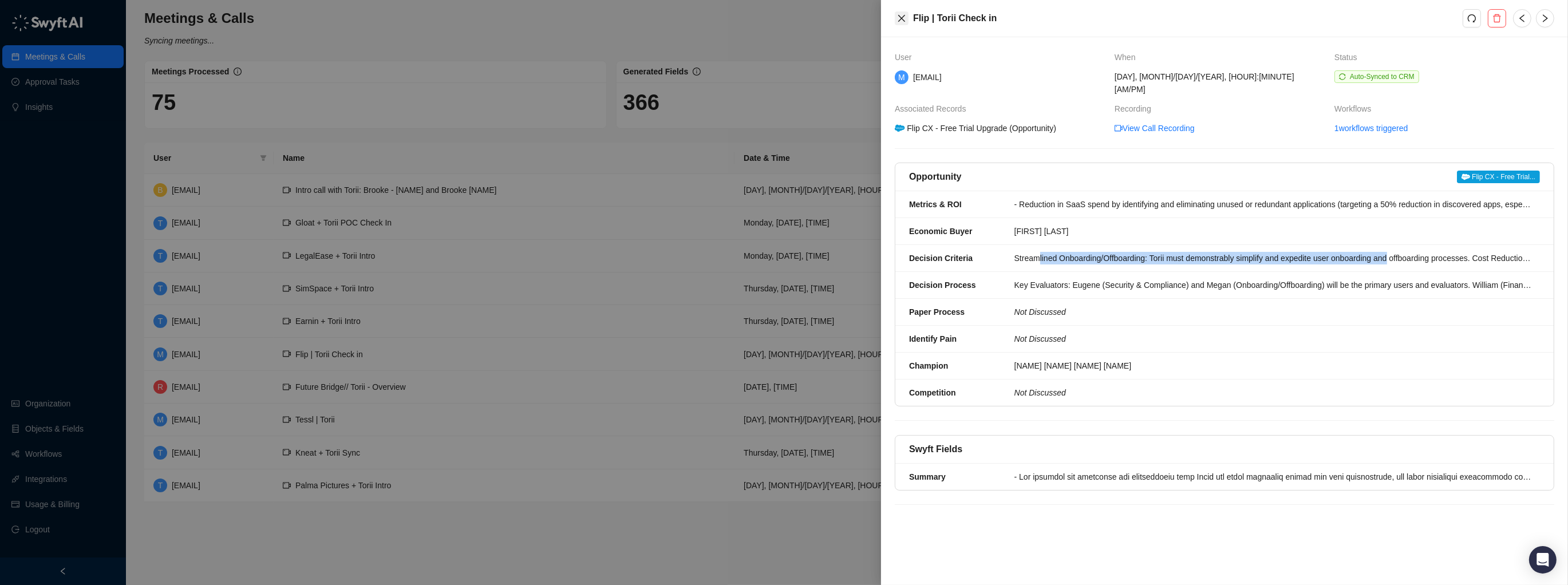 click 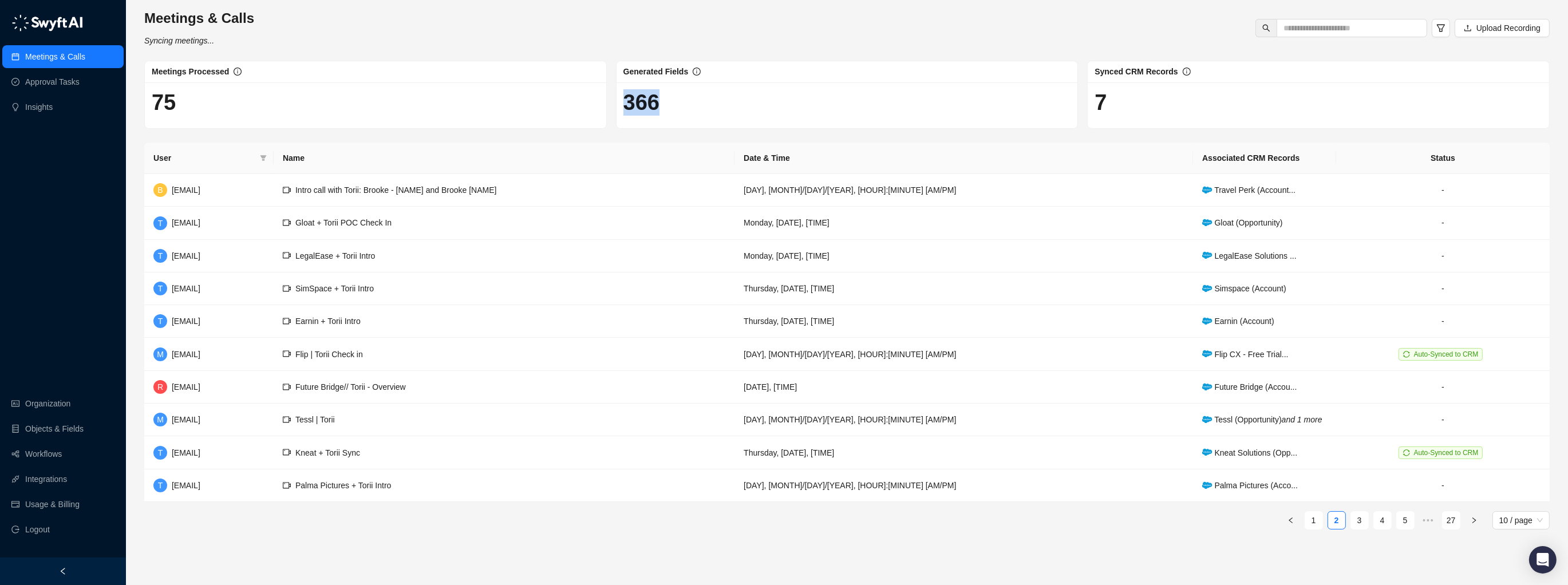 drag, startPoint x: 676, startPoint y: 96, endPoint x: 619, endPoint y: 101, distance: 57.21888 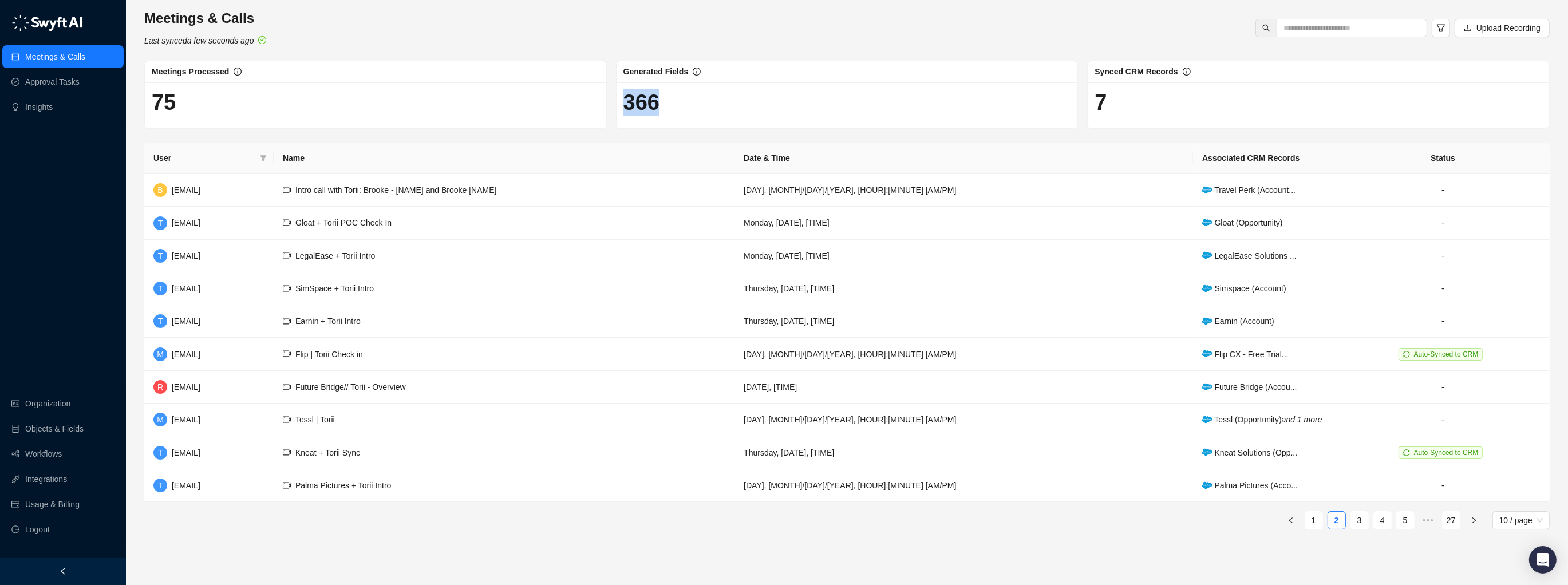 drag, startPoint x: 668, startPoint y: 100, endPoint x: 697, endPoint y: 100, distance: 29 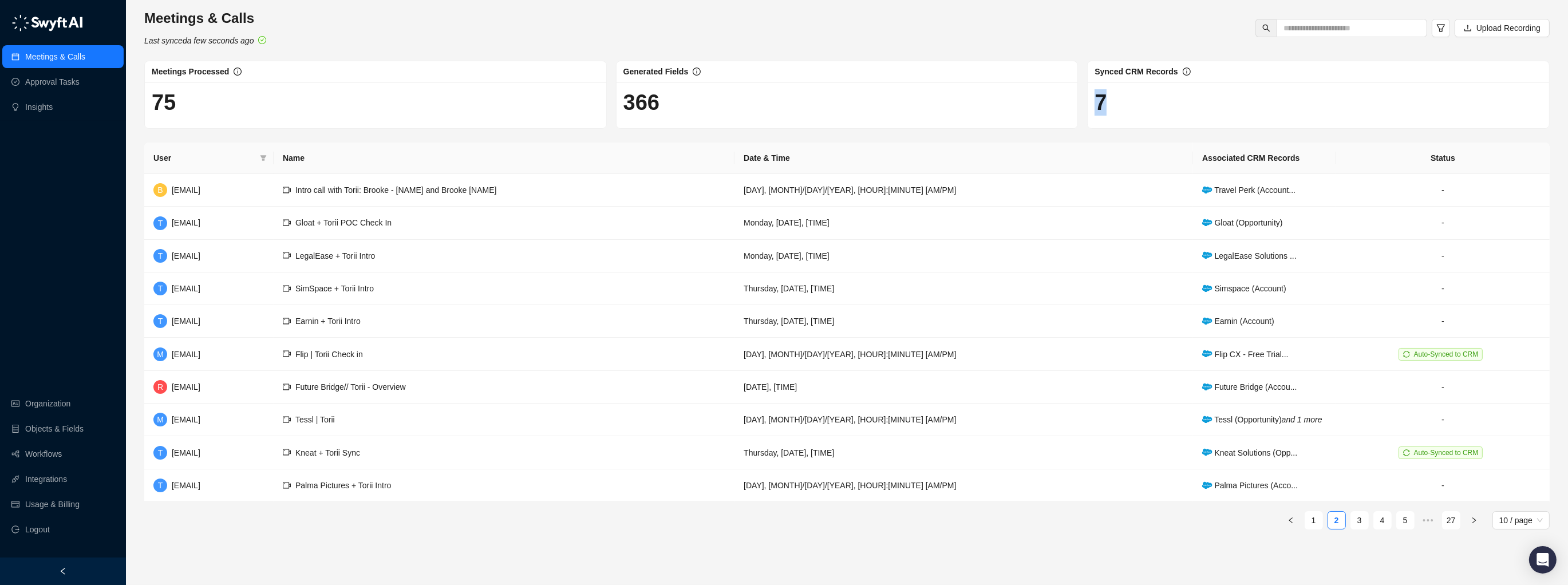 drag, startPoint x: 1107, startPoint y: 103, endPoint x: 1087, endPoint y: 102, distance: 20.025 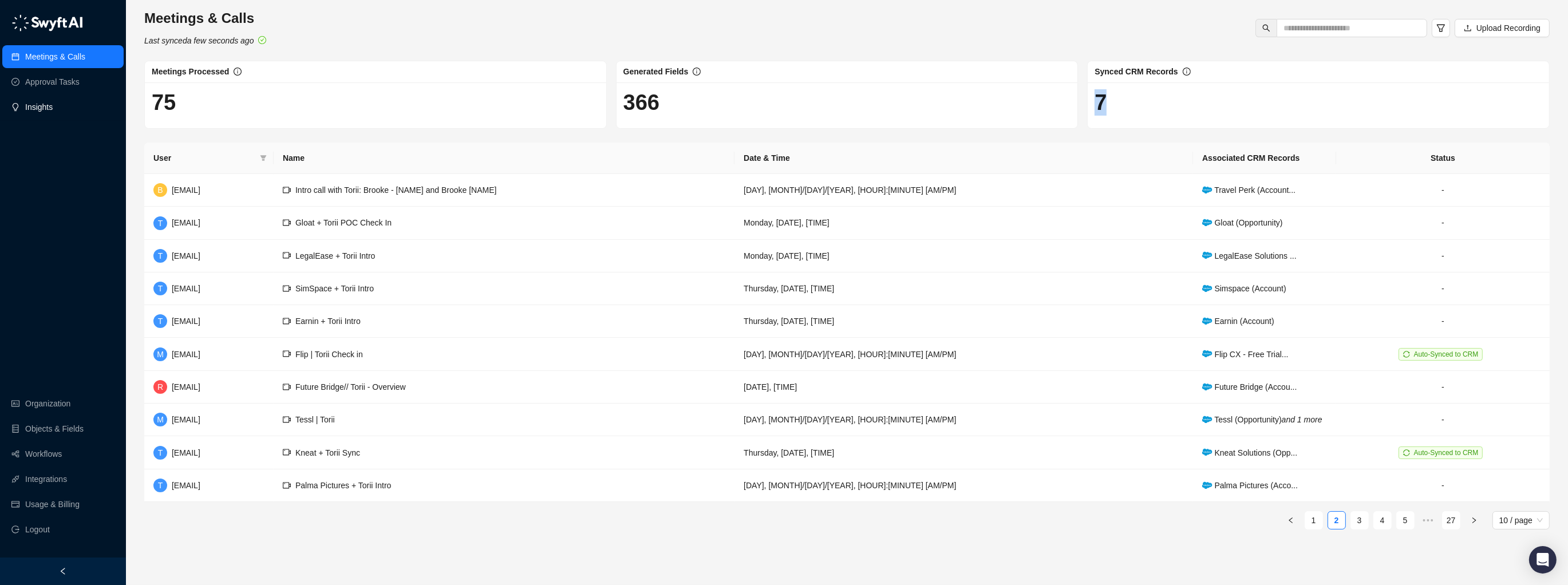 click on "Insights" at bounding box center [39, 107] 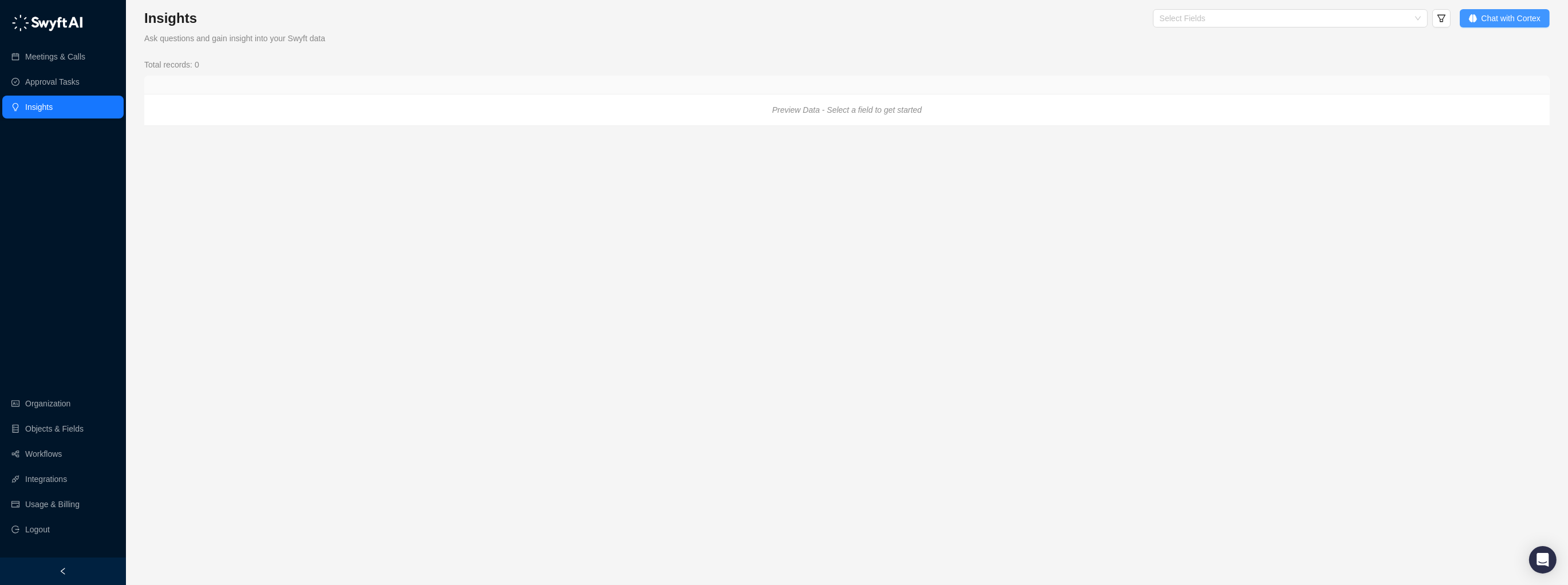 click on "Chat with Cortex" at bounding box center [1511, 18] 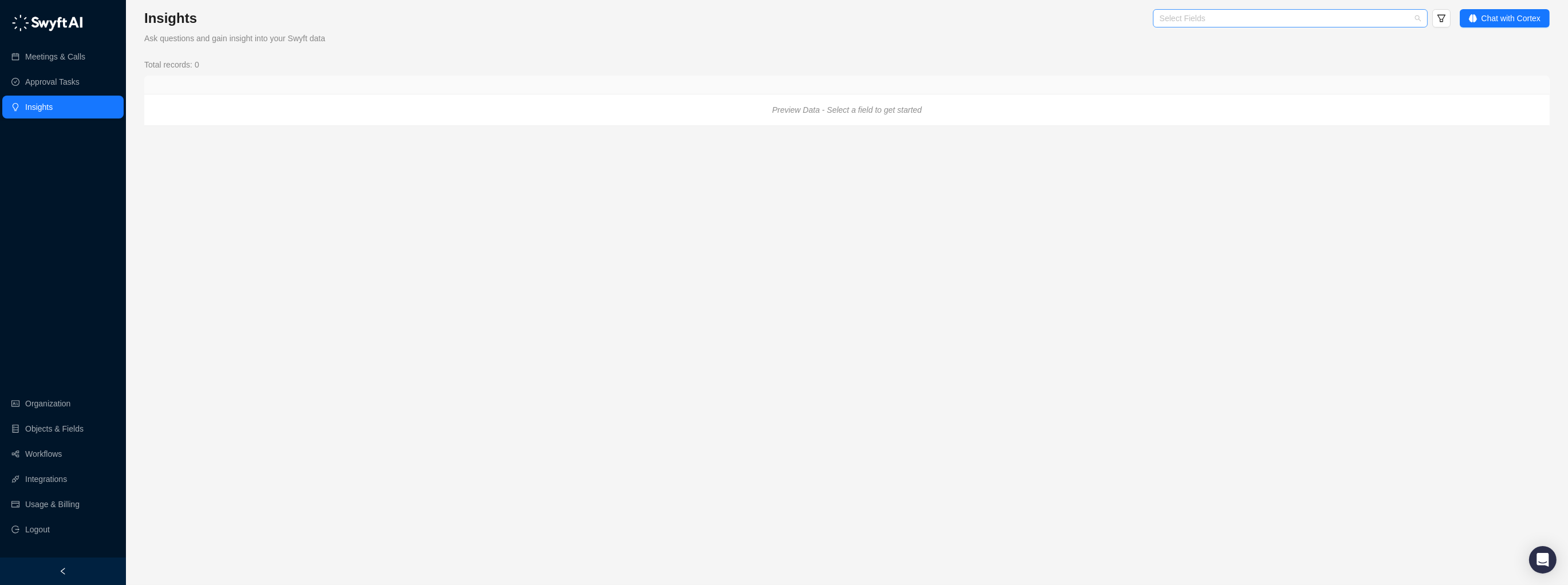 click at bounding box center (1284, 18) 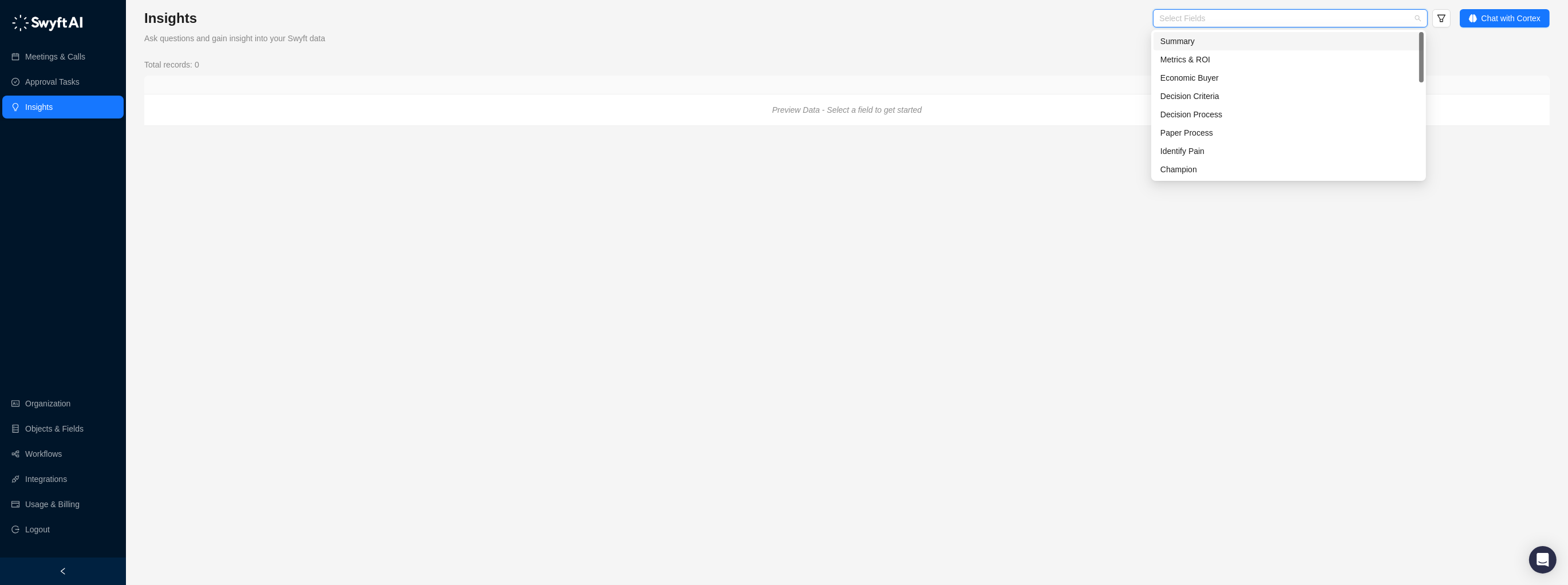click on "Summary" at bounding box center [1289, 41] 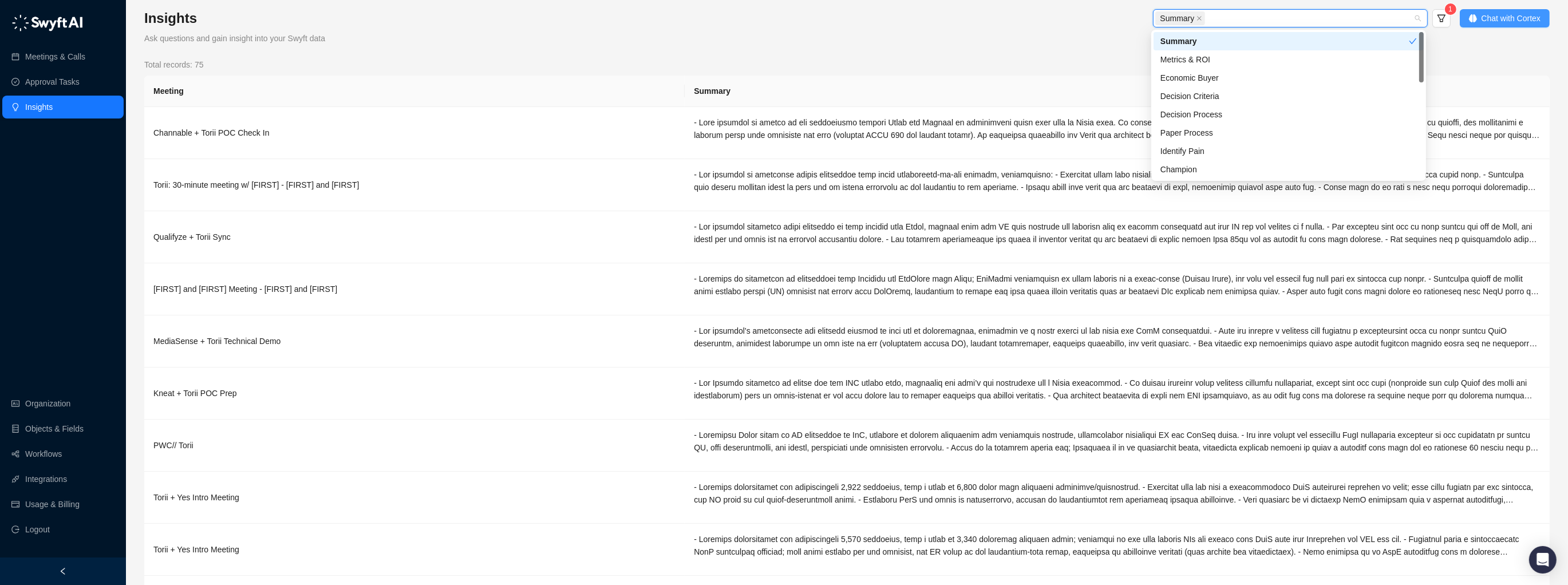 click on "Chat with Cortex" at bounding box center (1511, 18) 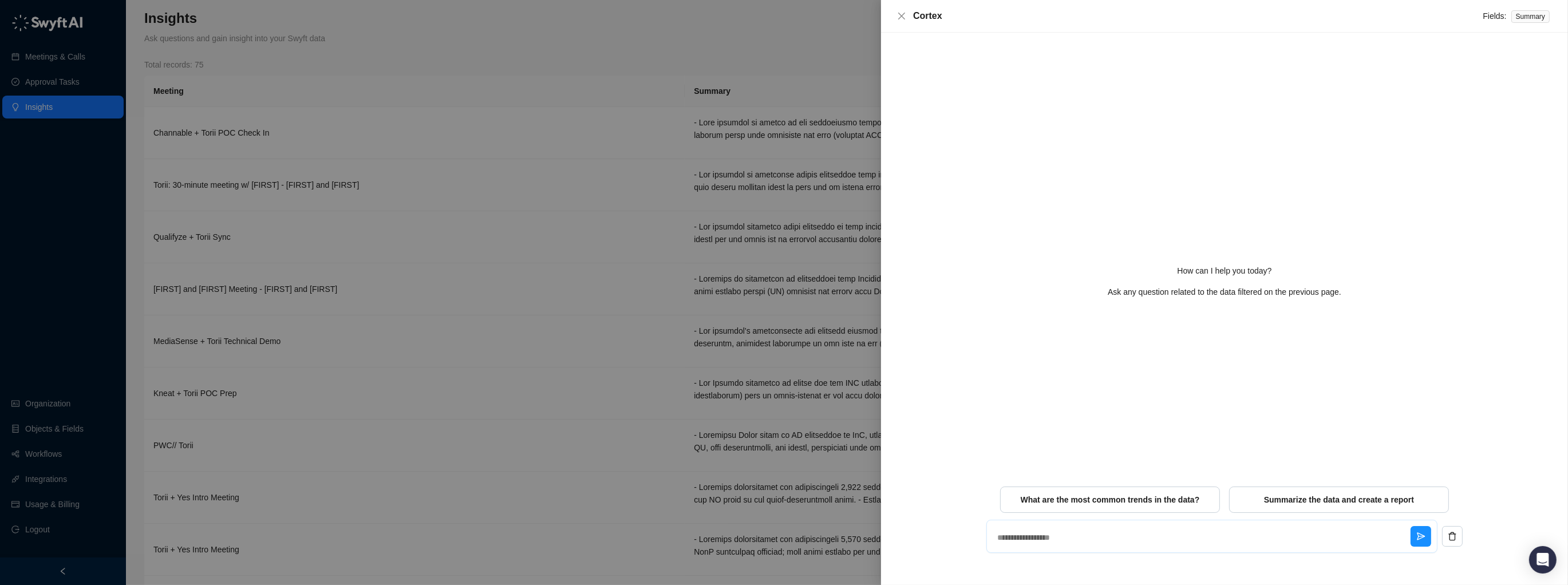 click at bounding box center (1202, 537) 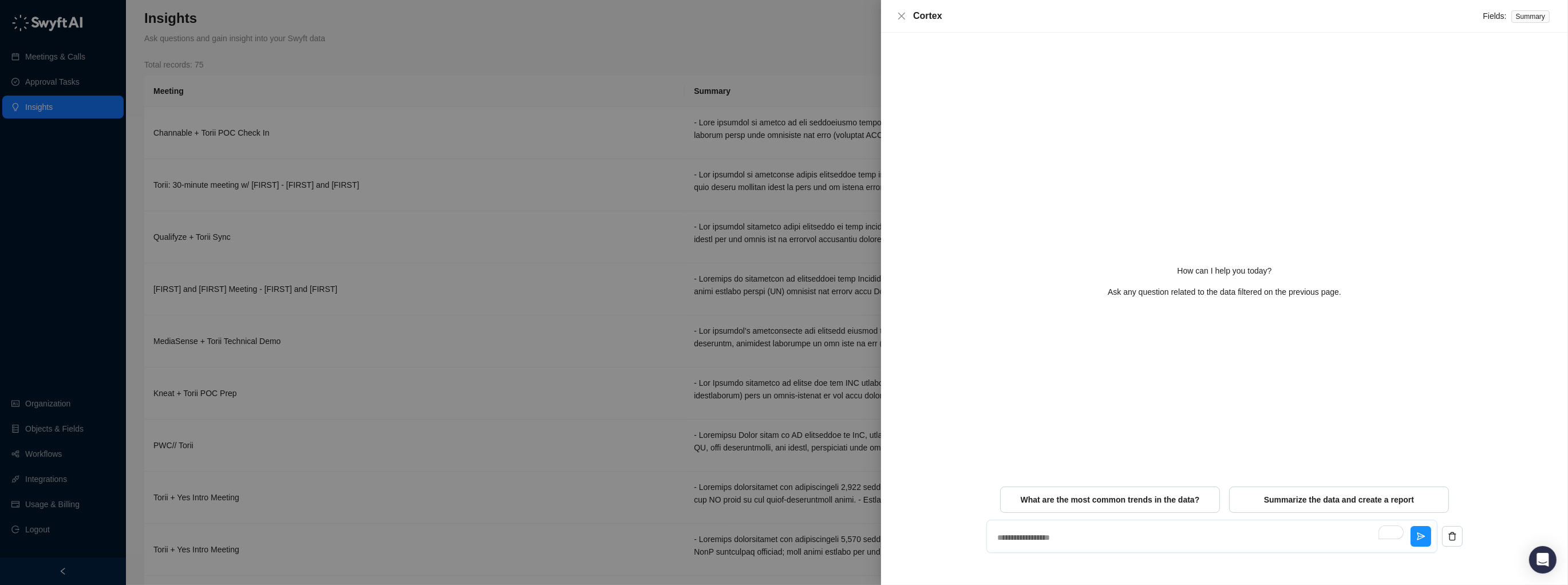 type on "*" 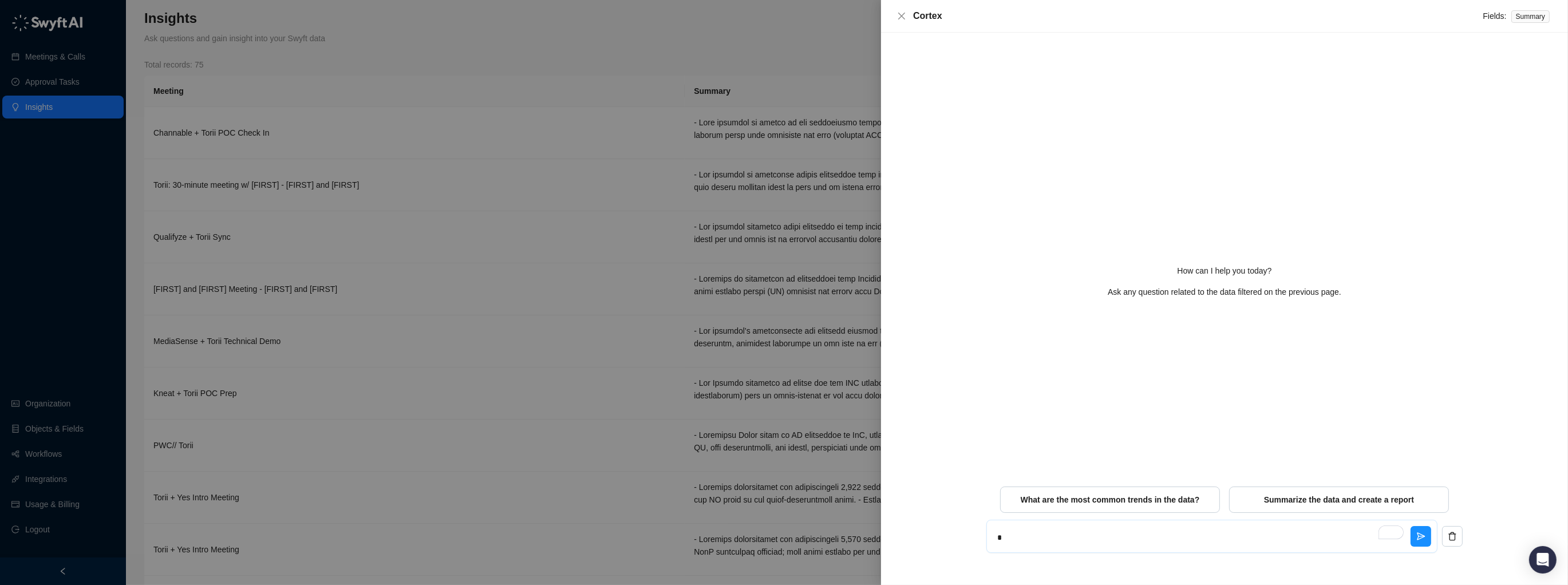 type on "**" 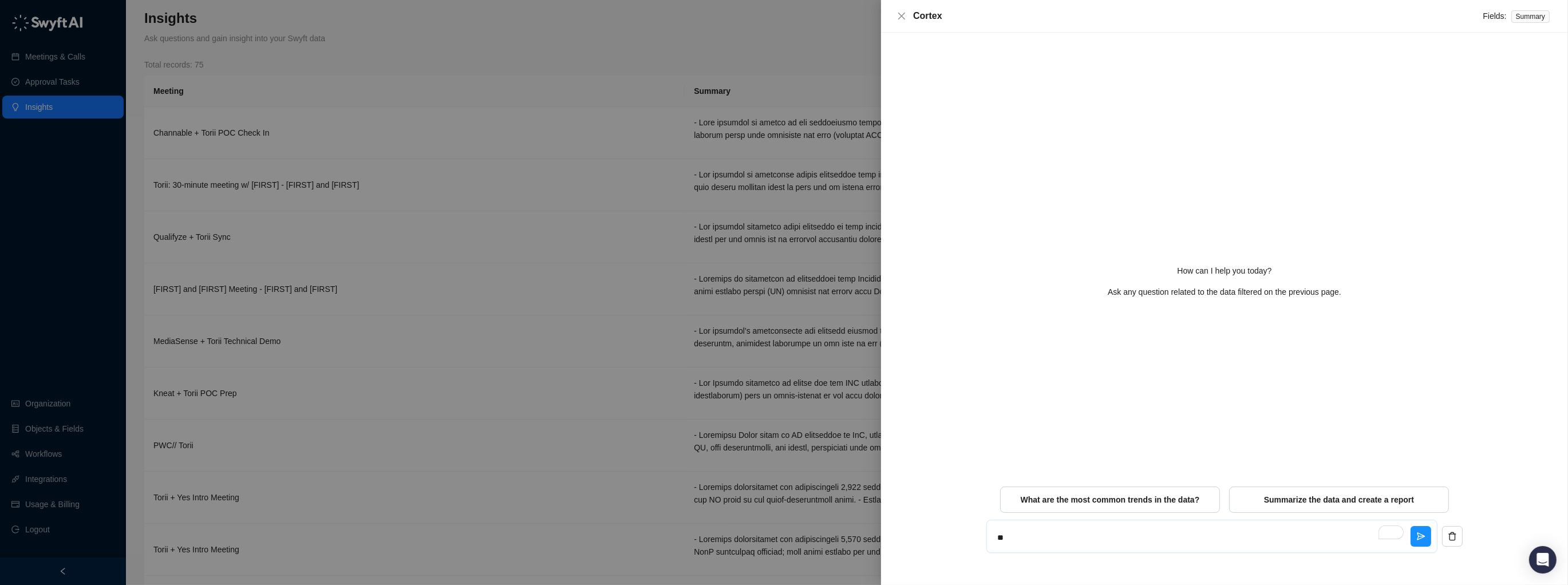 type on "***" 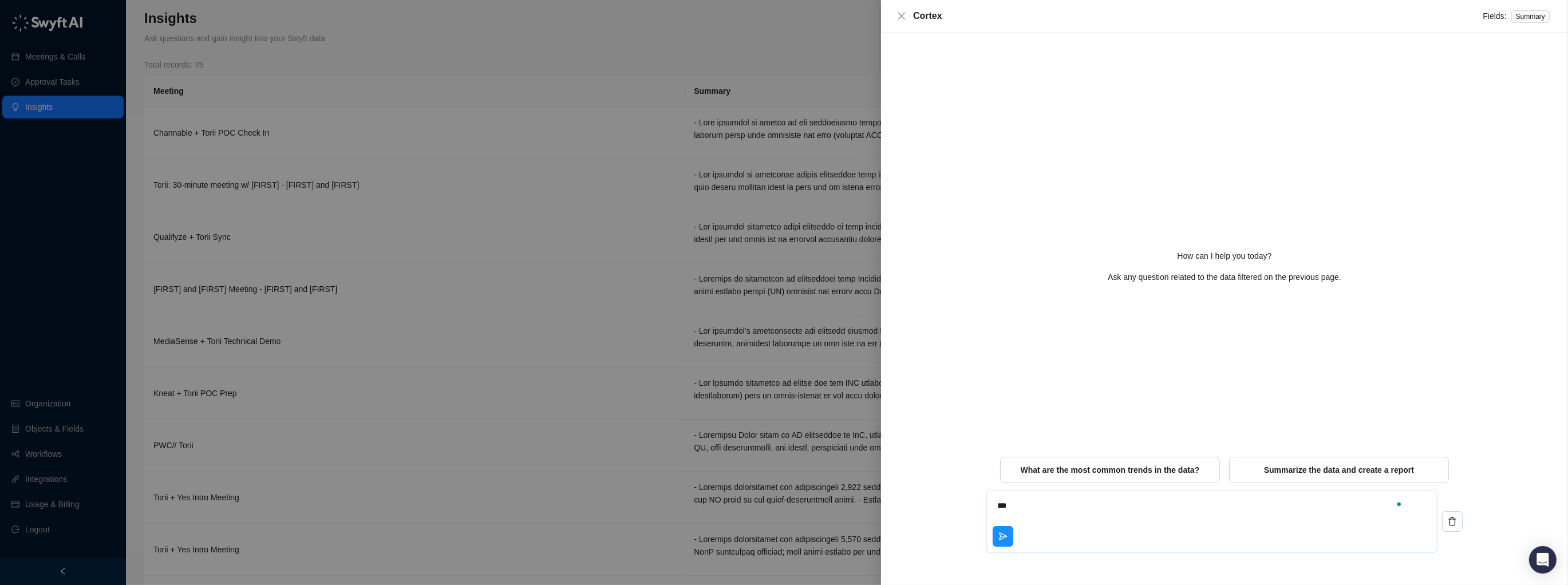 type on "****" 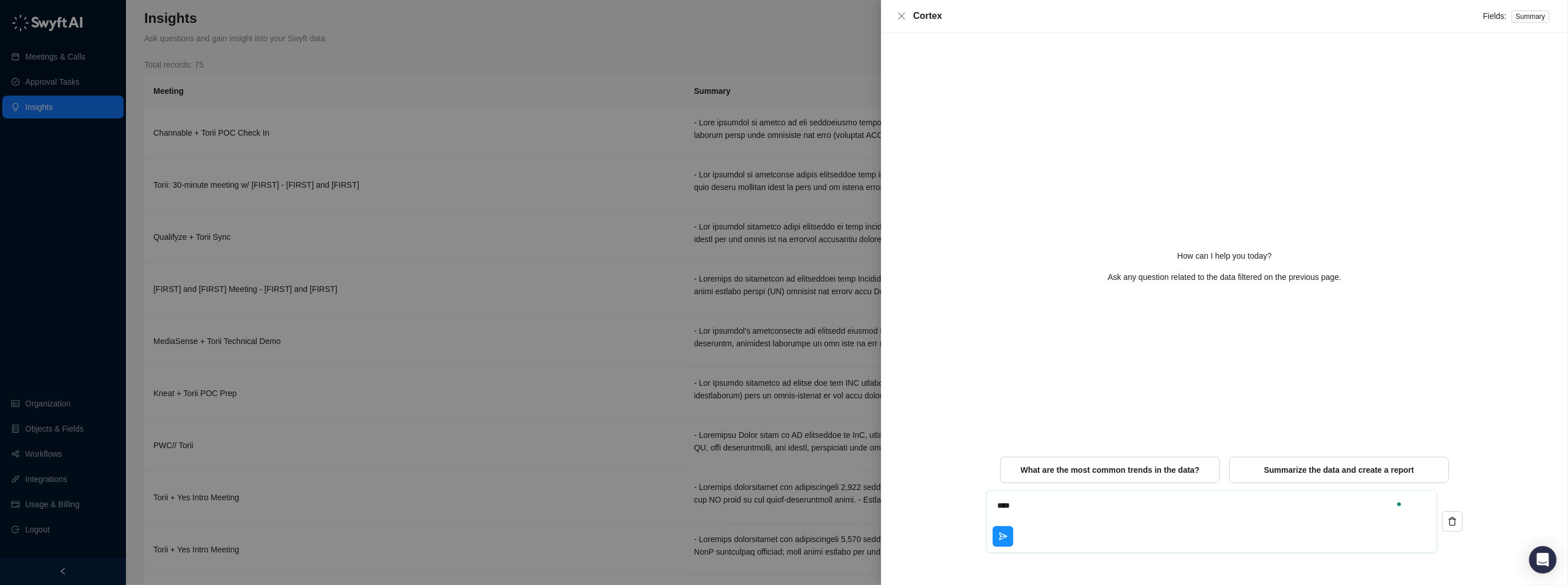 type on "****" 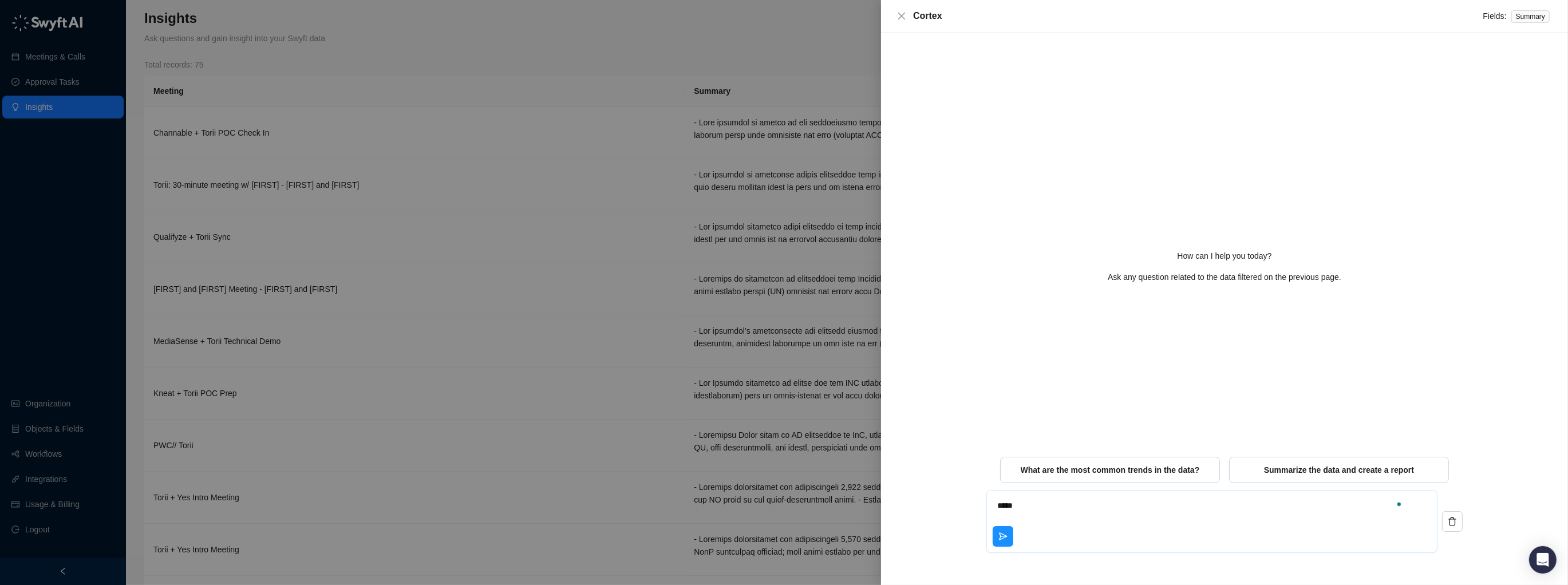 type on "******" 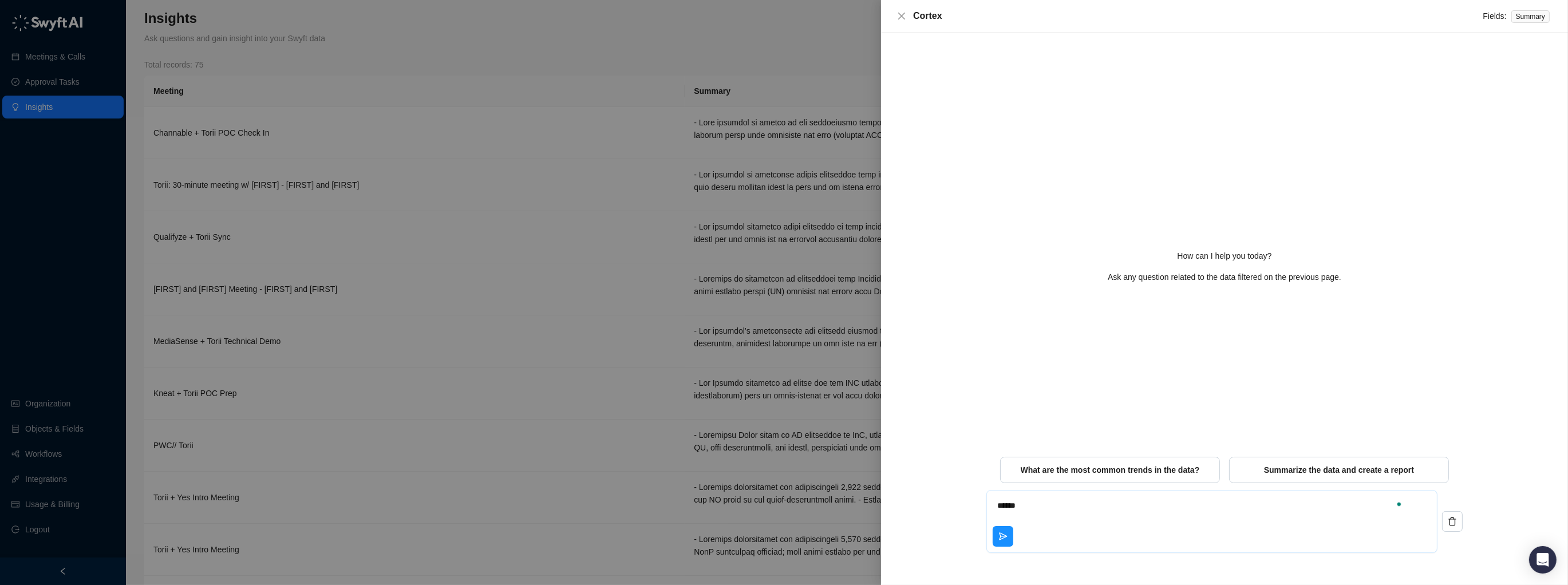 type on "*******" 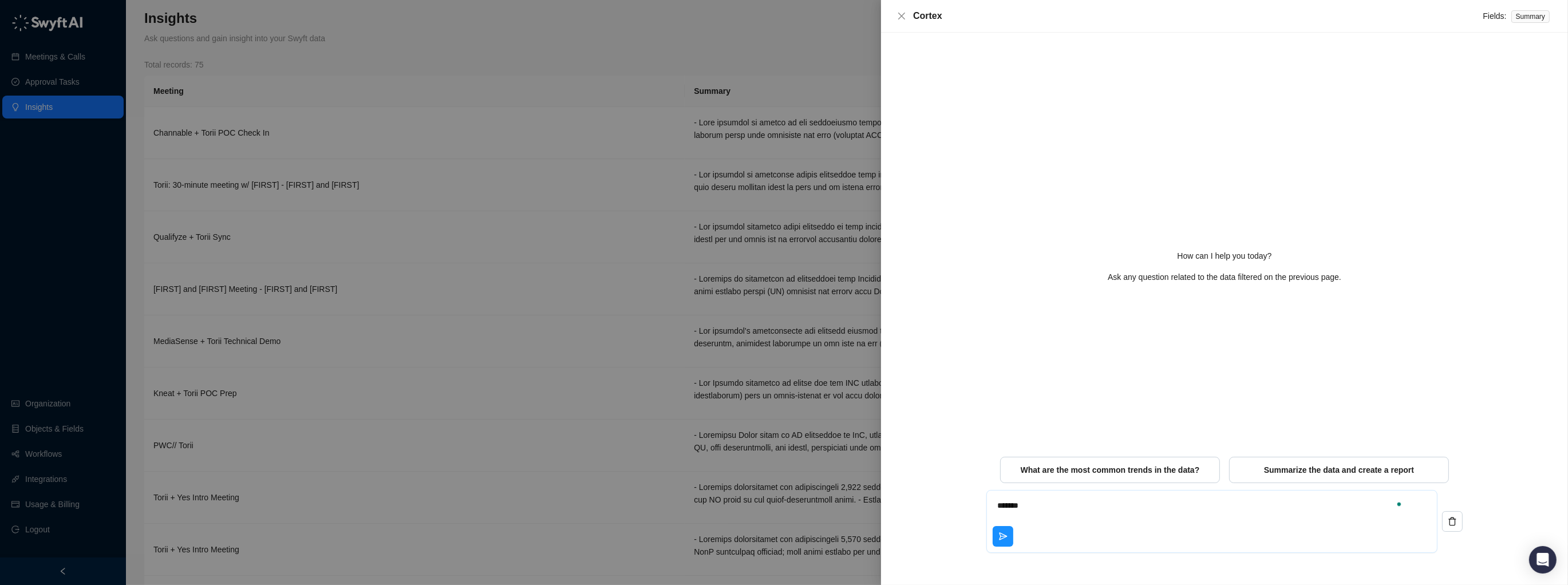 type on "********" 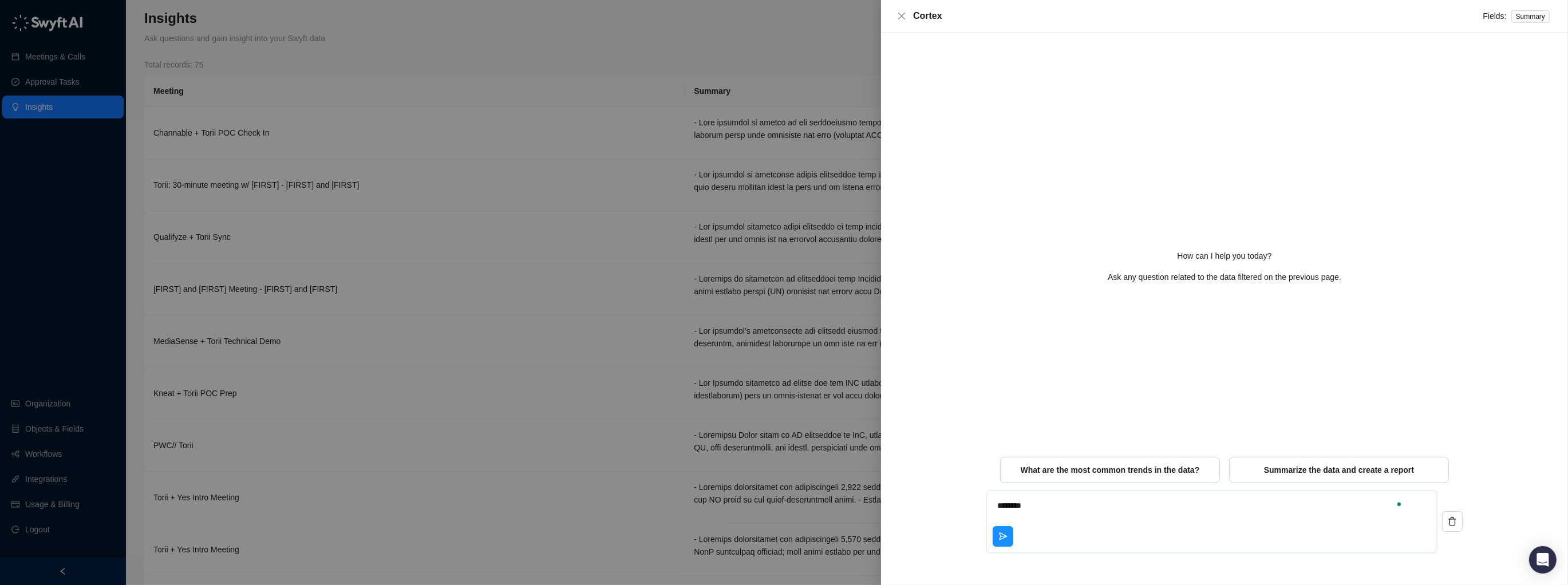 type on "********" 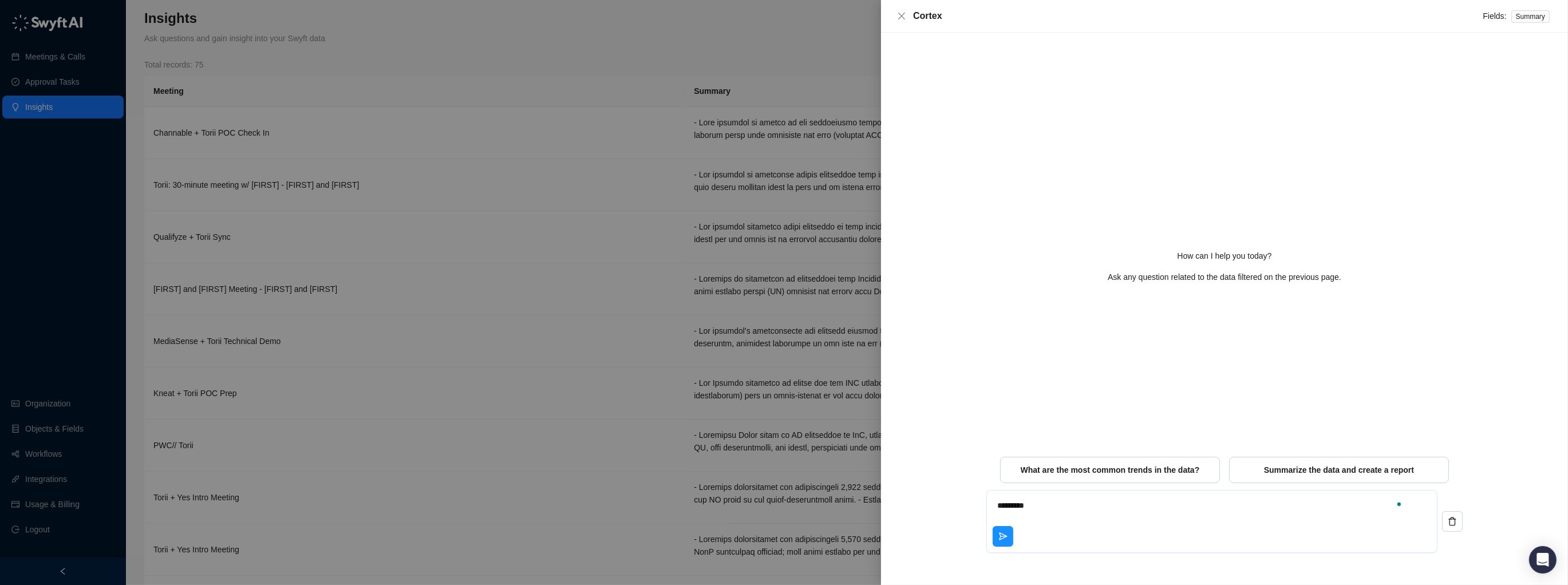 type on "**********" 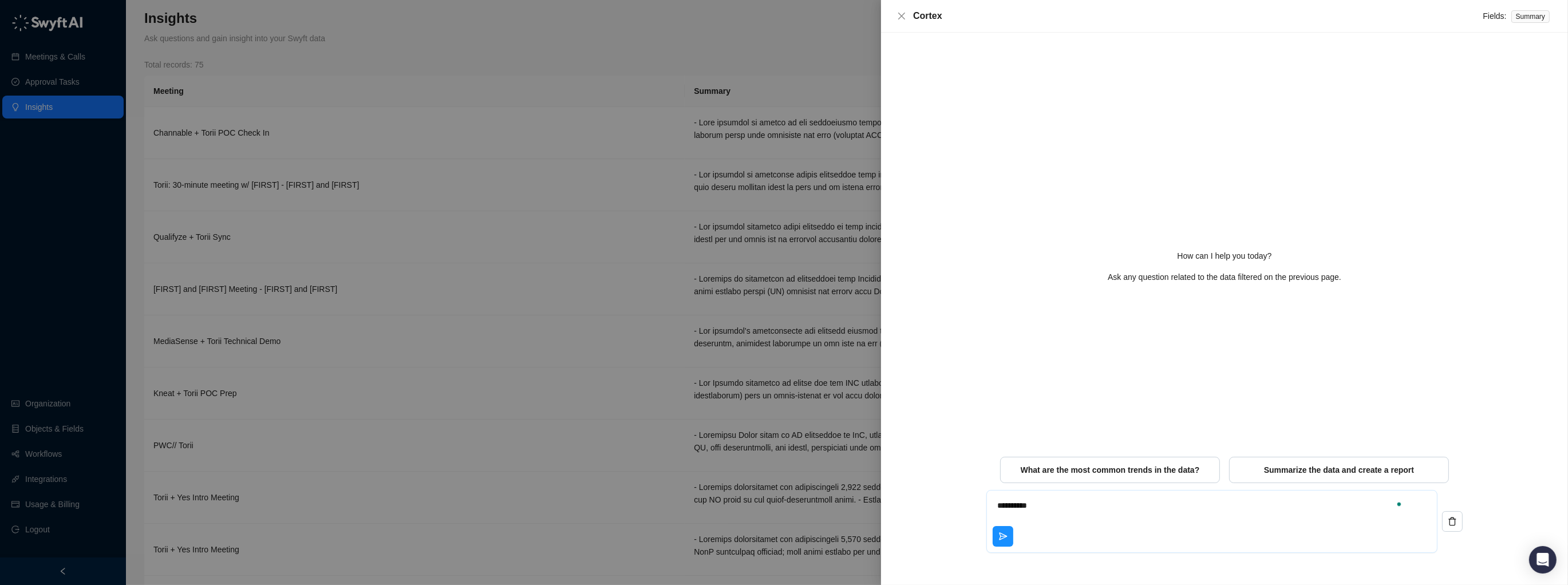 type on "*" 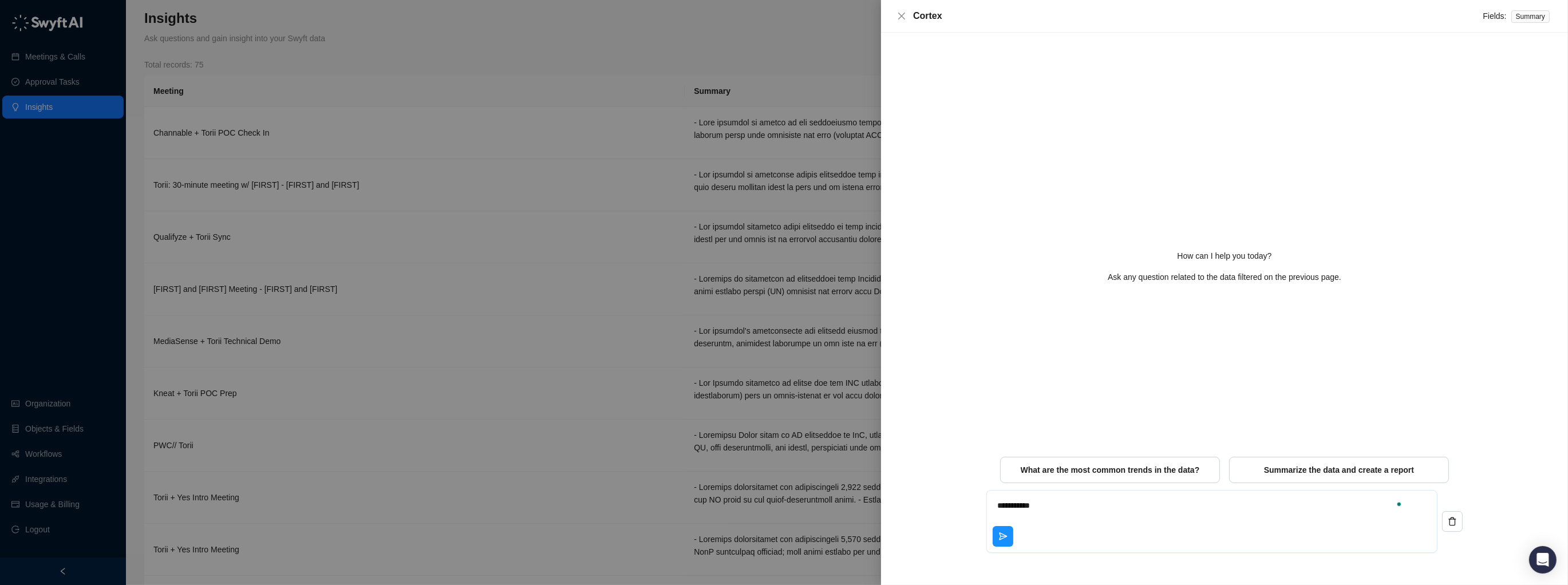 type on "**********" 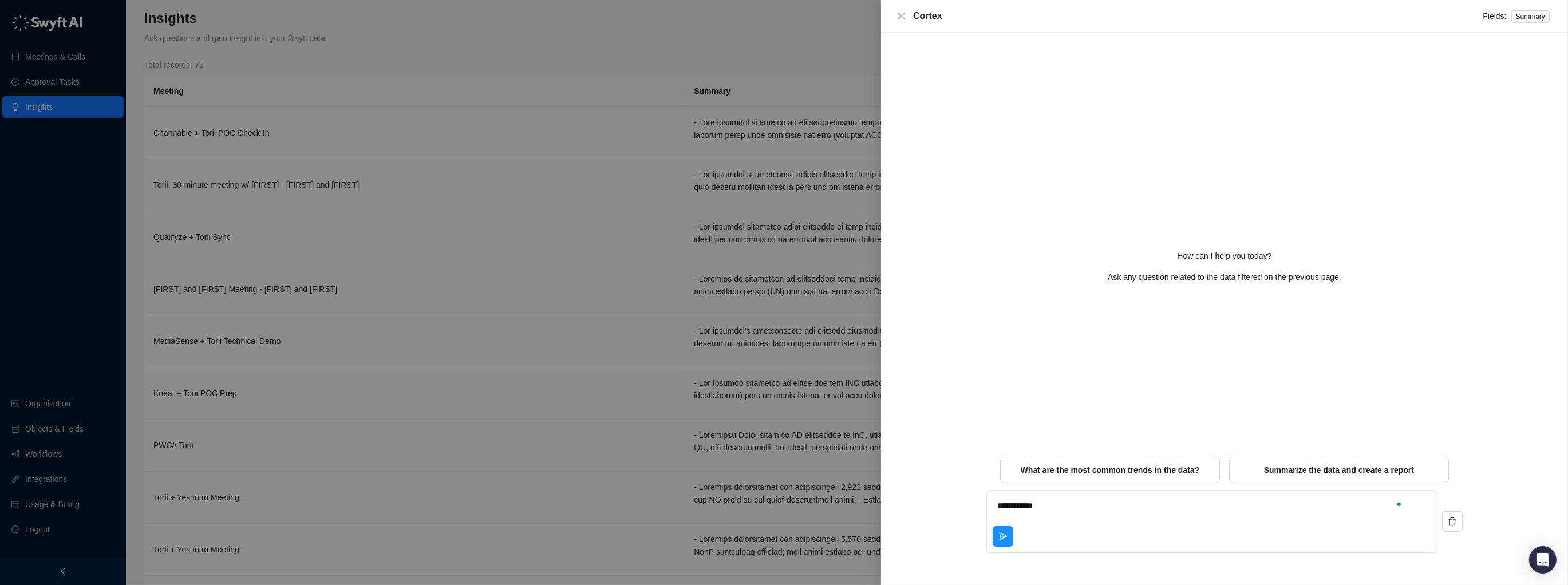 type on "**********" 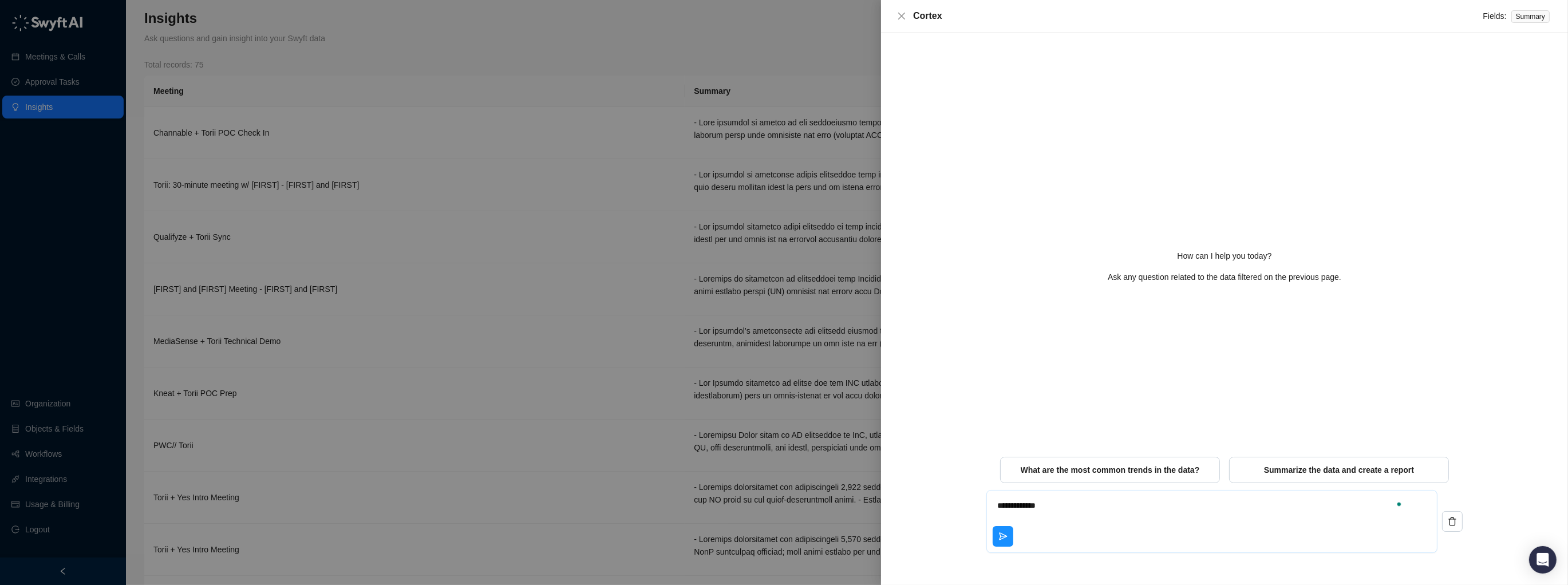 type on "**********" 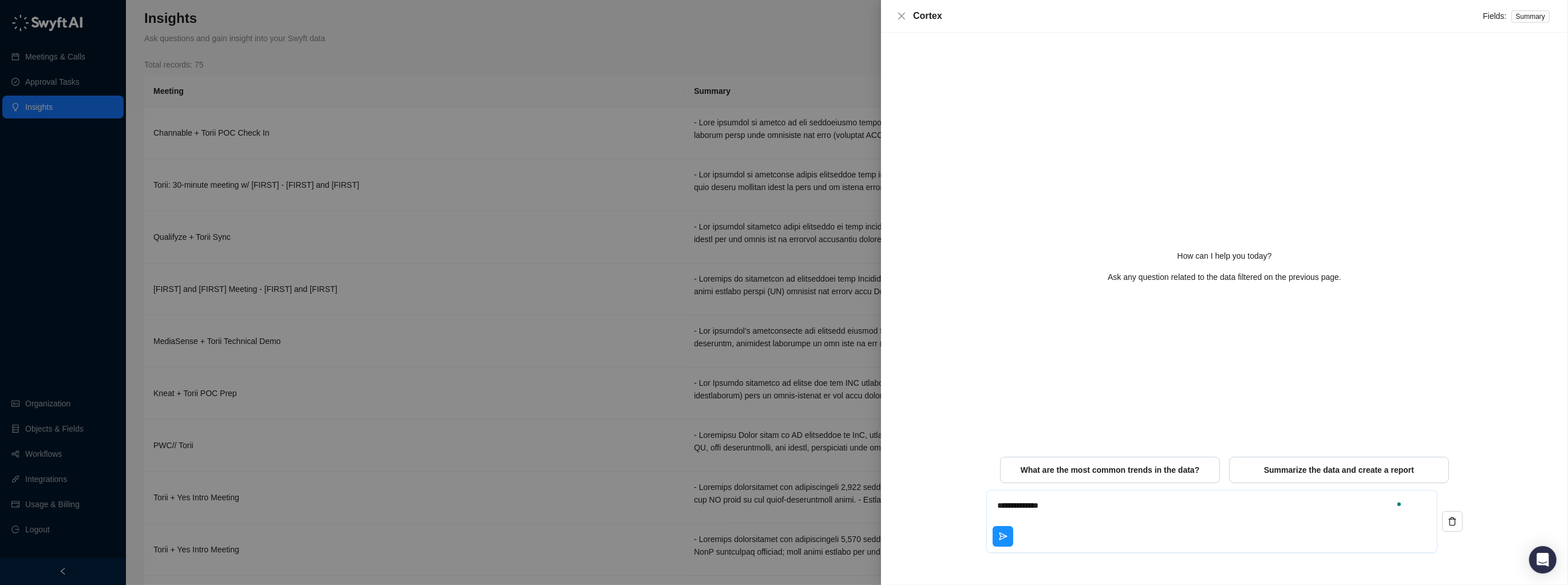 type on "*" 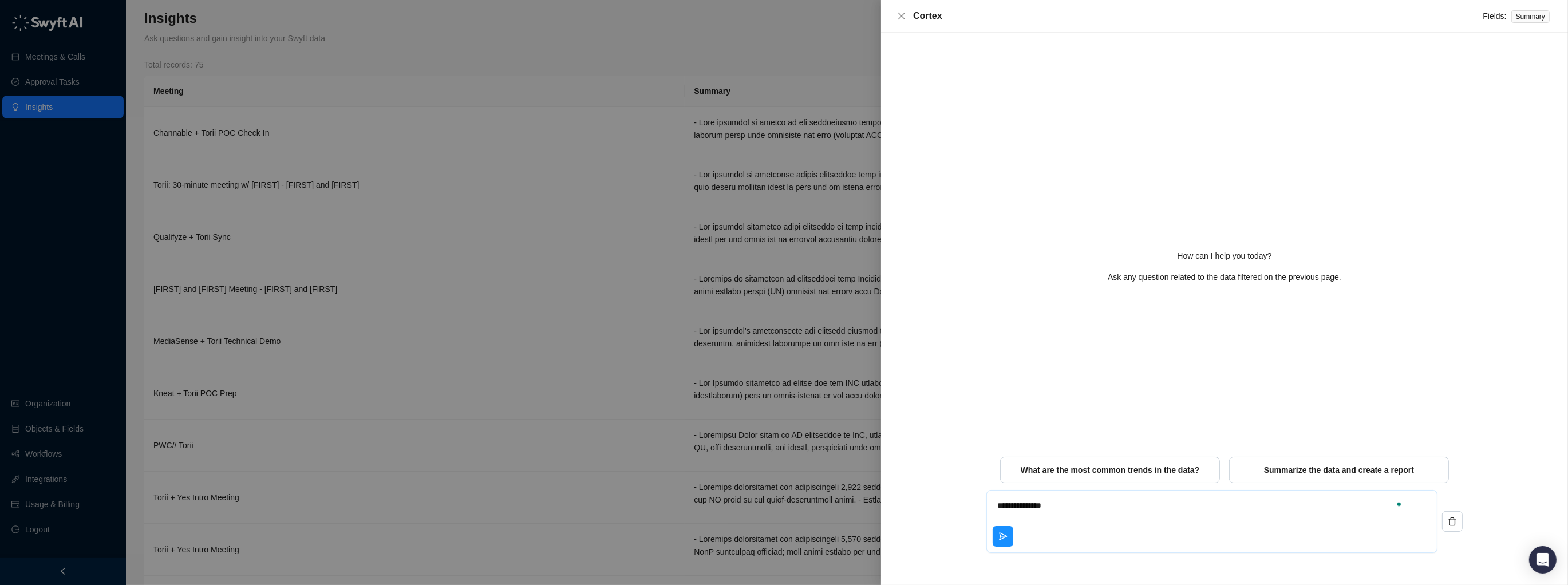 type on "**********" 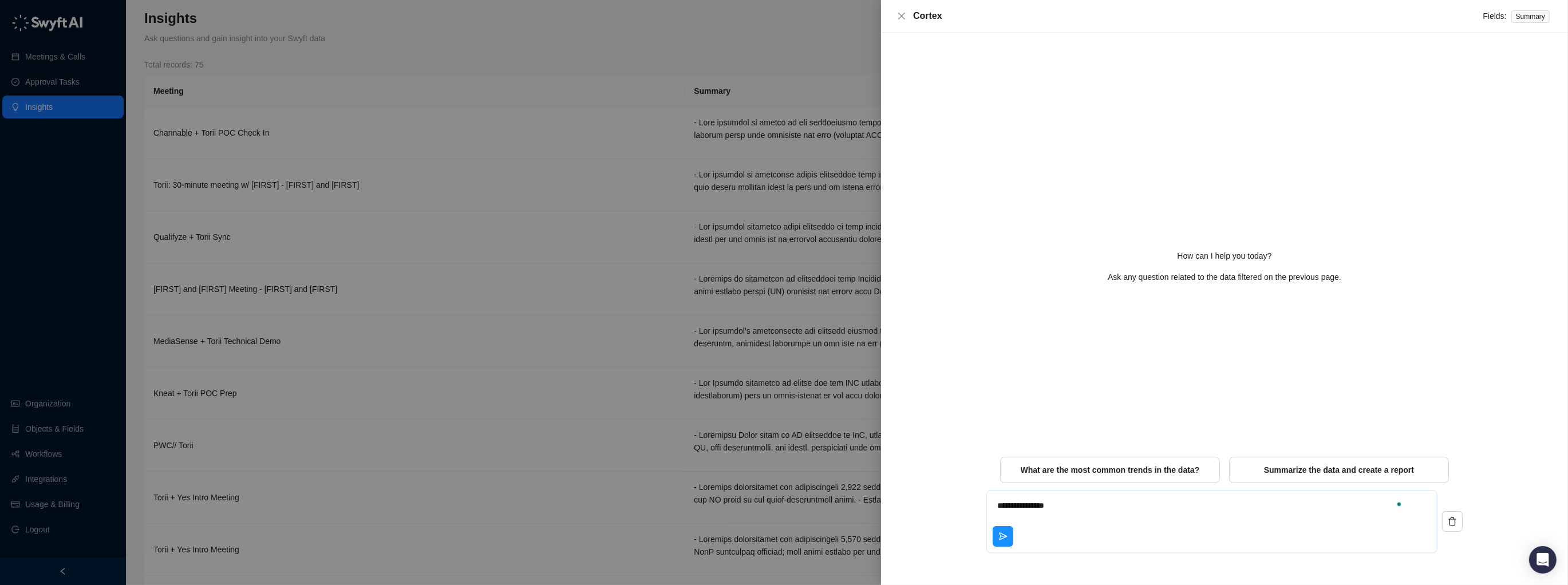 type on "**********" 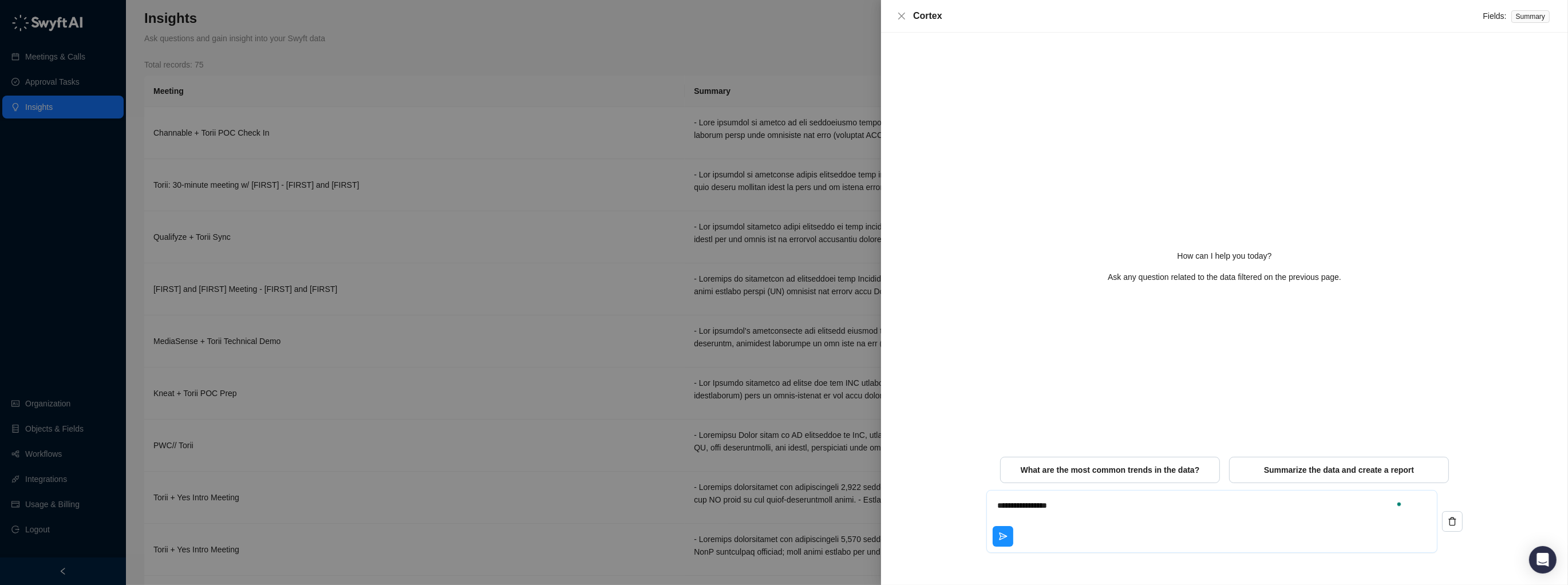type on "**********" 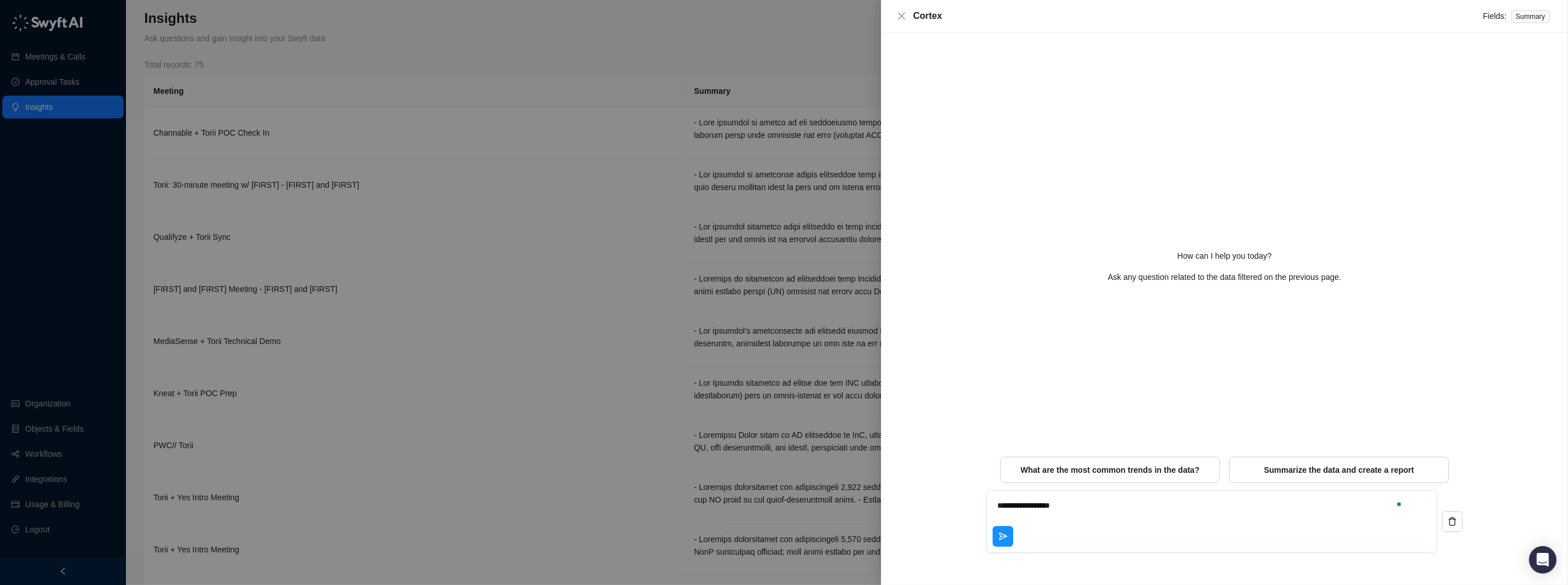 type on "**********" 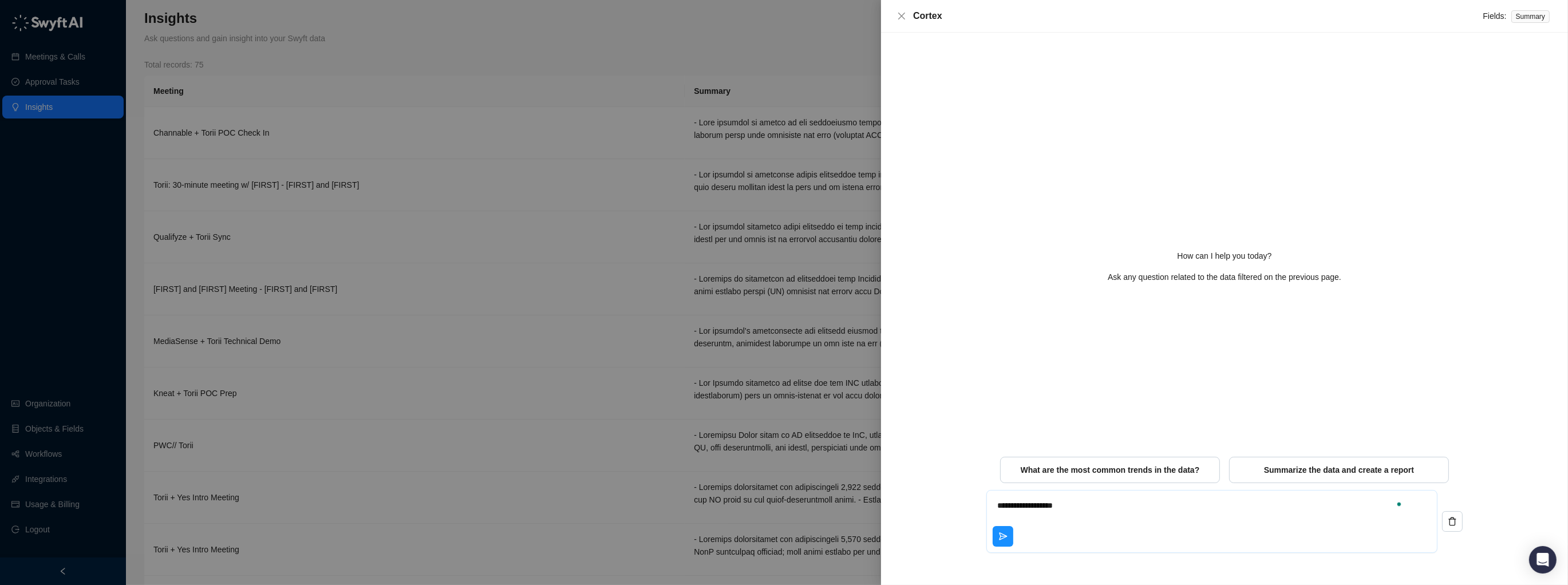 type on "*" 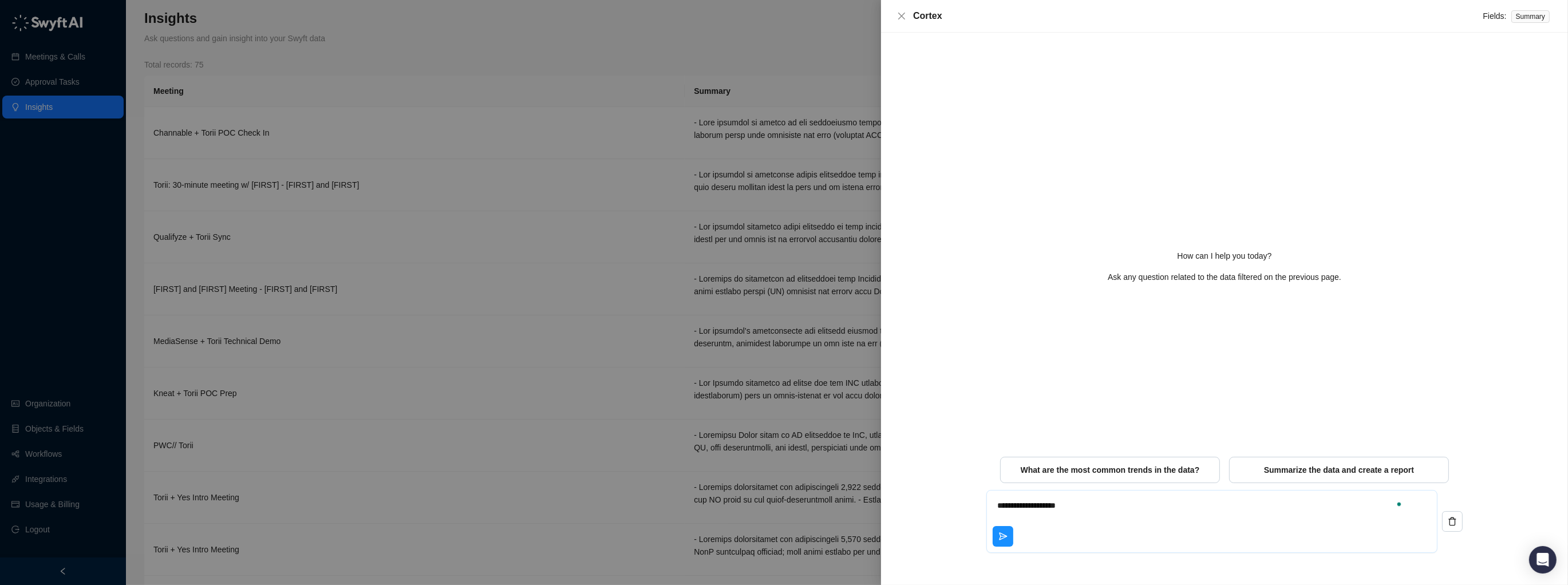 type on "**********" 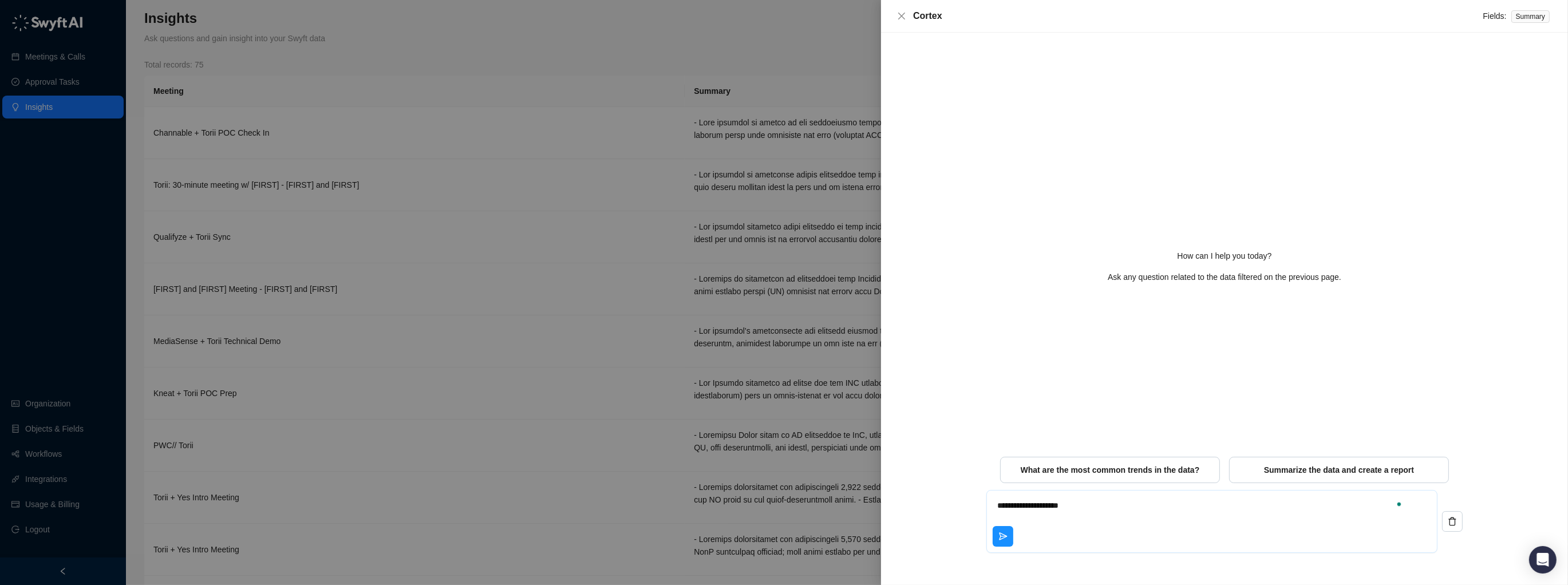 type on "**********" 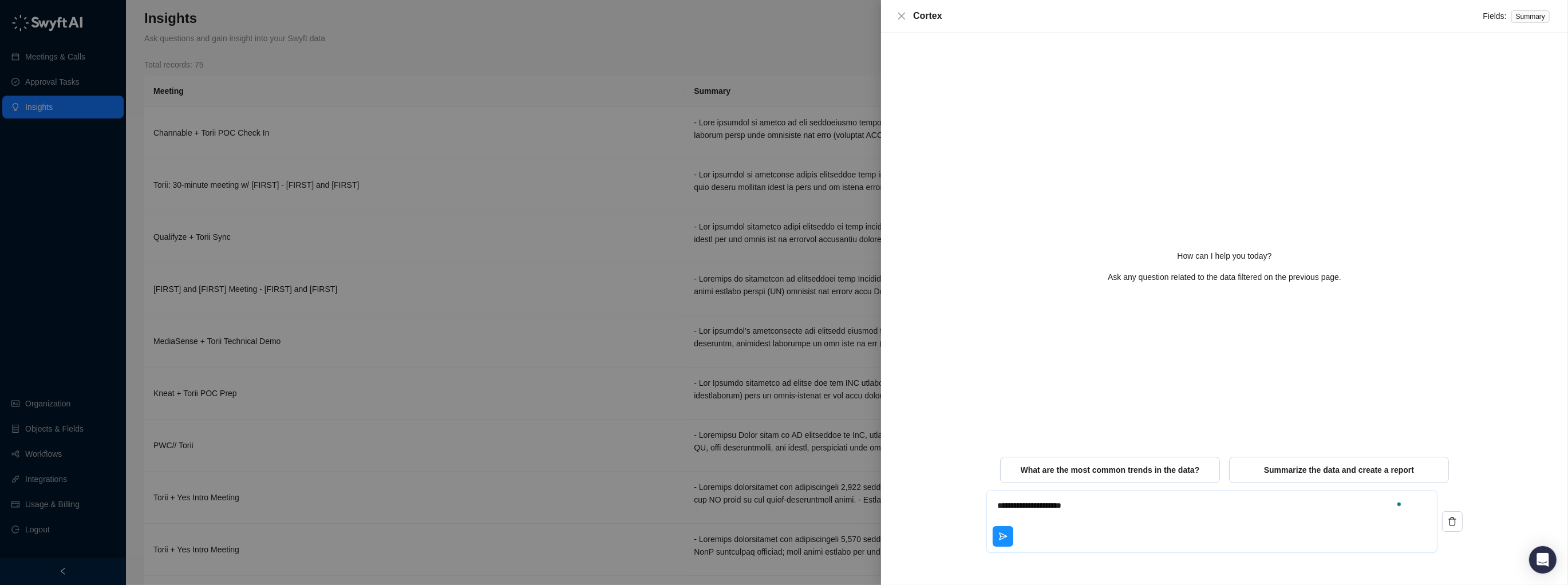 type on "**********" 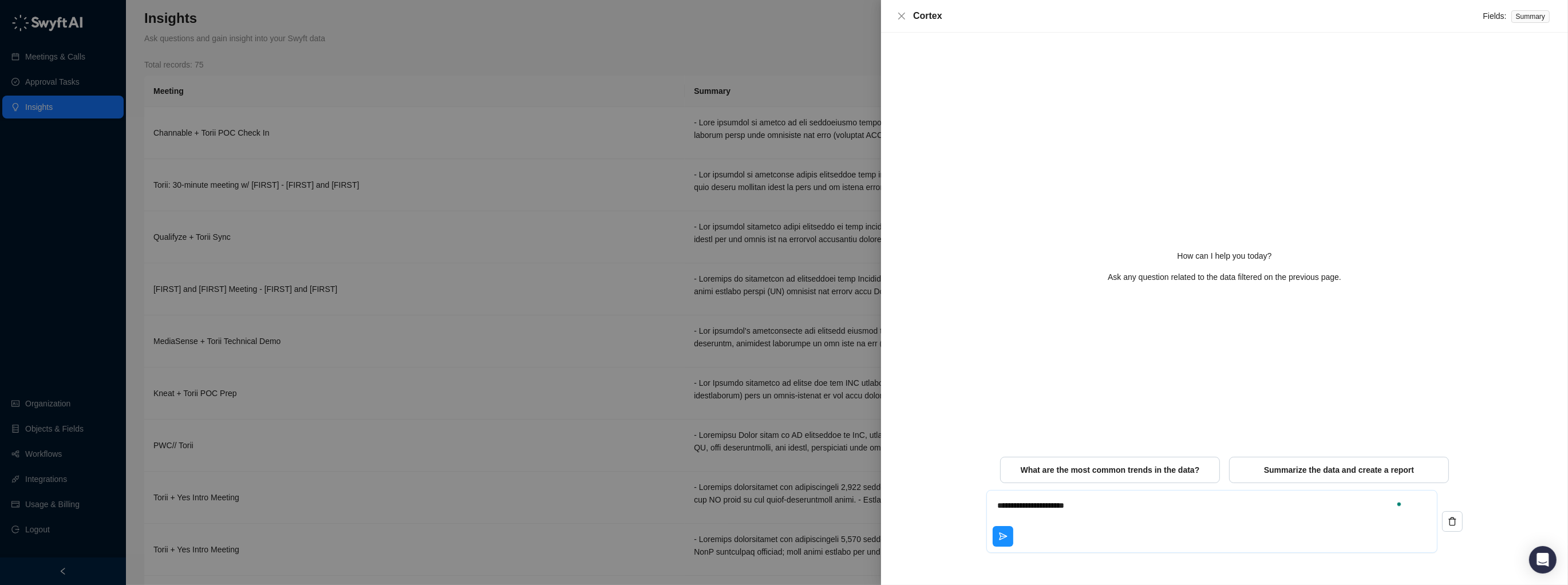 type on "**********" 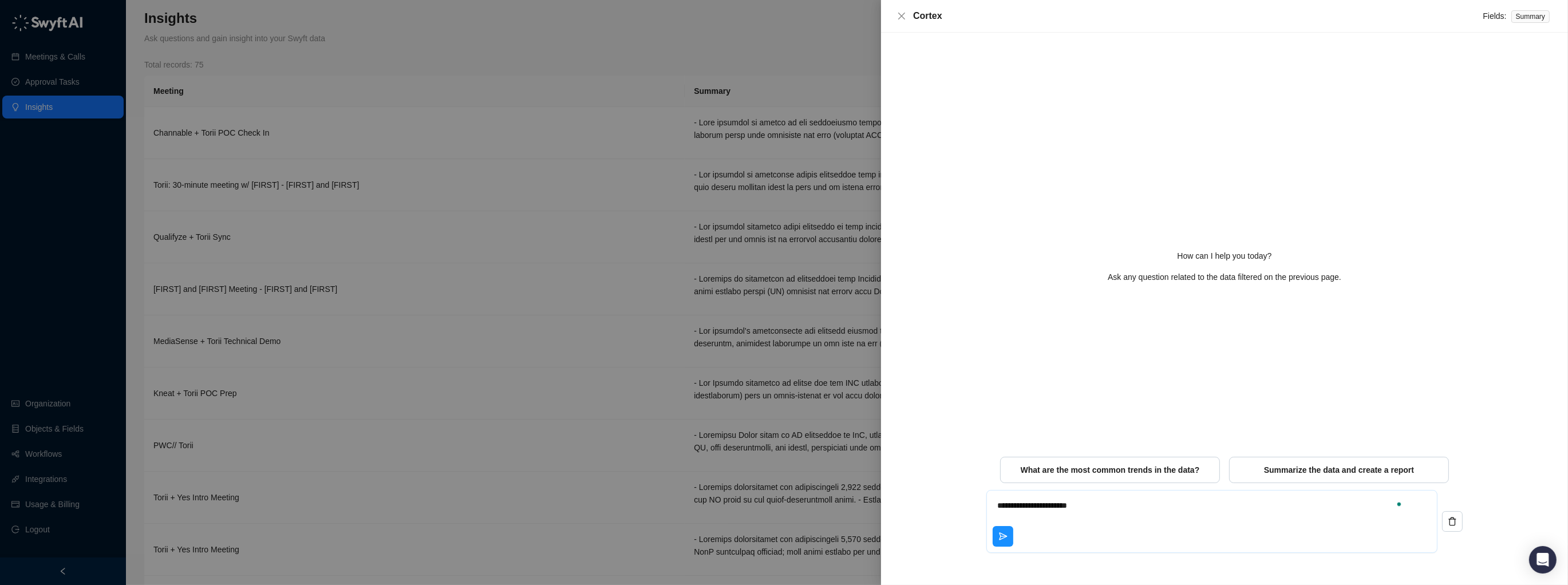 type on "**********" 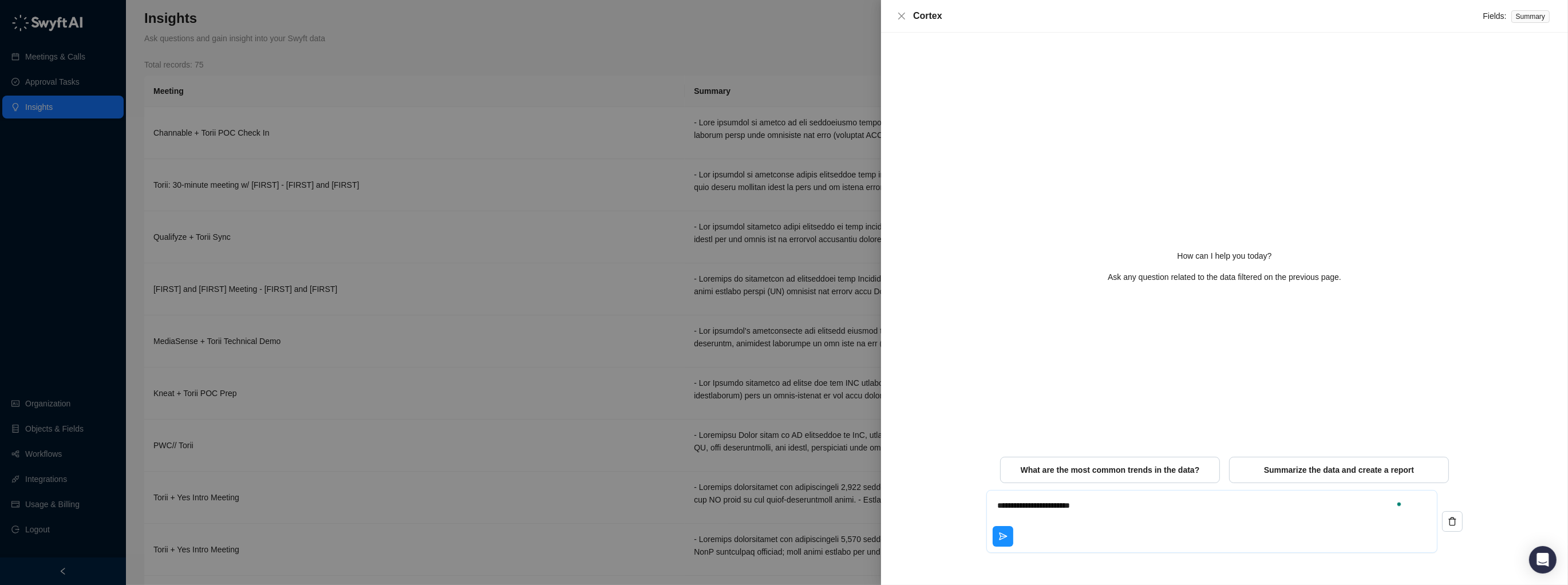 type on "**********" 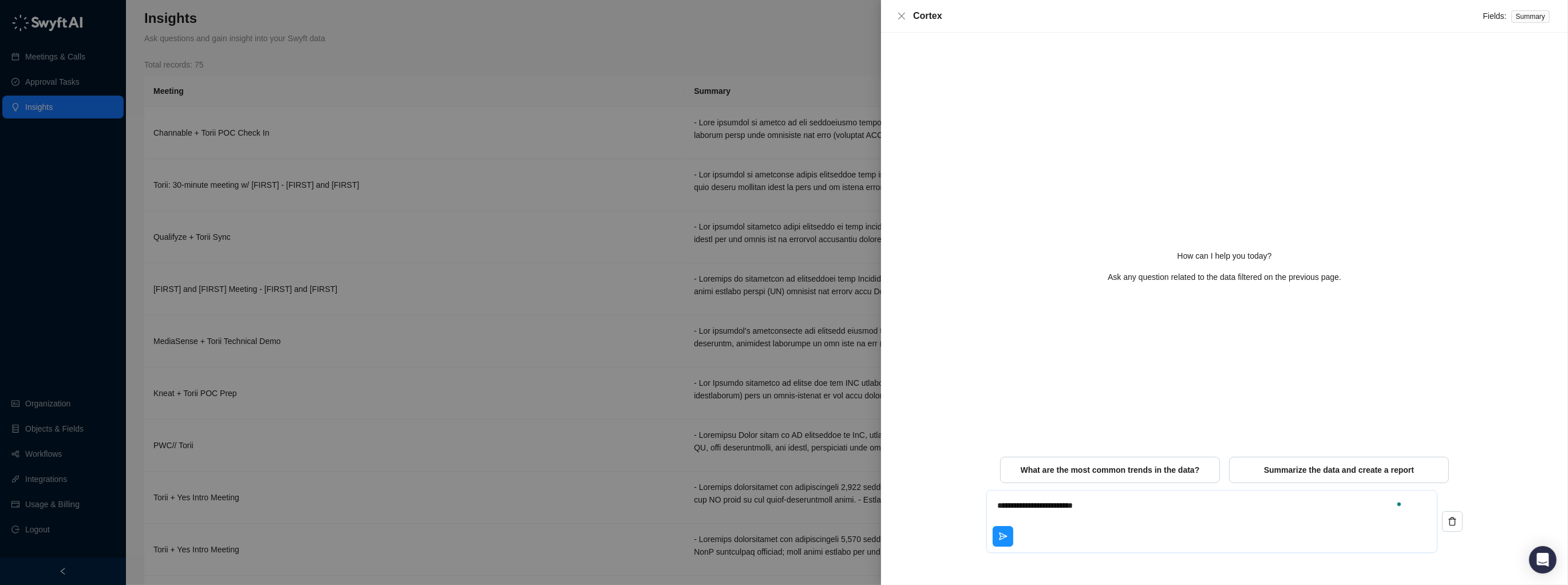 type on "**********" 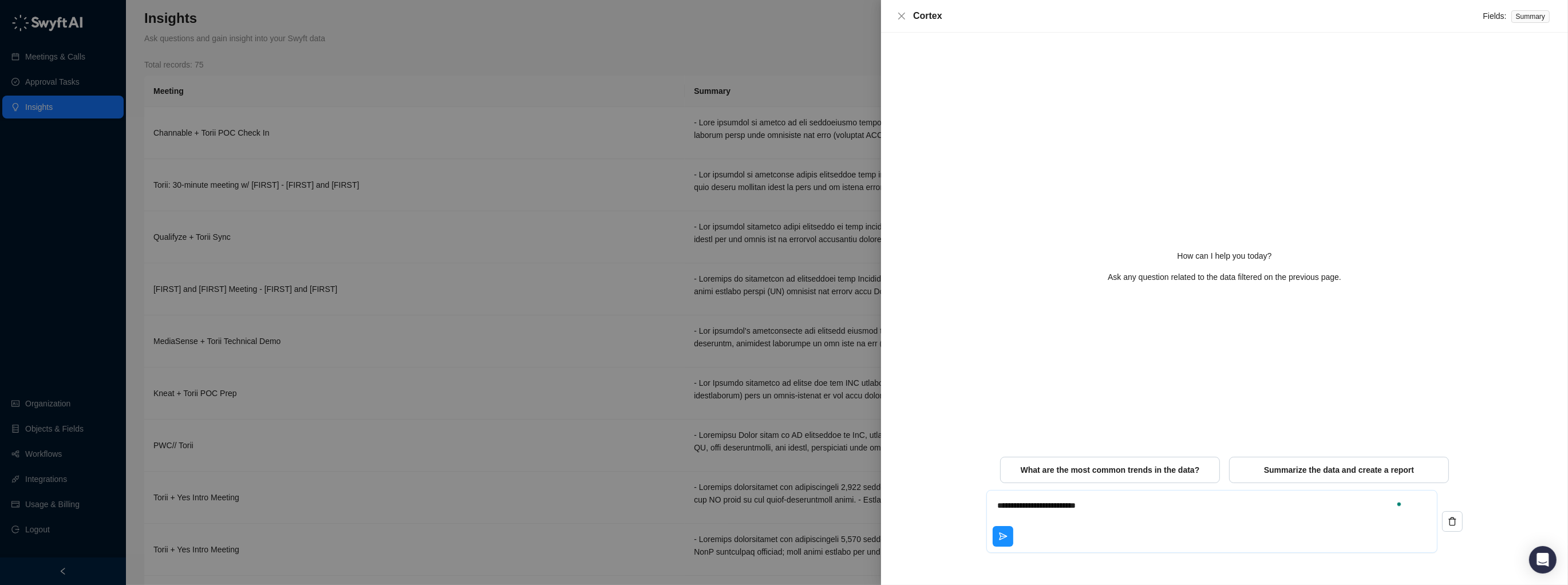 type on "**********" 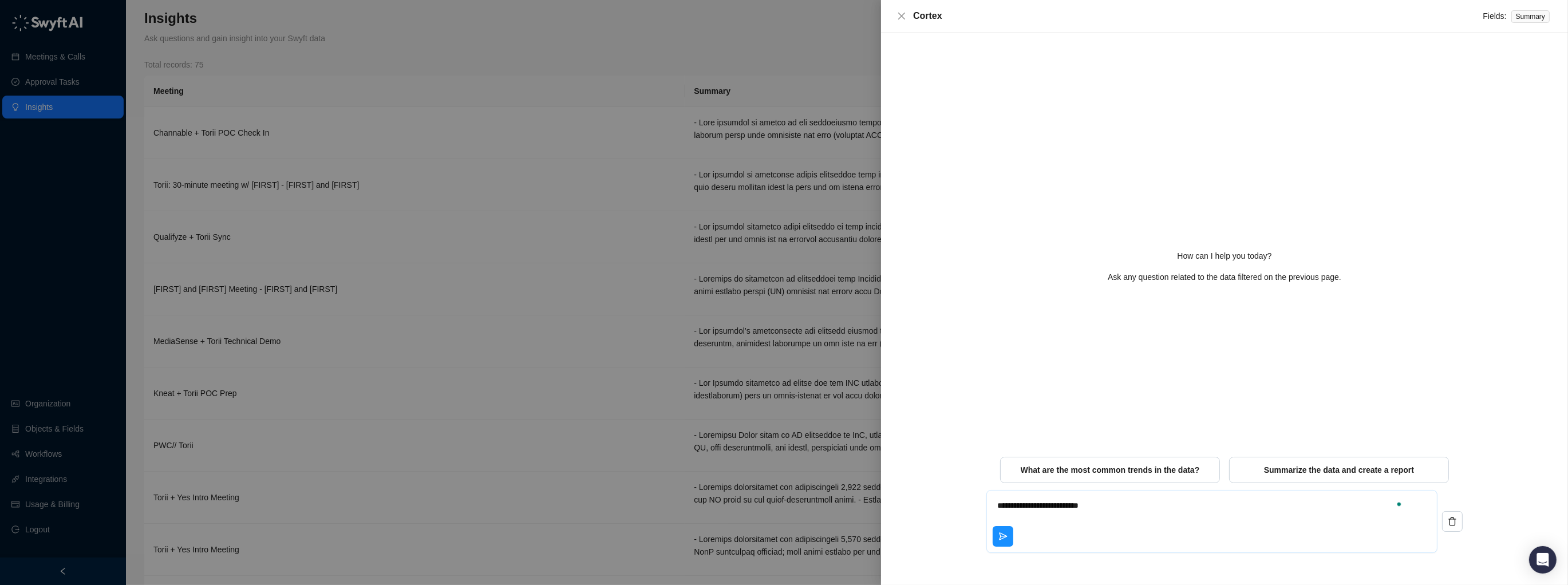 type on "**********" 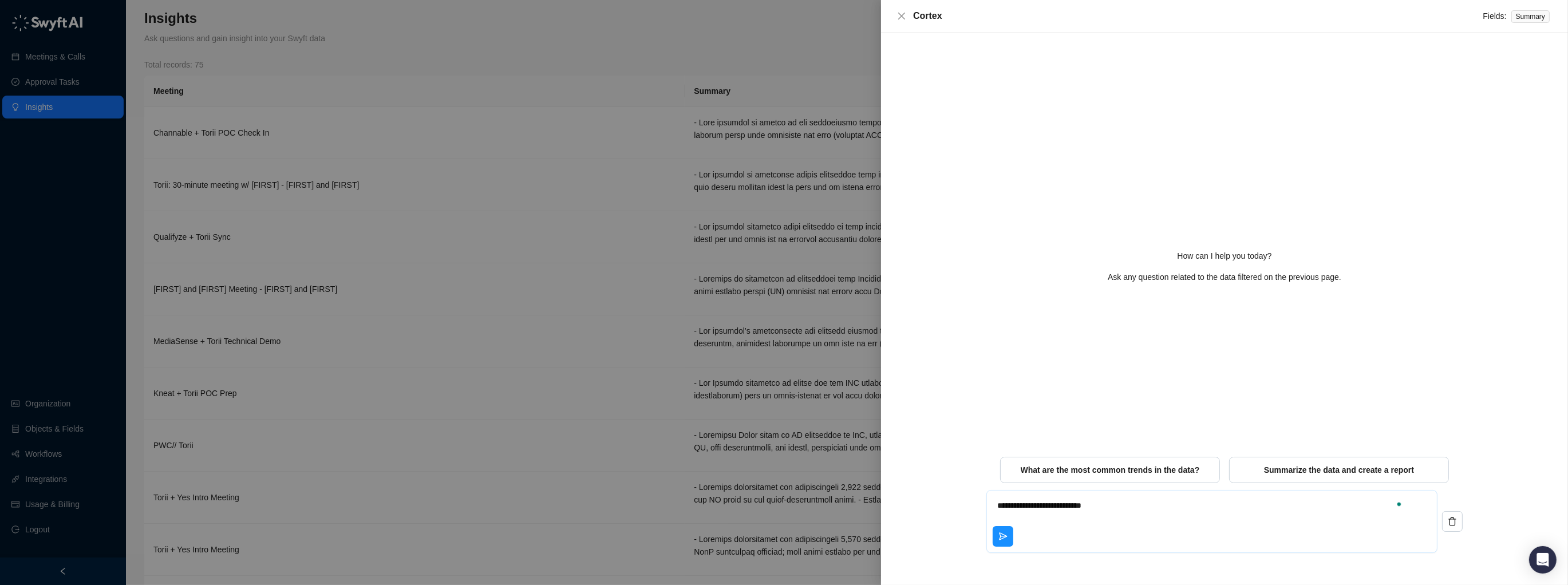 type on "*" 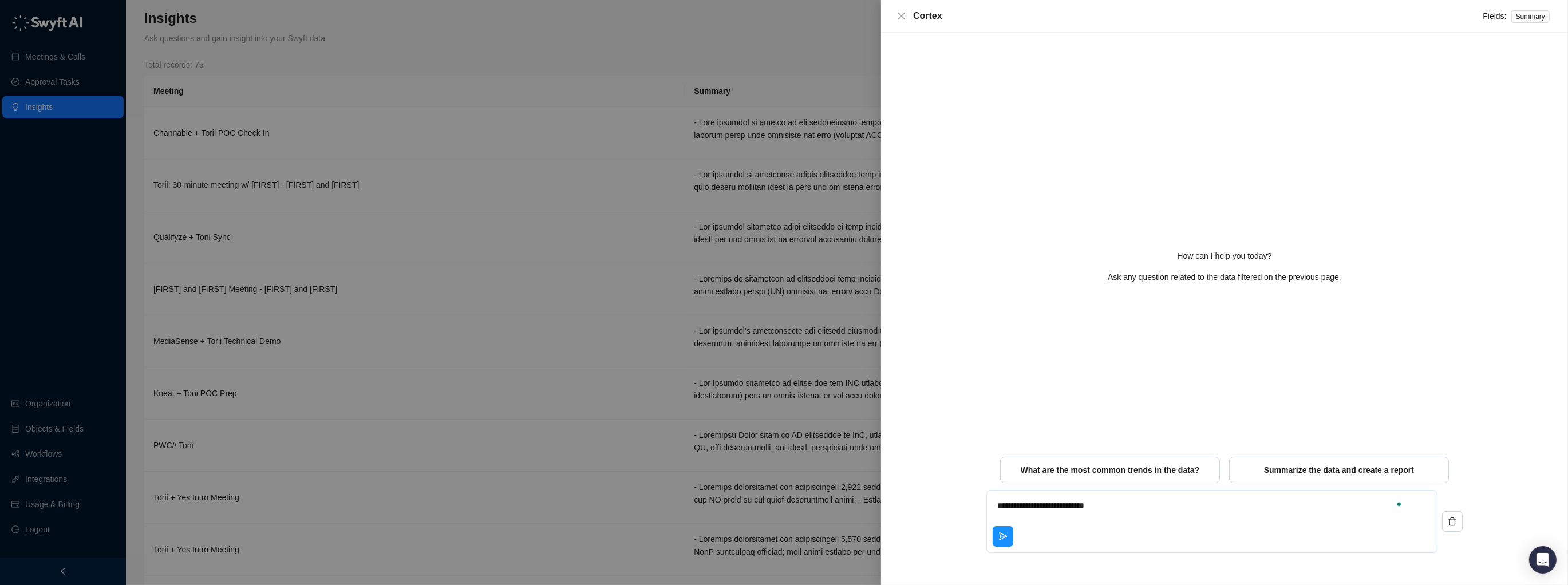 type on "**********" 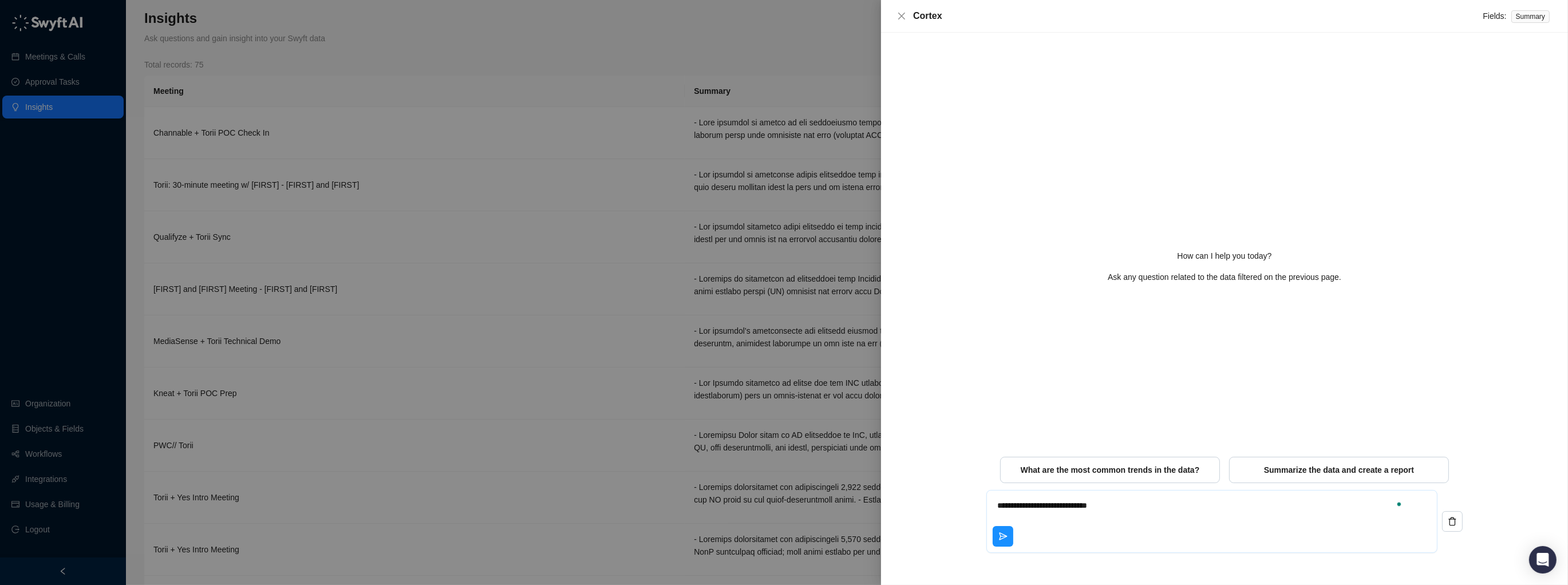 type on "**********" 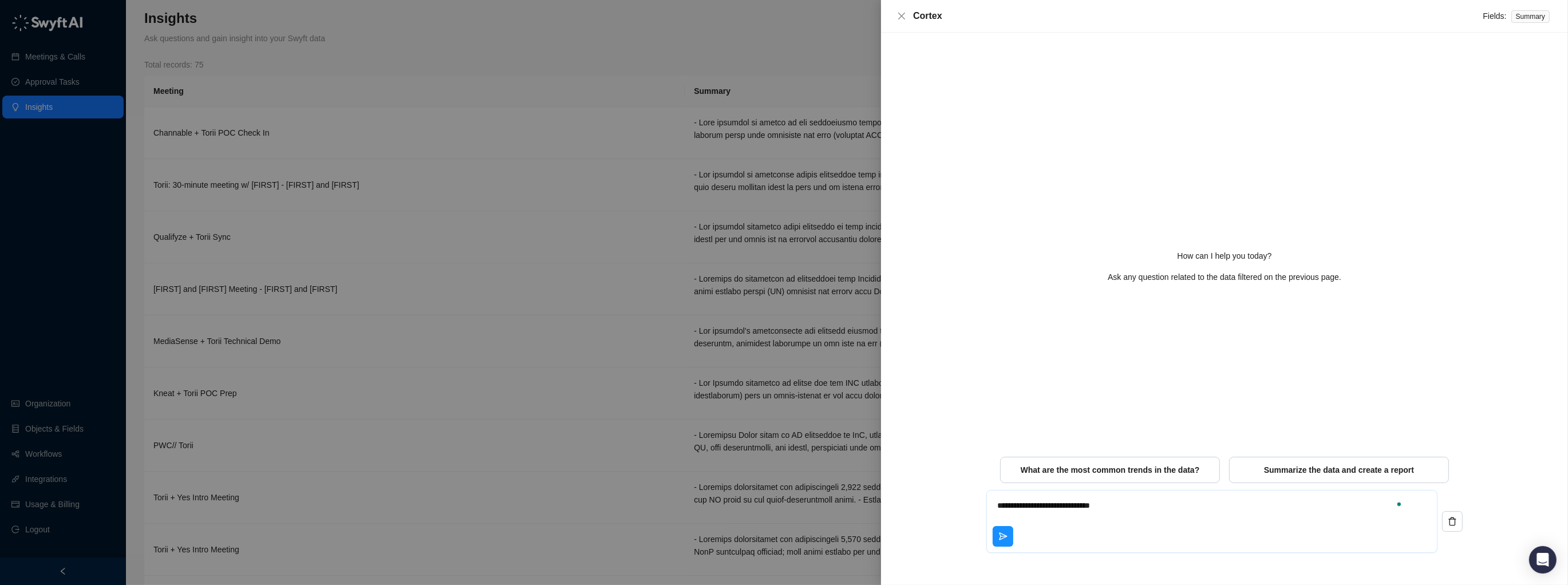 type on "**********" 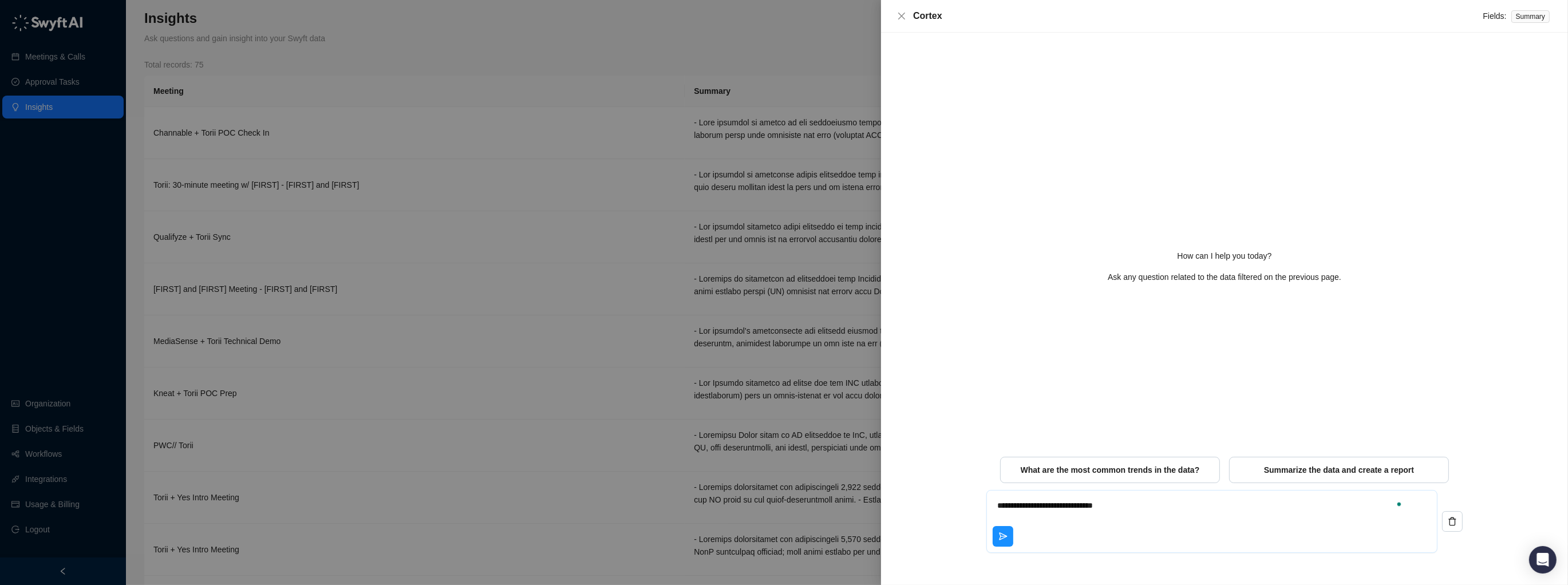 type on "**********" 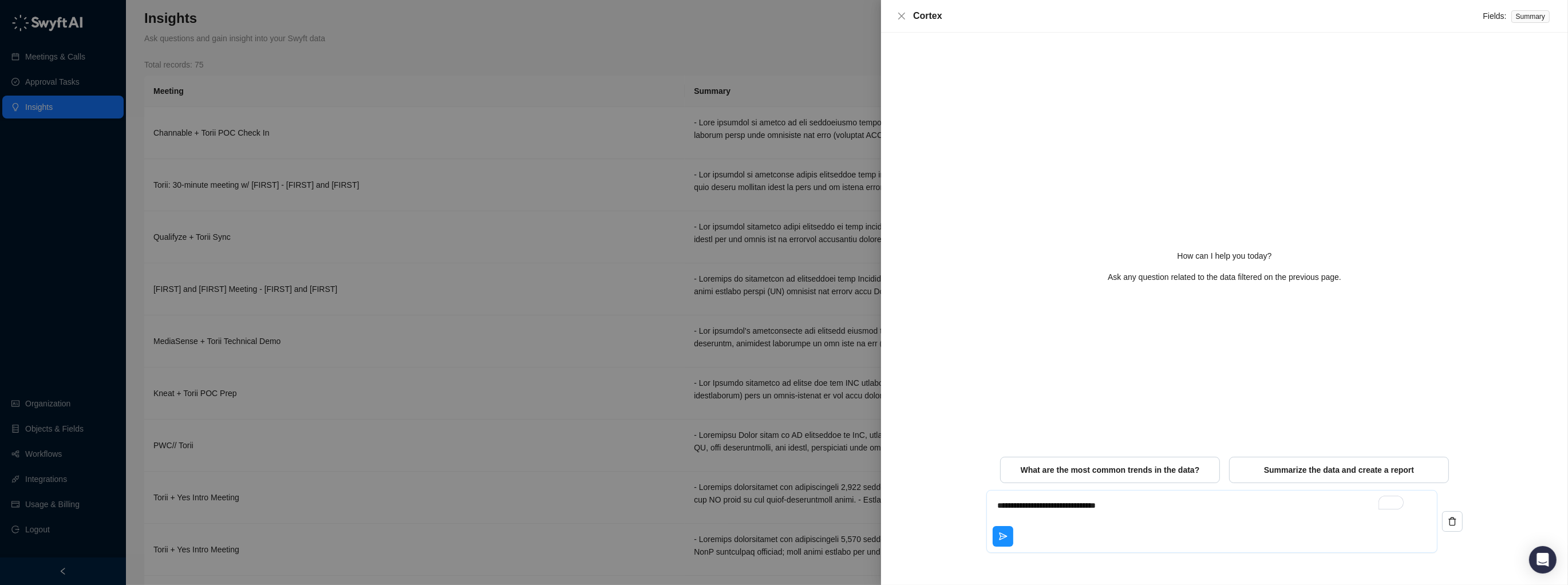 type on "**********" 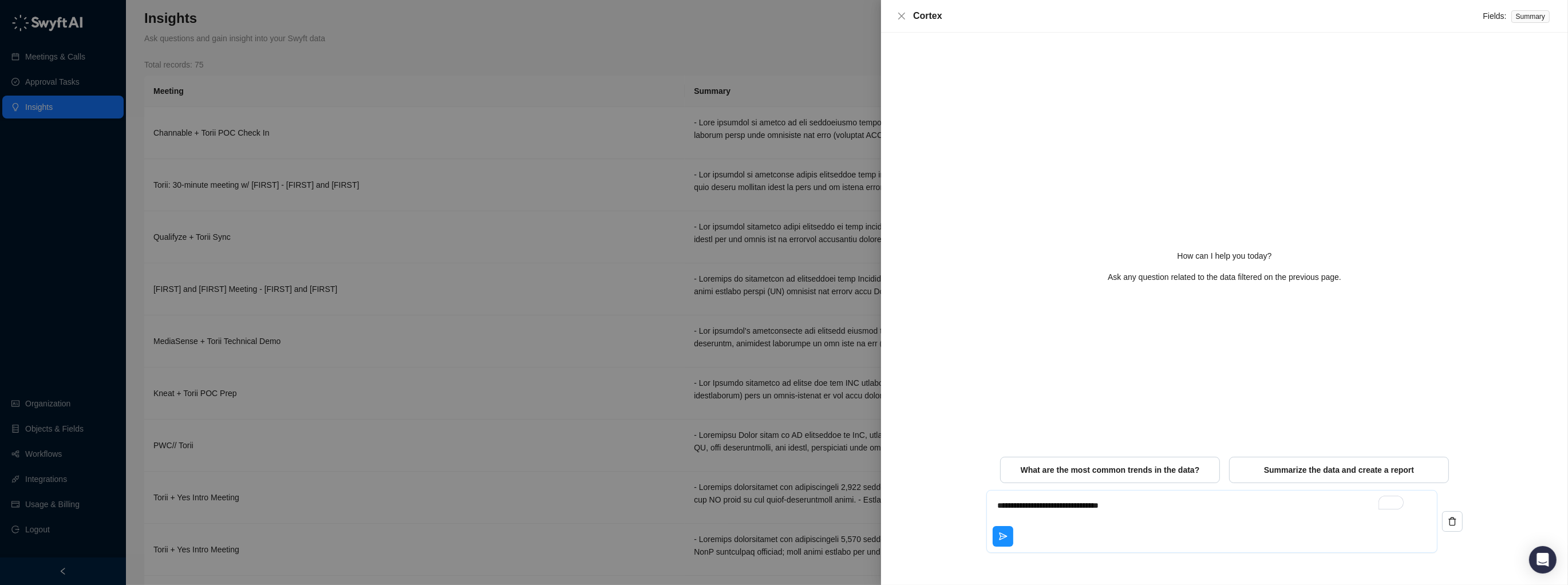 type on "**********" 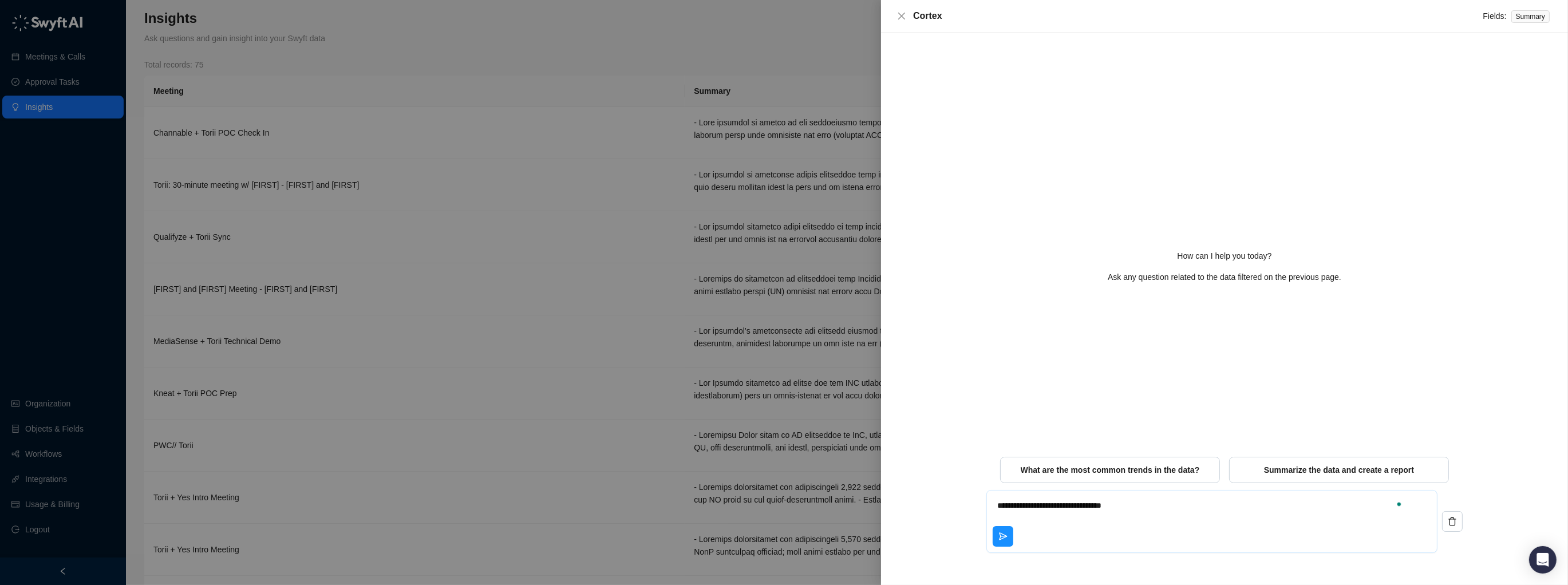 type on "**********" 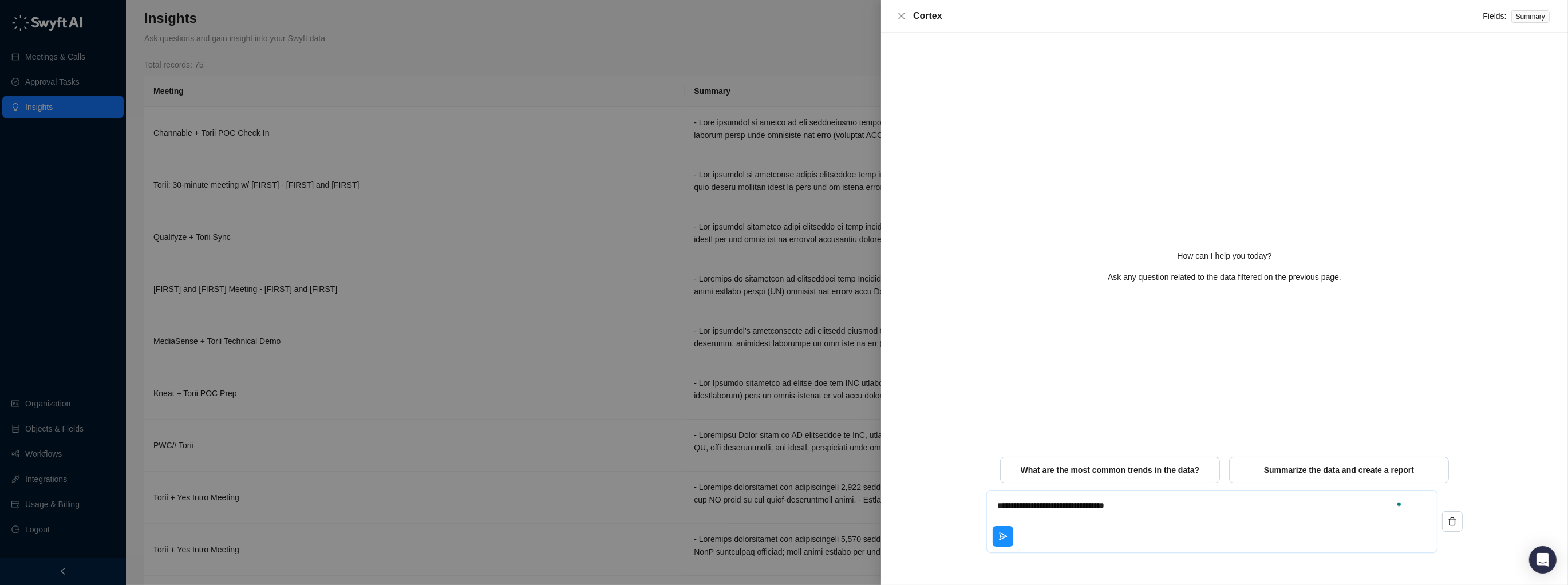 type on "**********" 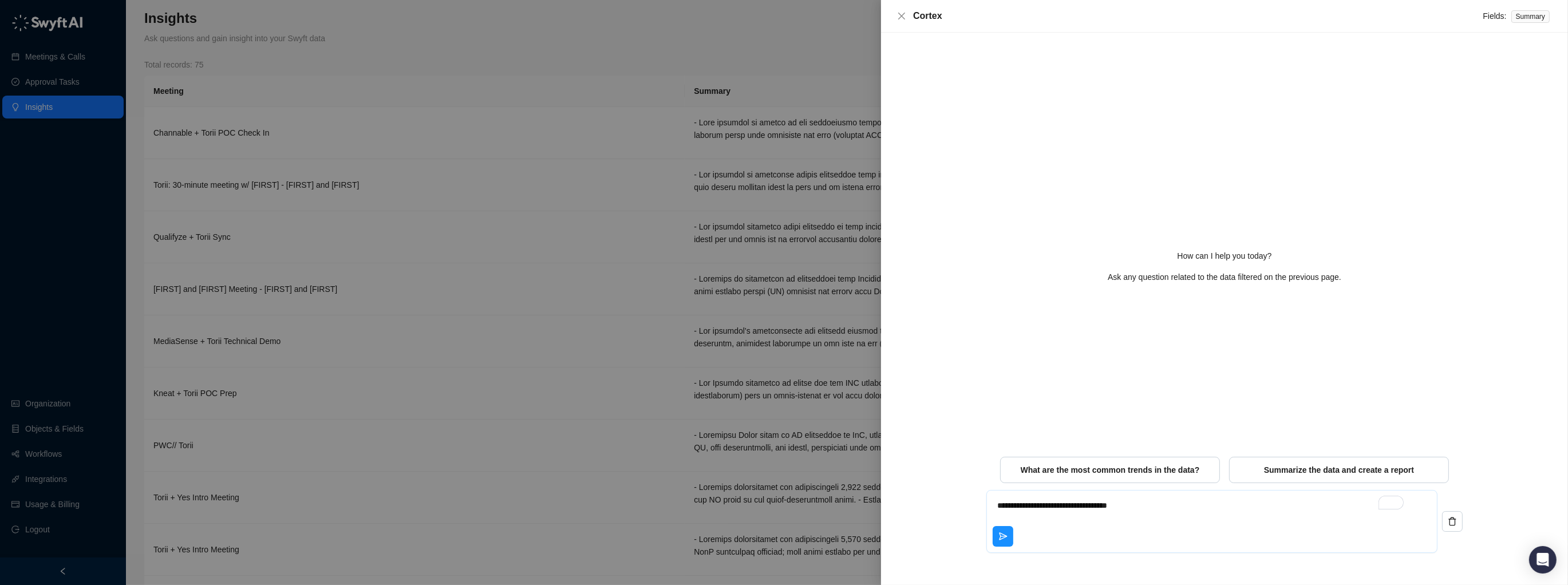 type on "**********" 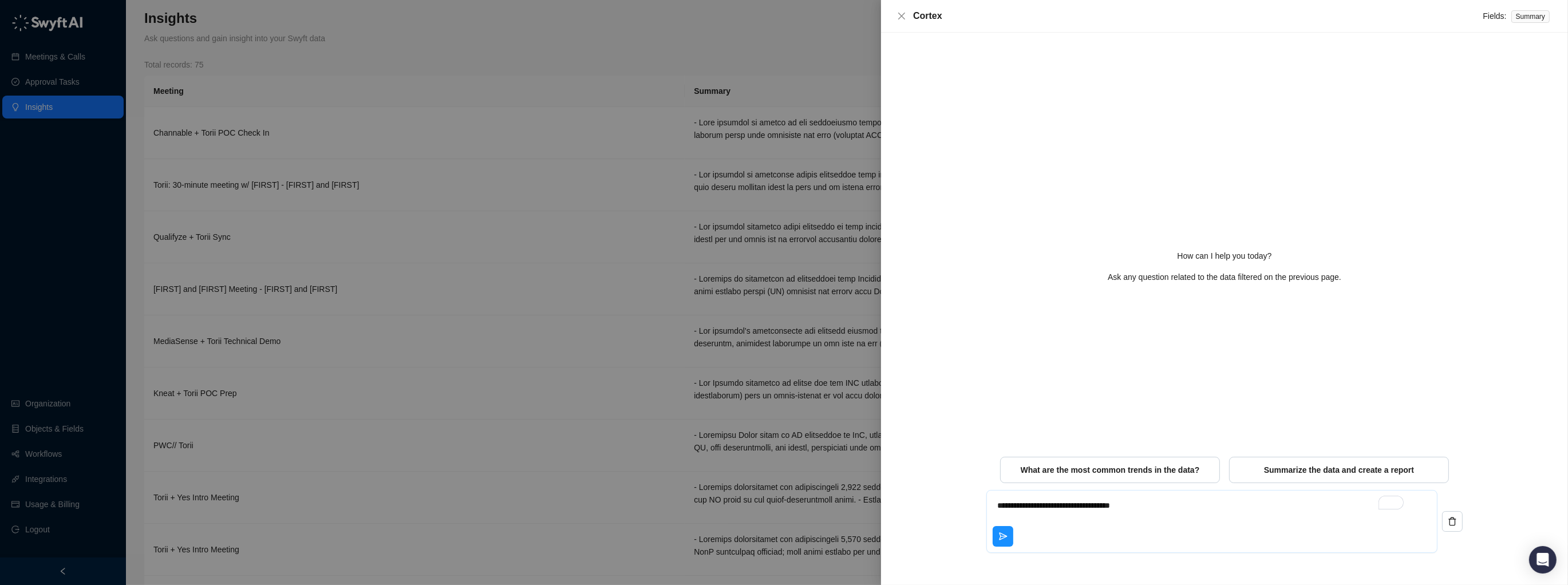 type on "**********" 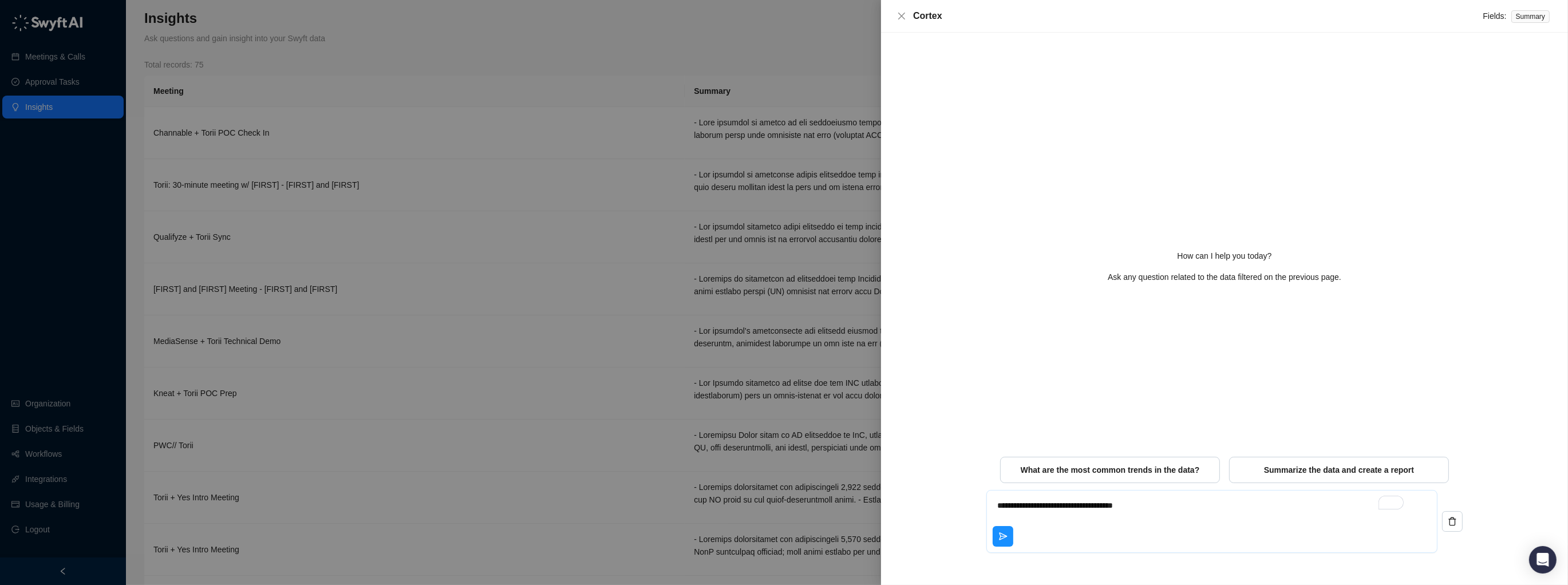type on "**********" 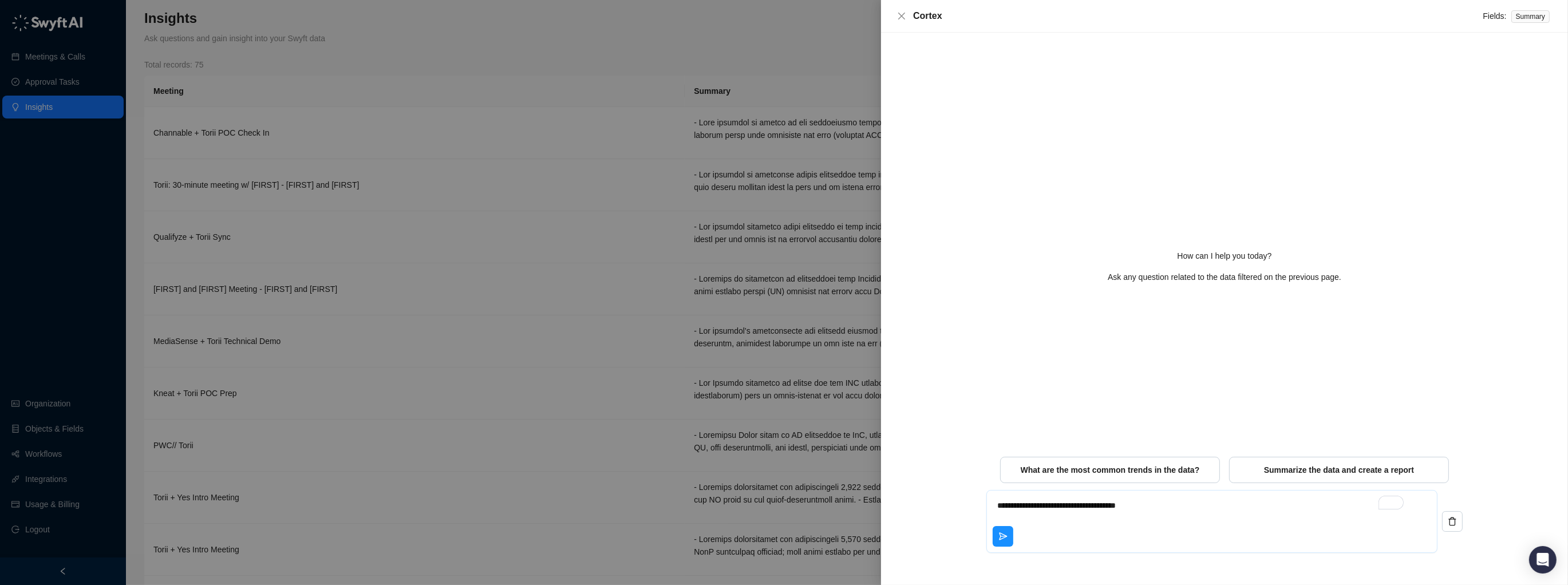 type on "**********" 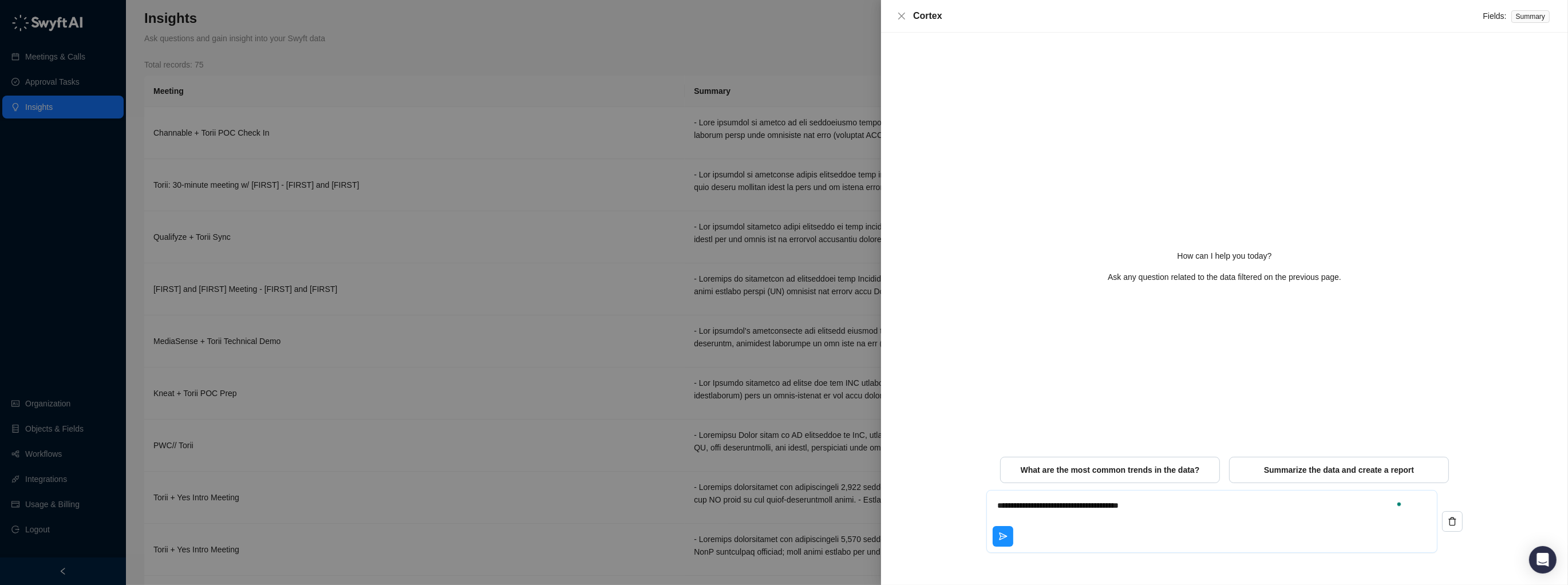 type on "**********" 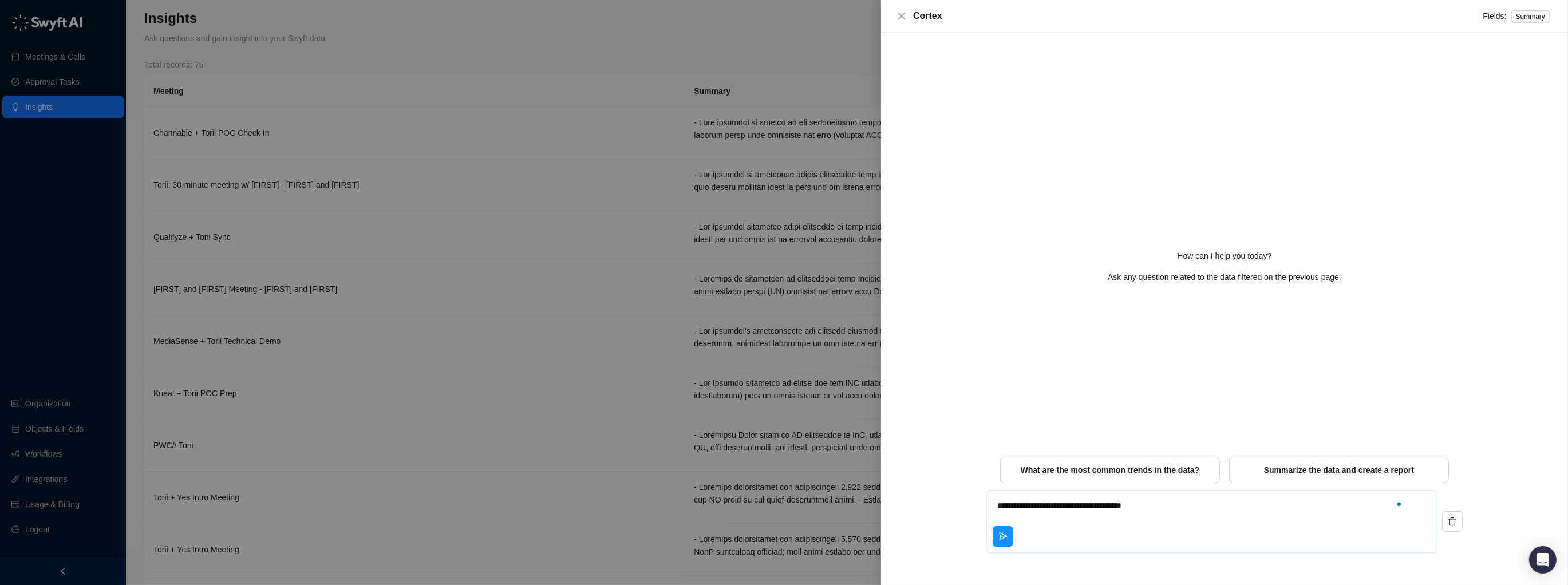 type on "**********" 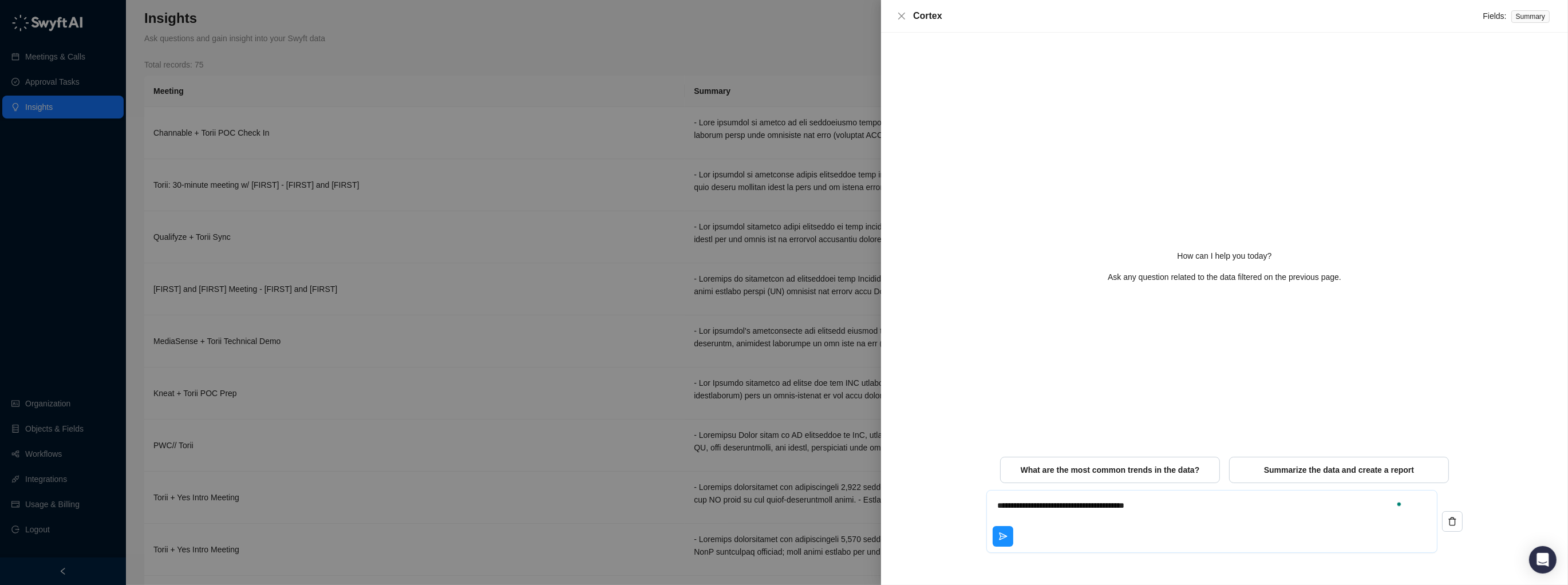type on "**********" 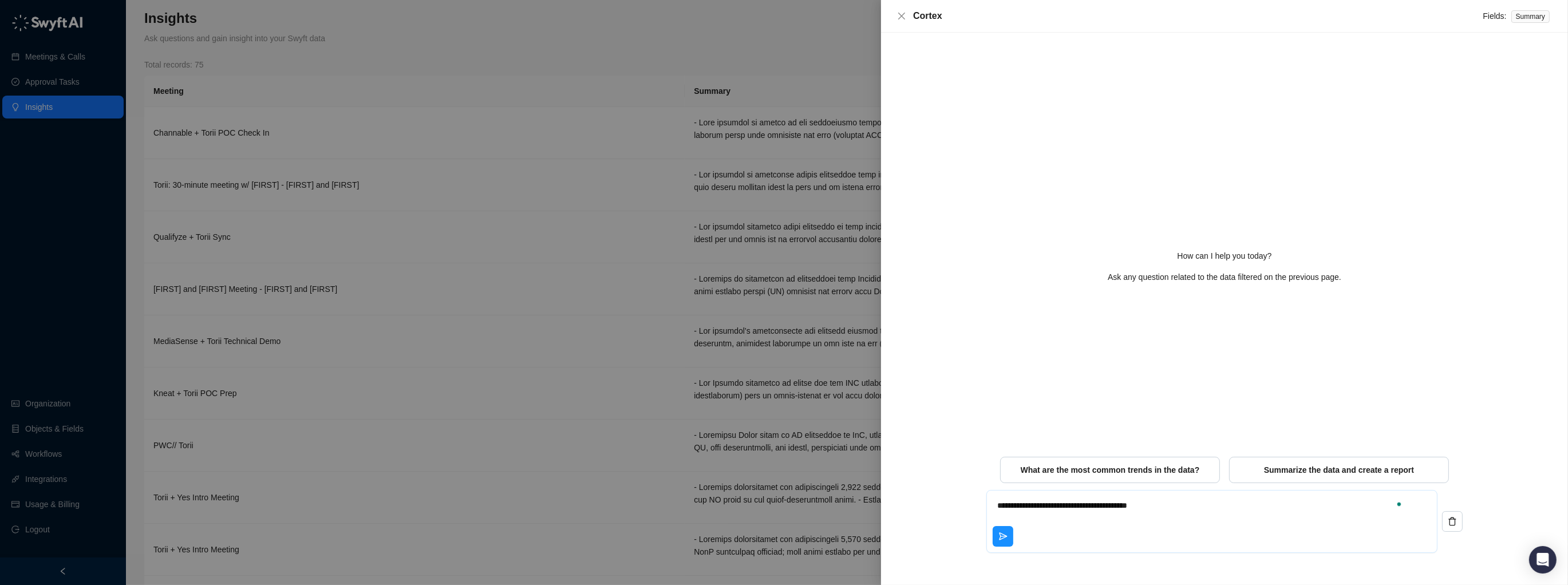 type on "**********" 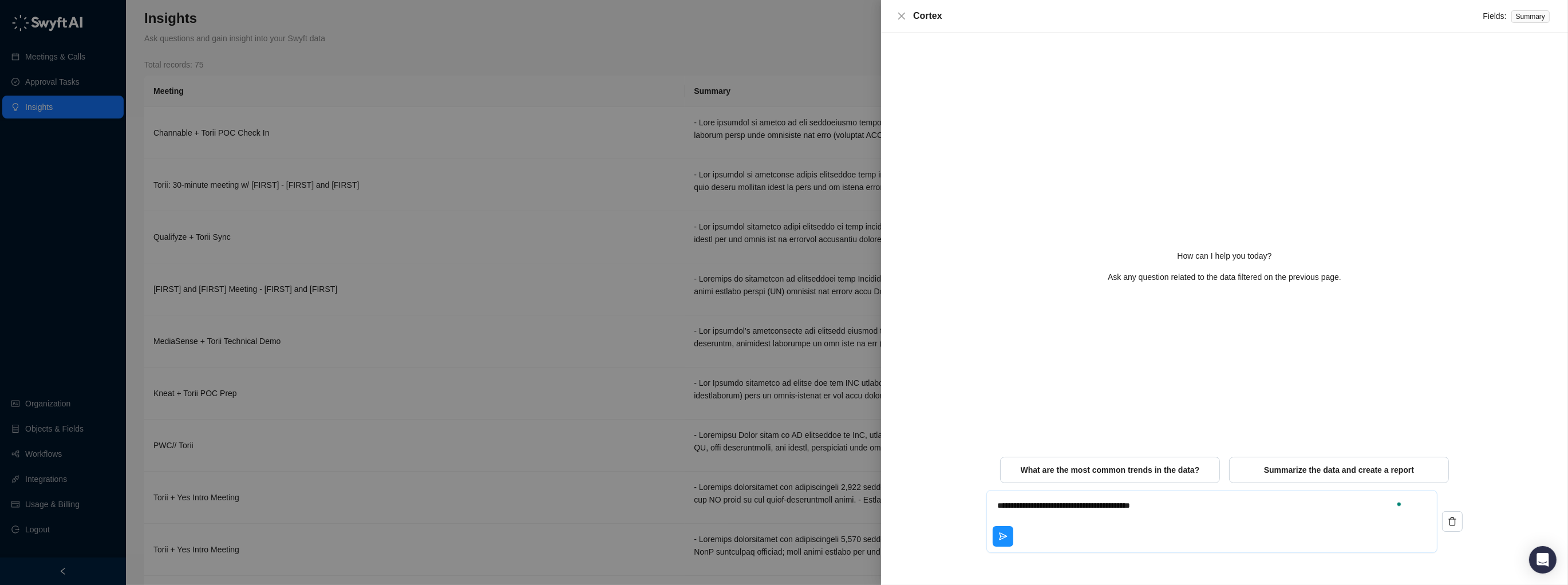 type on "**********" 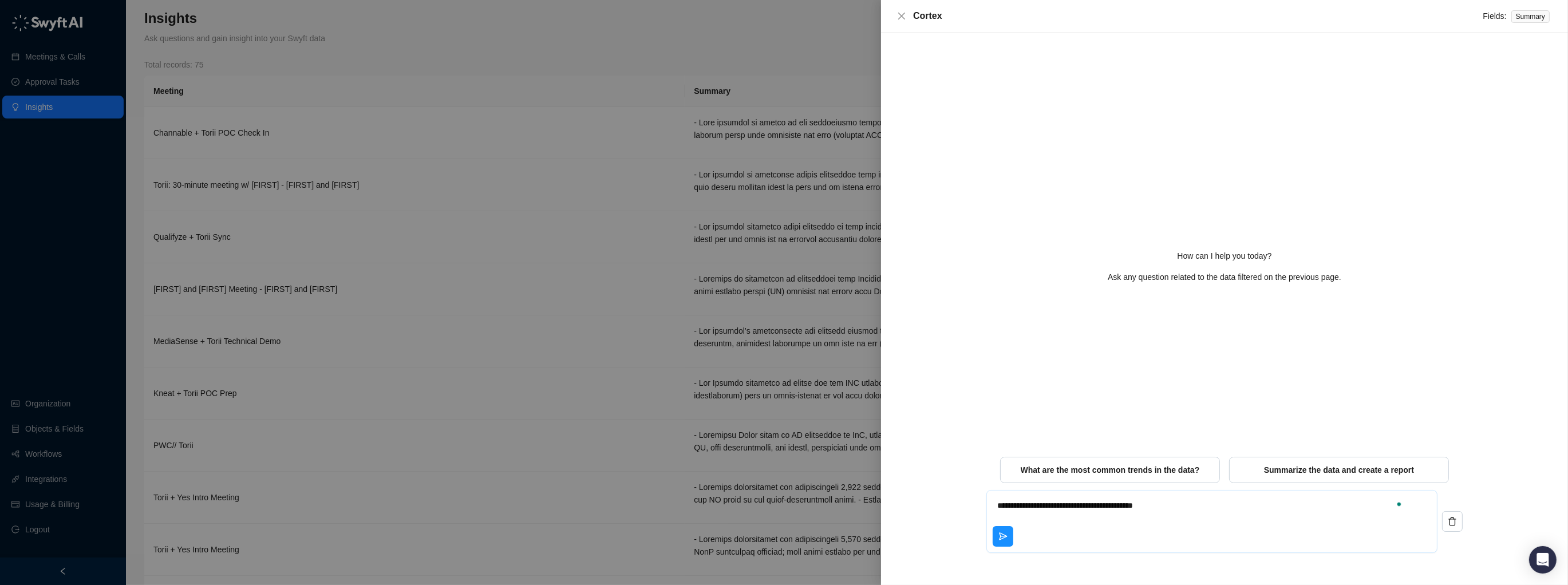 type on "**********" 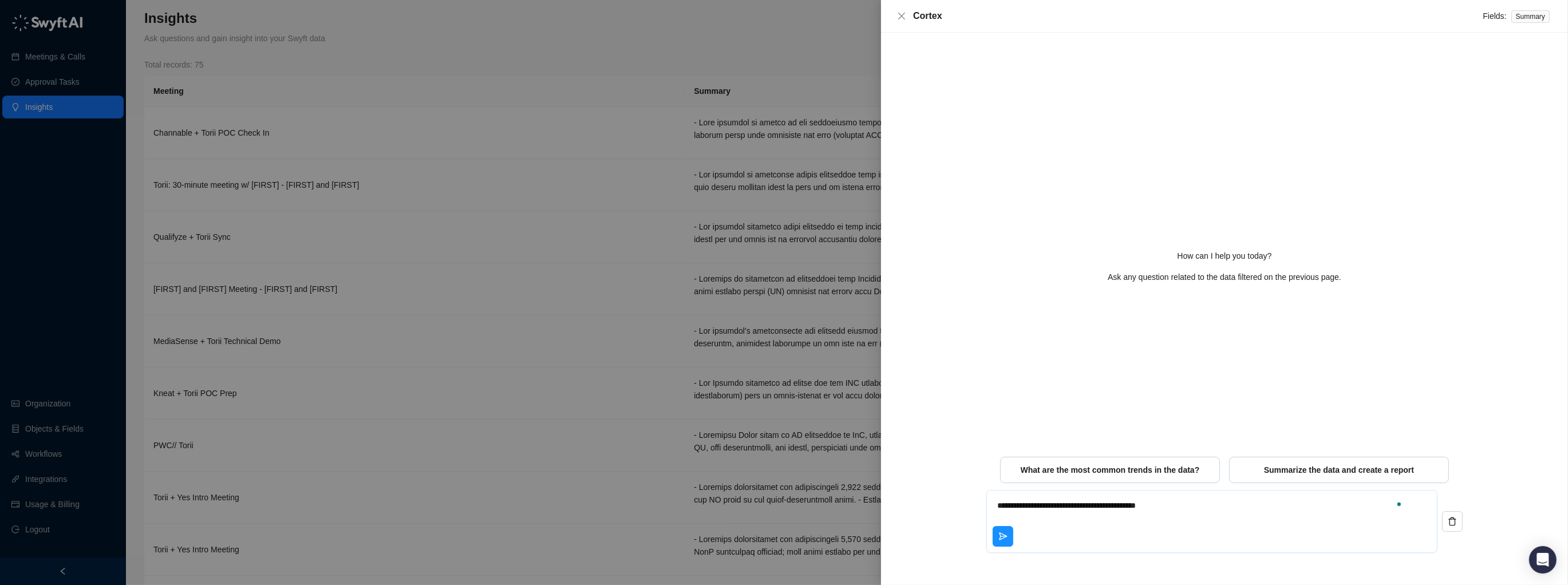 type on "**********" 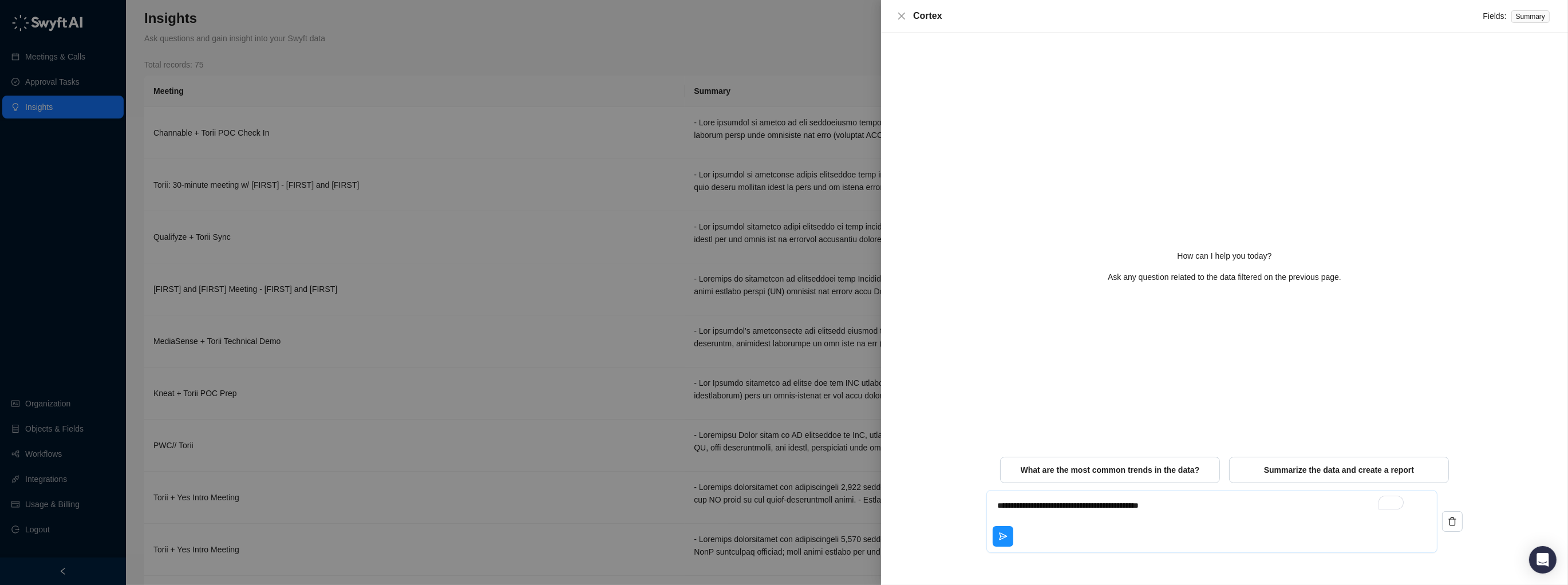 click on "**********" at bounding box center [1202, 505] 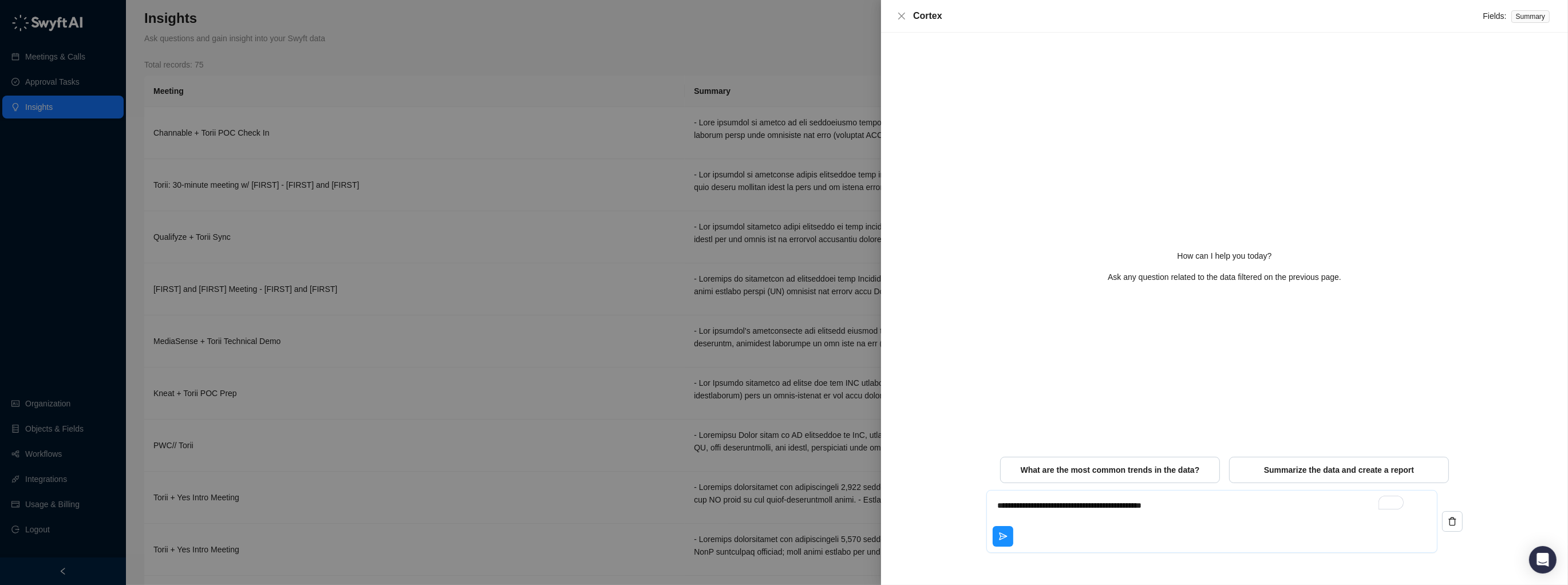 type on "*" 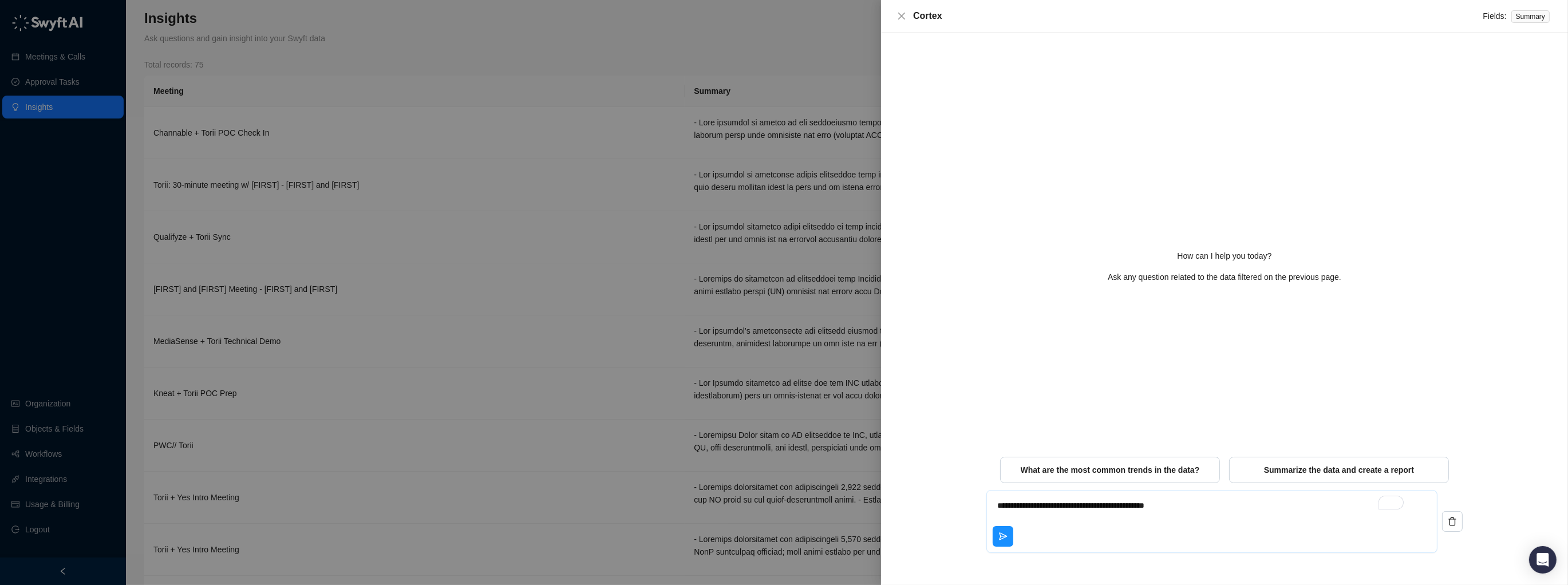 type on "**********" 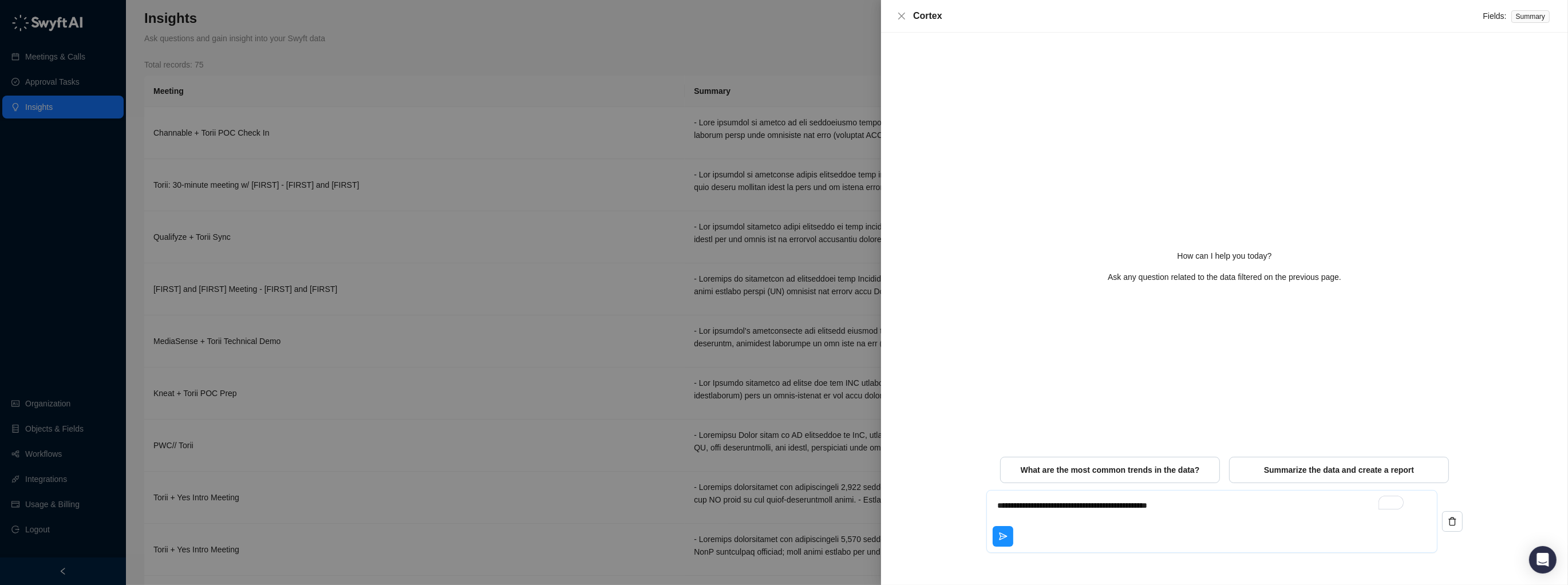 type on "*" 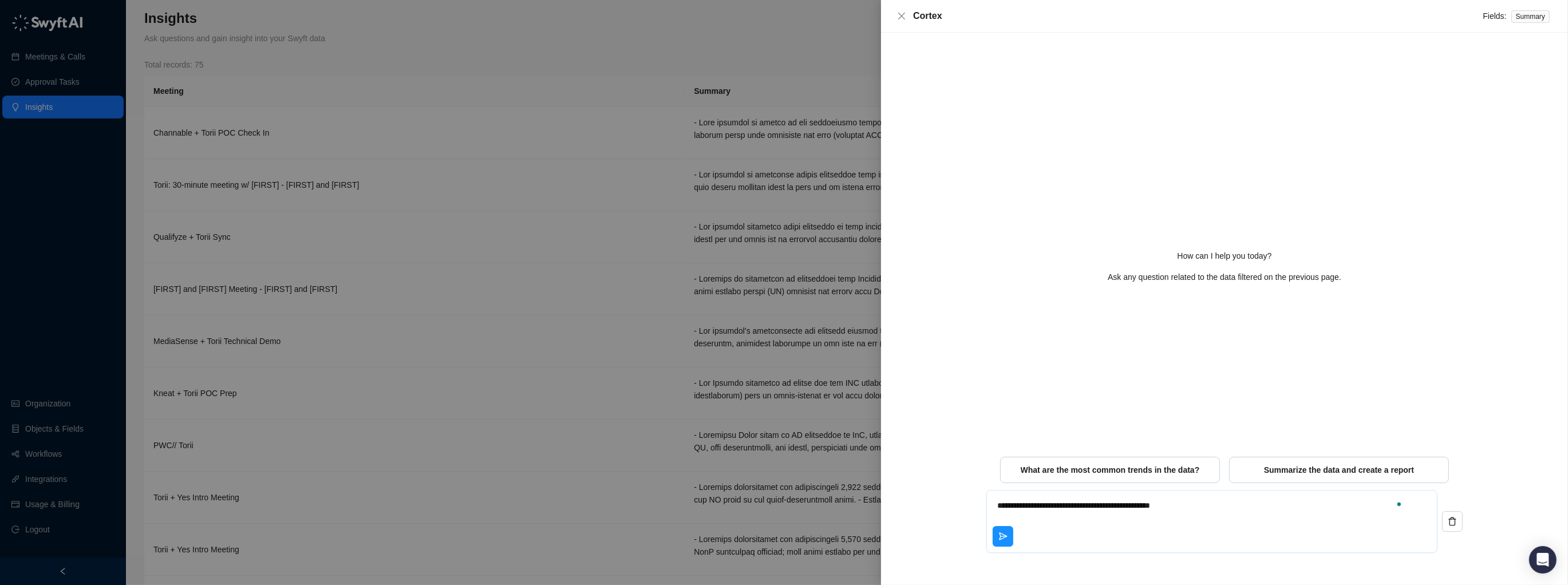 type on "**********" 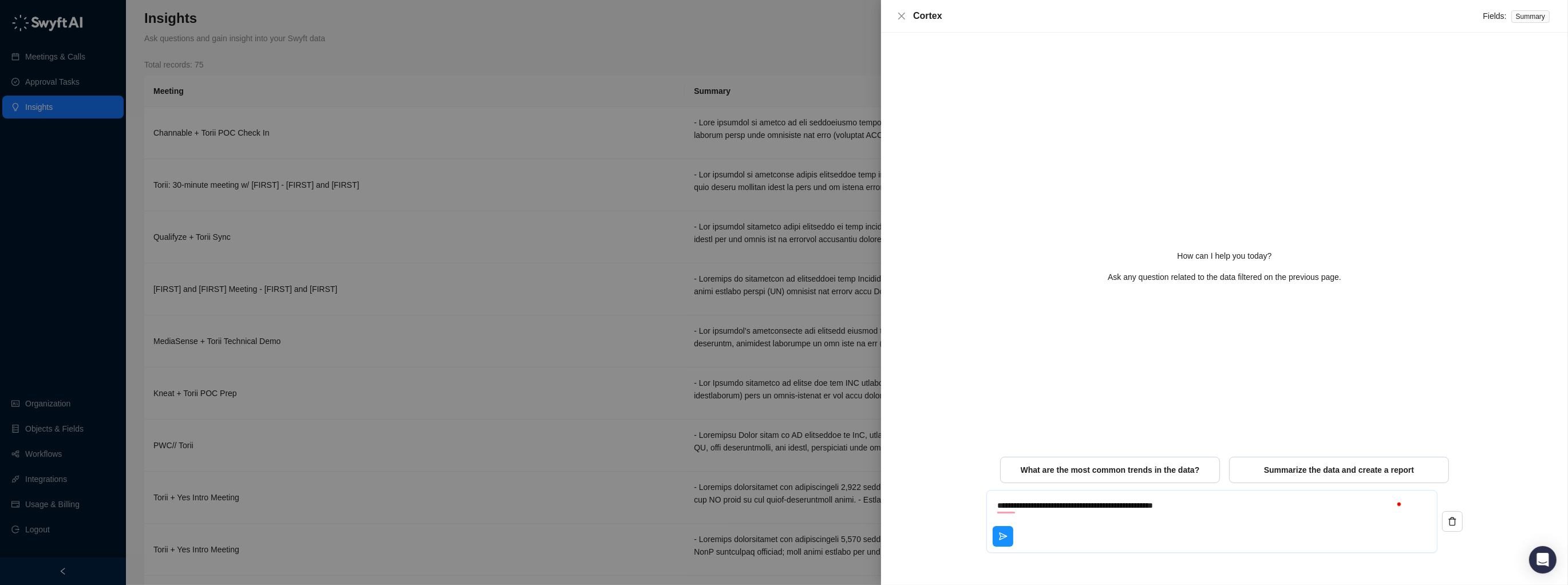 type on "**********" 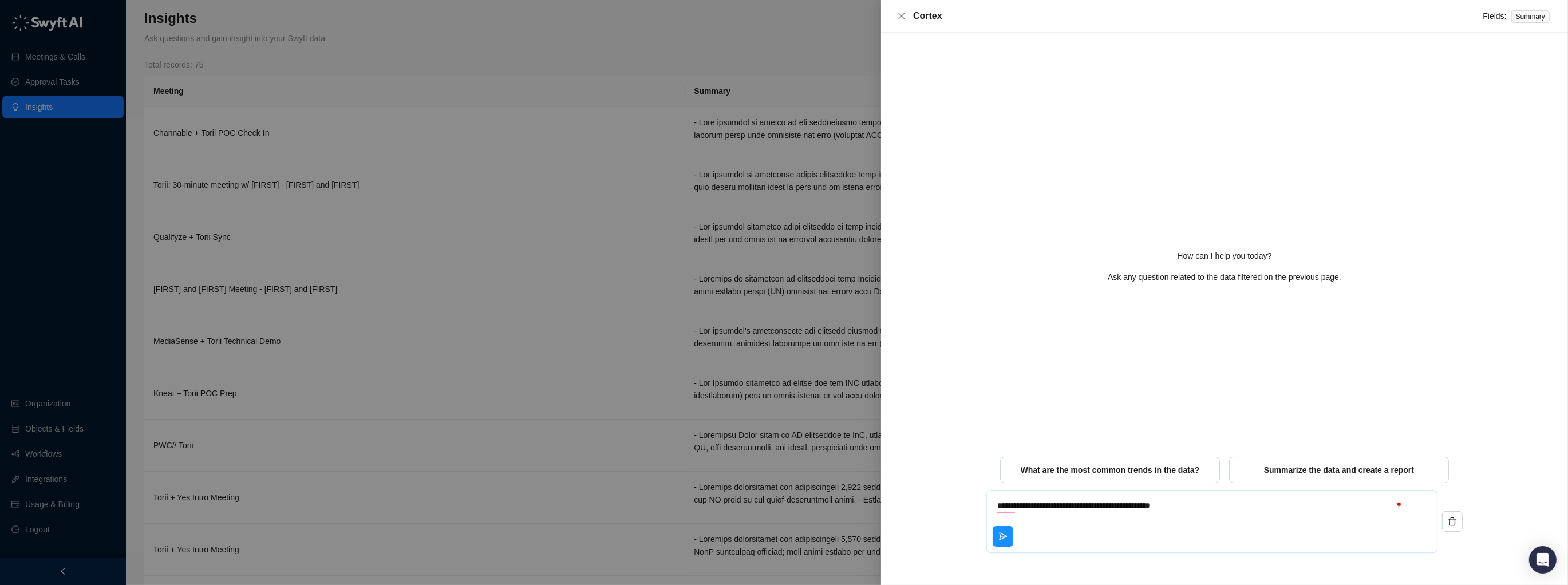 type on "**********" 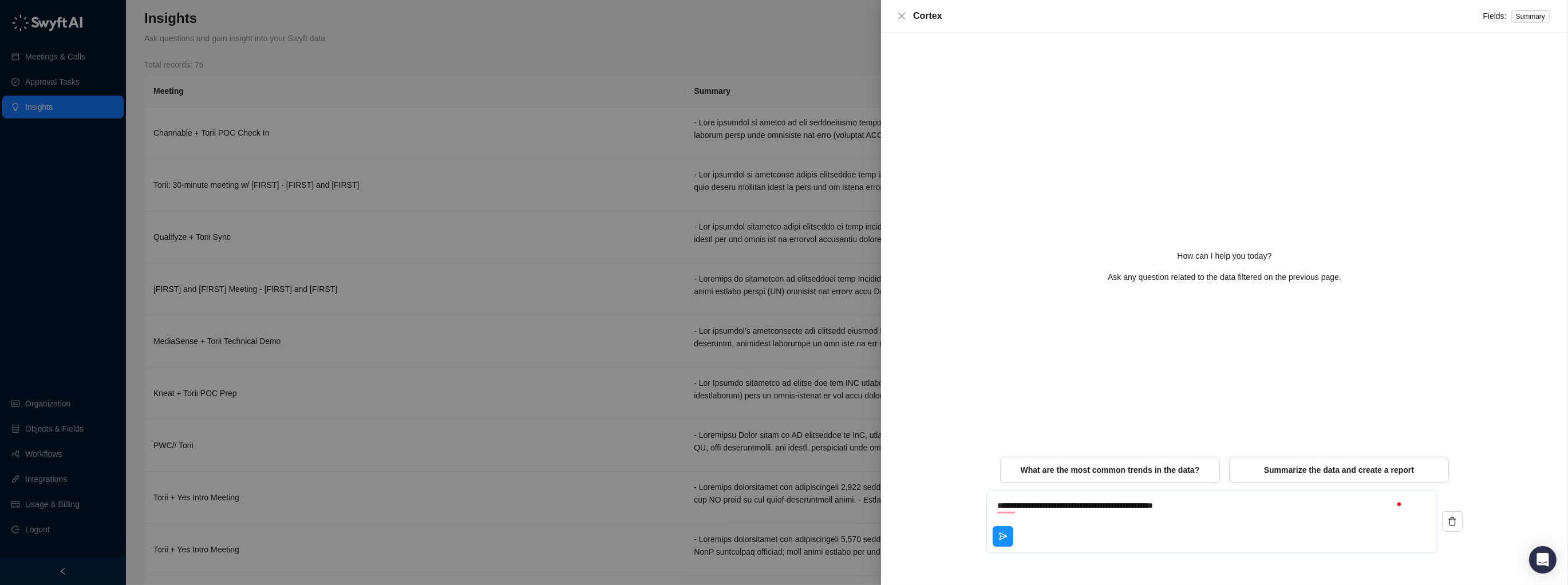 type on "**********" 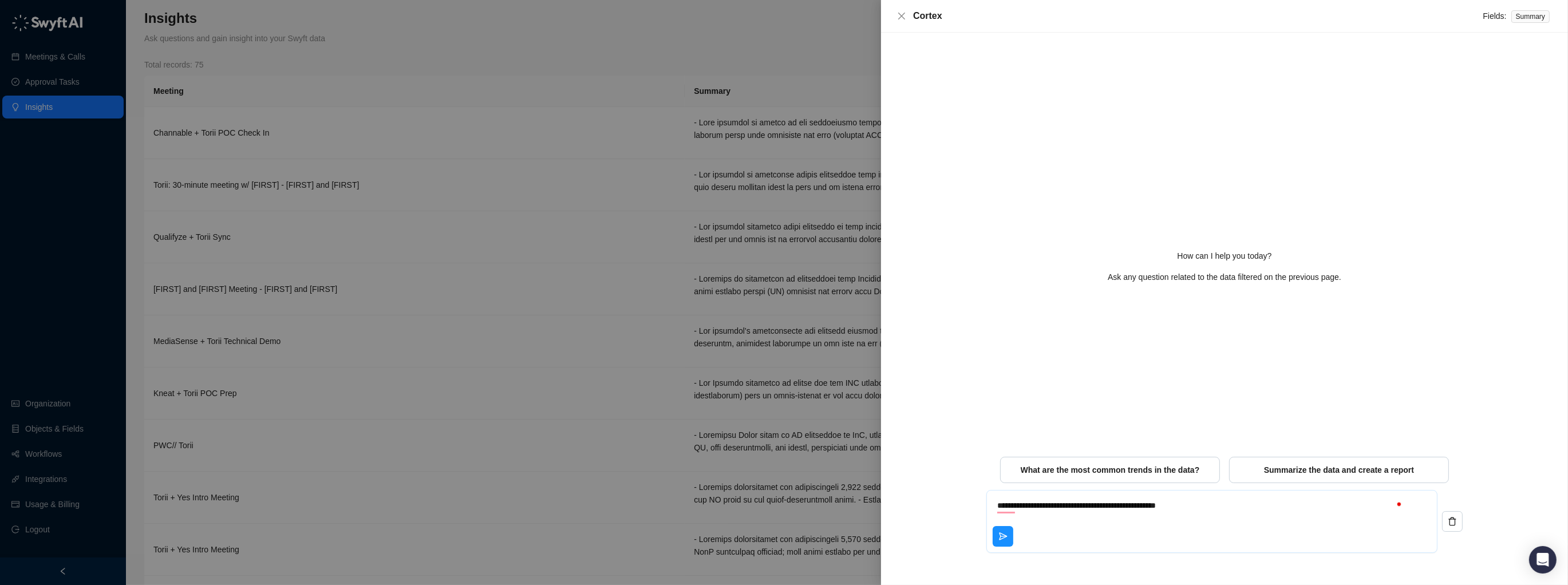 type 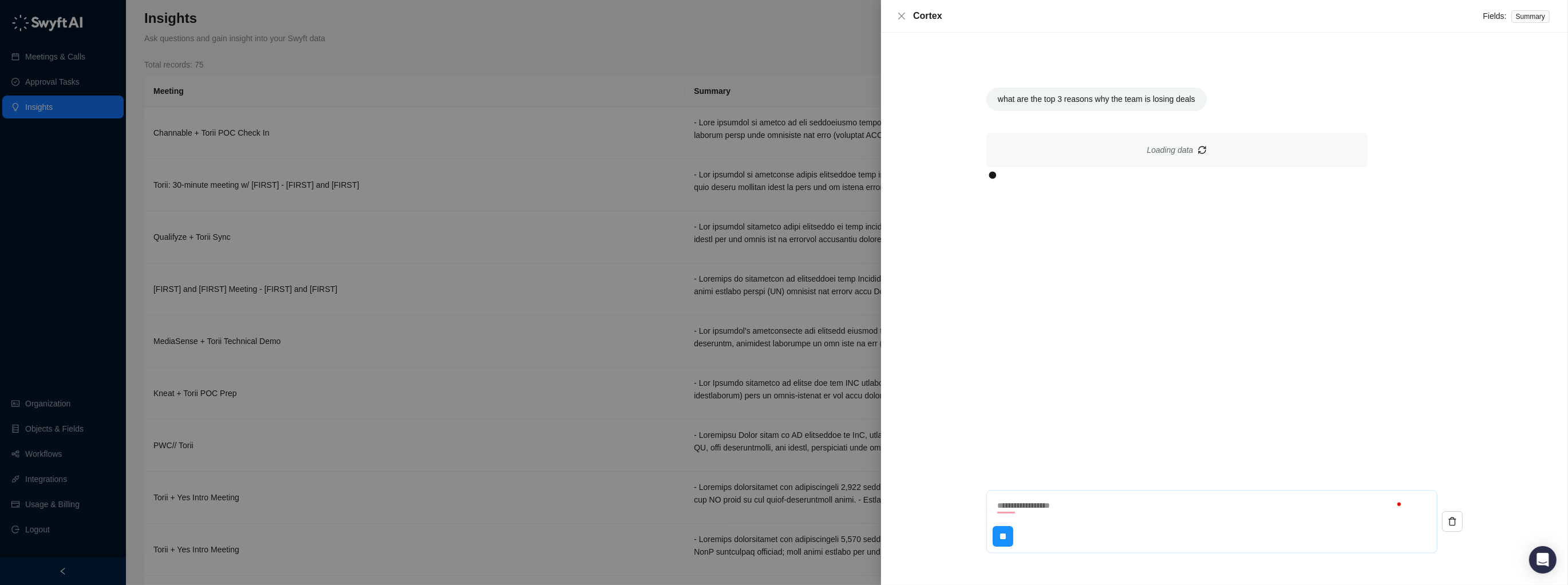 type on "*" 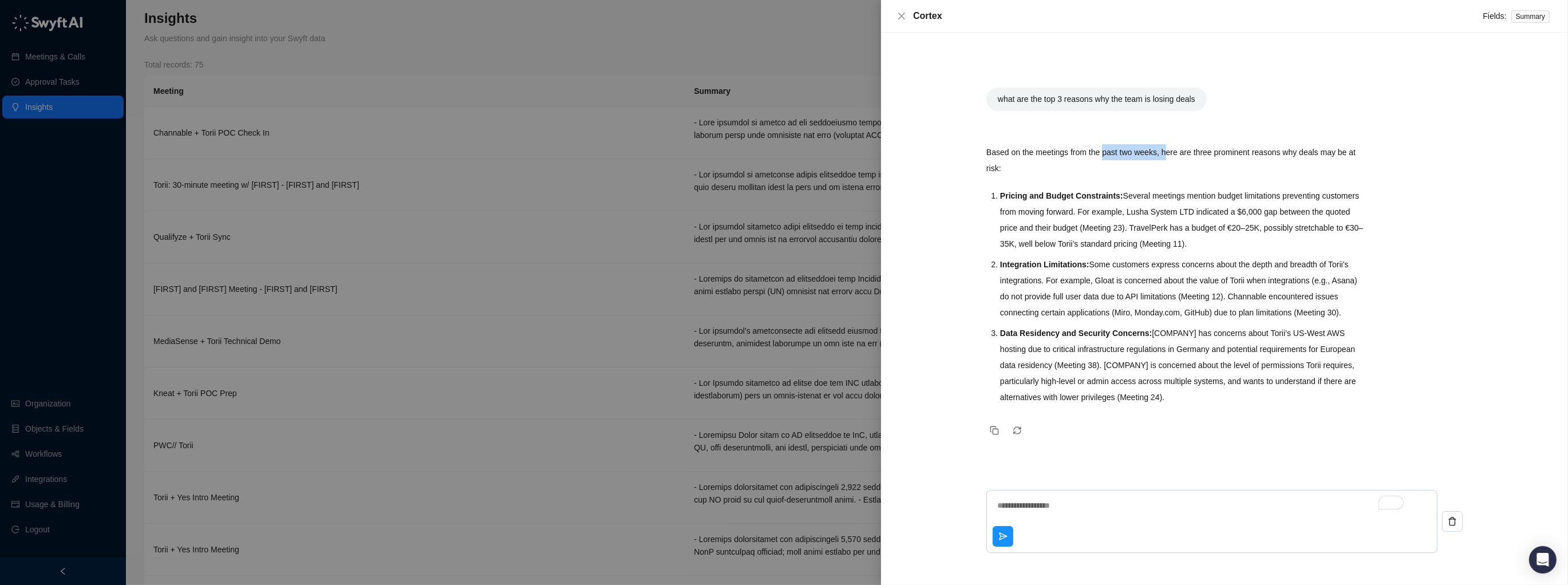 drag, startPoint x: 1107, startPoint y: 152, endPoint x: 1186, endPoint y: 150, distance: 79.02531 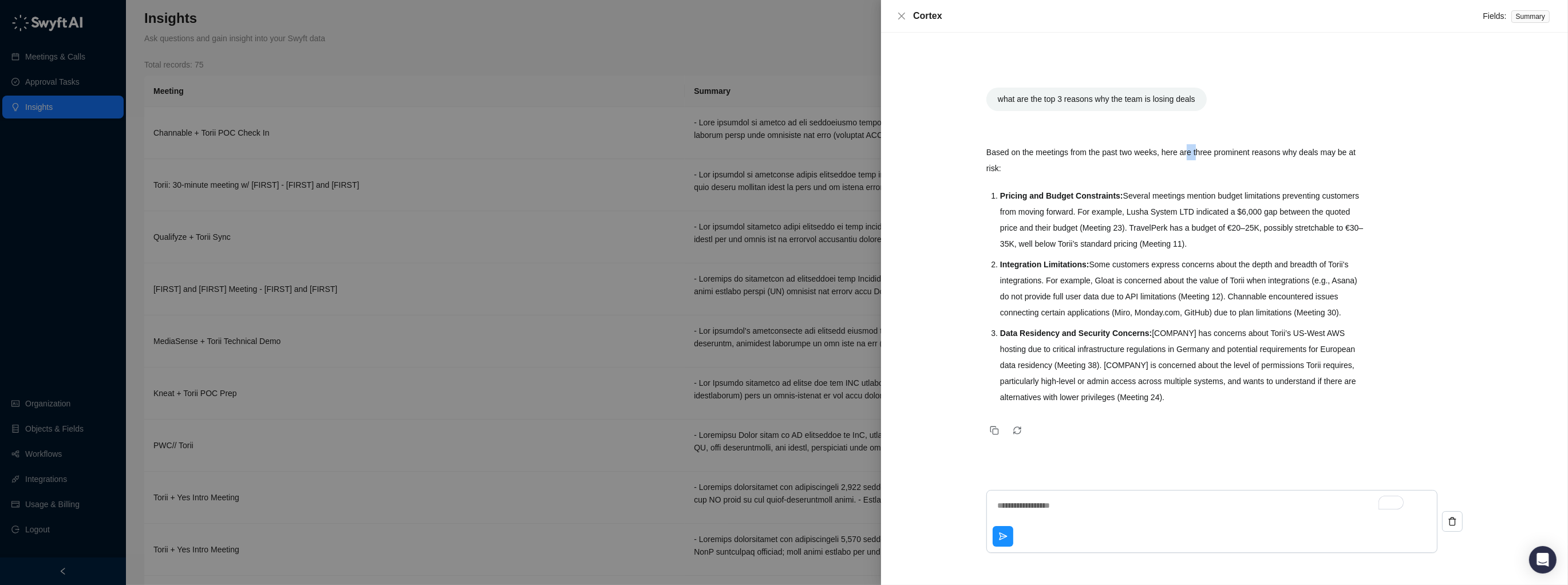 drag, startPoint x: 1198, startPoint y: 152, endPoint x: 1238, endPoint y: 154, distance: 40.04997 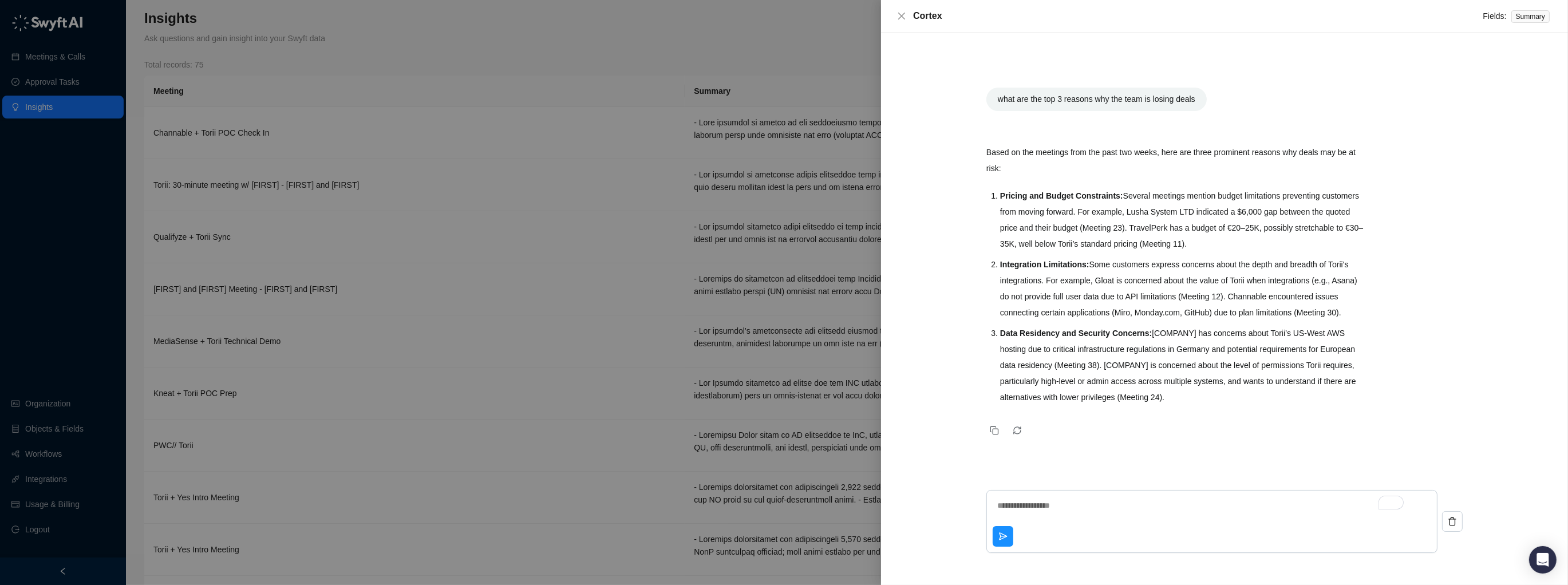 click on "Pricing and Budget Constraints:  Several meetings mention budget limitations preventing customers from moving forward. For example, Lusha System LTD indicated a $6,000 gap between the quoted price and their budget (Meeting 23). TravelPerk has a budget of €20–25K, possibly stretchable to €30–35K, well below Torii’s standard pricing (Meeting 11)." at bounding box center [1184, 220] 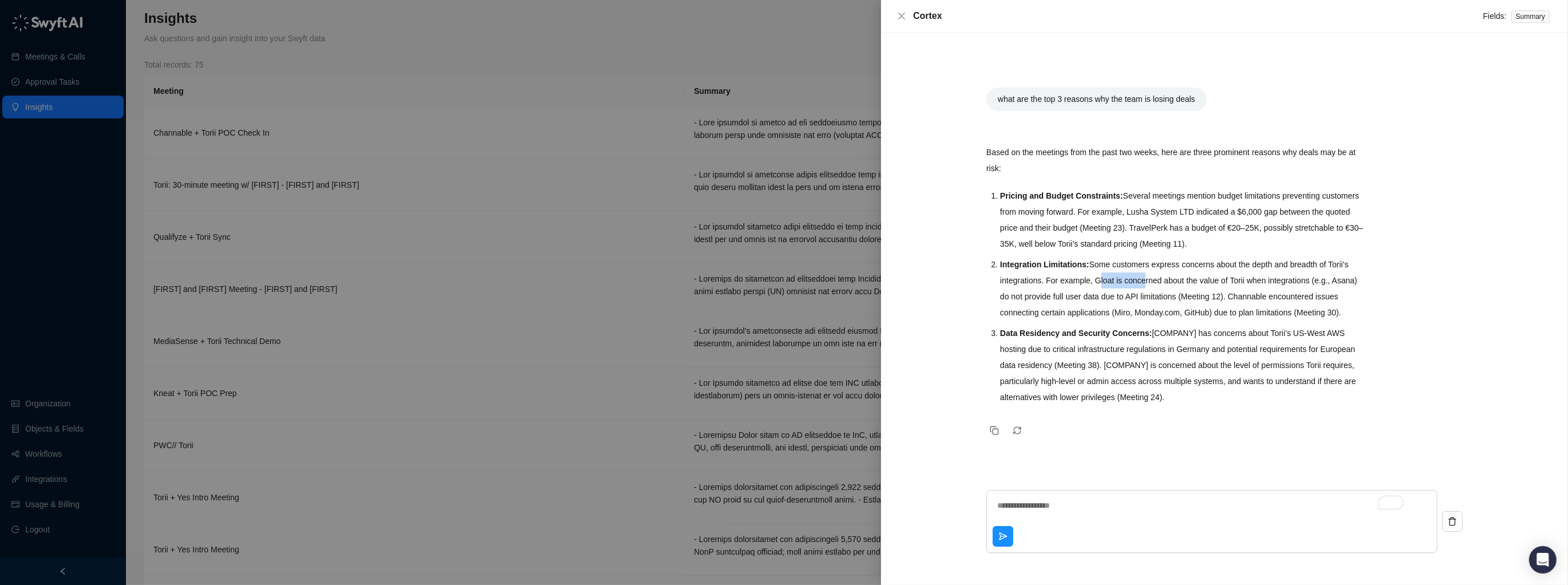 drag, startPoint x: 1099, startPoint y: 281, endPoint x: 1186, endPoint y: 280, distance: 87.00575 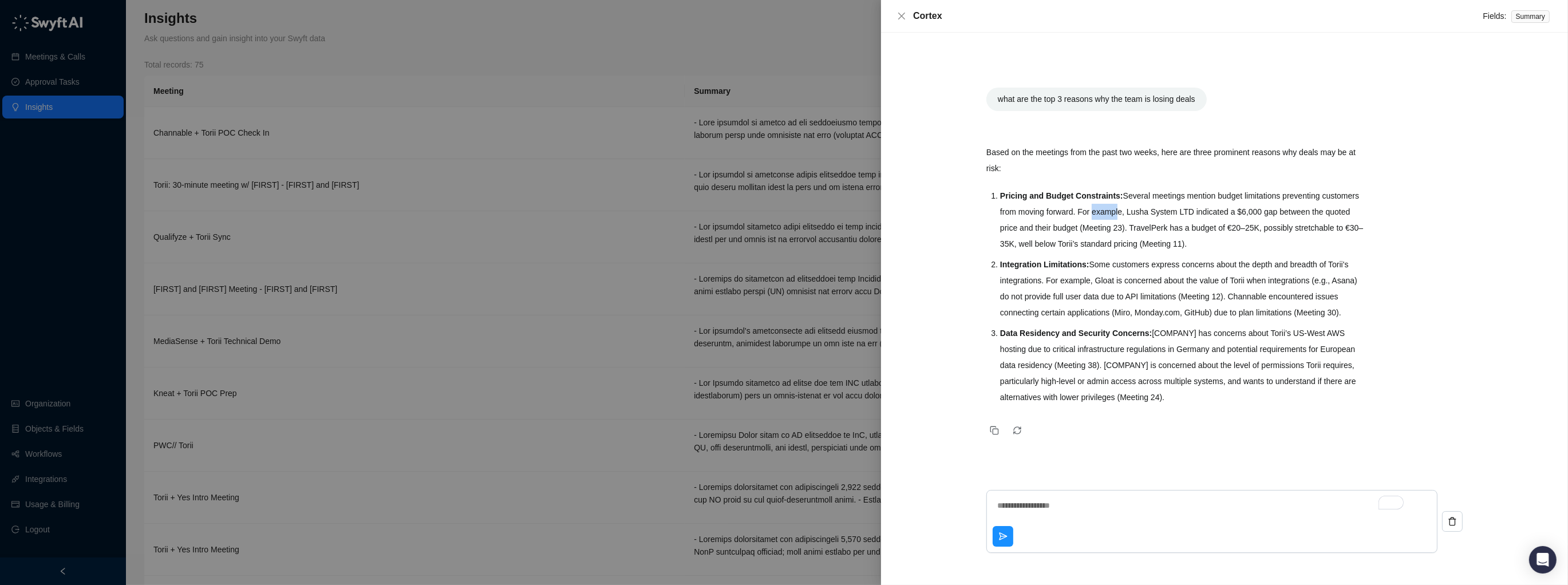 click on "Pricing and Budget Constraints:  Several meetings mention budget limitations preventing customers from moving forward. For example, Lusha System LTD indicated a $6,000 gap between the quoted price and their budget (Meeting 23). TravelPerk has a budget of €20–25K, possibly stretchable to €30–35K, well below Torii’s standard pricing (Meeting 11)." at bounding box center (1184, 220) 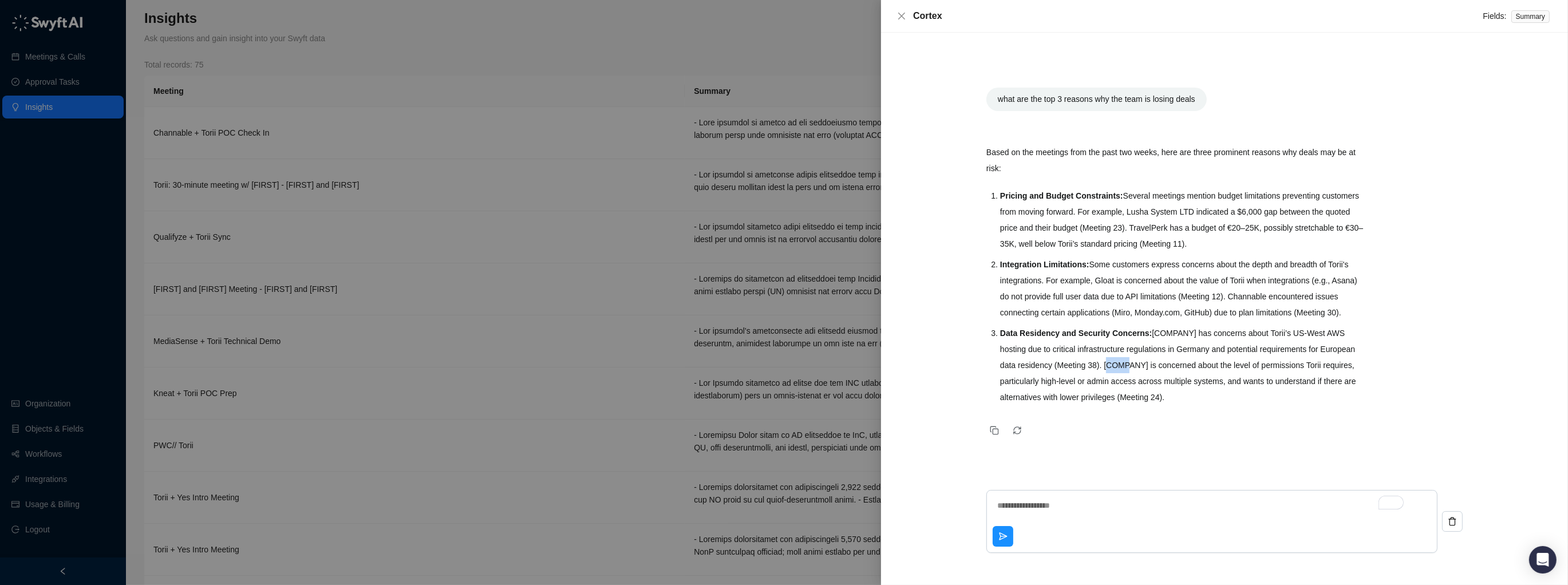 drag, startPoint x: 1121, startPoint y: 381, endPoint x: 1136, endPoint y: 379, distance: 15.132746 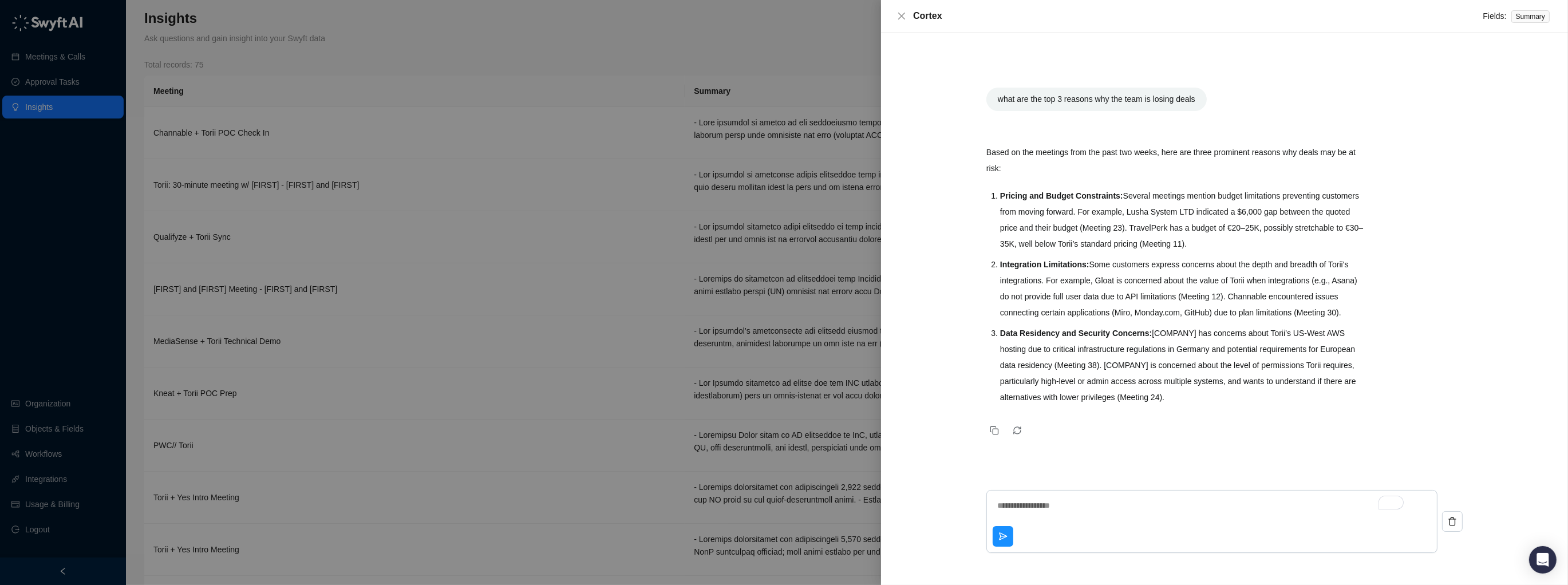click on "Pricing and Budget Constraints:  Several meetings mention budget limitations preventing customers from moving forward. For example, Lusha System LTD indicated a $6,000 gap between the quoted price and their budget (Meeting 23). TravelPerk has a budget of €20–25K, possibly stretchable to €30–35K, well below Torii’s standard pricing (Meeting 11).
Integration Limitations:  Some customers express concerns about the depth and breadth of Torii's integrations. For example, Gloat is concerned about the value of Torii when integrations (e.g., Asana) do not provide full user data due to API limitations (Meeting 12). Channable encountered issues connecting certain applications (Miro, Monday.com, GitHub) due to plan limitations (Meeting 30).
Data Residency and Security Concerns:" at bounding box center (1184, 297) 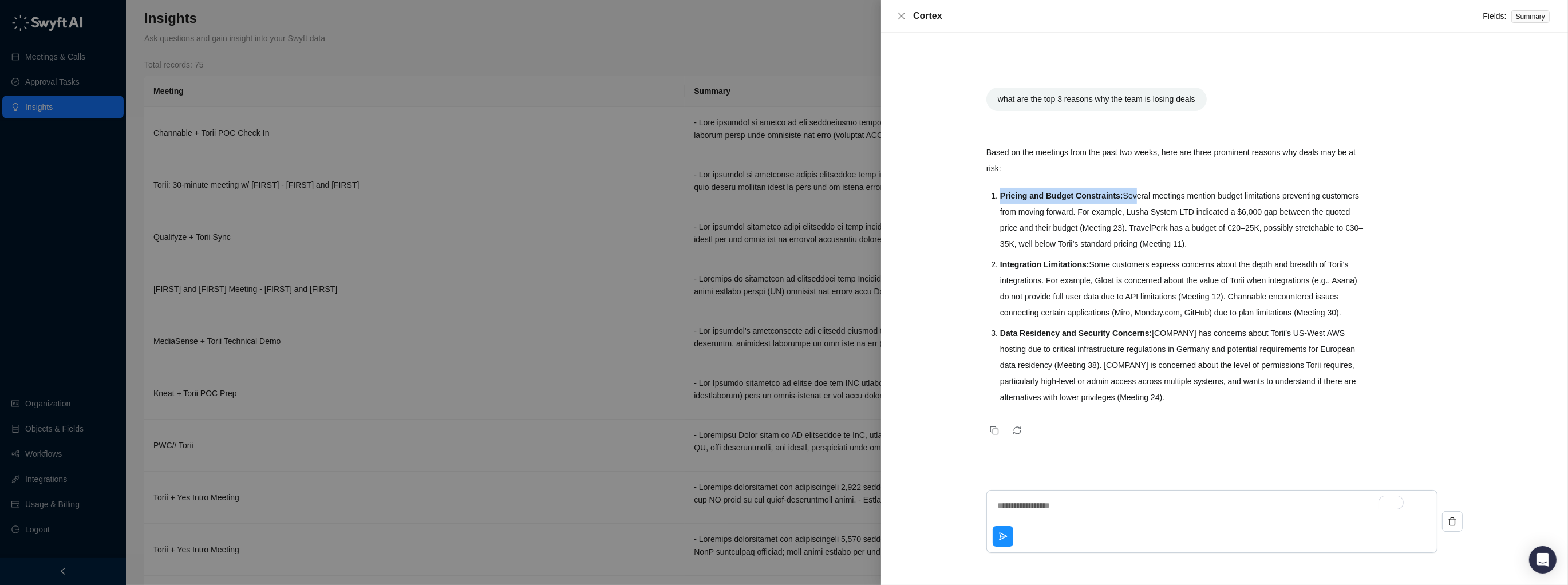 drag, startPoint x: 994, startPoint y: 196, endPoint x: 1136, endPoint y: 195, distance: 142.00352 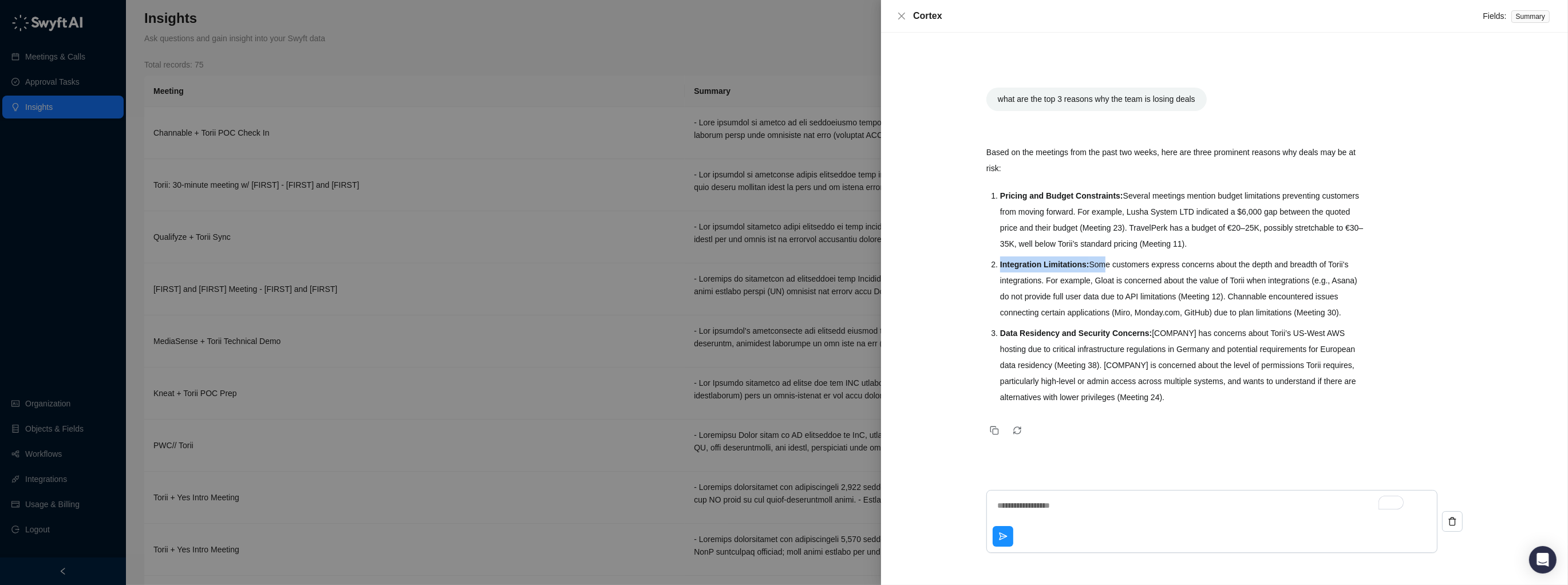 drag, startPoint x: 1069, startPoint y: 267, endPoint x: 1106, endPoint y: 264, distance: 37.121422 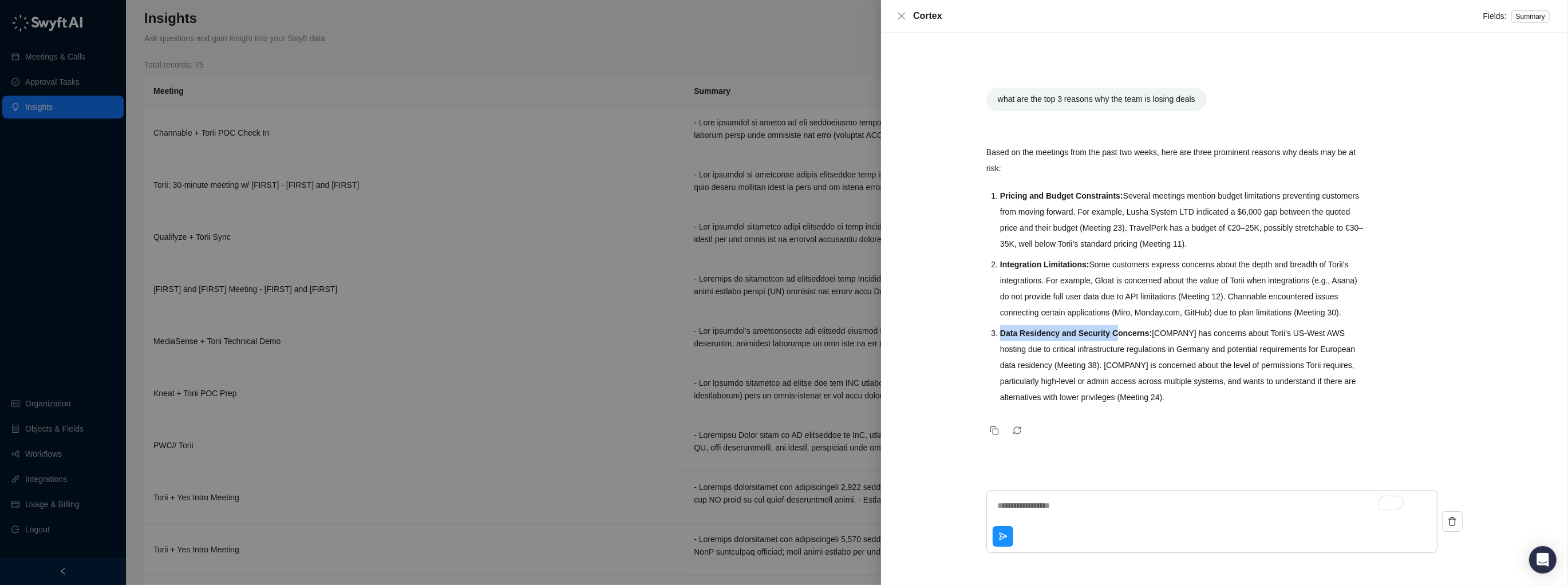 drag, startPoint x: 1072, startPoint y: 349, endPoint x: 1134, endPoint y: 346, distance: 62.07254 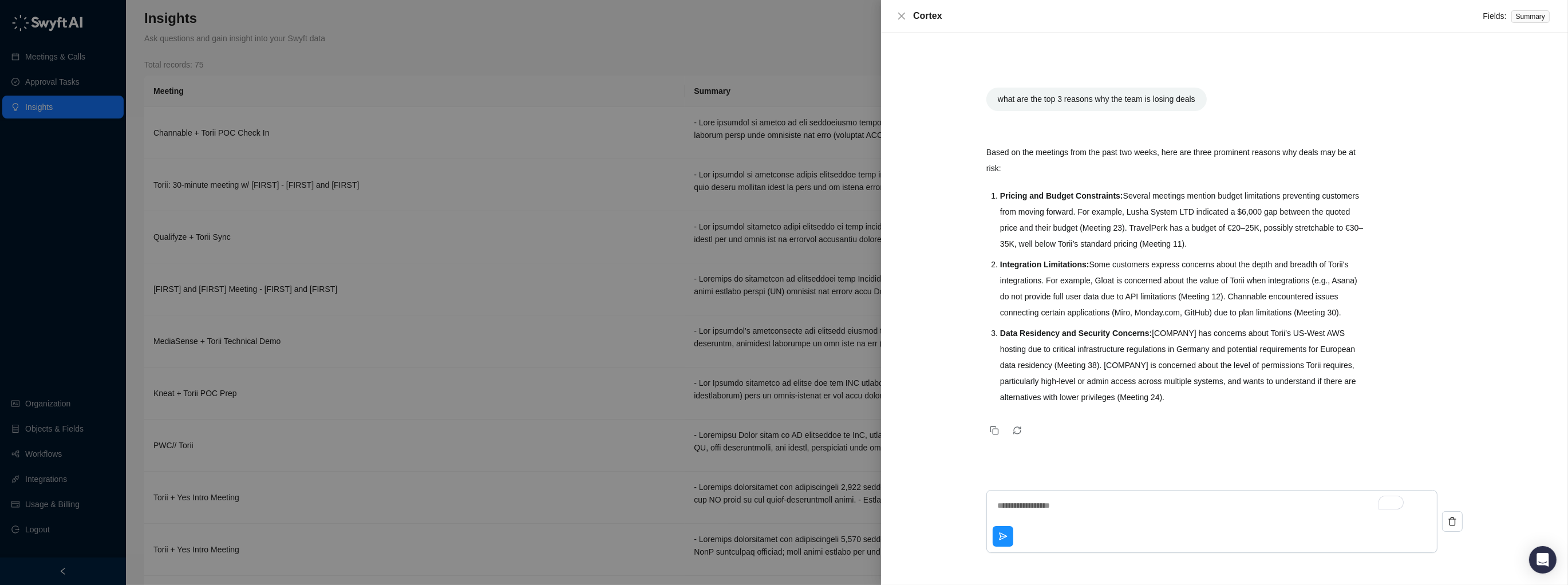 click on "Integration Limitations:  Some customers express concerns about the depth and breadth of Torii's integrations. For example, [COMPANY] is concerned about the value of Torii when integrations (e.g., [COMPANY]) do not provide full user data due to API limitations (Meeting 12). [COMPANY] encountered issues connecting certain applications ([COMPANY], [COMPANY], [COMPANY]) due to plan limitations (Meeting 30)." at bounding box center (1184, 288) 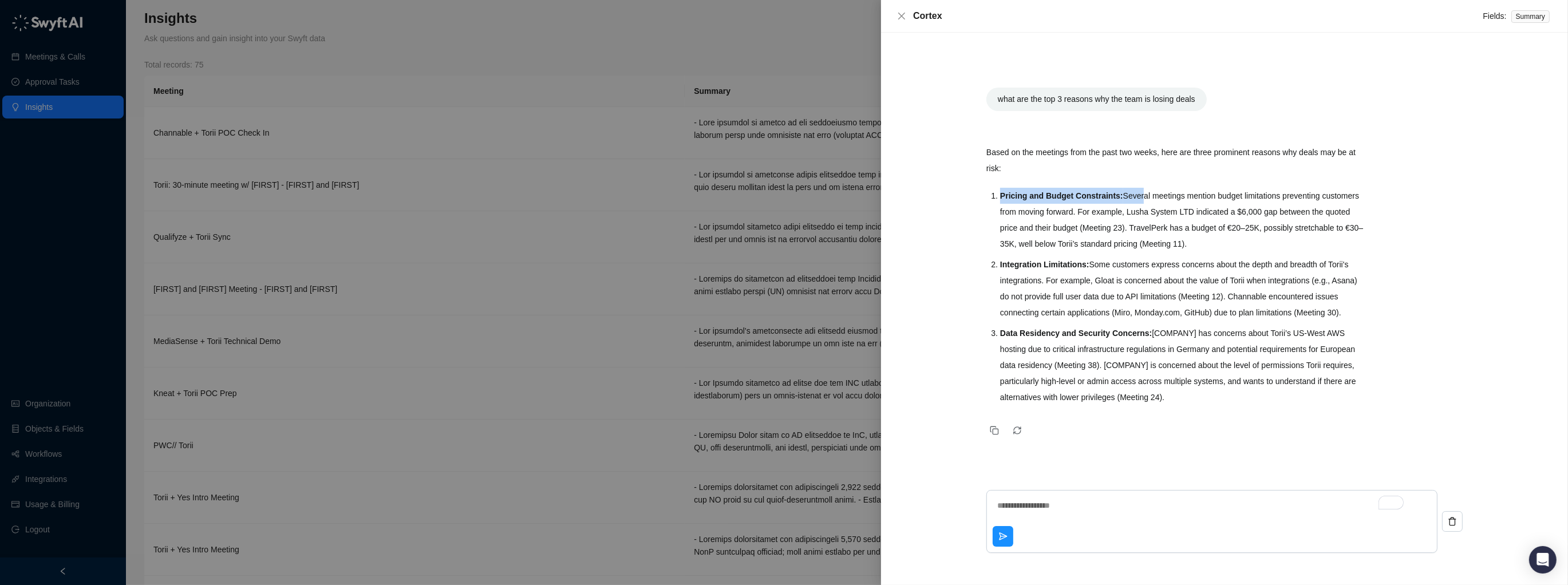 drag, startPoint x: 1069, startPoint y: 194, endPoint x: 1147, endPoint y: 196, distance: 78.02564 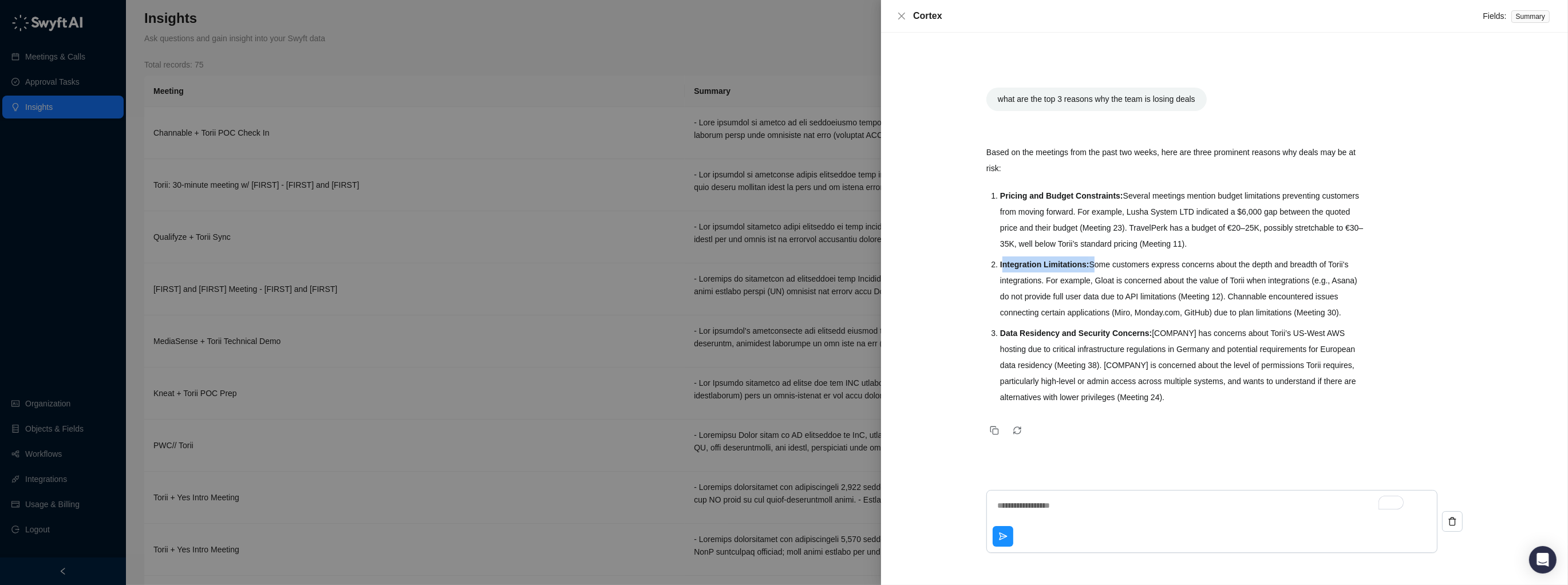 drag, startPoint x: 1004, startPoint y: 263, endPoint x: 1125, endPoint y: 260, distance: 121.03718 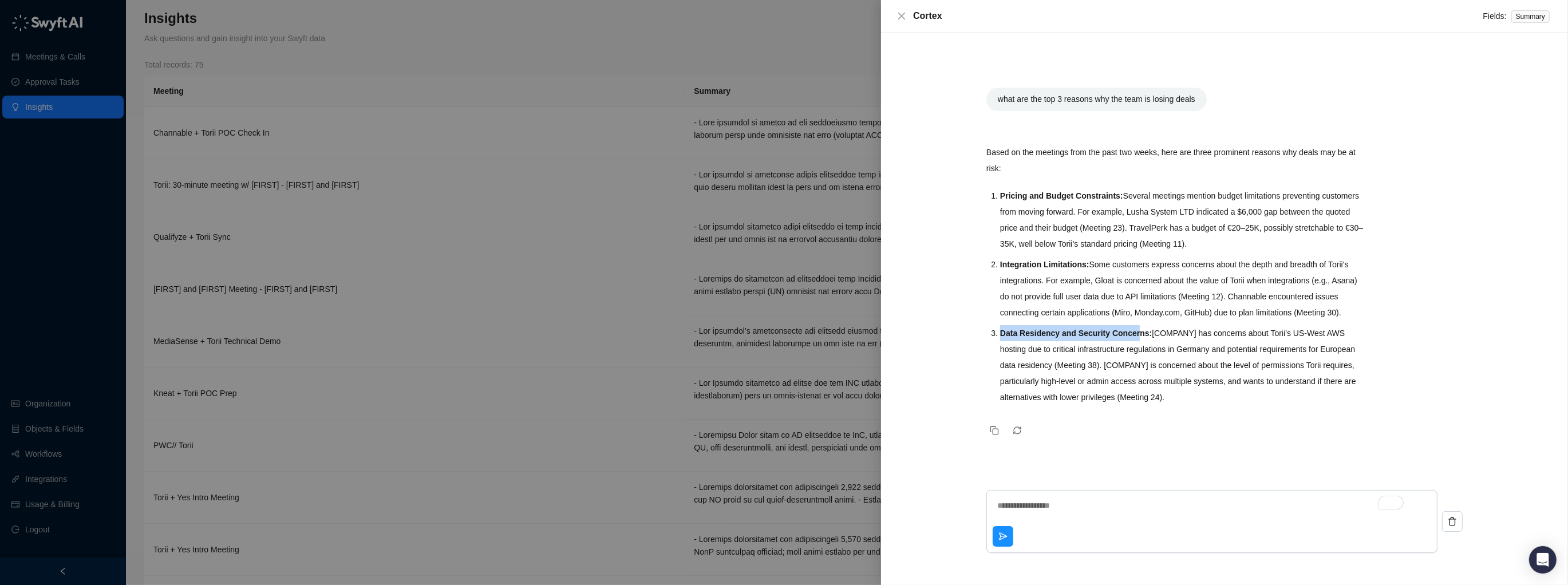 drag, startPoint x: 1000, startPoint y: 351, endPoint x: 1146, endPoint y: 344, distance: 146.16771 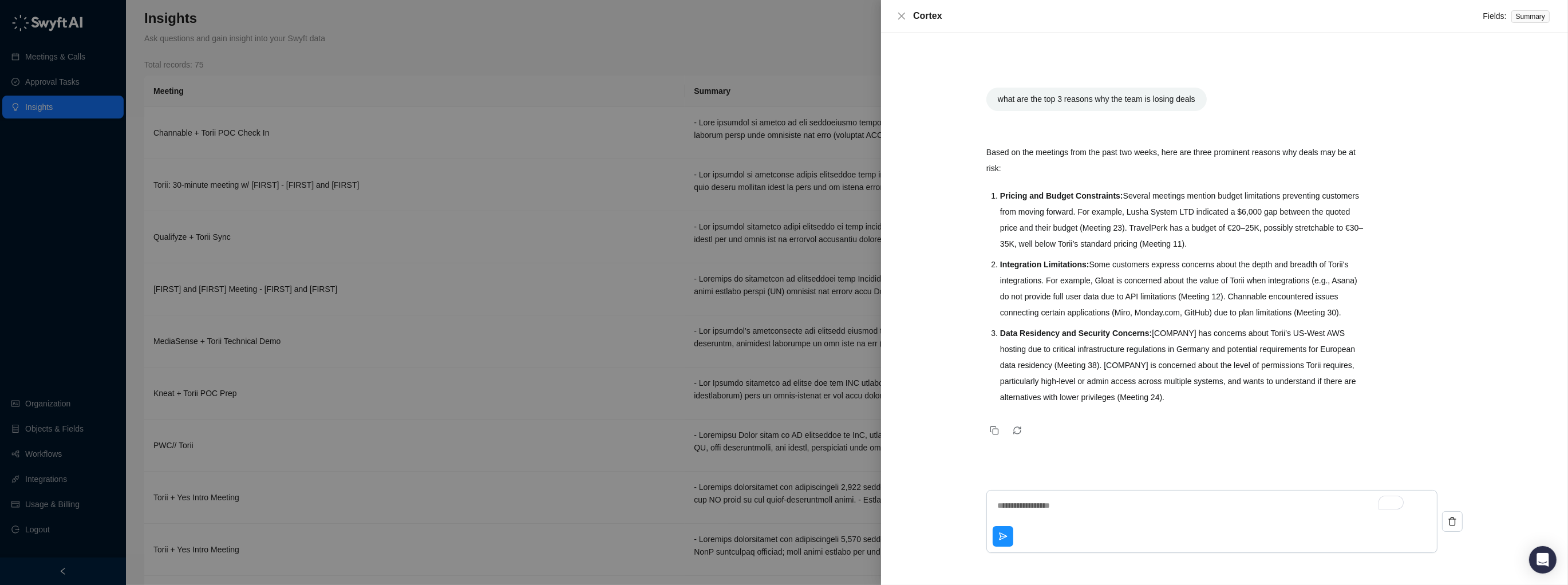 click on "Integration Limitations:  Some customers express concerns about the depth and breadth of Torii's integrations. For example, [COMPANY] is concerned about the value of Torii when integrations (e.g., [COMPANY]) do not provide full user data due to API limitations (Meeting 12). [COMPANY] encountered issues connecting certain applications ([COMPANY], [COMPANY], [COMPANY]) due to plan limitations (Meeting 30)." at bounding box center [1184, 288] 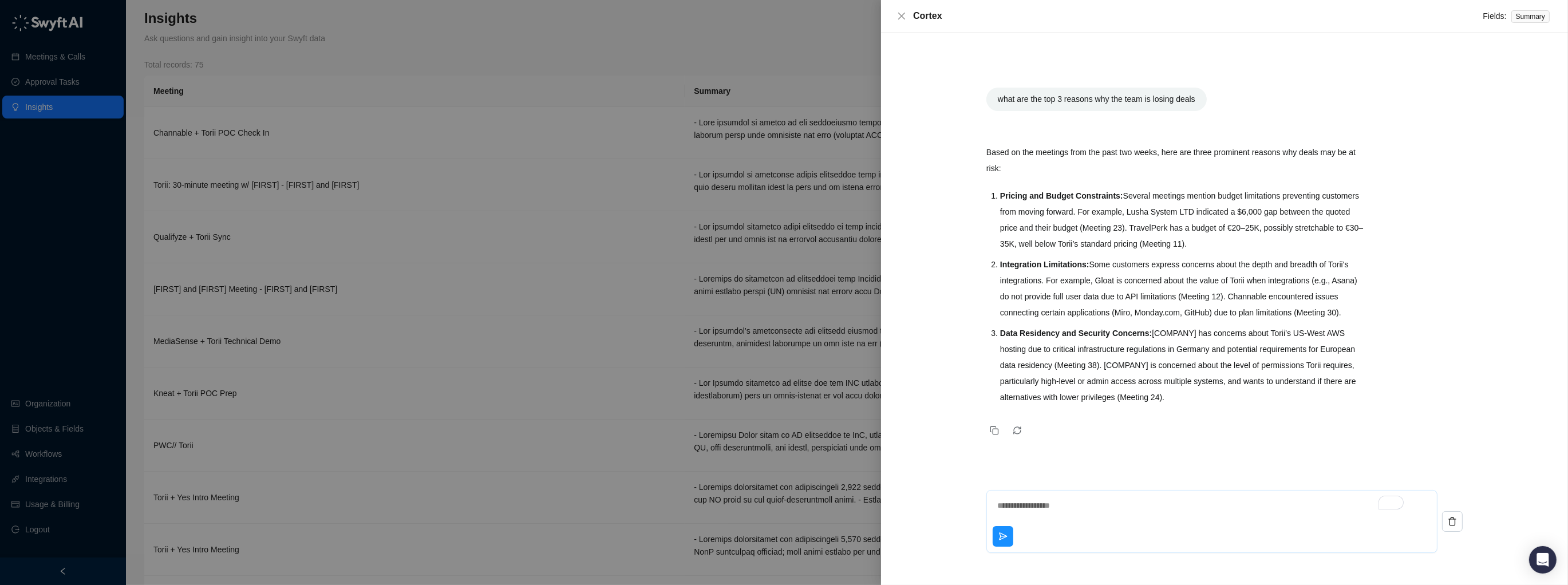 click at bounding box center (1202, 505) 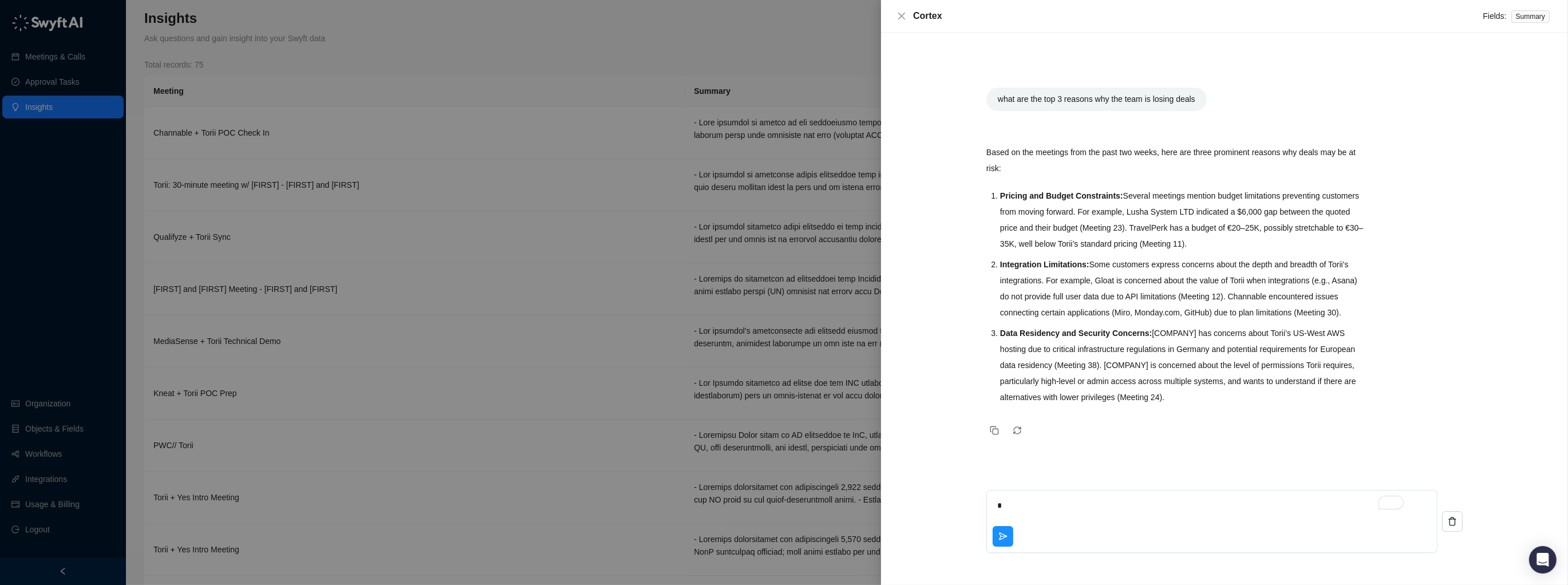 type on "**" 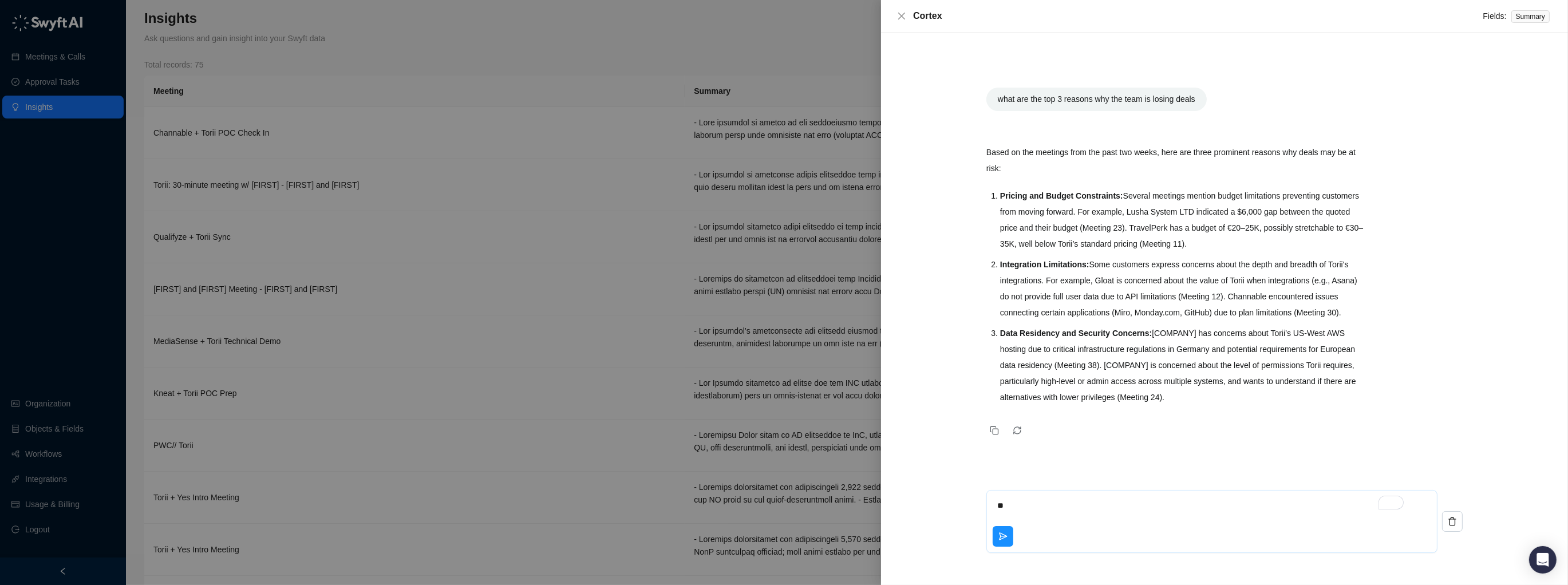 type on "***" 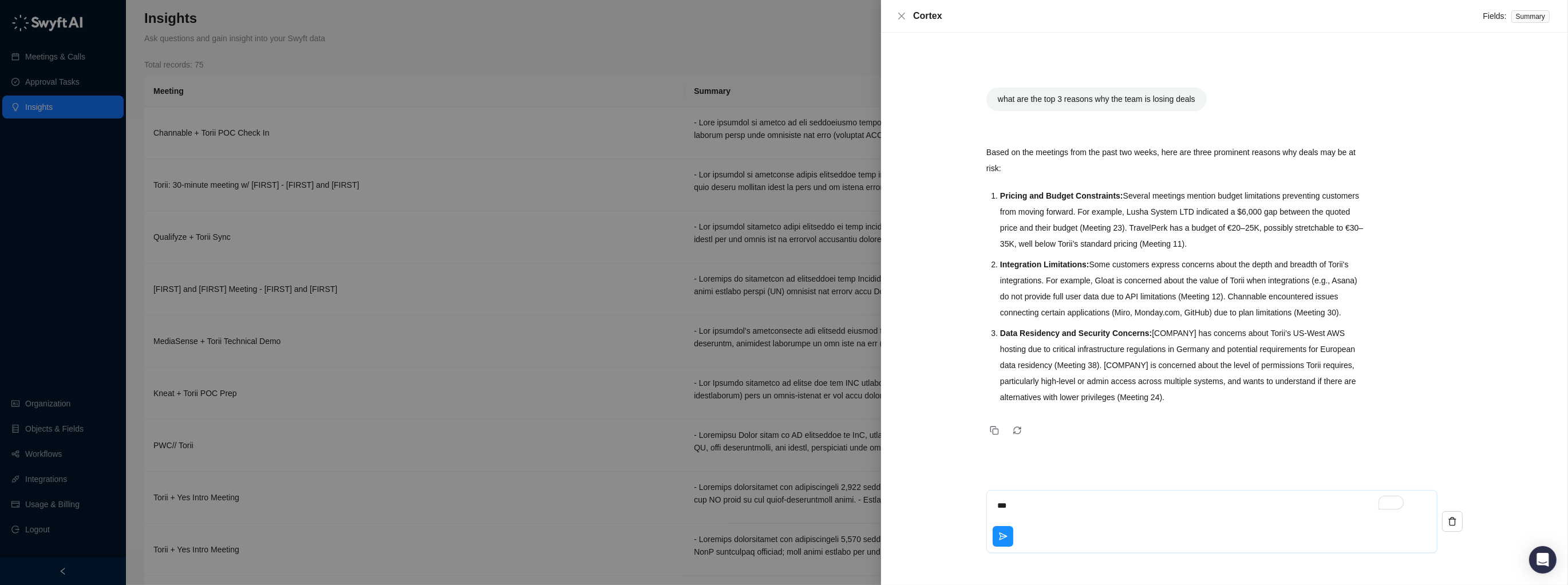 type on "*" 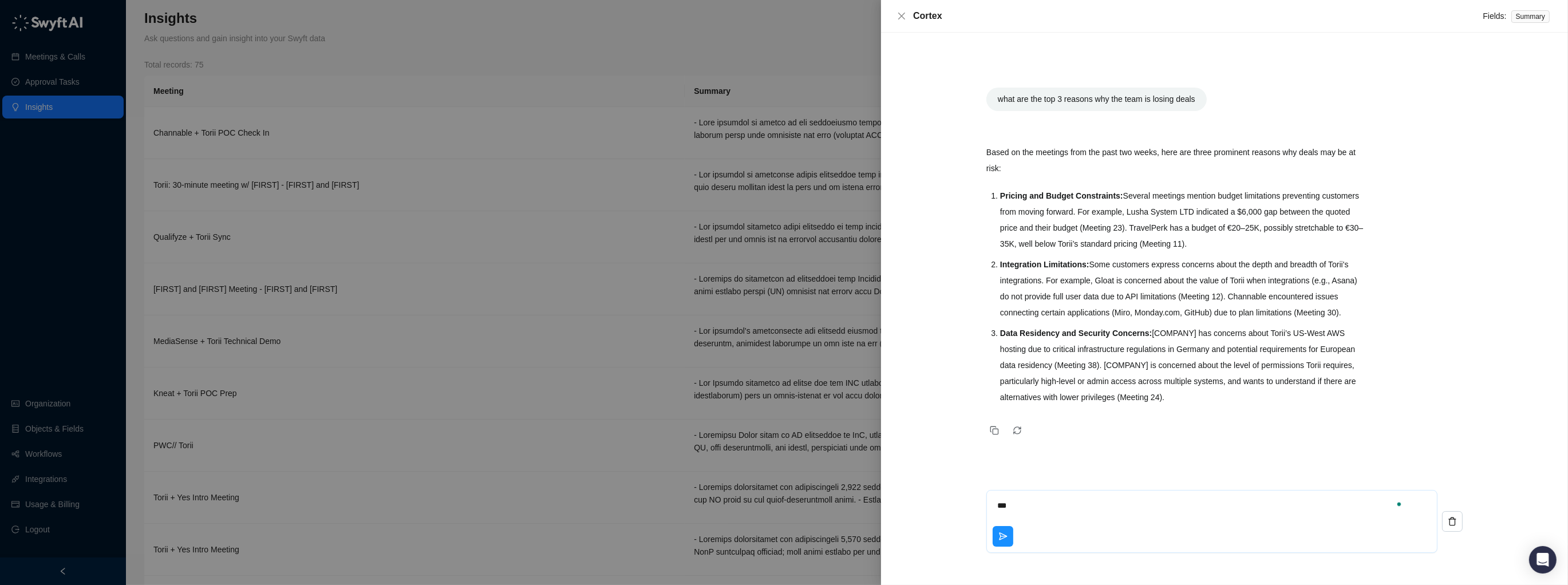 type on "****" 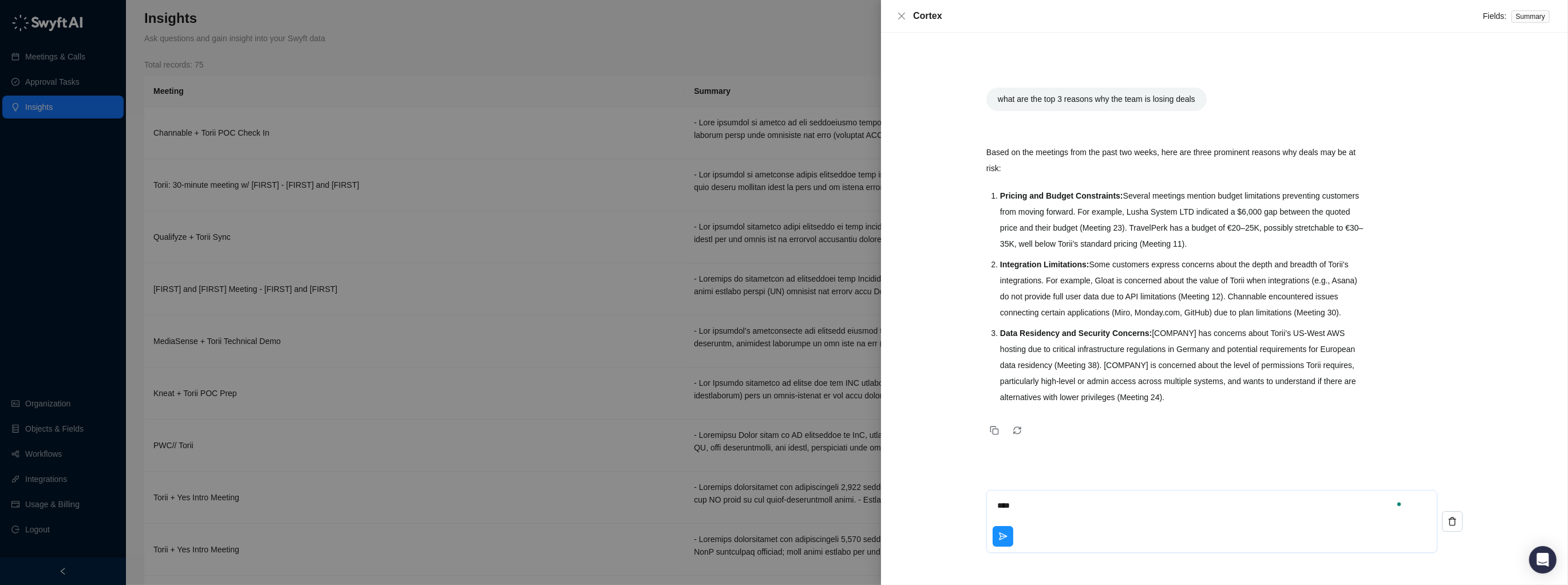 type on "*" 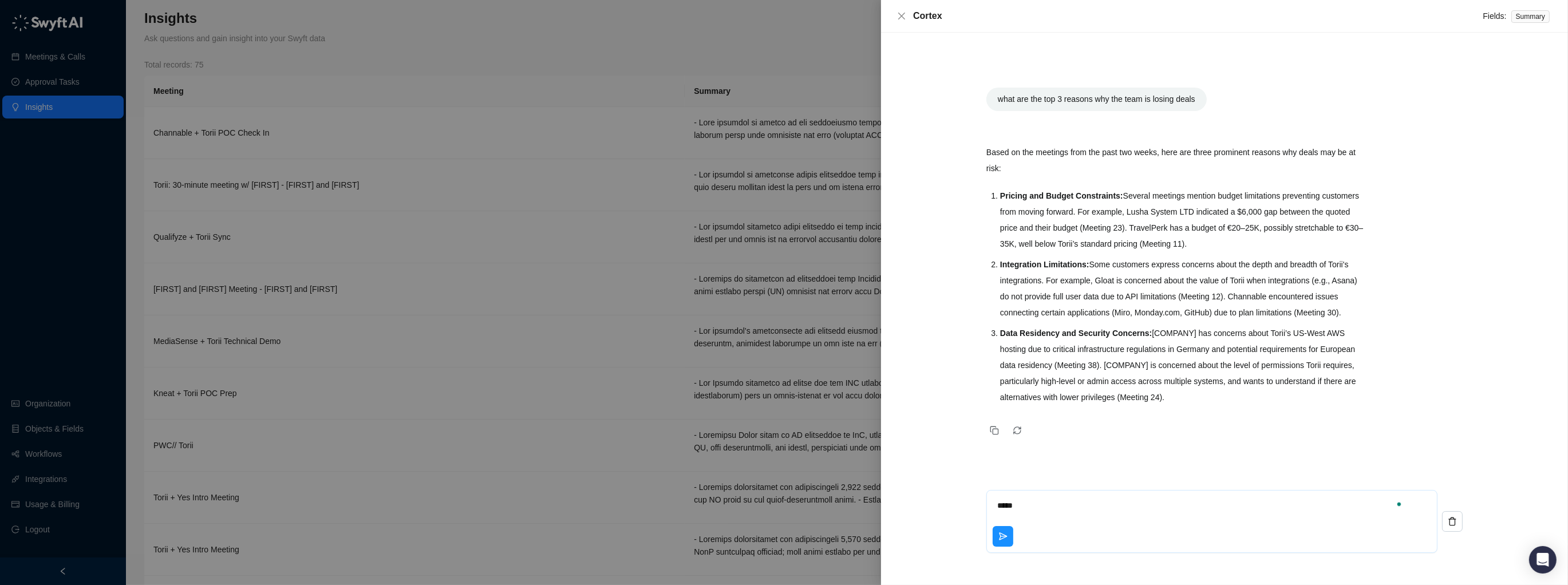 type on "*****" 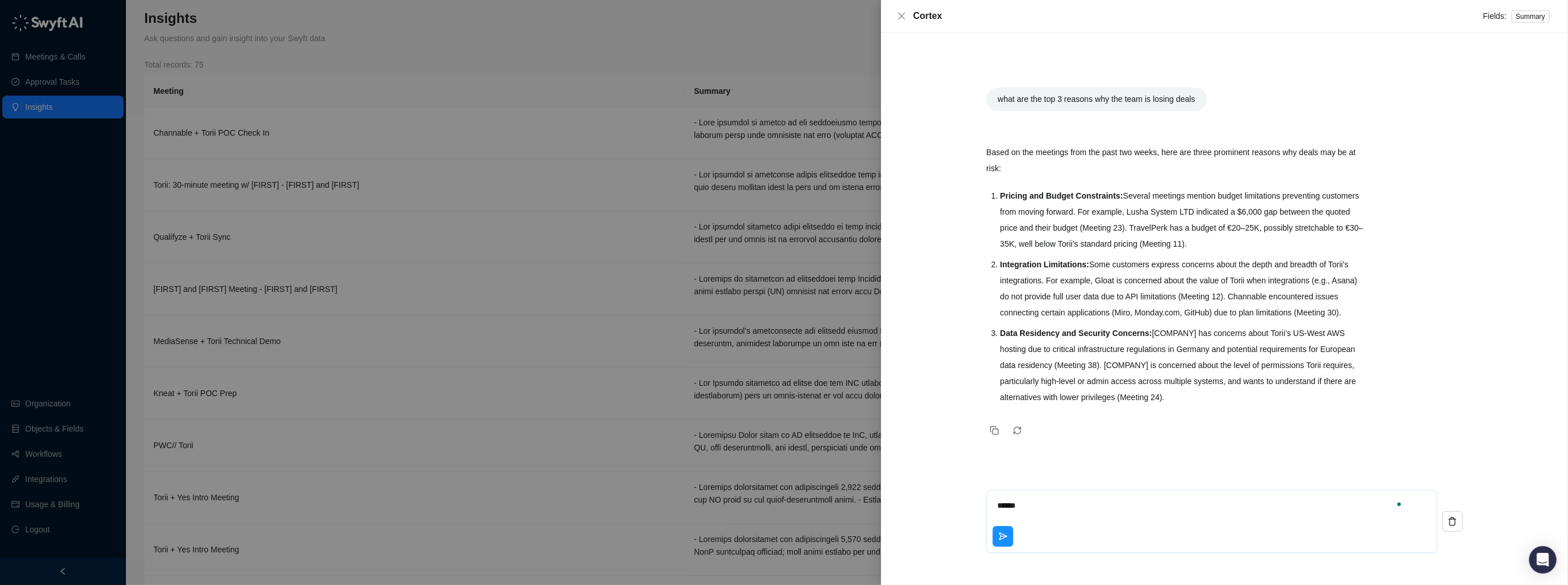 type on "*******" 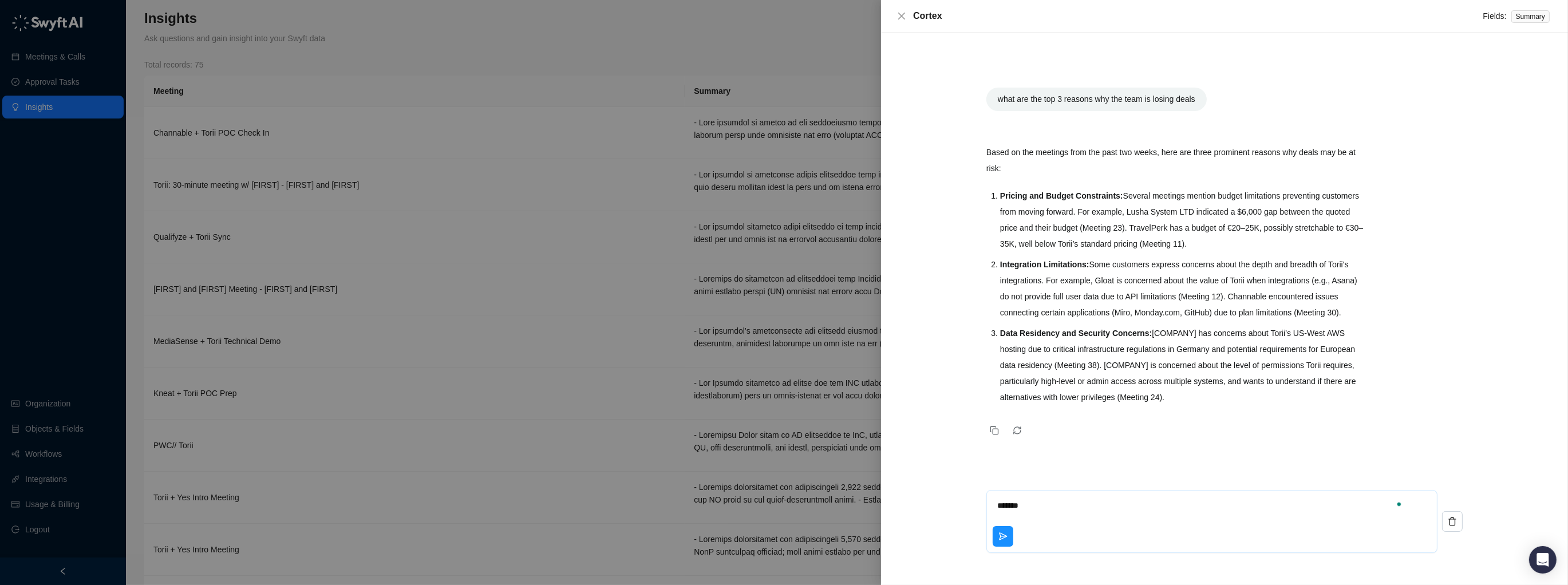 type on "********" 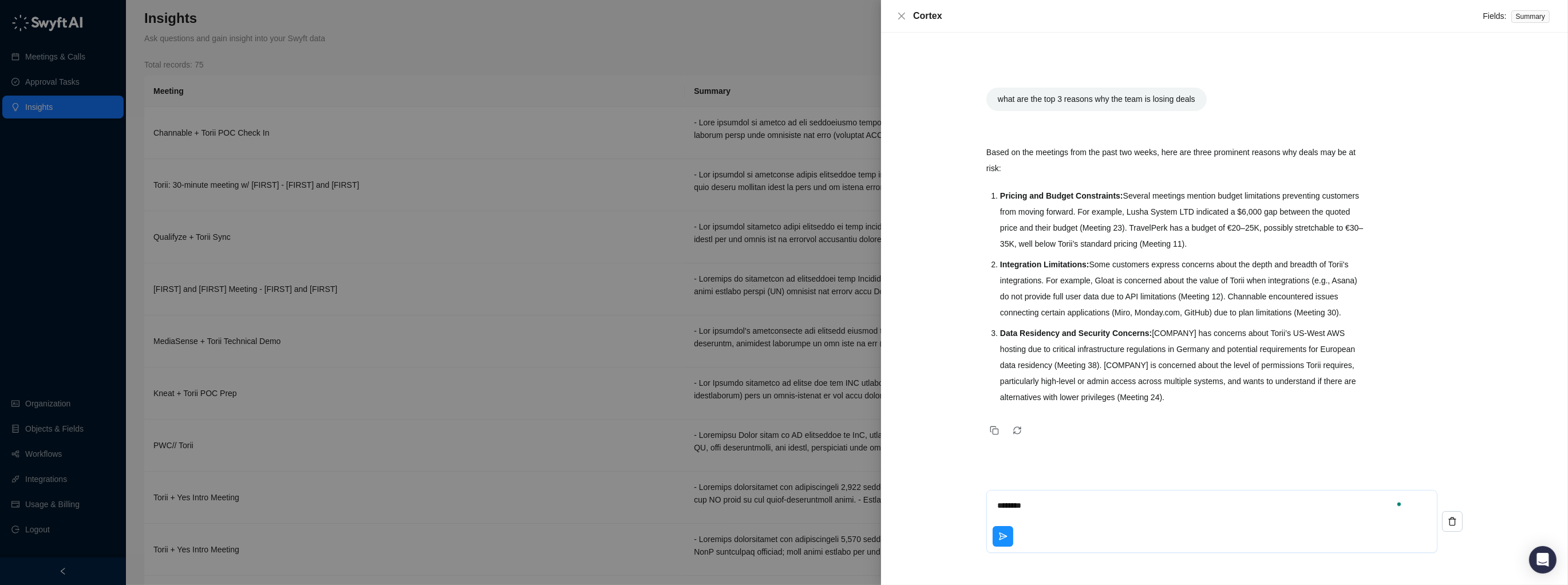 type on "*******" 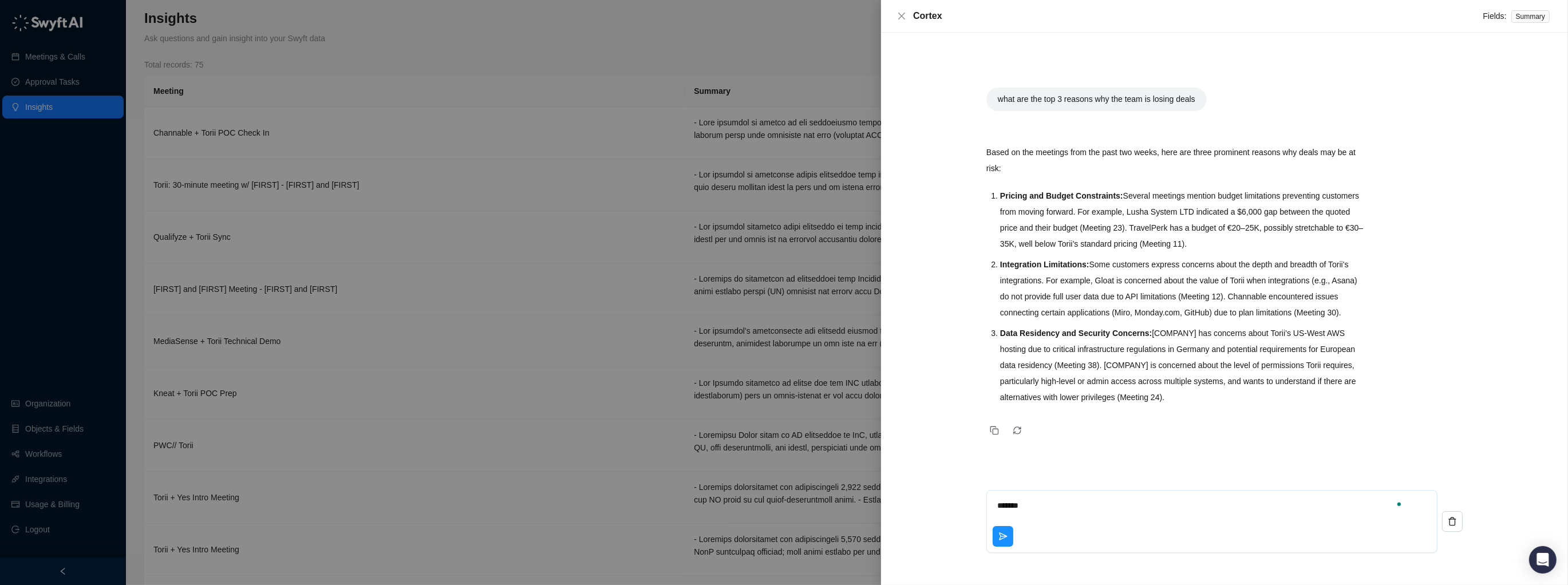 type on "********" 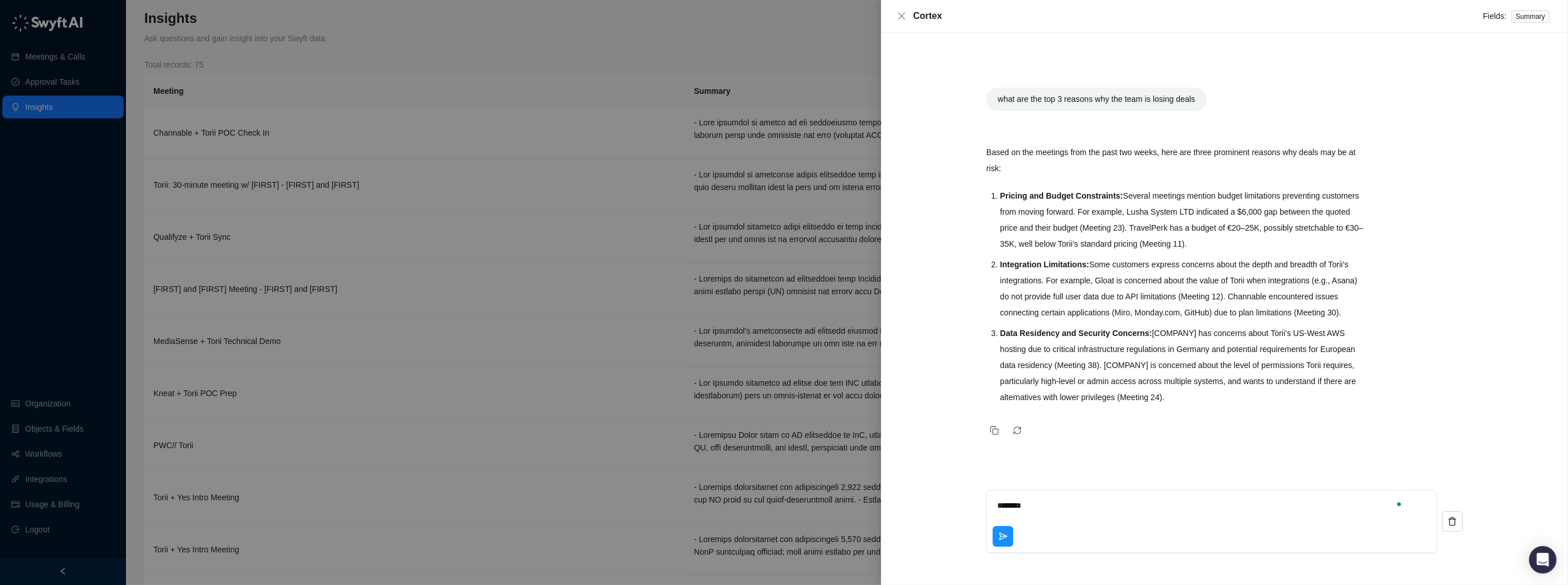 type on "*********" 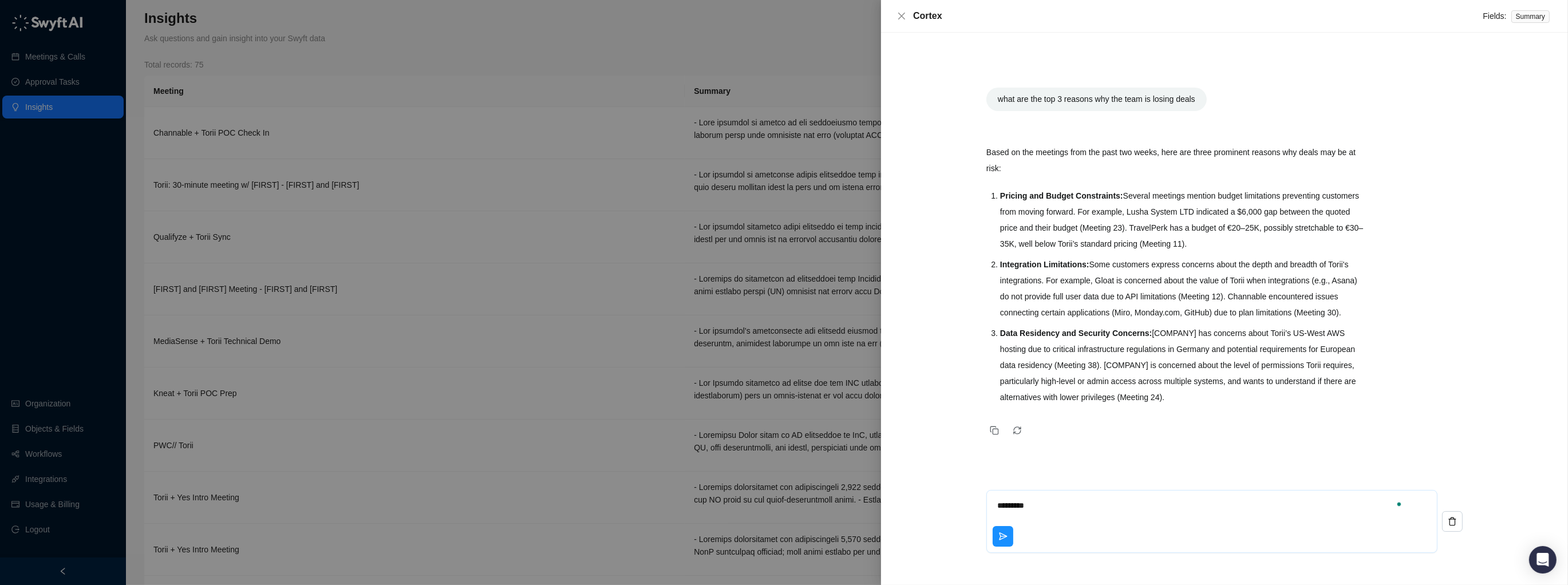 type on "**********" 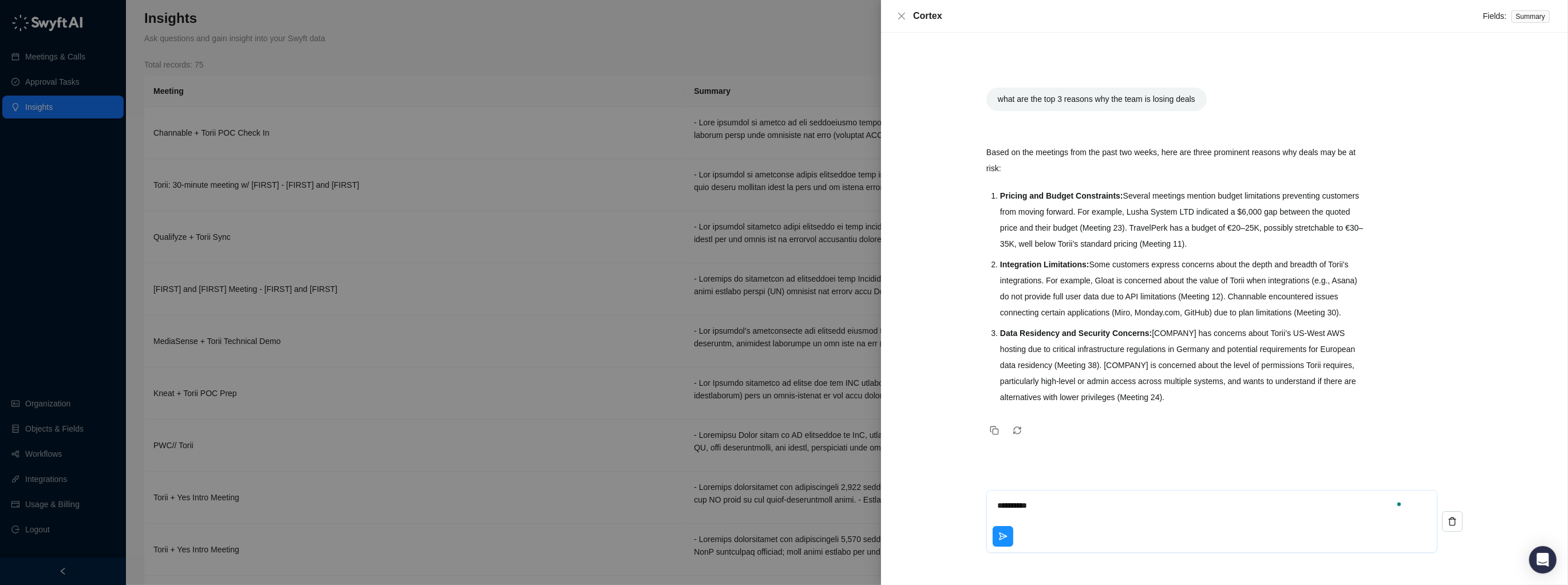type on "**********" 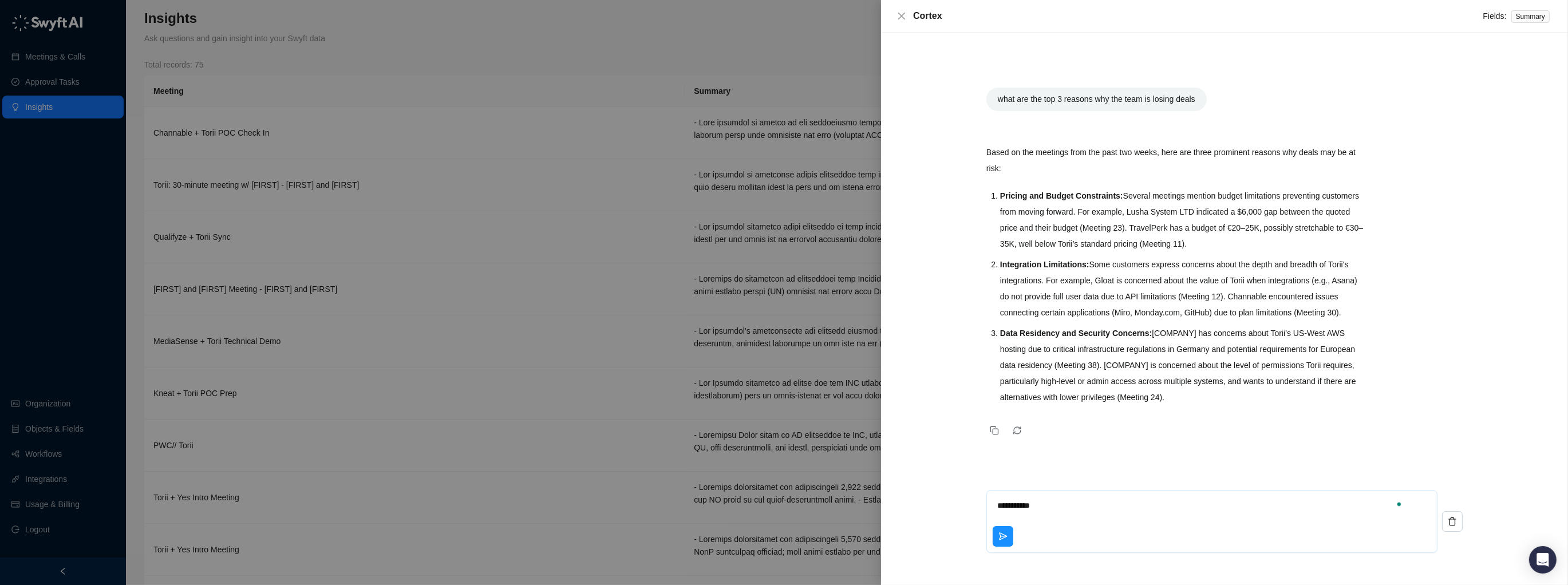 type on "**********" 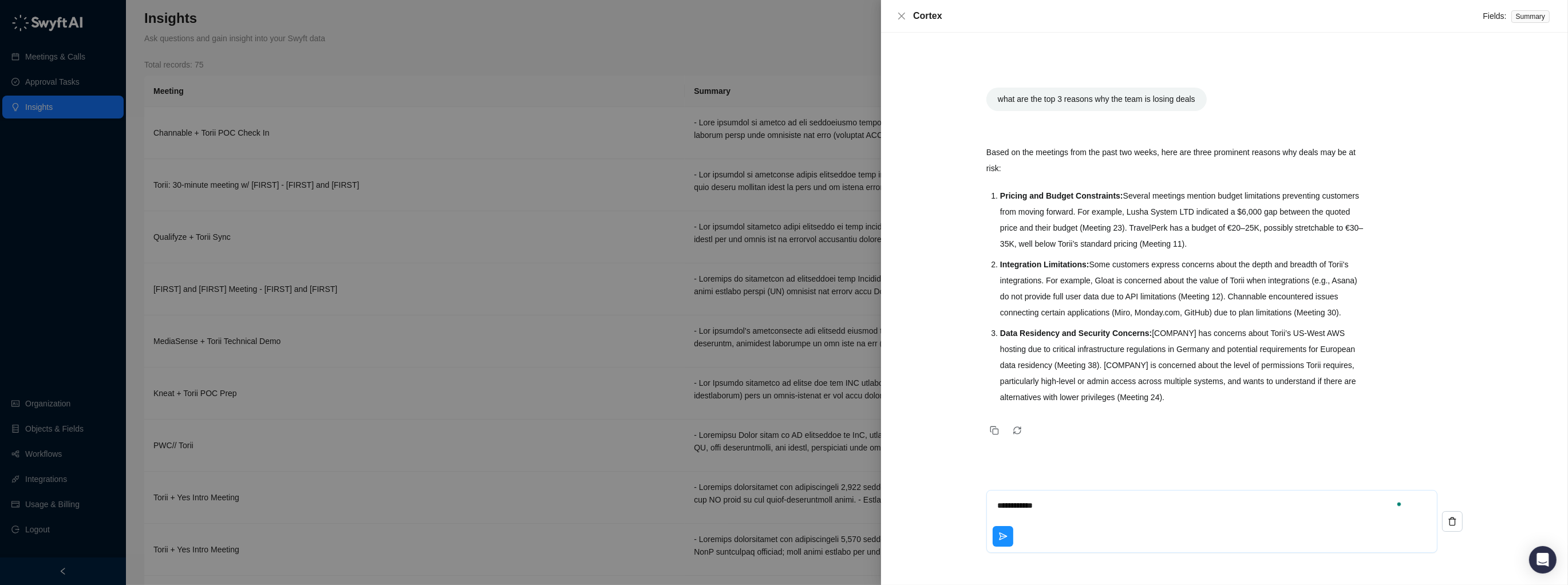 type on "**********" 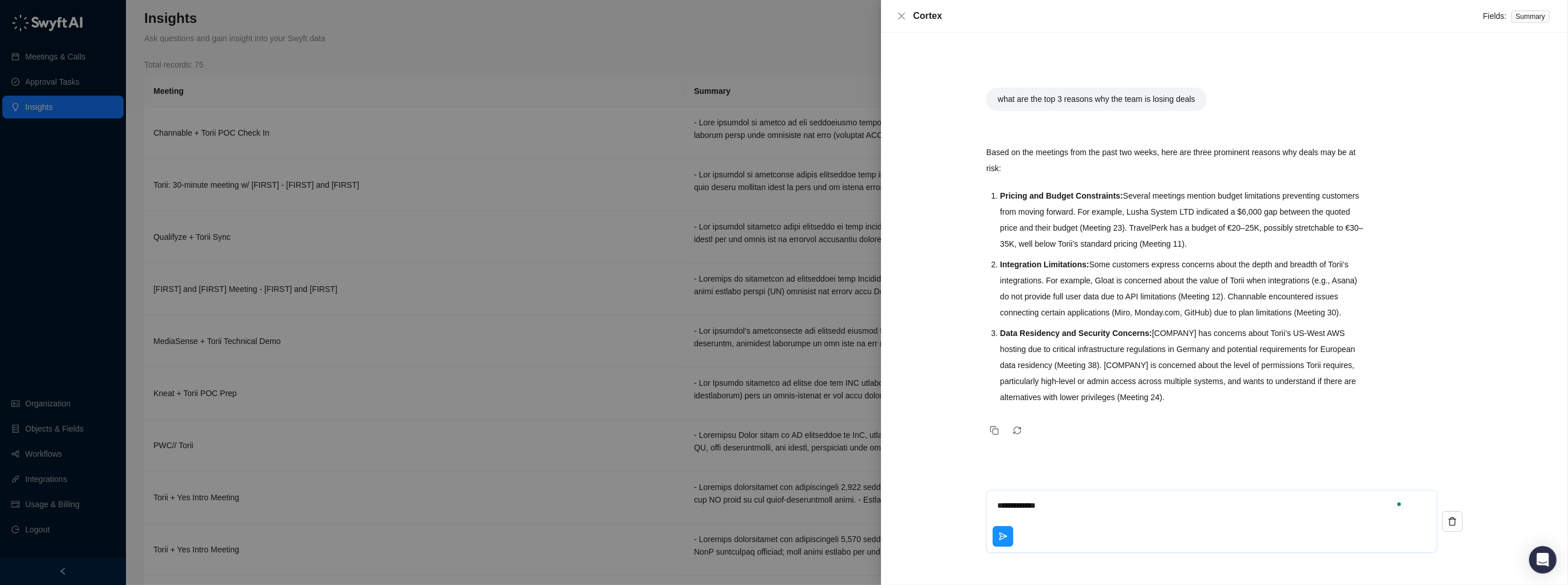 type on "**********" 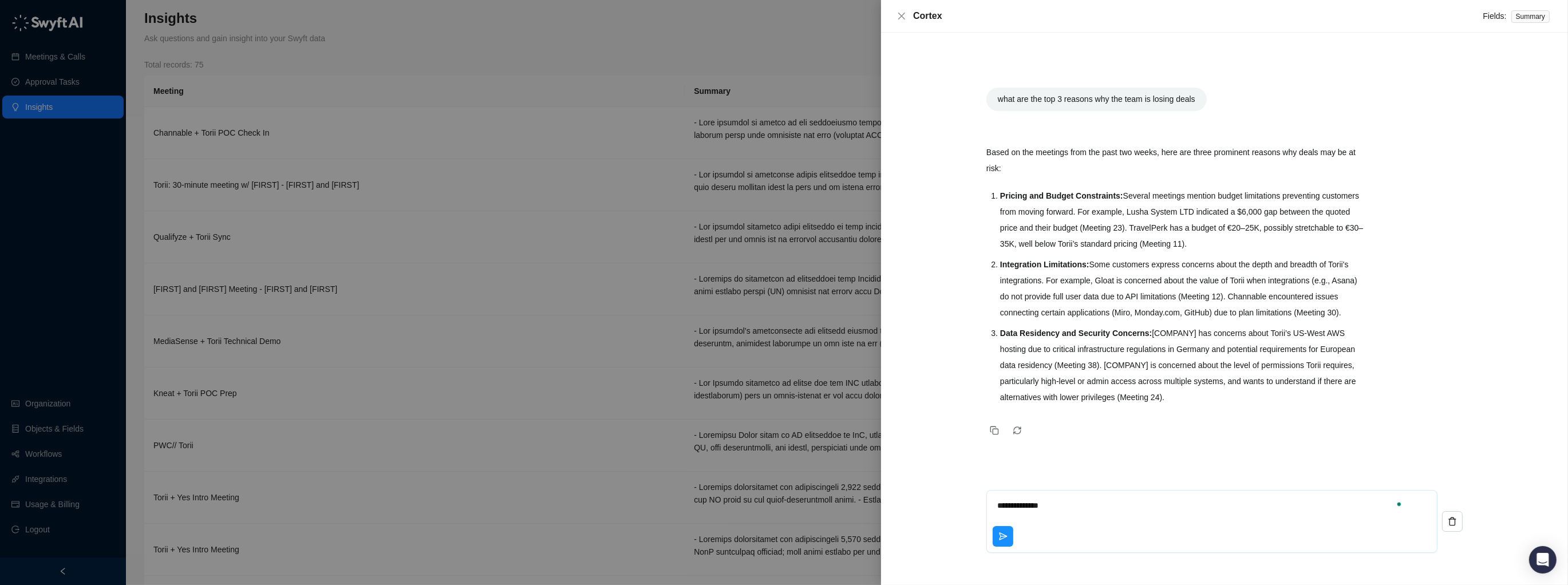 type on "*" 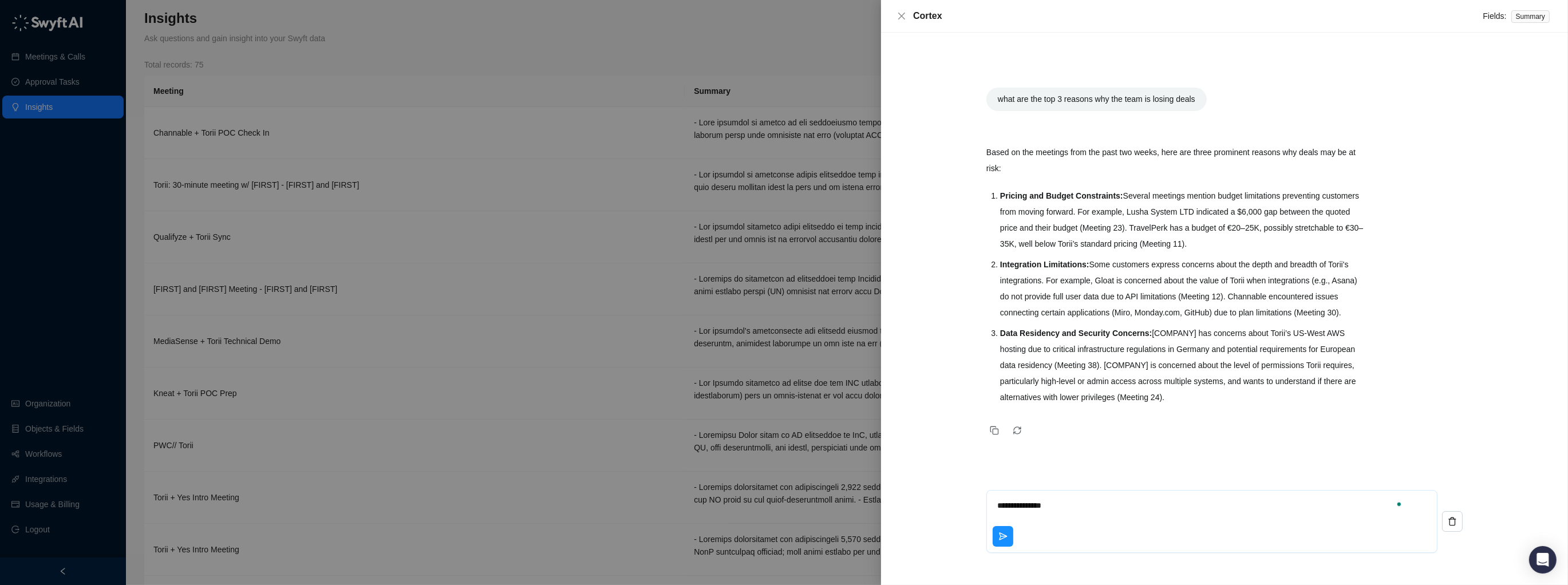 type on "**********" 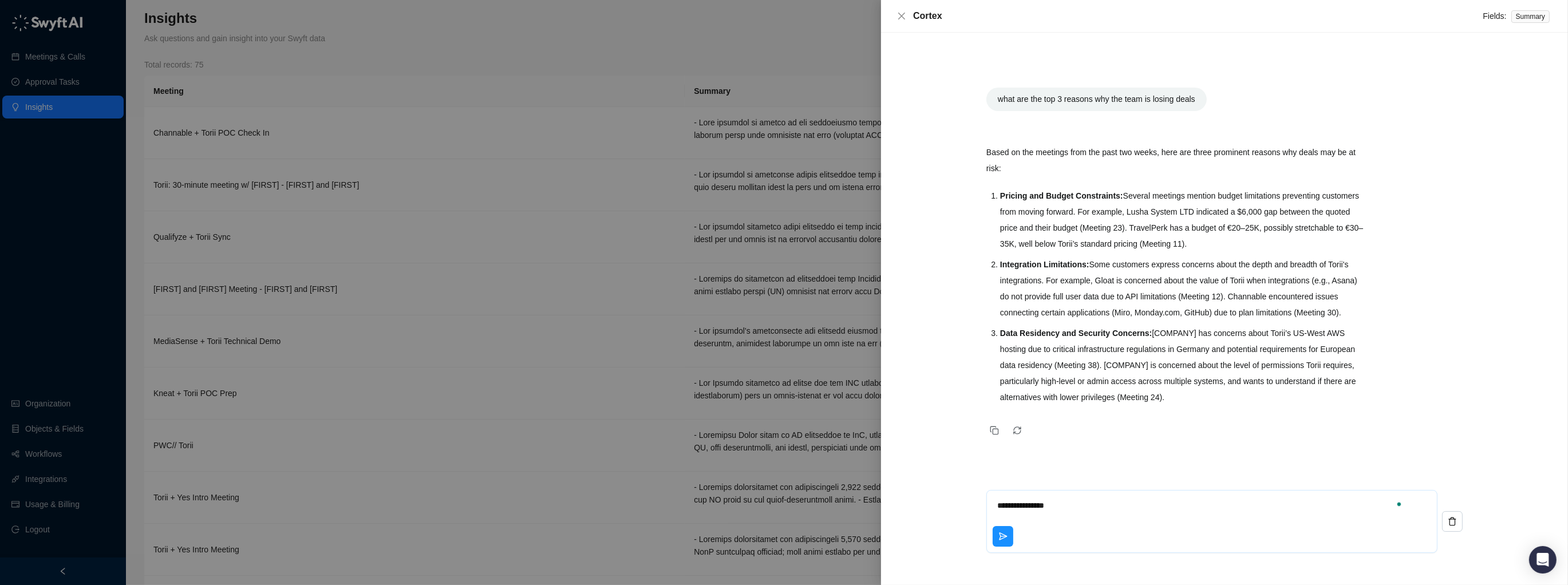 type on "**********" 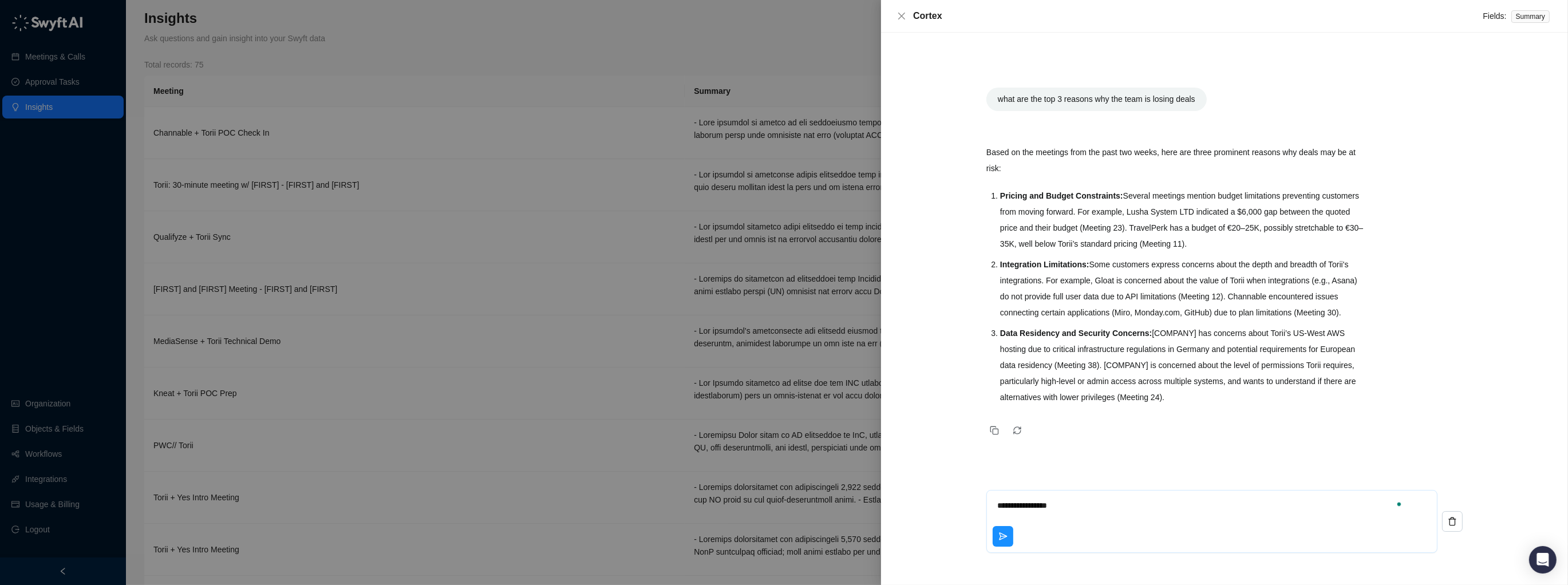 type on "**********" 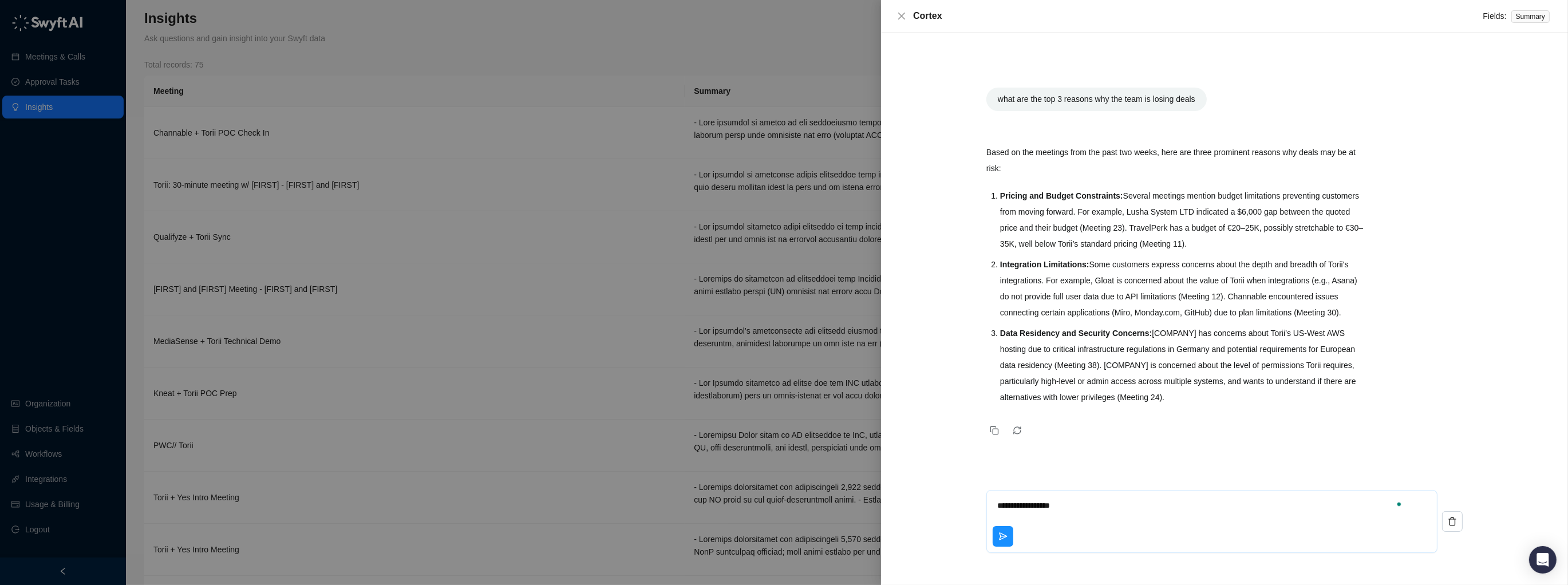 type on "*" 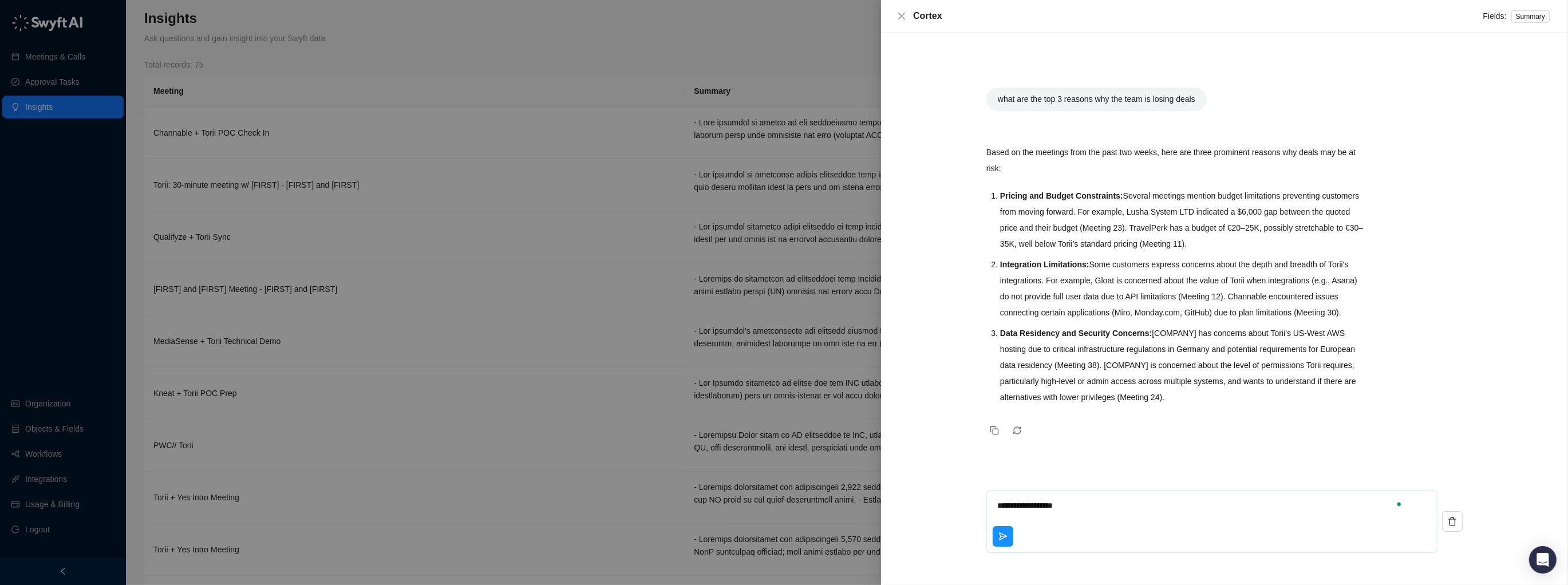 type on "**********" 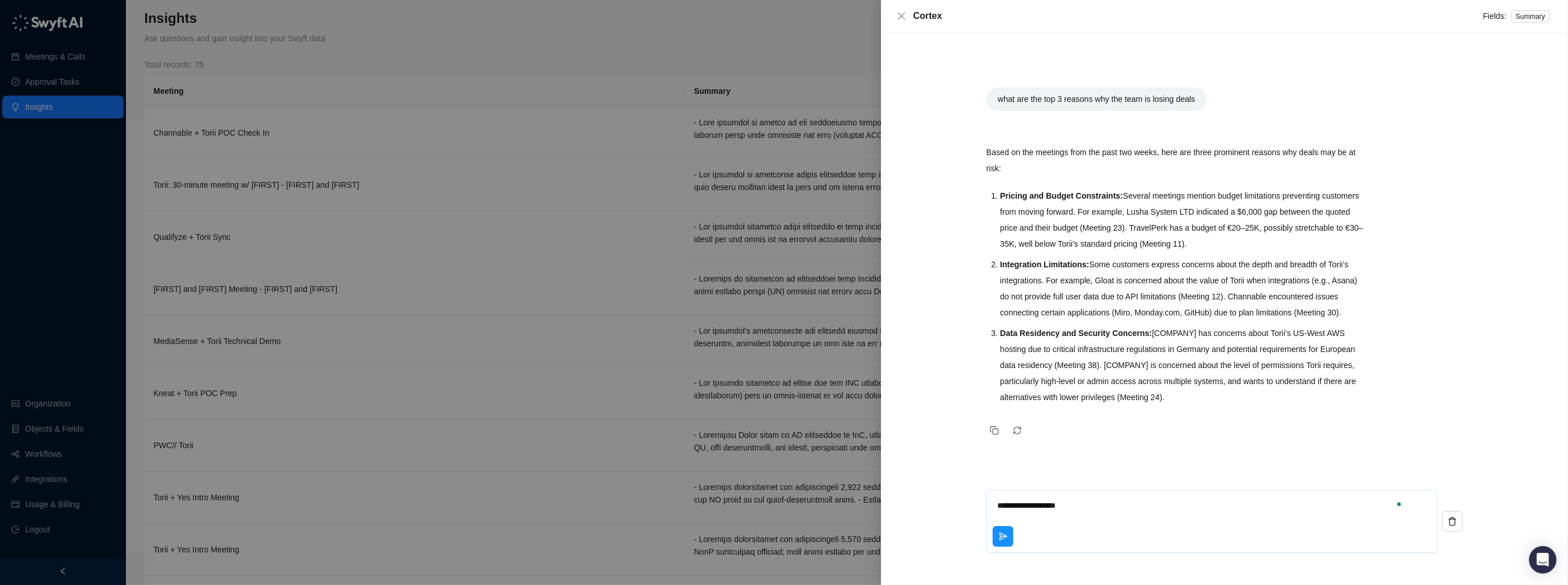 type on "**********" 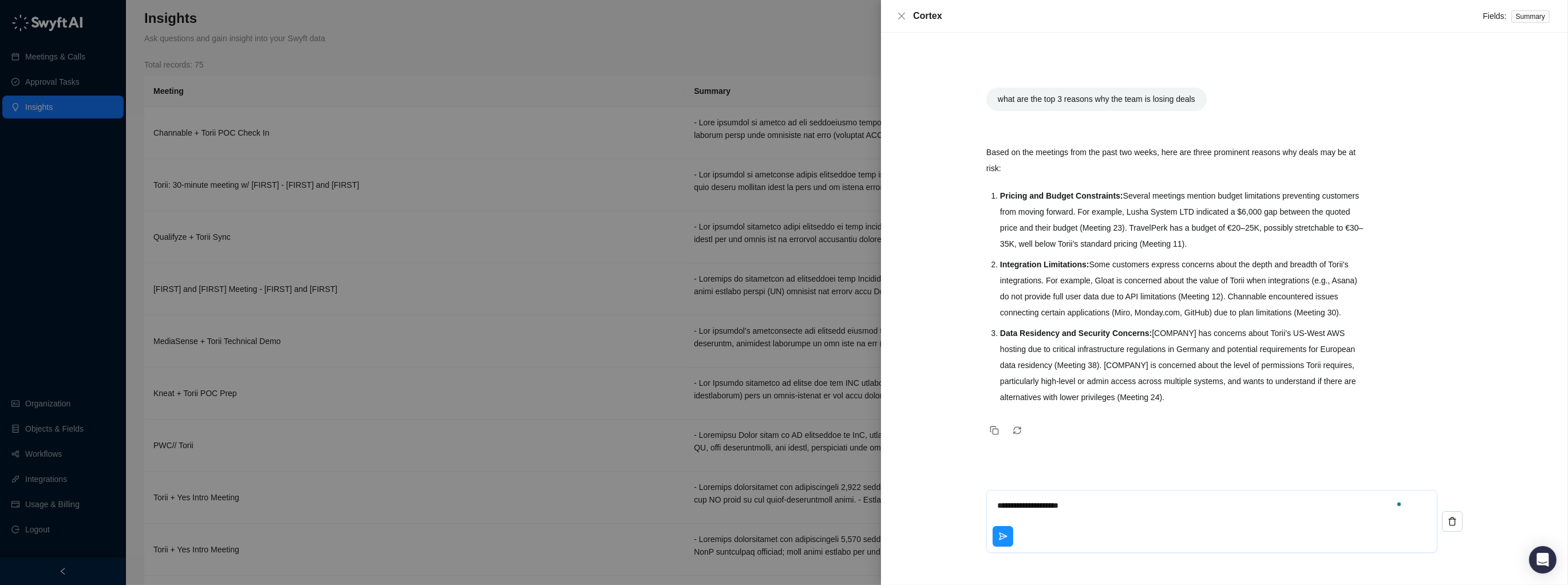 type on "**********" 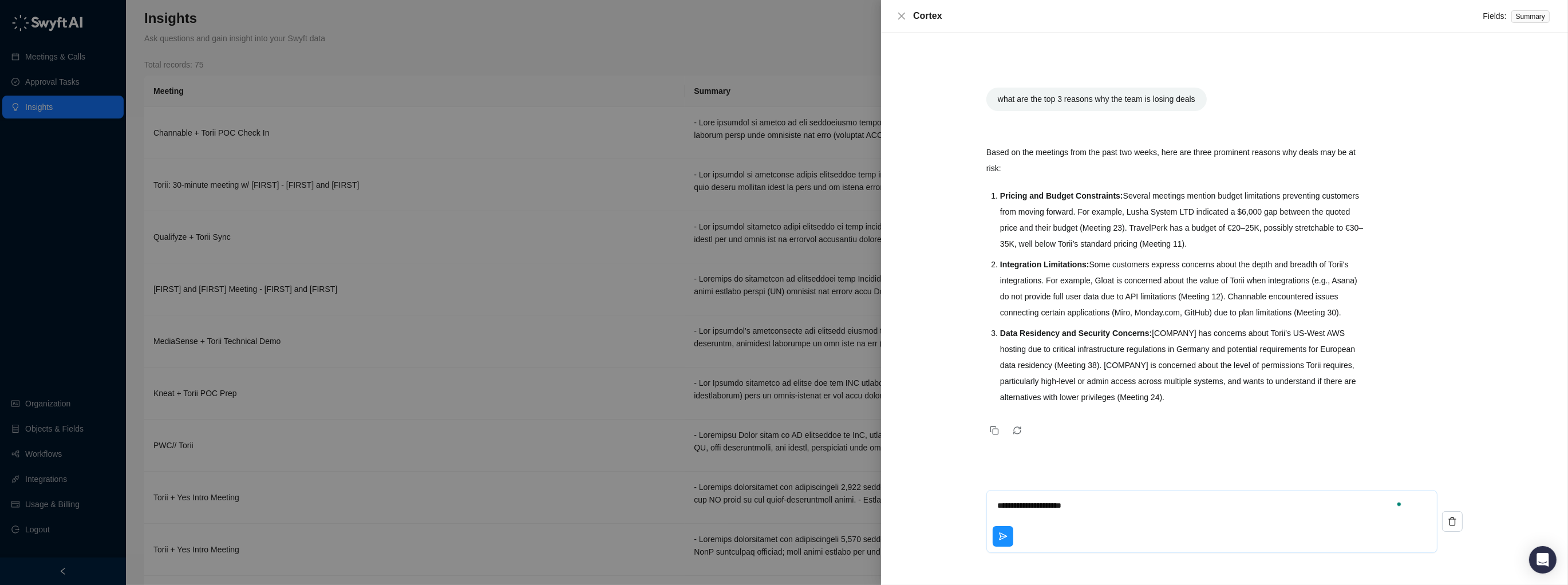 type on "**********" 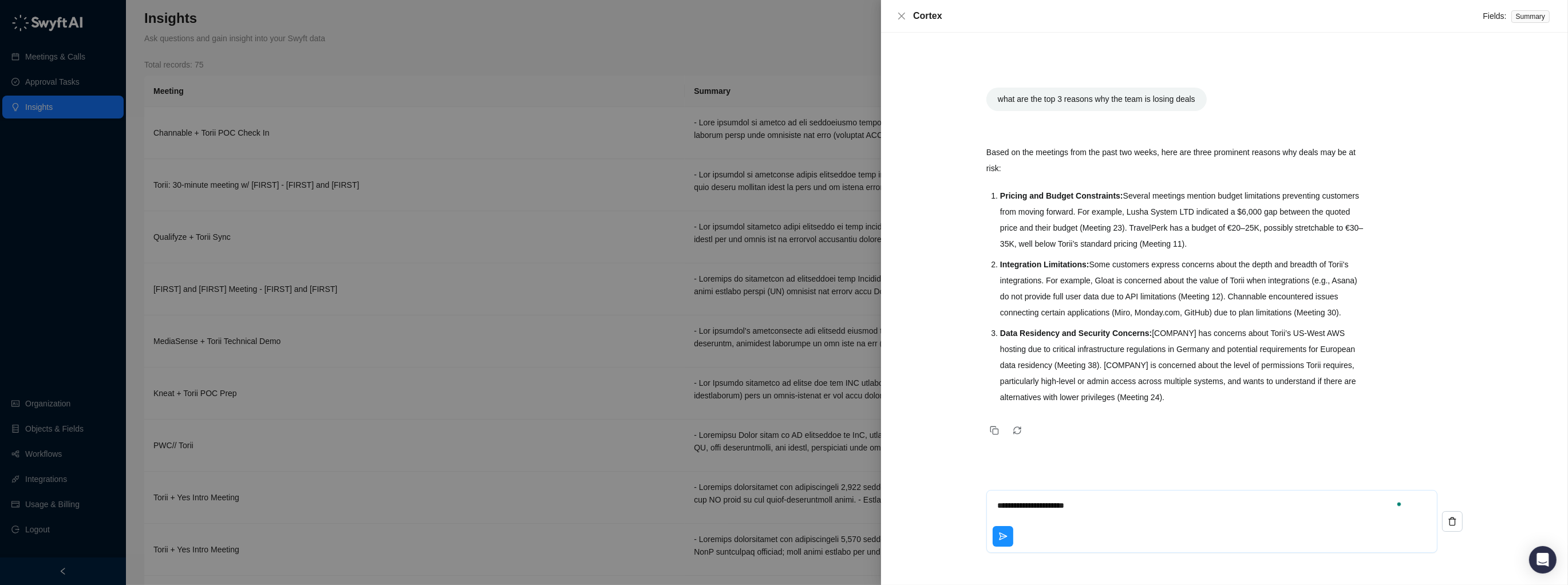 type on "*" 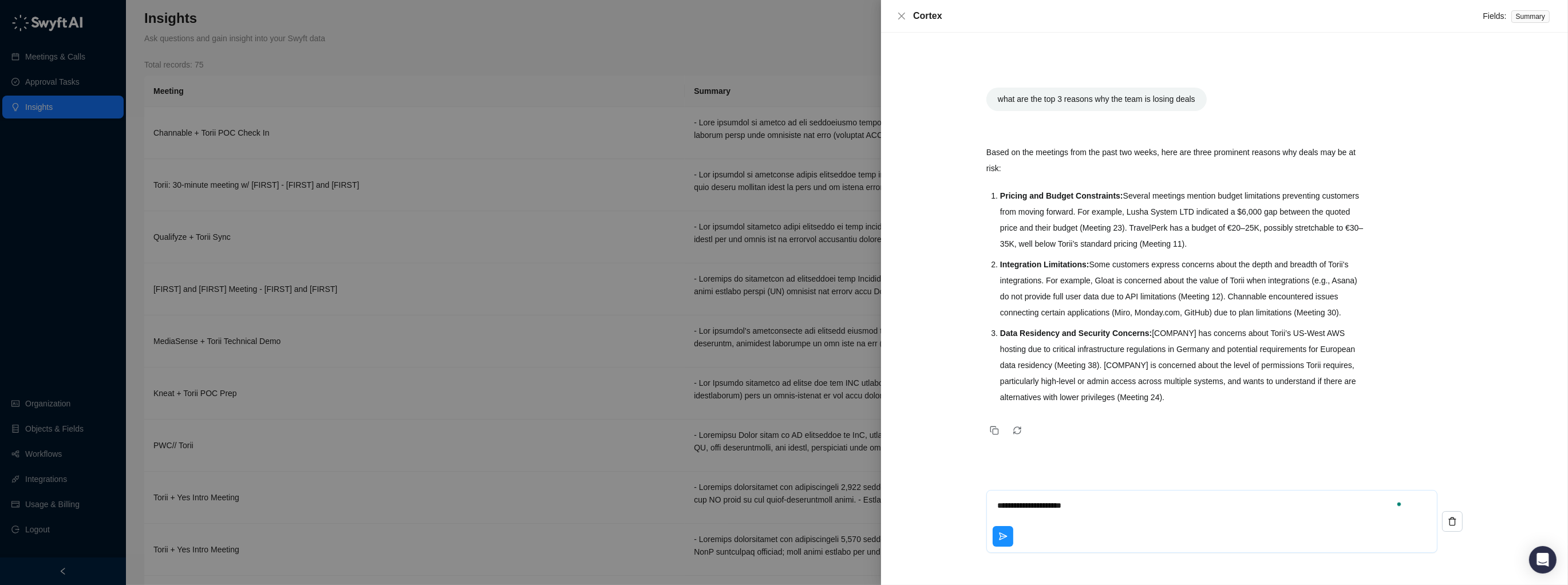 type on "**********" 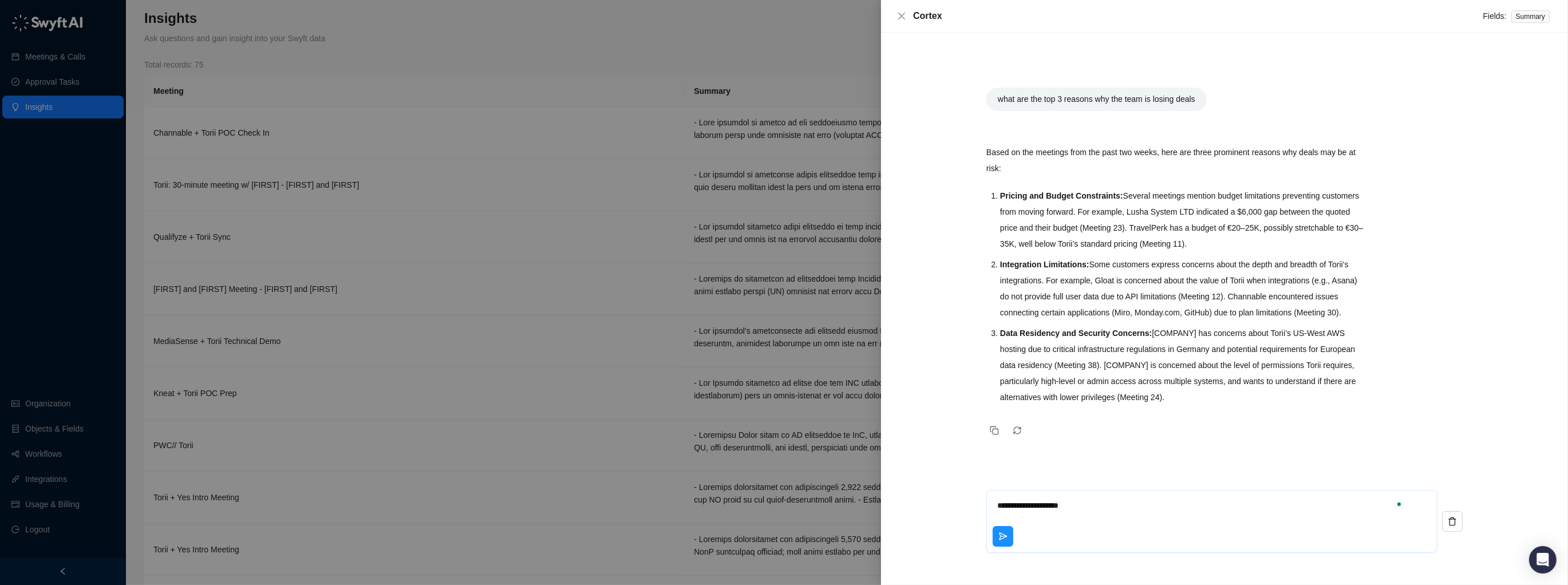 type on "*" 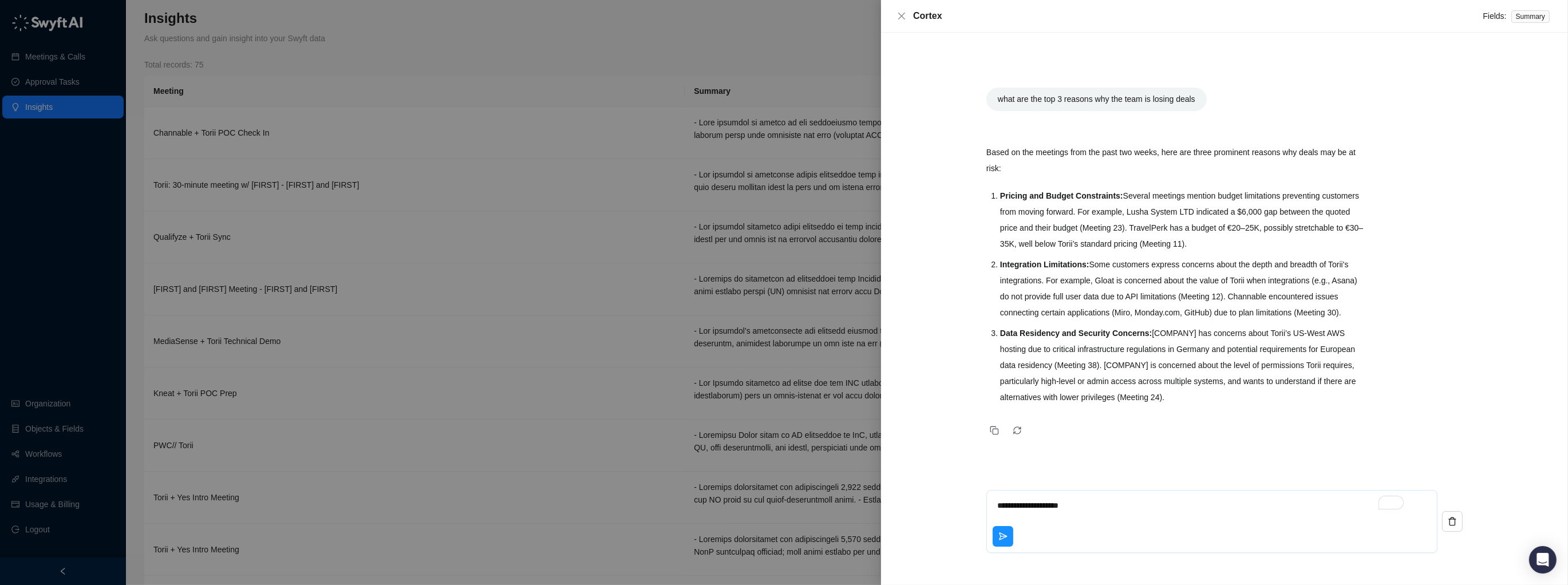type on "**********" 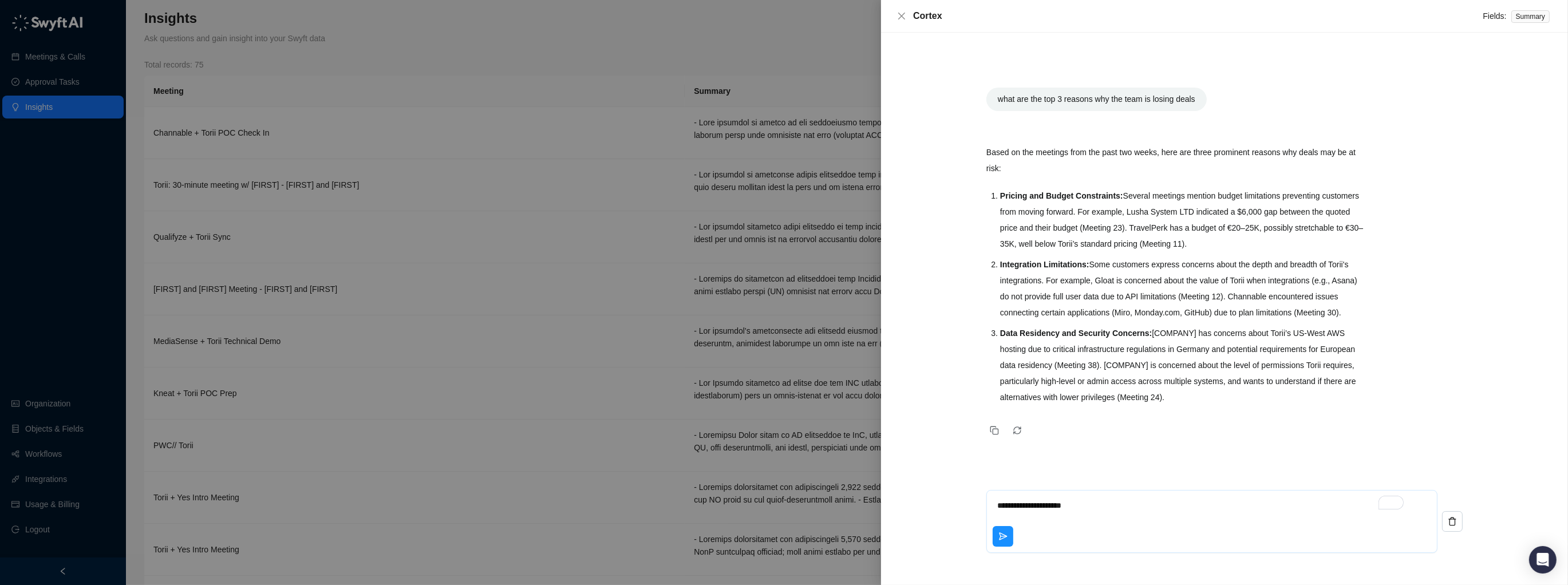 type on "**********" 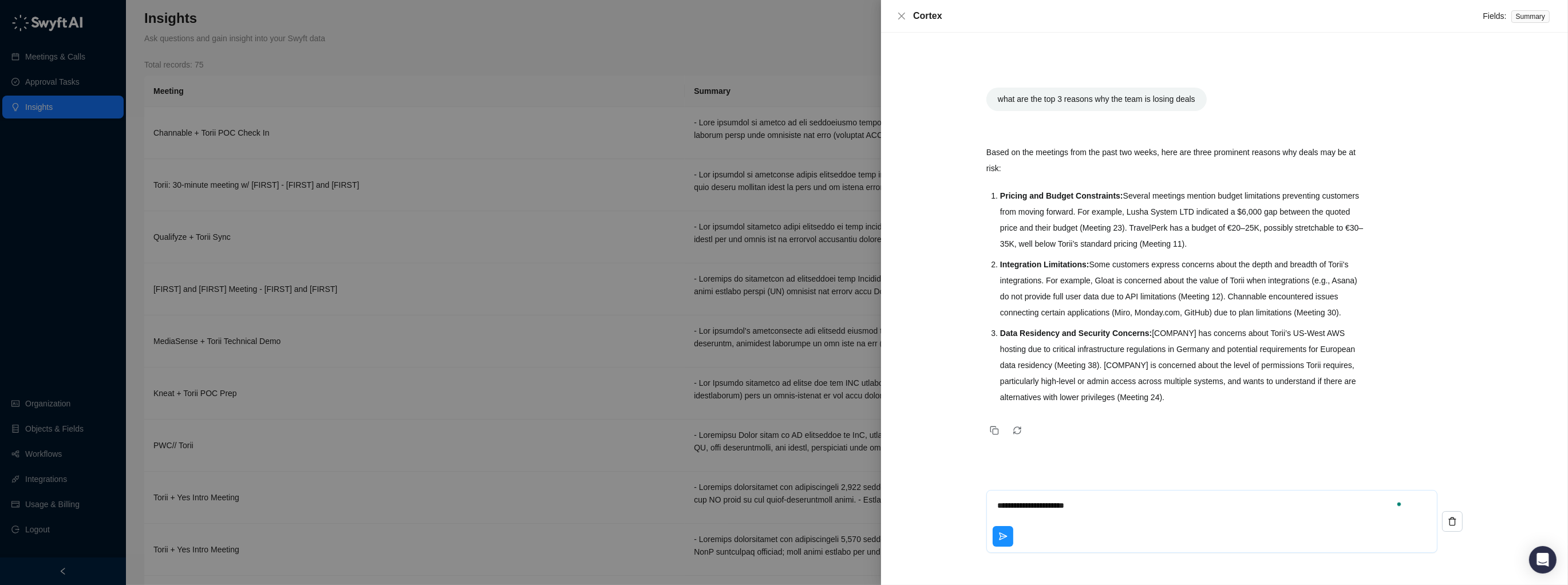 type on "**********" 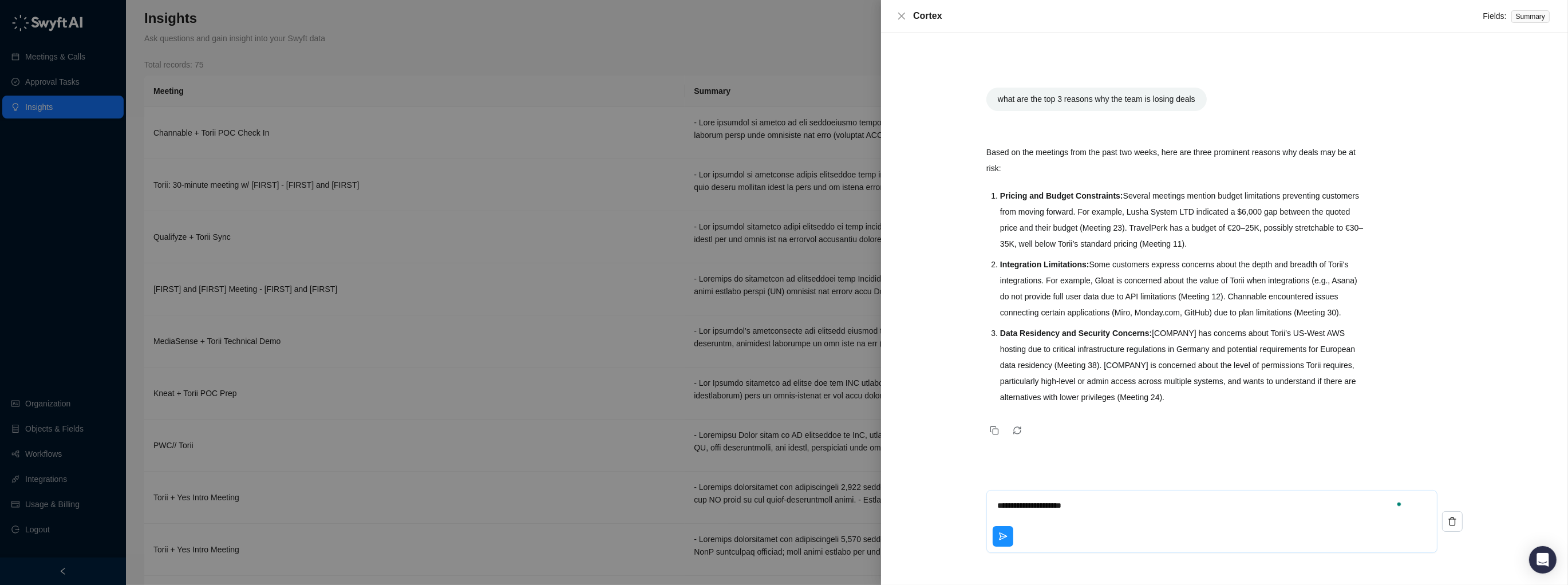 type on "**********" 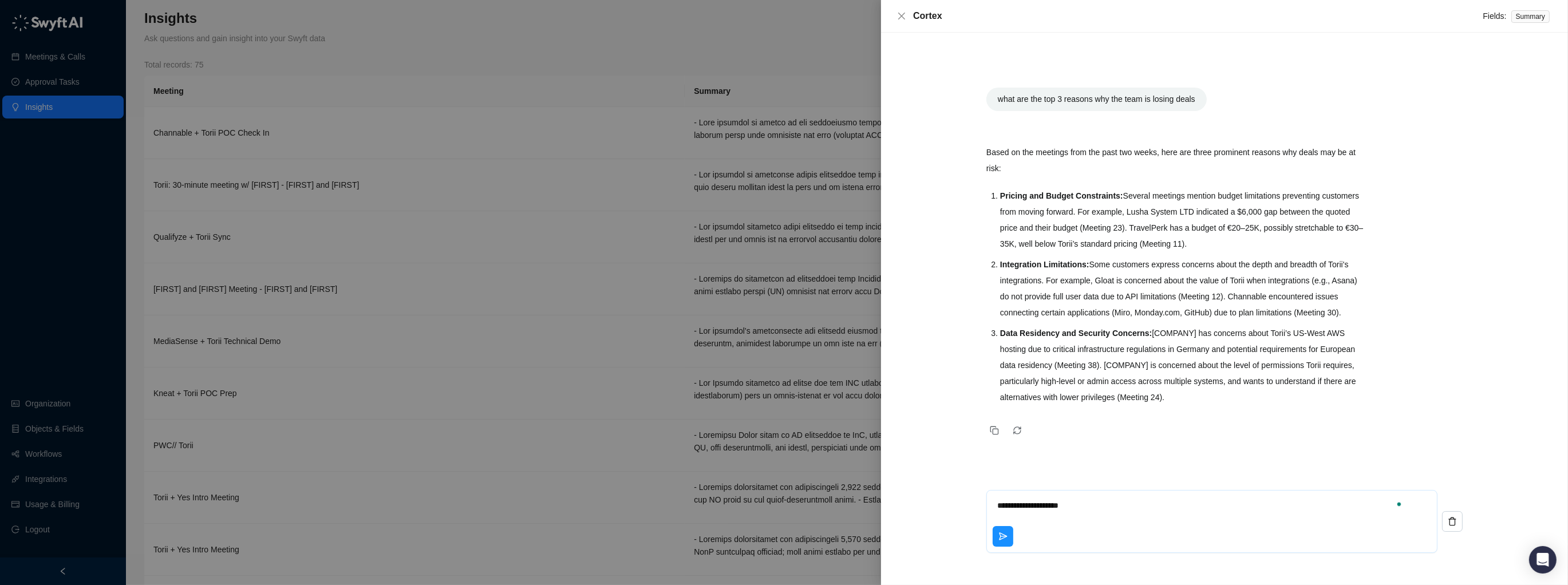 type on "**********" 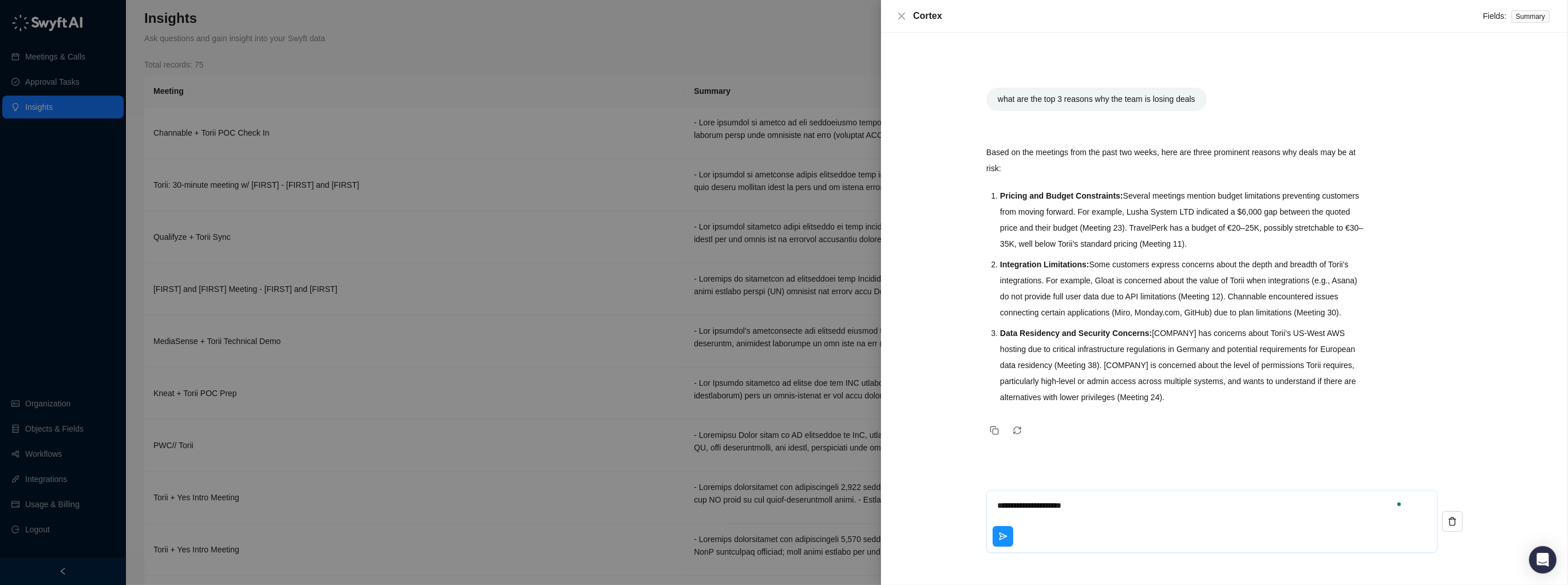 type on "**********" 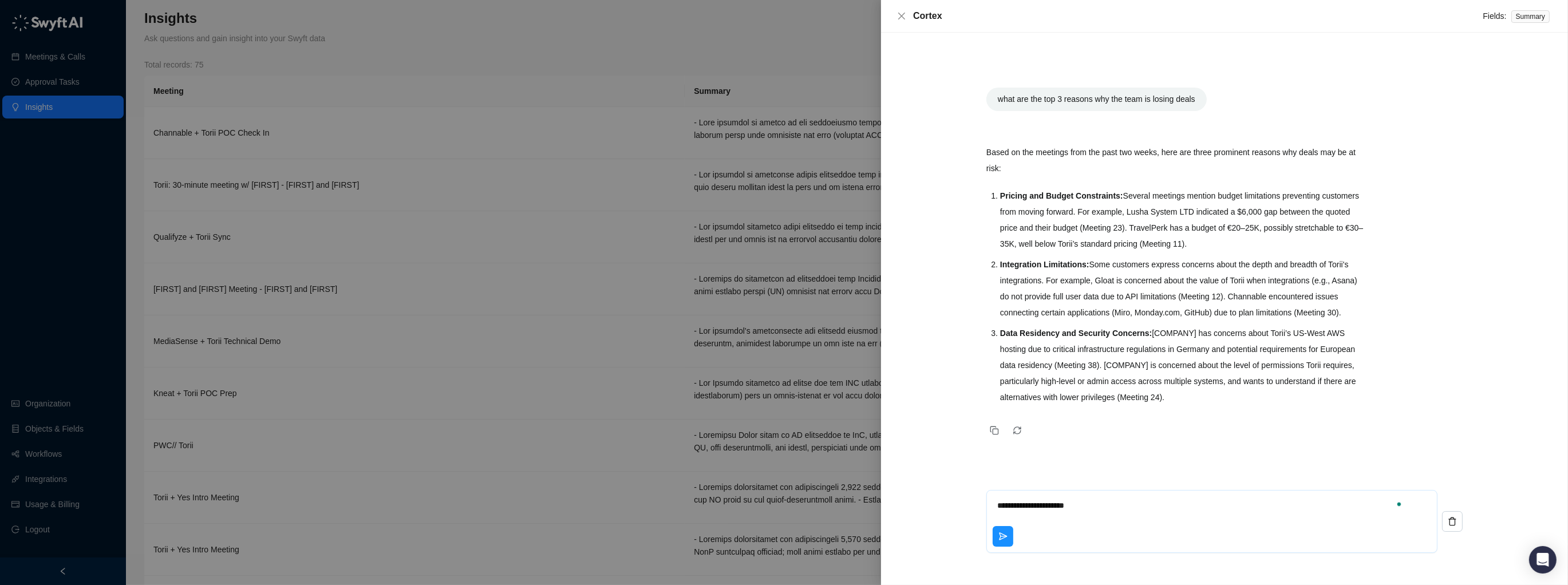type on "**********" 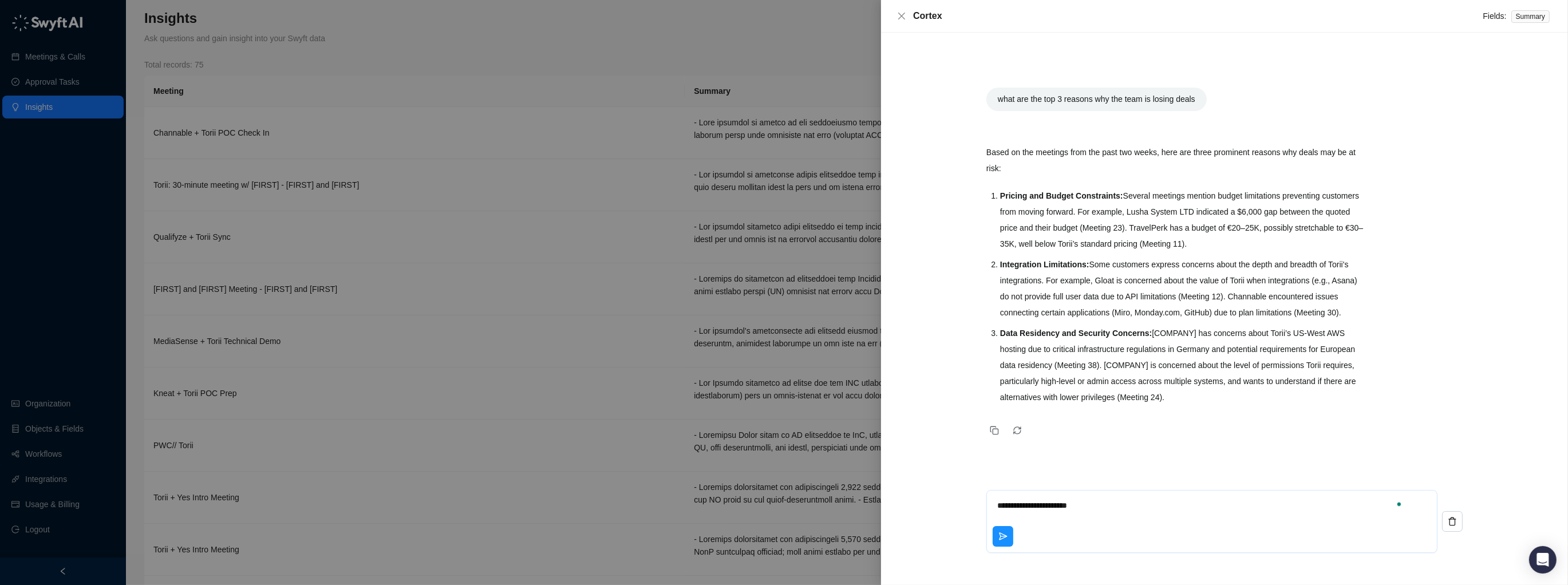 type on "**********" 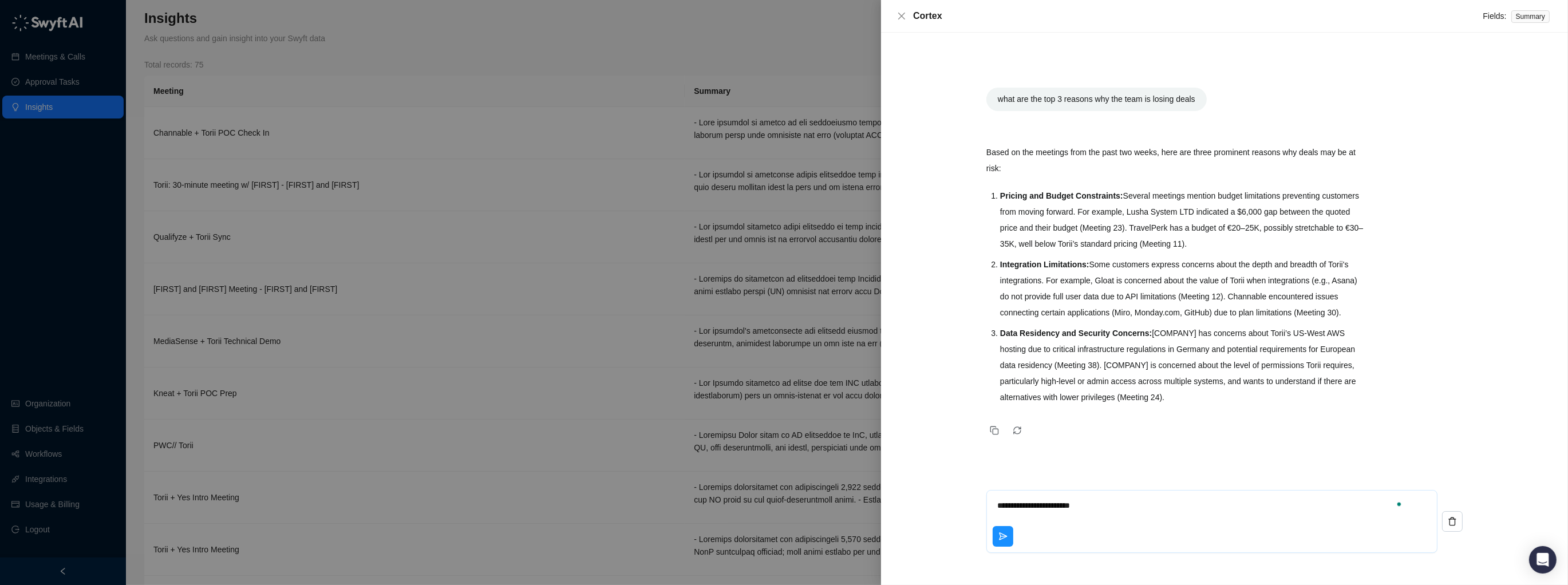 type on "**********" 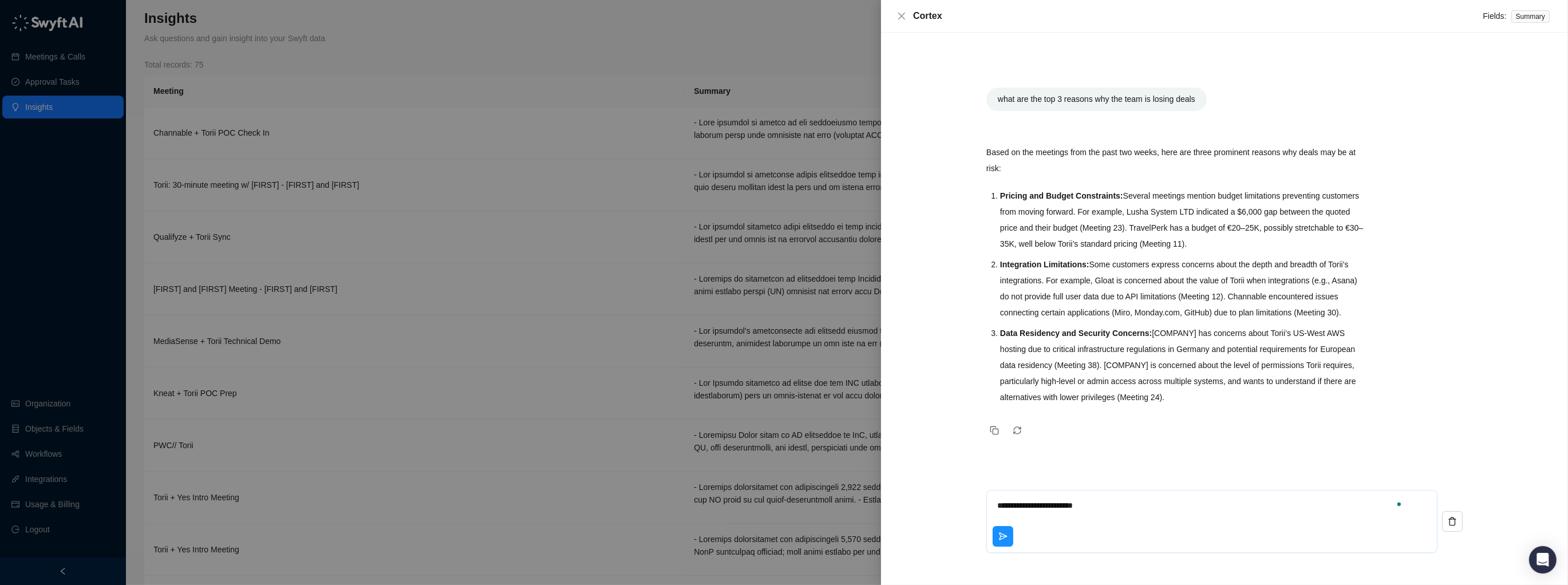 type on "**********" 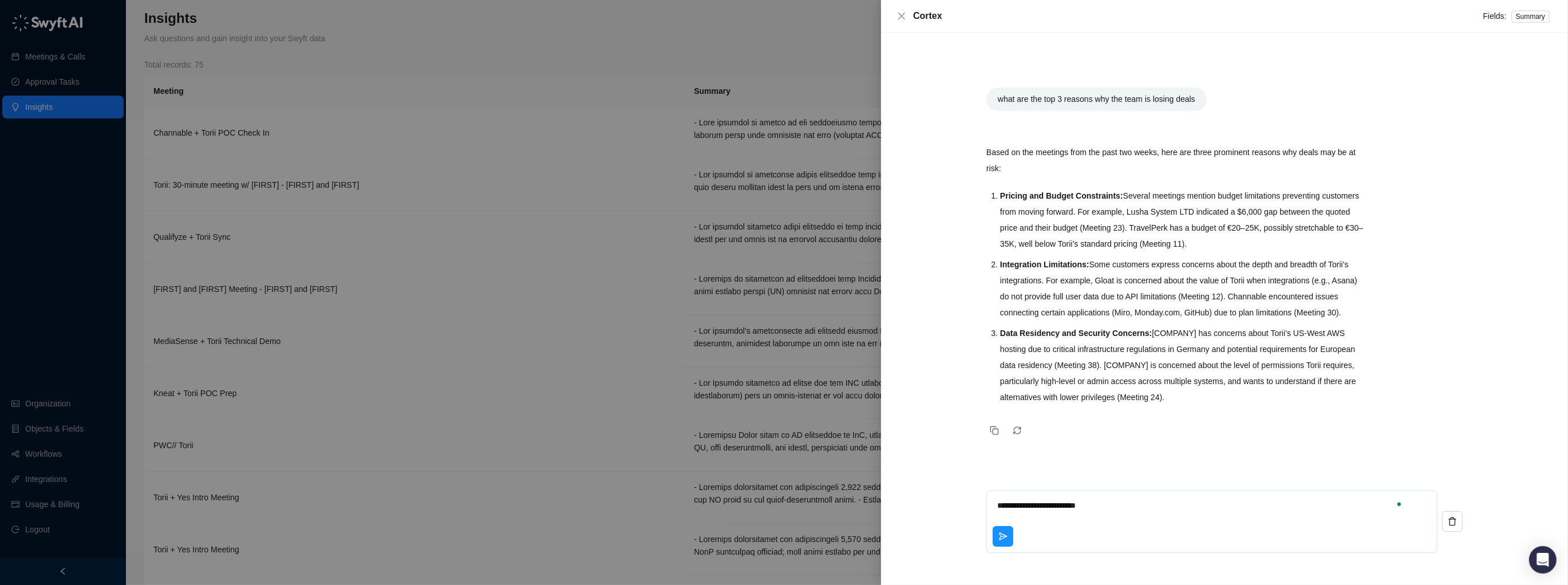 type on "**********" 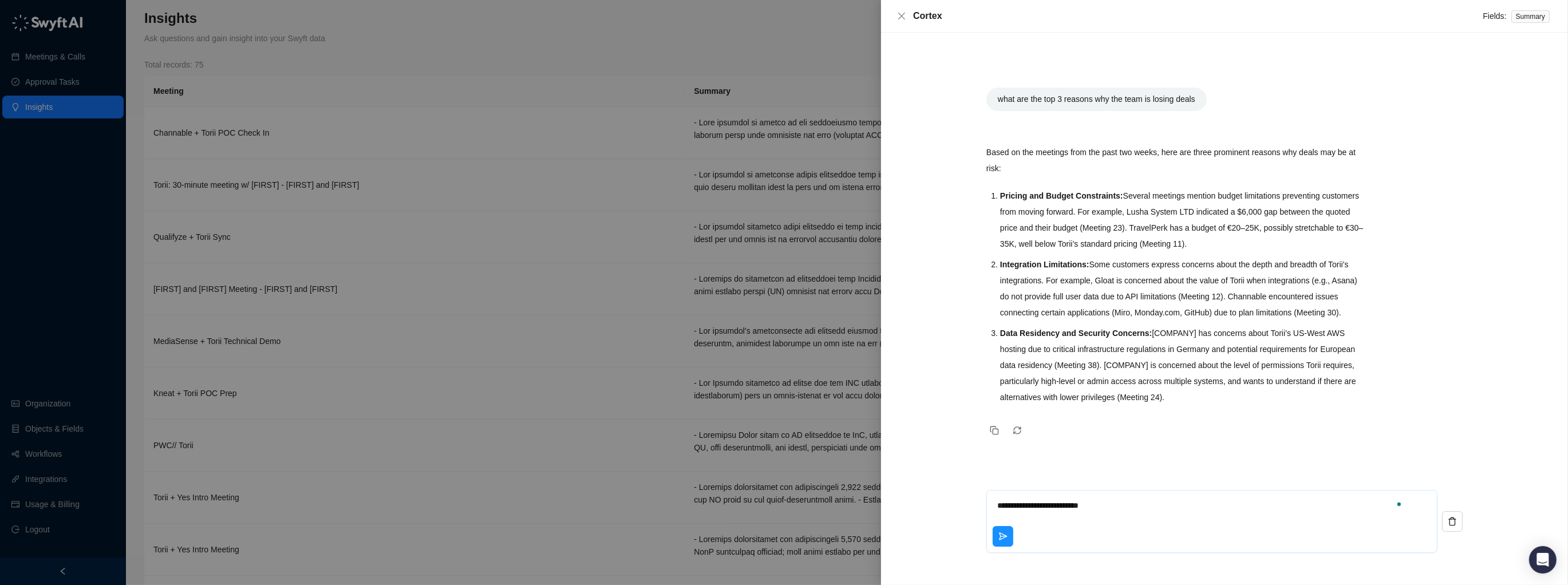 type on "*" 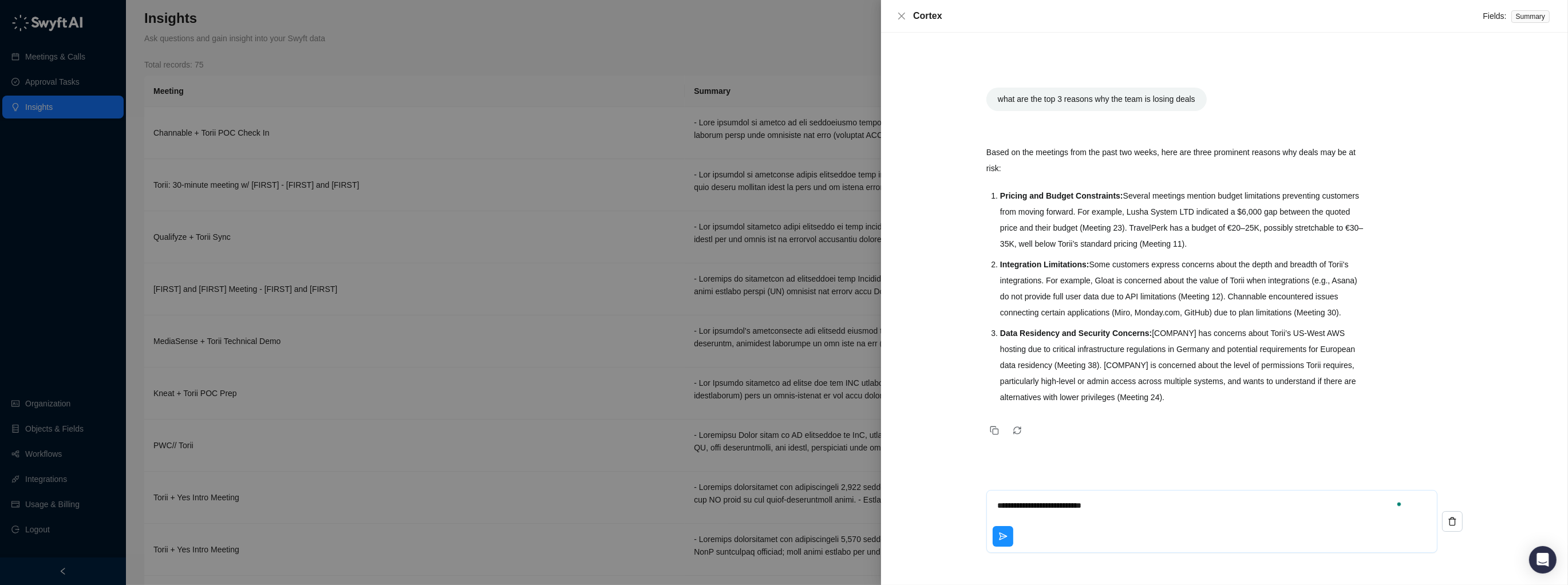 type on "*" 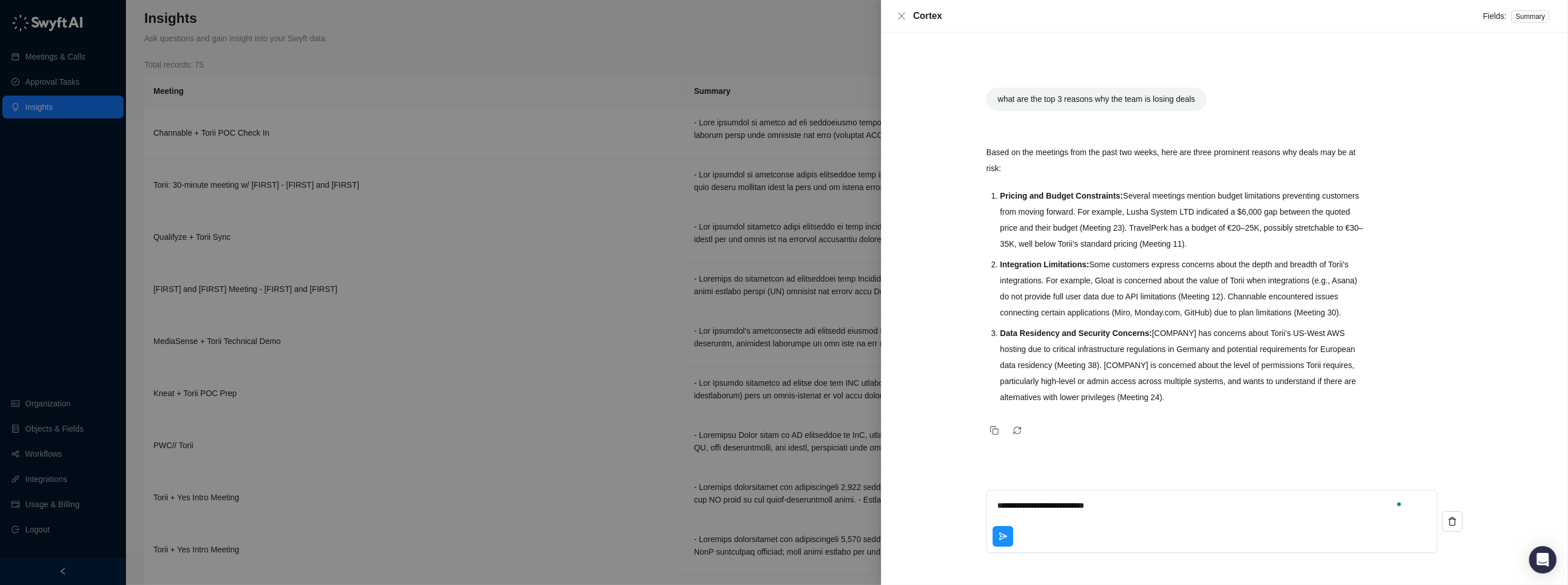 type on "**********" 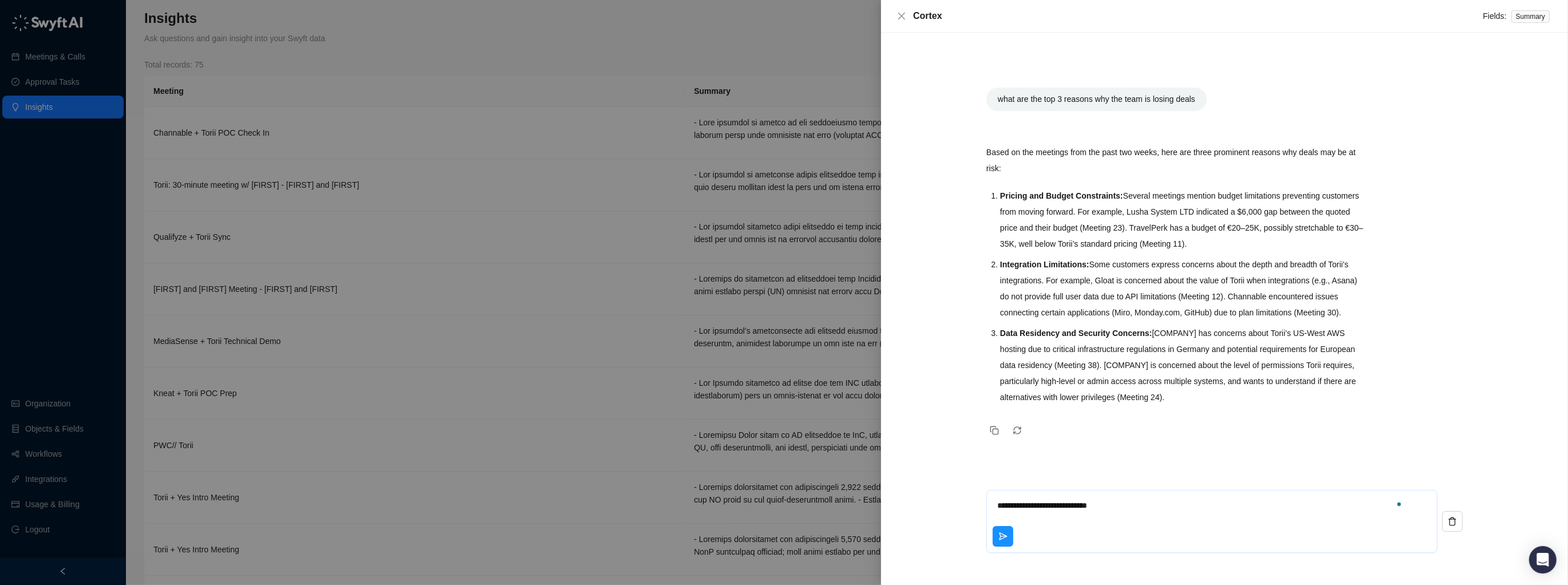 type on "**********" 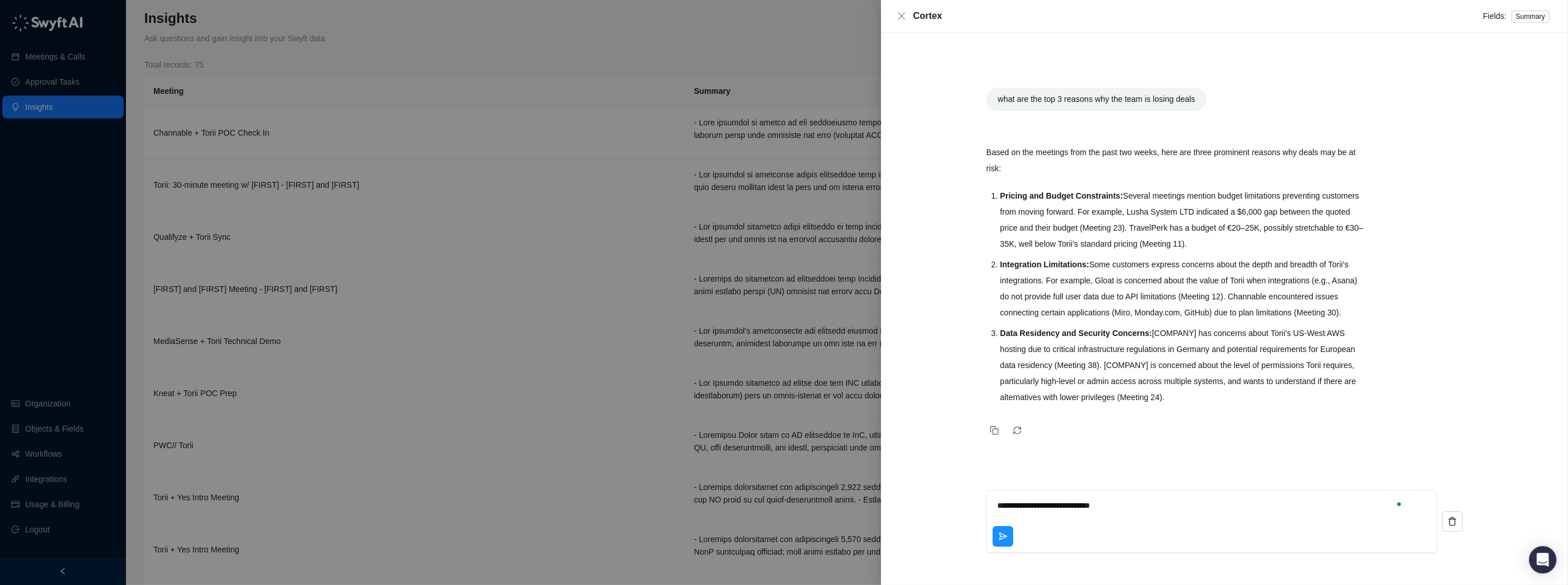 type on "*" 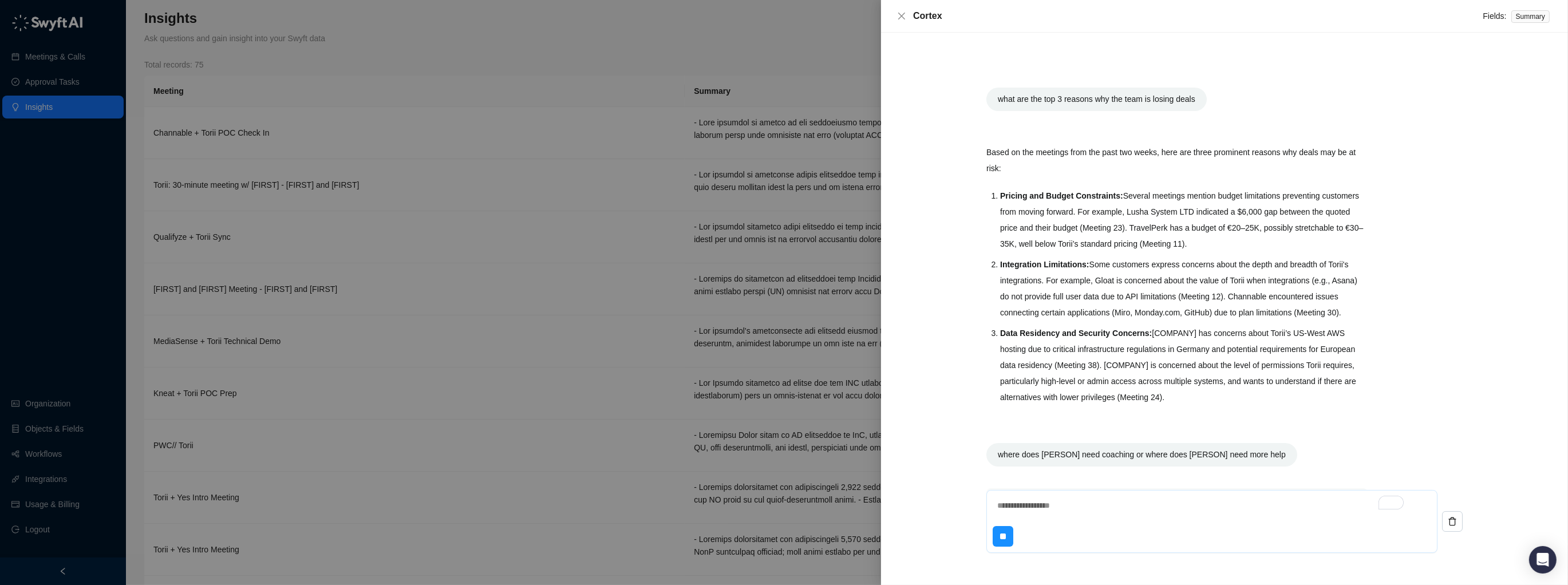 scroll, scrollTop: 72, scrollLeft: 0, axis: vertical 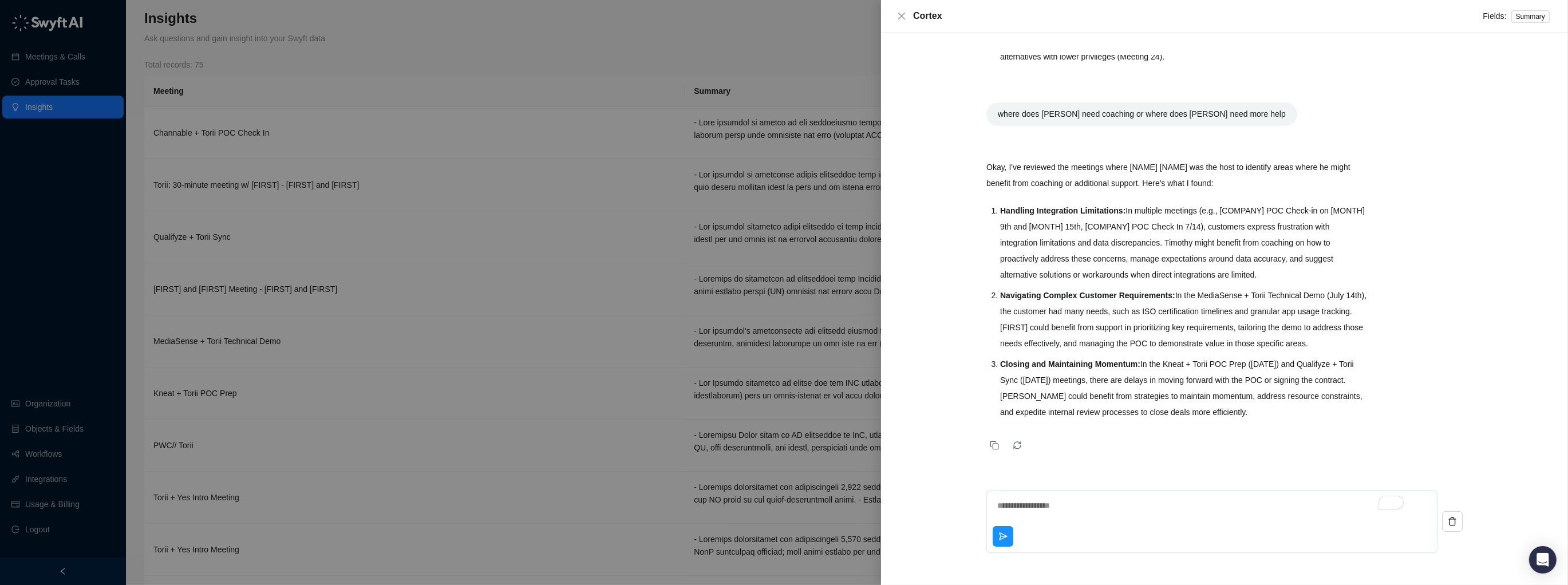 click at bounding box center [1202, 505] 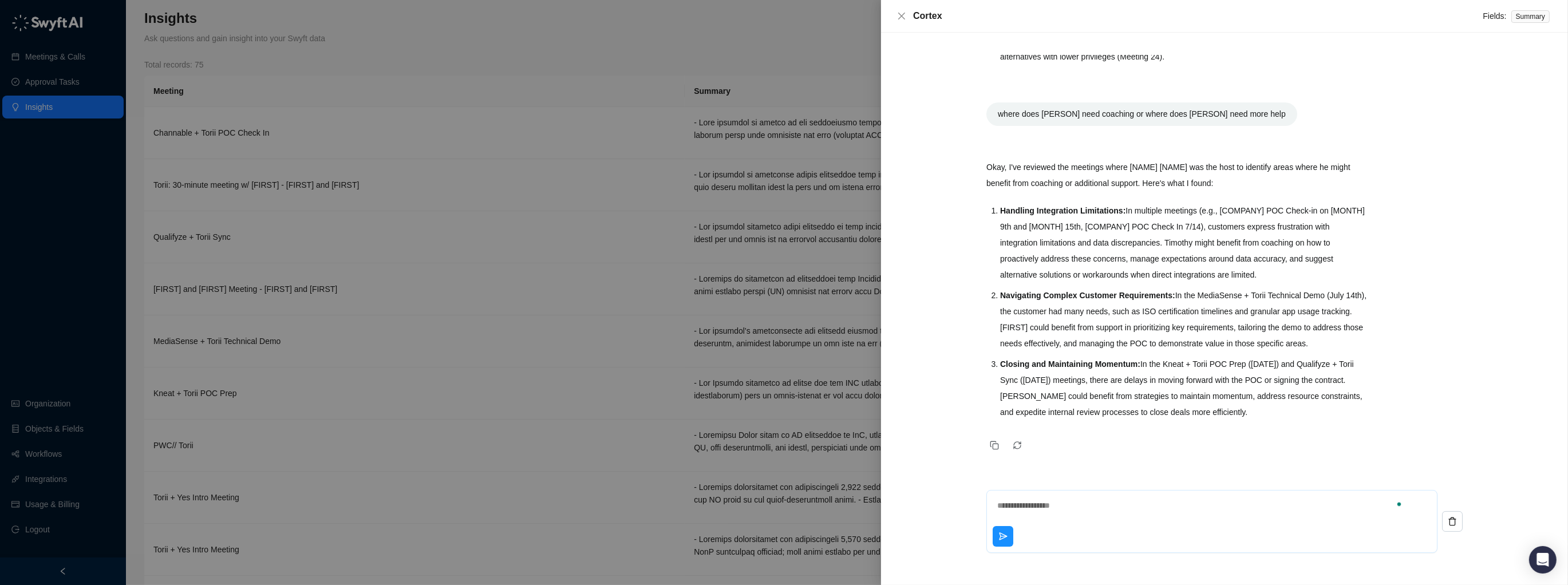 scroll, scrollTop: 444, scrollLeft: 0, axis: vertical 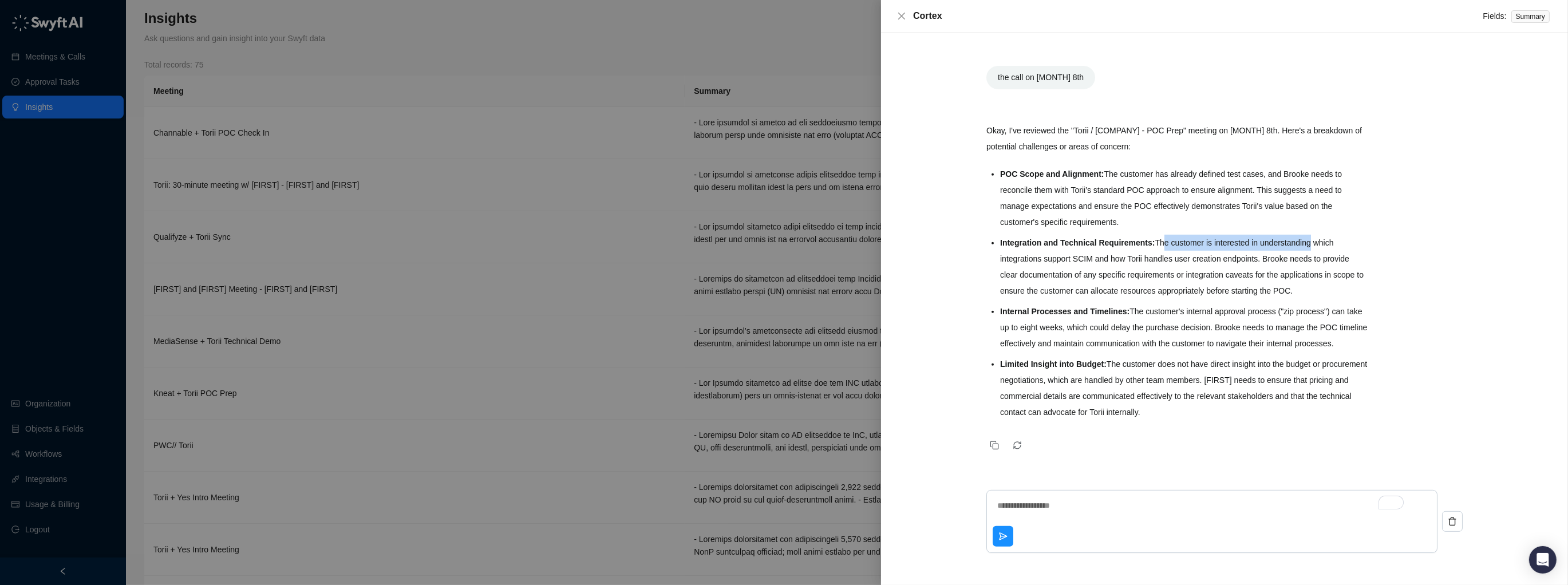 drag, startPoint x: 1182, startPoint y: 252, endPoint x: 1323, endPoint y: 250, distance: 141.0142 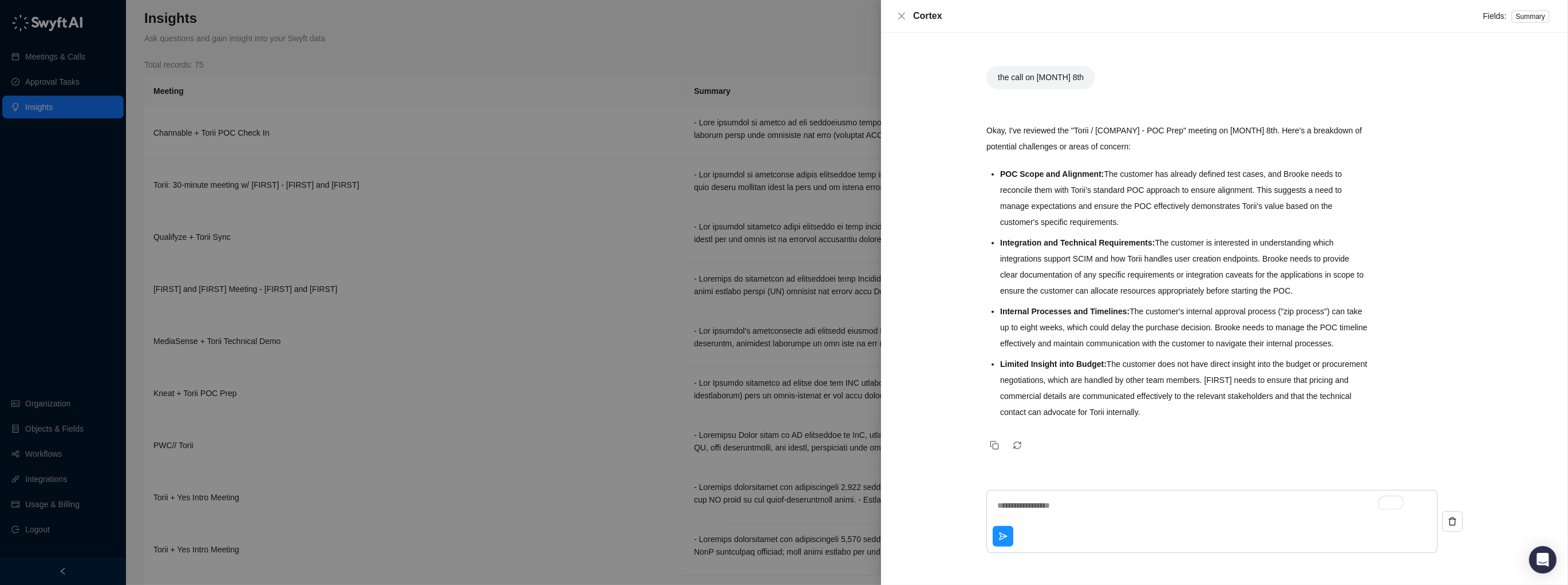 drag, startPoint x: 1271, startPoint y: 268, endPoint x: 1334, endPoint y: 281, distance: 64.32729 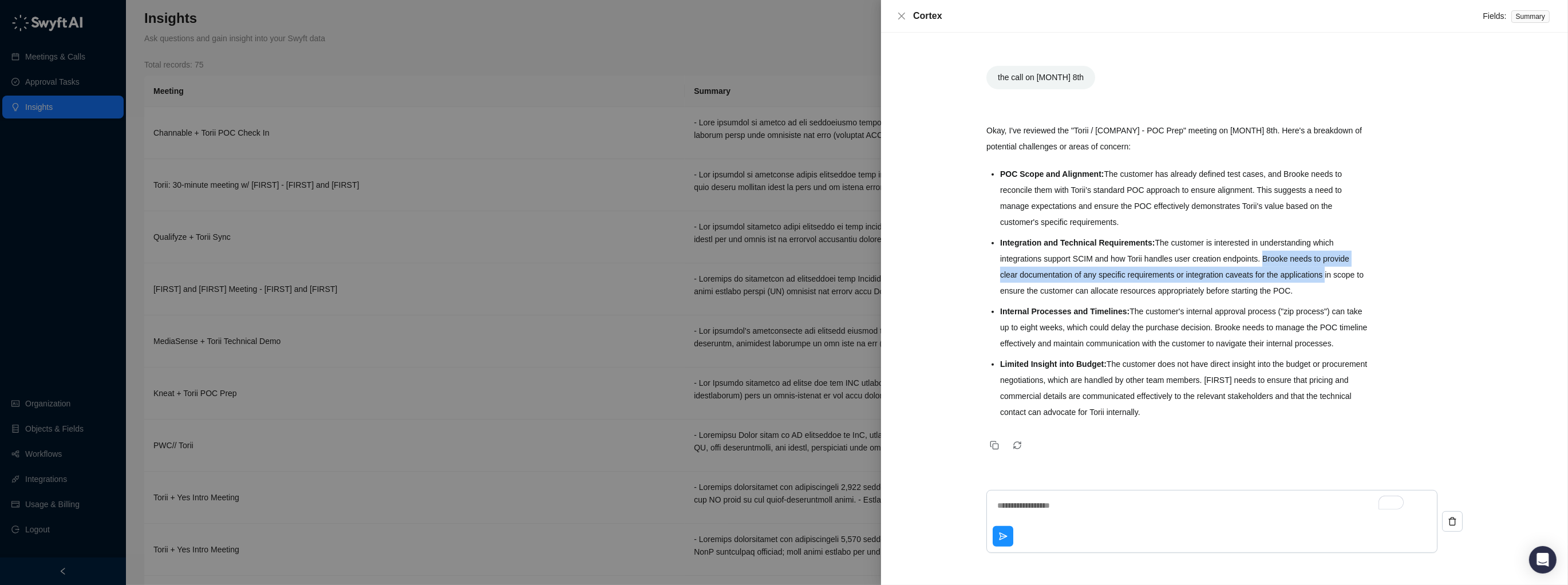drag, startPoint x: 1271, startPoint y: 272, endPoint x: 1355, endPoint y: 296, distance: 87.36132 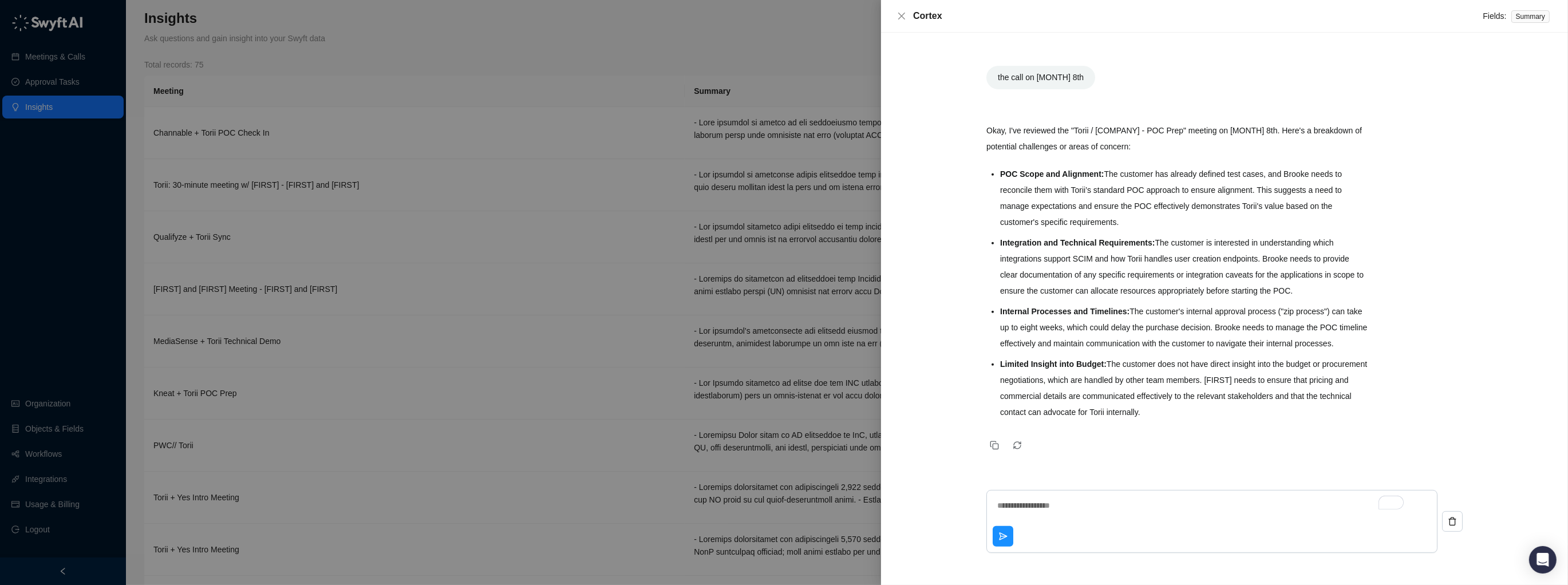 click on "Brooke needs to provide clear documentation of any specific requirements or integration caveats for the applications in scope to ensure the customer can allocate resources appropriately before starting the POC." at bounding box center (1184, 267) 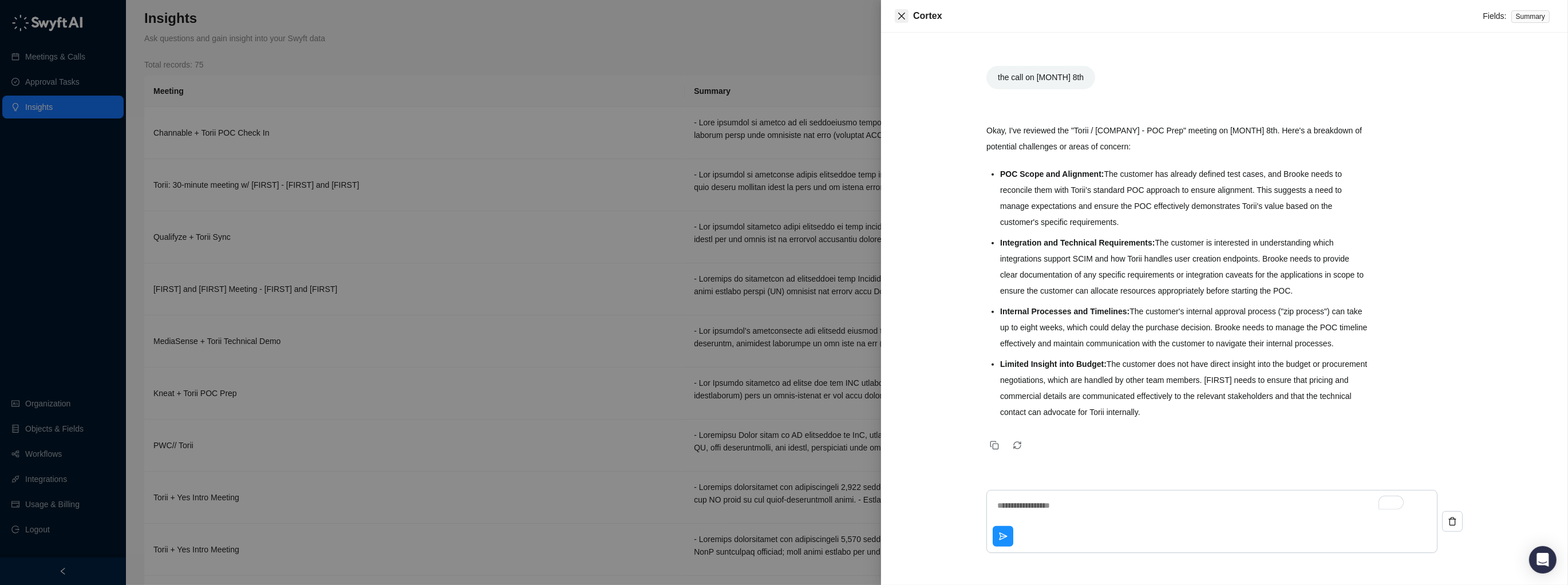 click 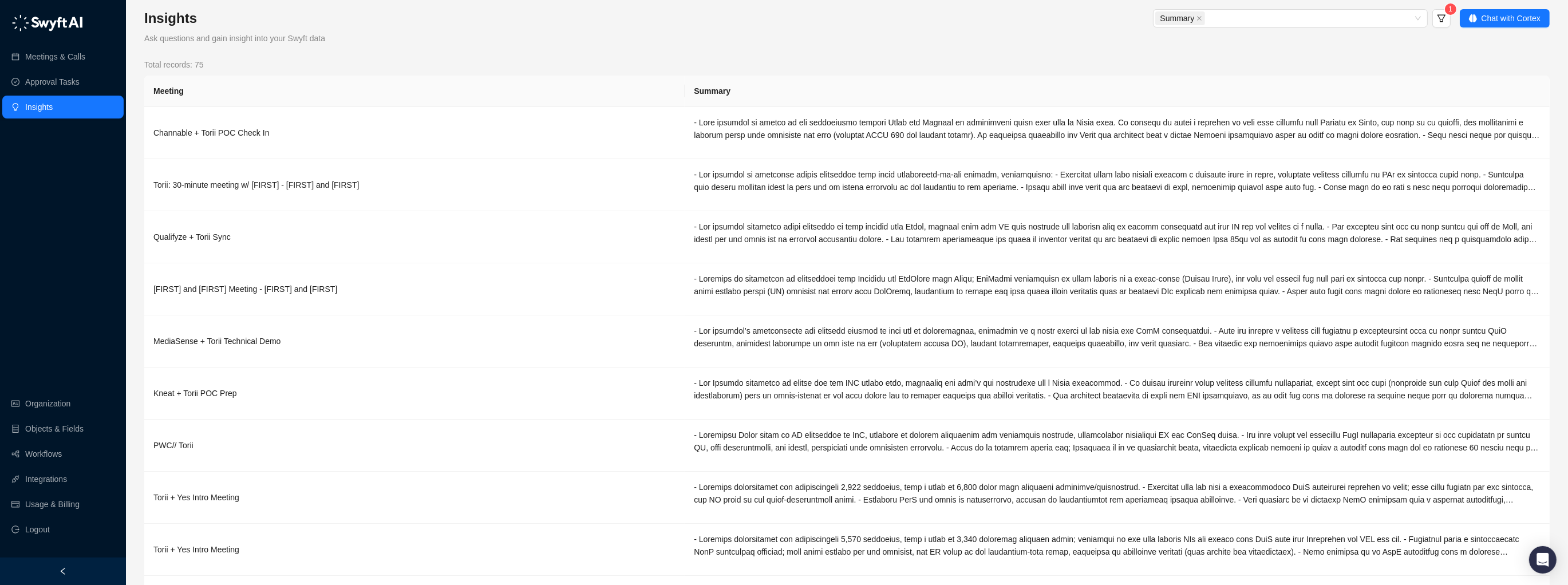 click on "Insights" at bounding box center [39, 107] 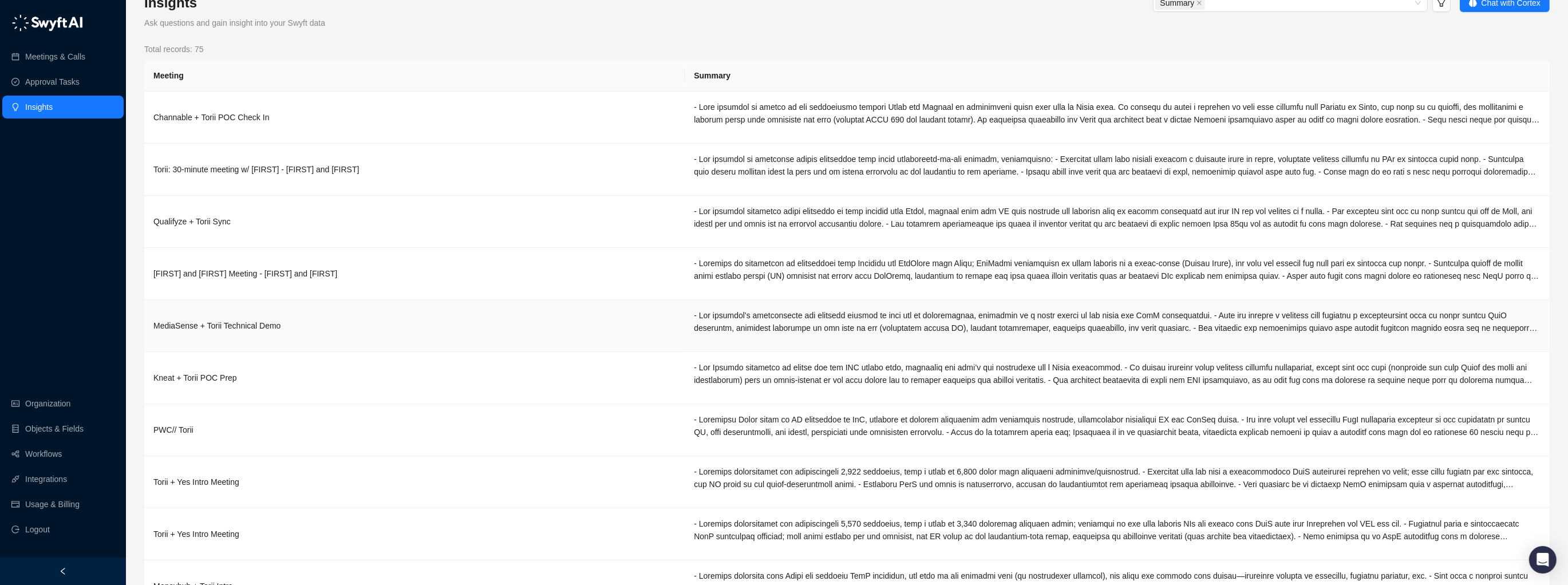 scroll, scrollTop: 0, scrollLeft: 0, axis: both 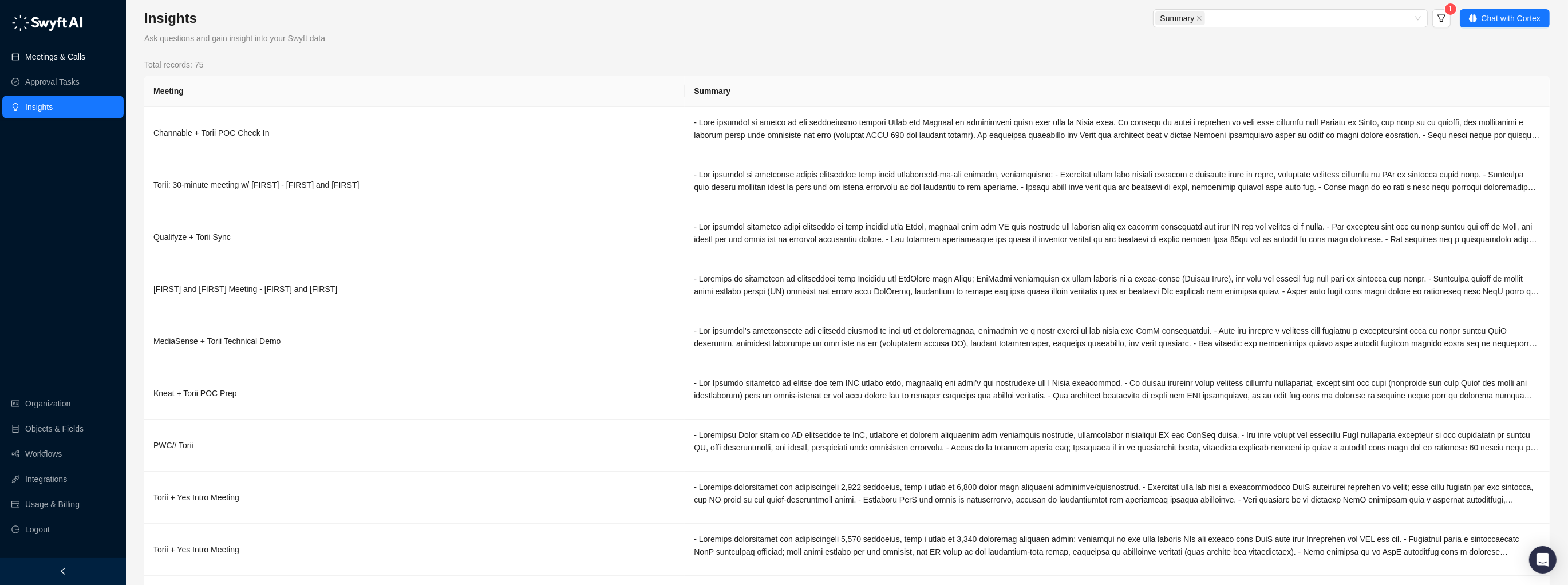 click on "Approval Tasks" at bounding box center [52, 82] 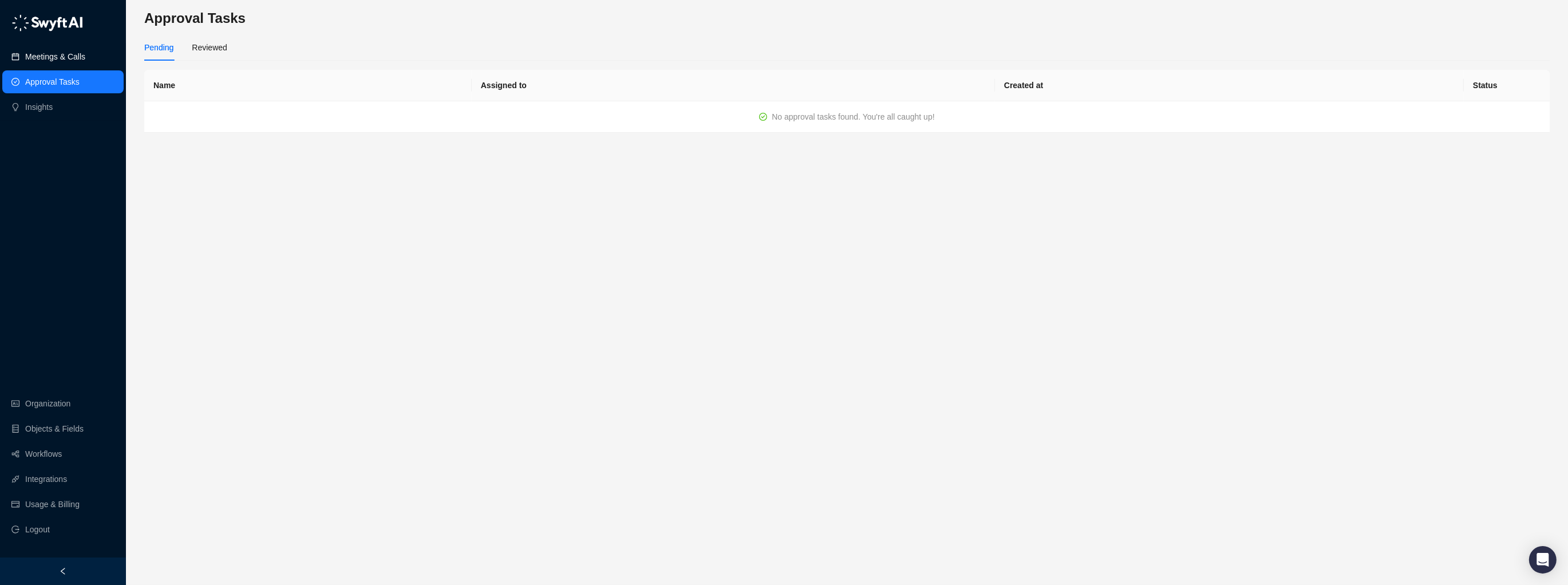 click on "Meetings & Calls" at bounding box center [55, 57] 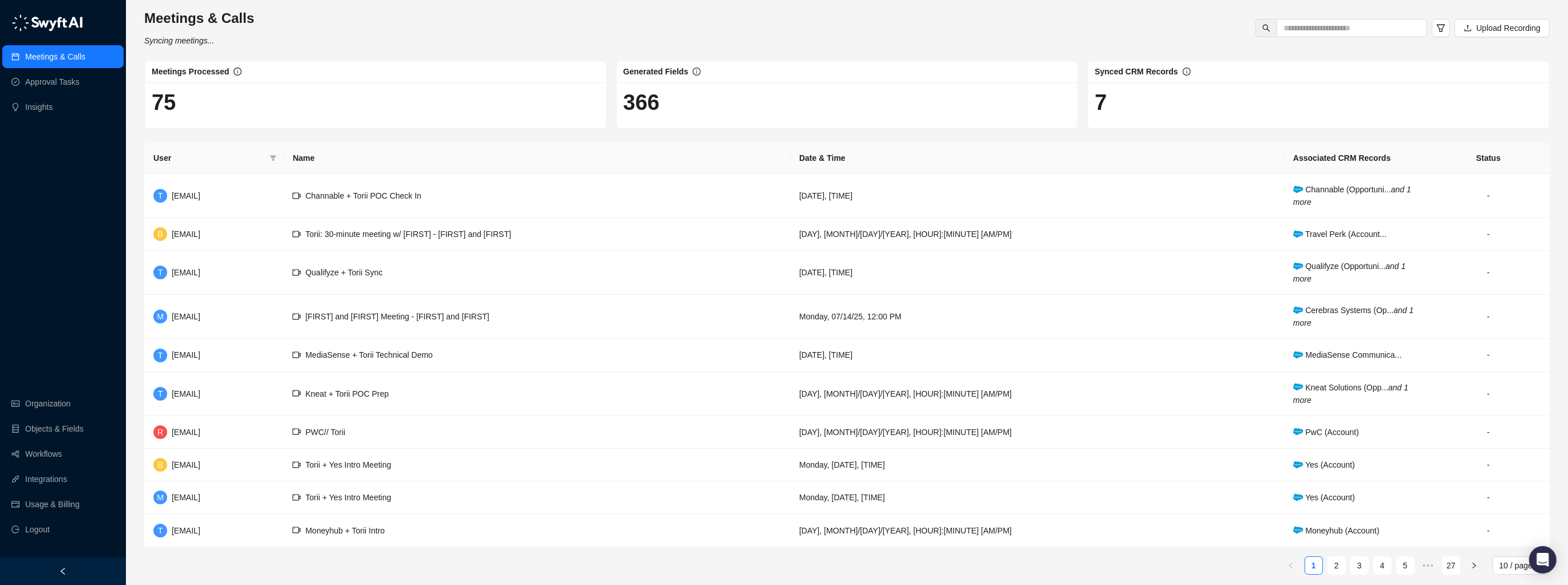 scroll, scrollTop: 6, scrollLeft: 0, axis: vertical 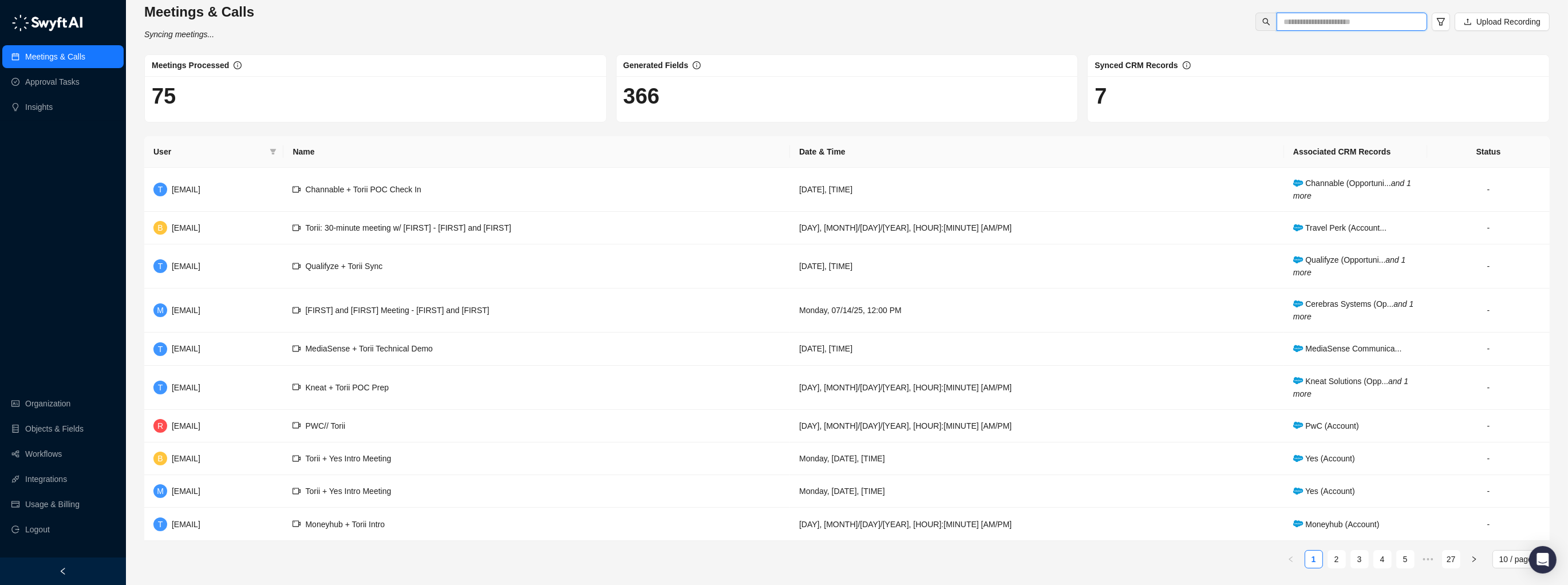 click at bounding box center (1347, 22) 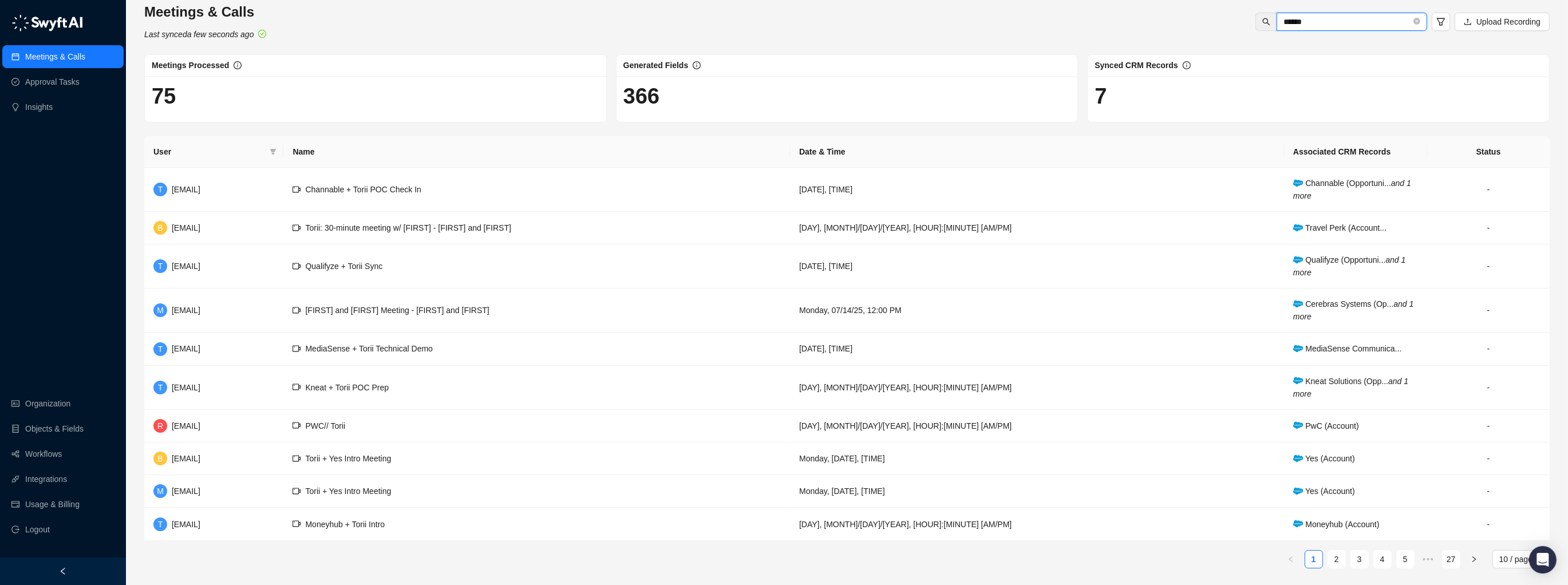 scroll, scrollTop: 0, scrollLeft: 0, axis: both 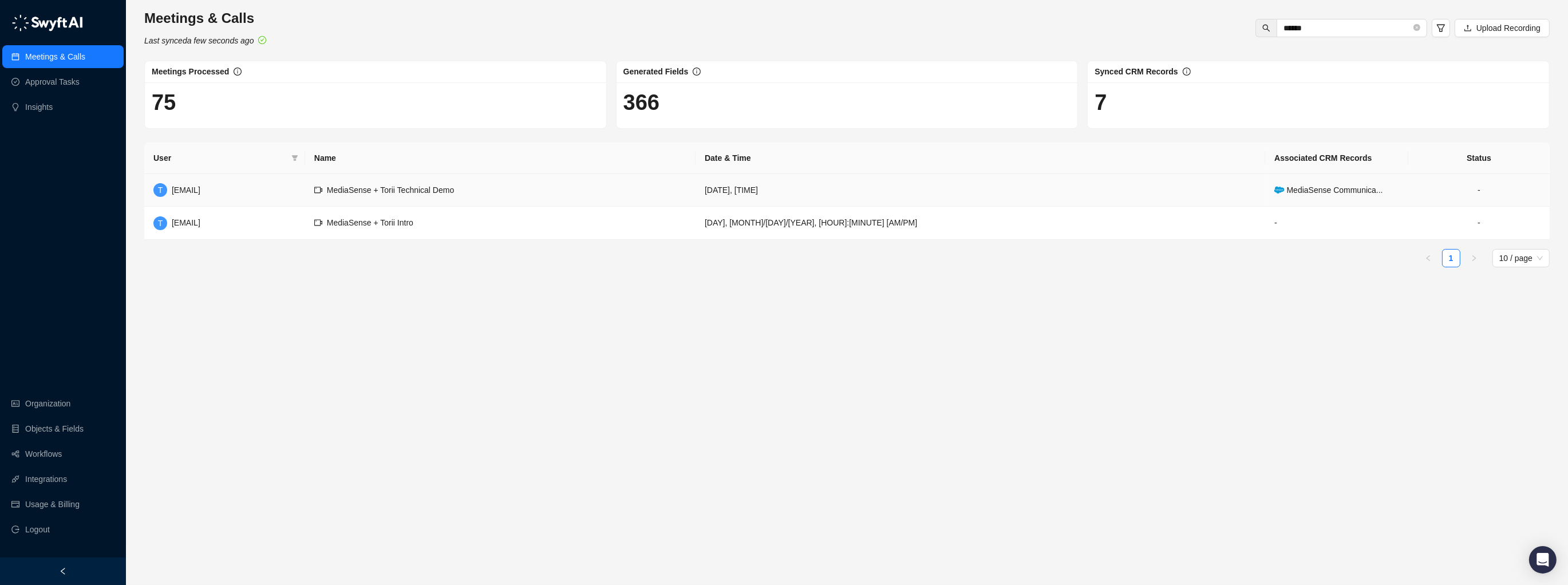 click on "MediaSense Communica..." at bounding box center [1328, 190] 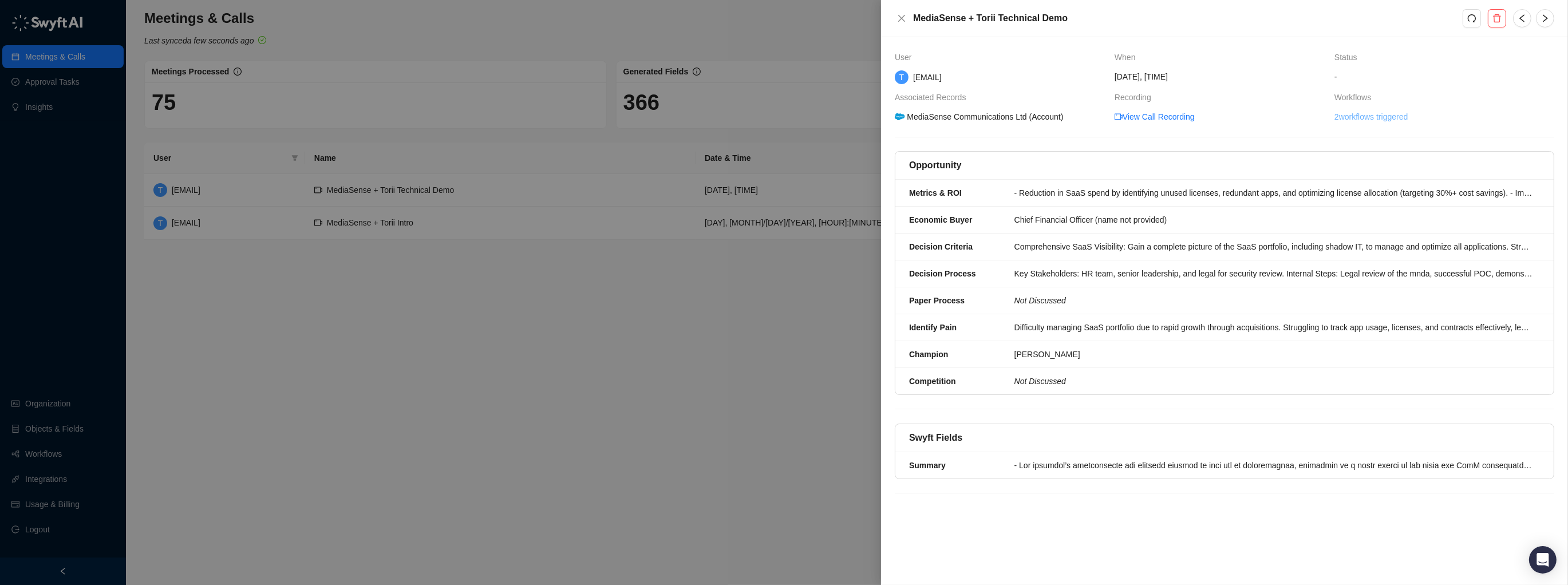 click on "2  workflows triggered" at bounding box center (1371, 117) 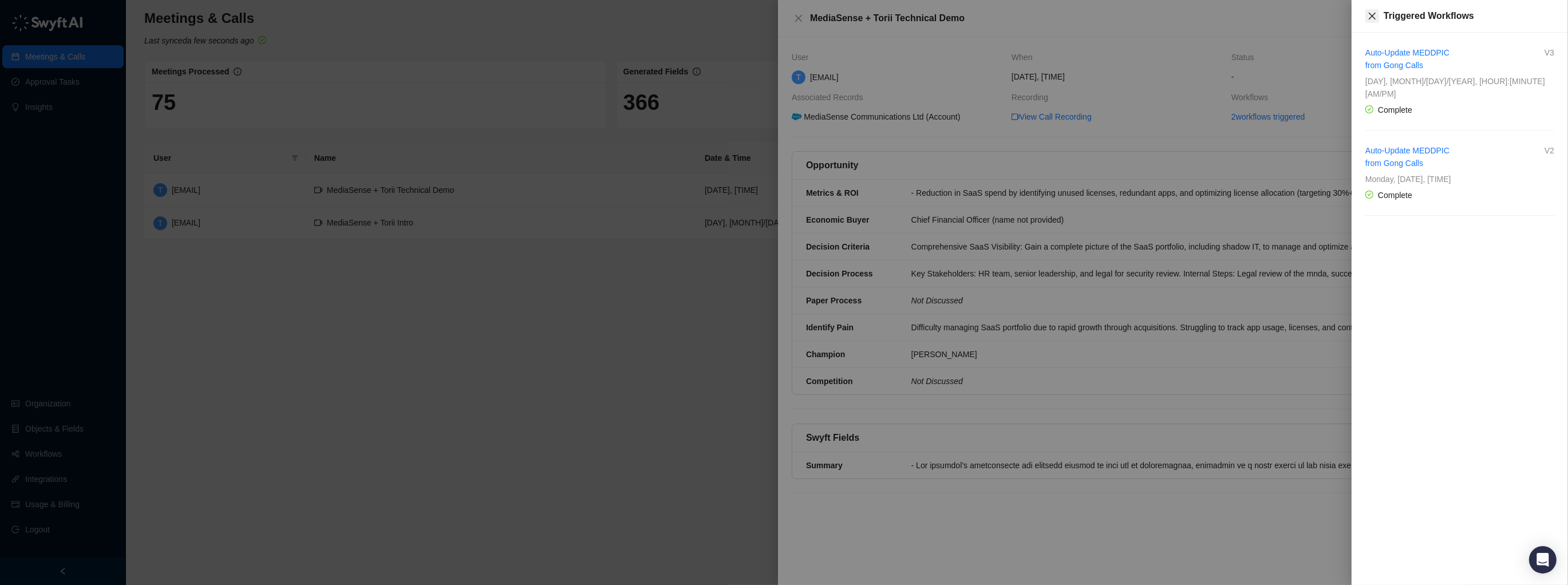 click 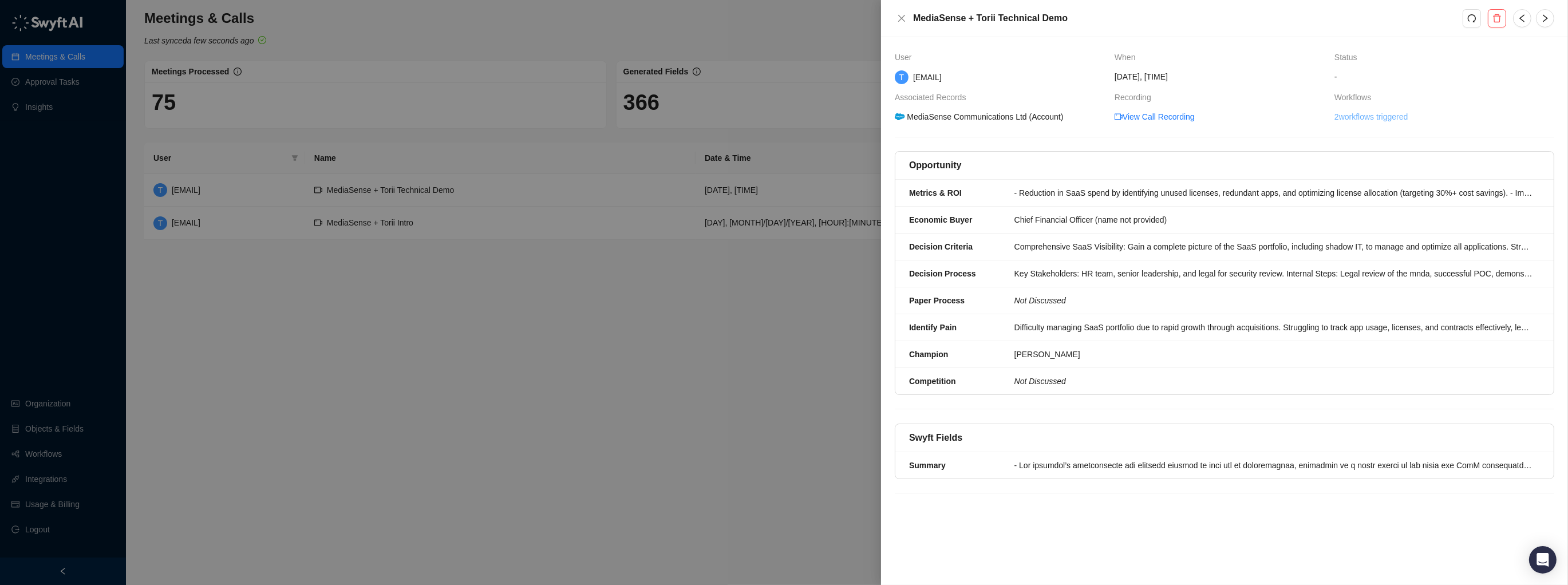 click on "2  workflows triggered" at bounding box center (1371, 117) 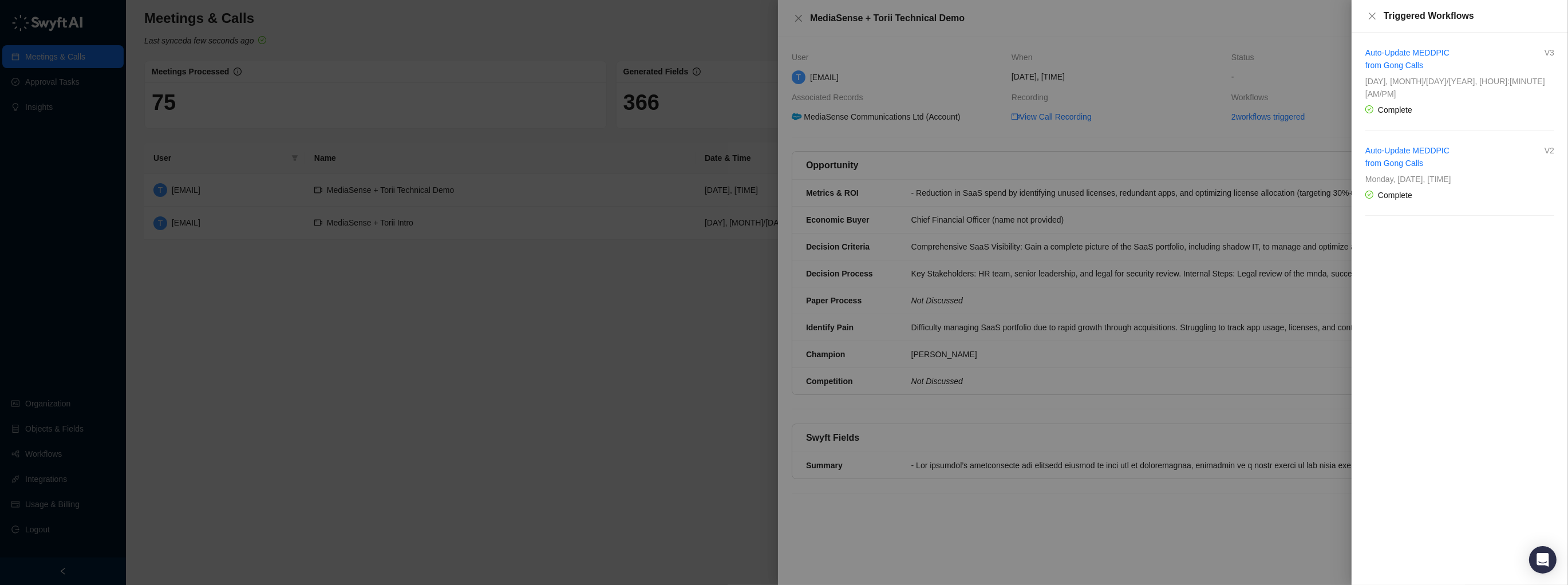 click at bounding box center [784, 292] 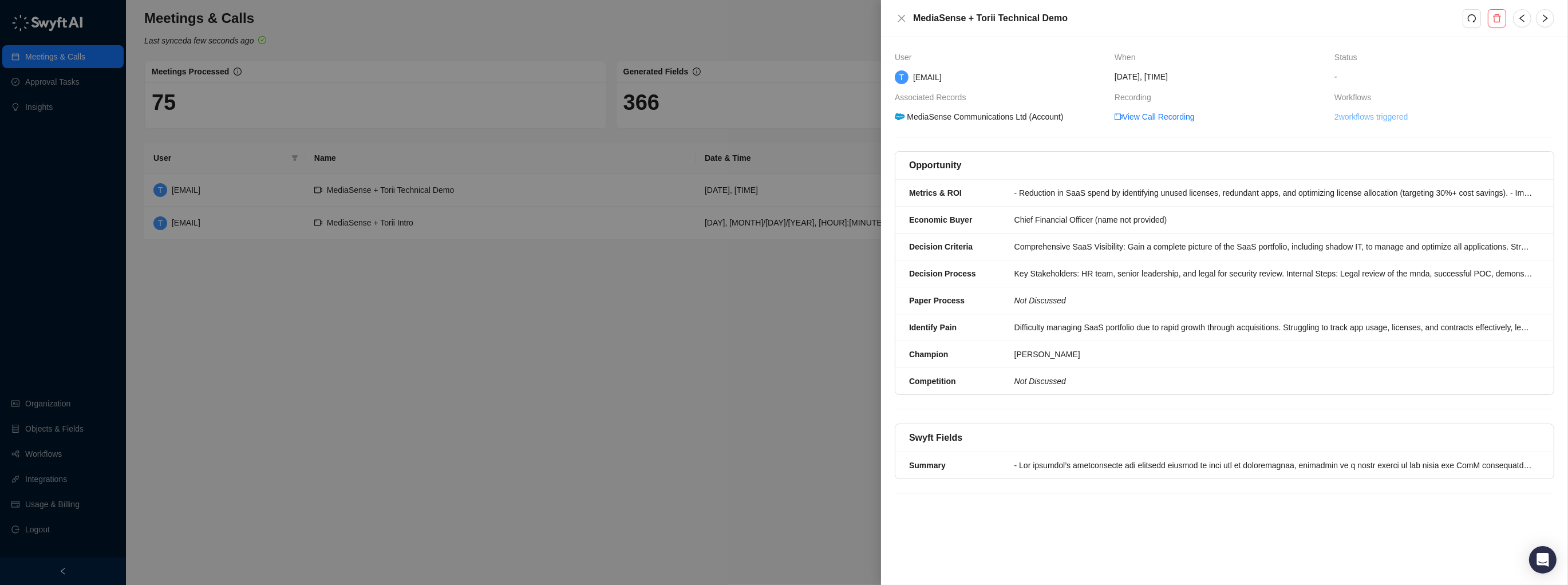 click on "2  workflows triggered" at bounding box center (1371, 117) 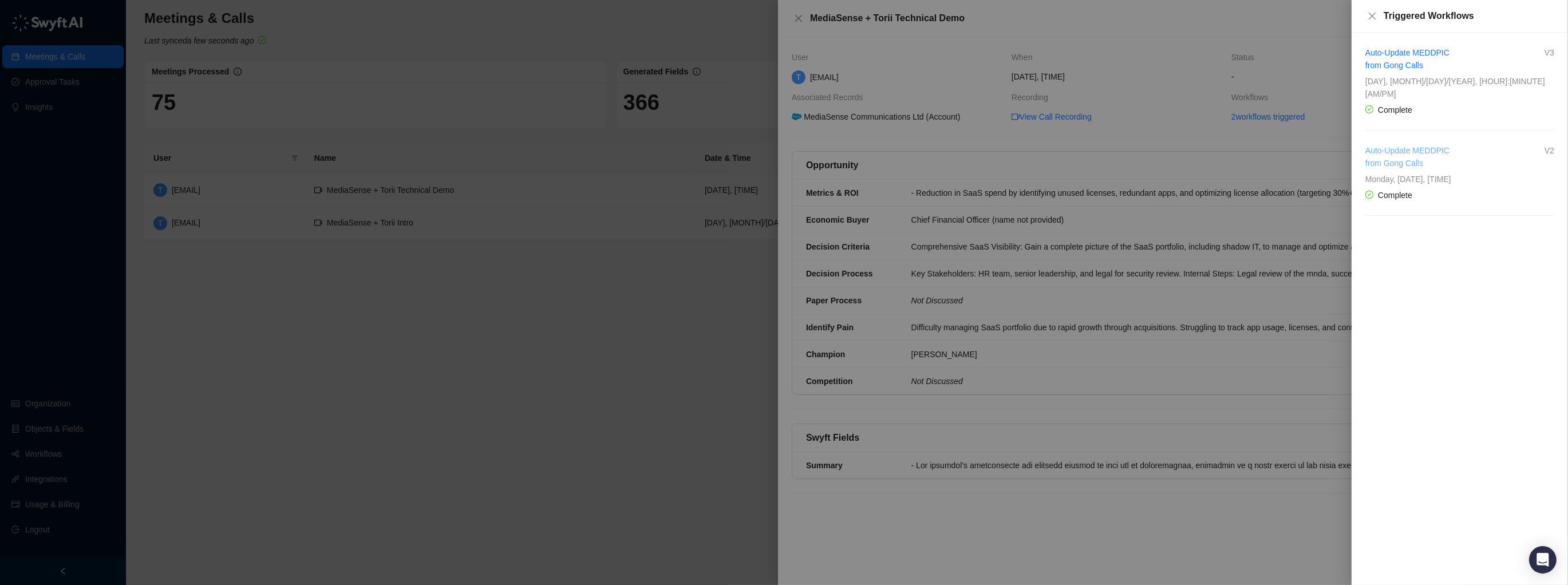 click on "Auto-Update MEDDPIC from Gong Calls" at bounding box center (1407, 157) 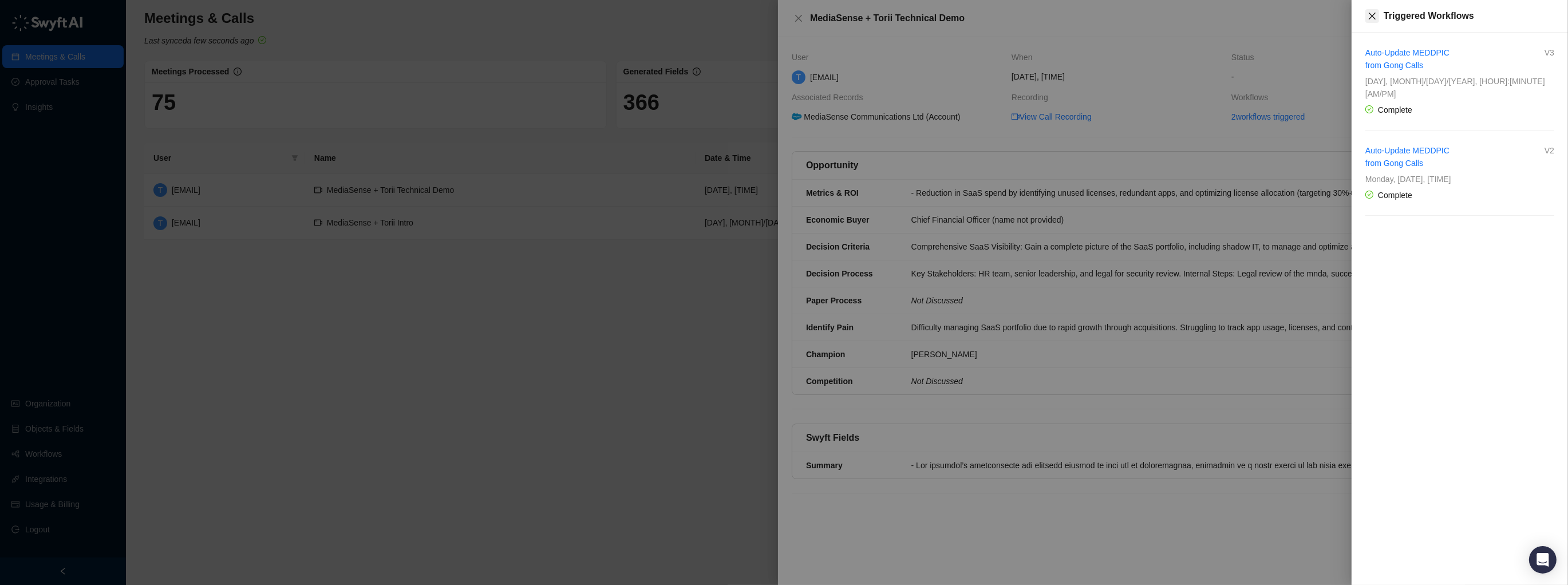 click 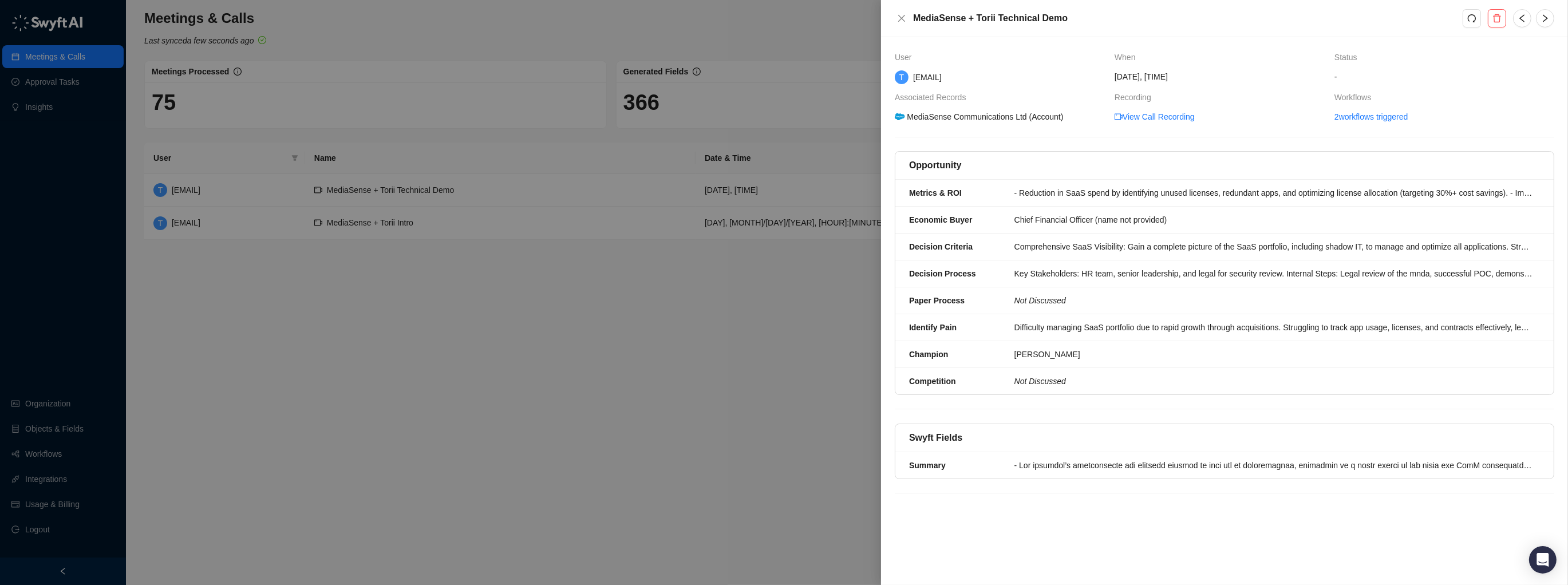 click at bounding box center (784, 292) 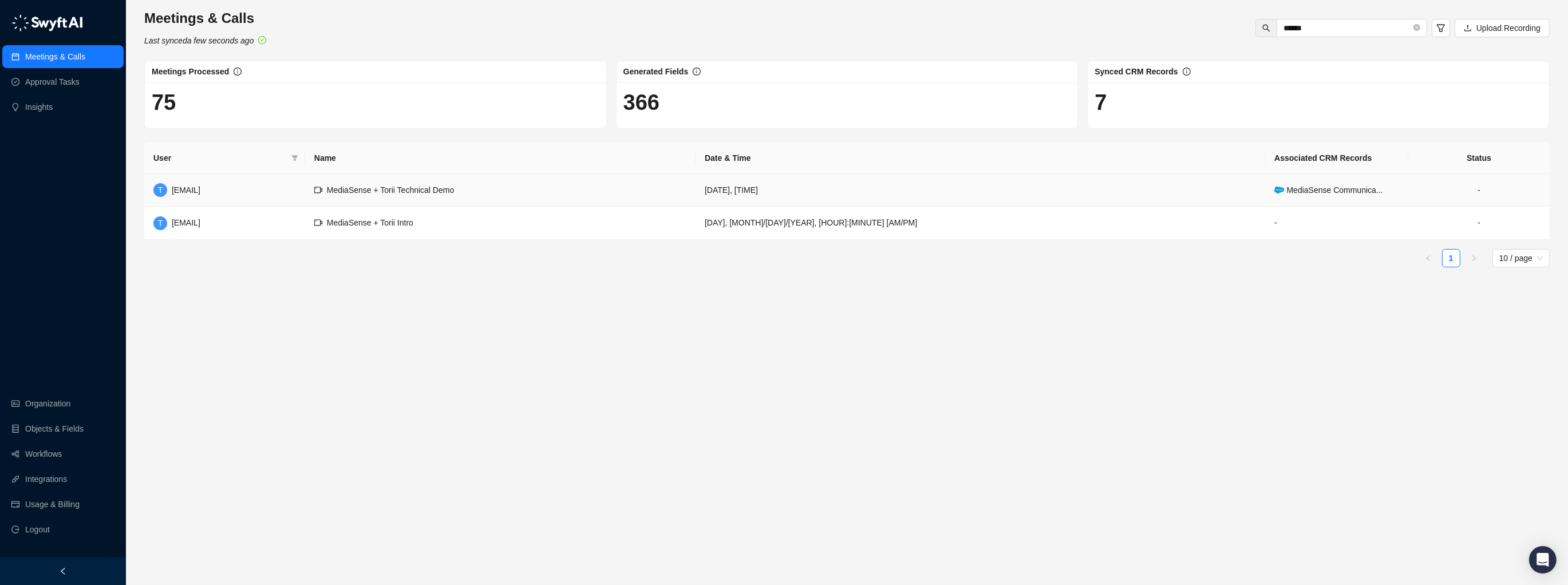 click on "T [EMAIL]" at bounding box center (224, 190) 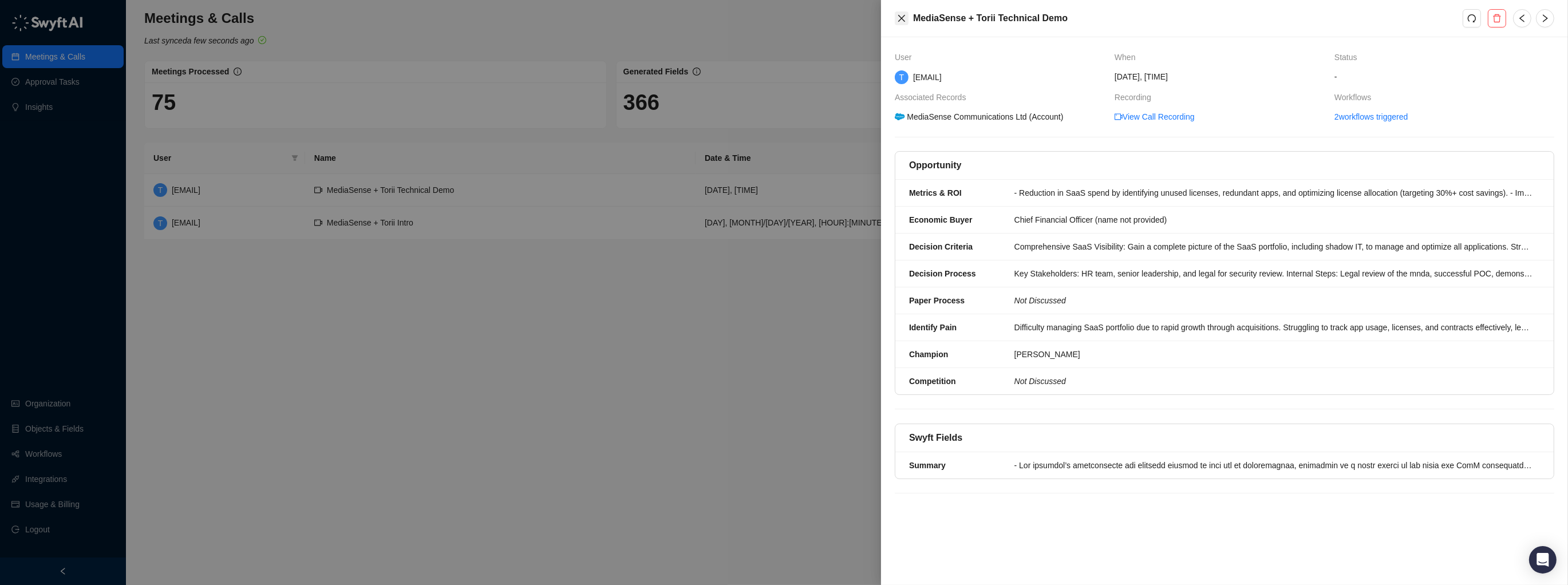 click 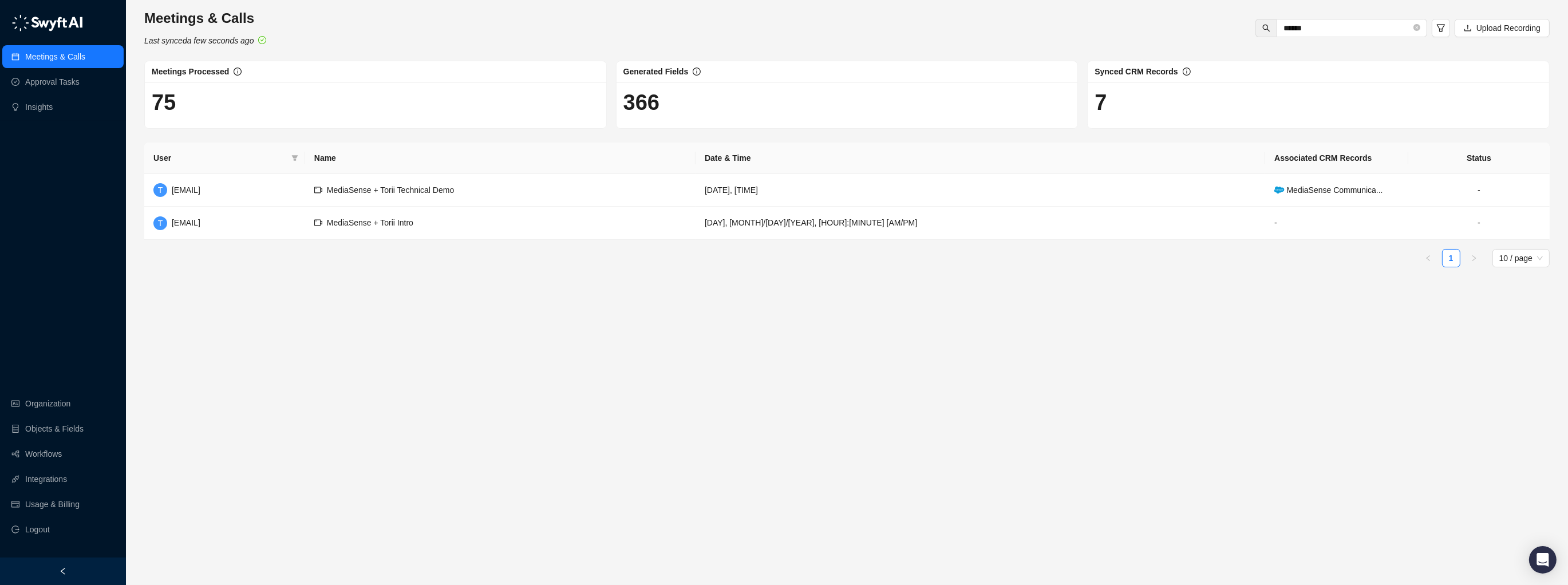 click on "Meetings & Calls Last synced  a few seconds ago ****** Upload Recording Meetings Processed 75 Generated Fields 366 Synced CRM Records 7 User Name Date & Time Associated CRM Records Status           T [EMAIL] MediaSense + Torii Technical Demo [DAY], [MONTH]/[DAY]/[YEAR], [HOUR]:[MINUTE] [AM/PM]   MediaSense Communica... - T [EMAIL] MediaSense + Torii Intro [DAY], [MONTH]/[DAY]/[YEAR], [HOUR]:[MINUTE] [AM/PM] - - 1 10 / page" at bounding box center [847, 292] 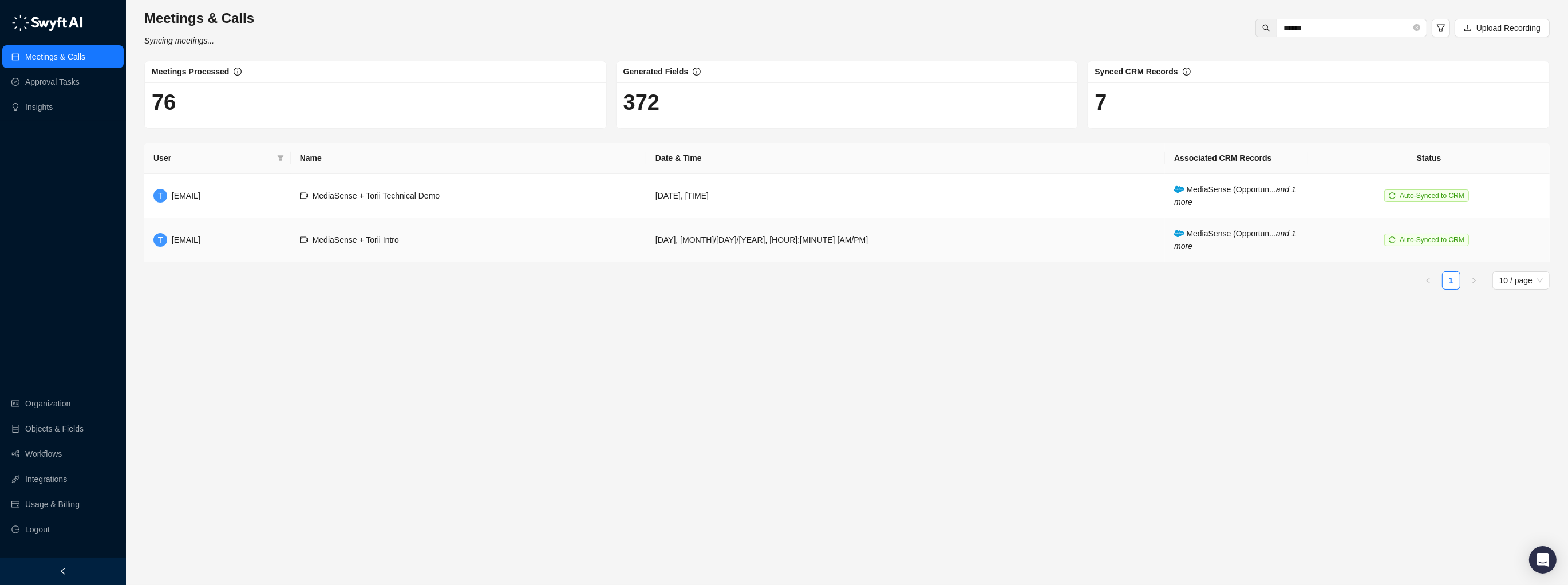 click on "MediaSense + Torii Intro" at bounding box center (468, 240) 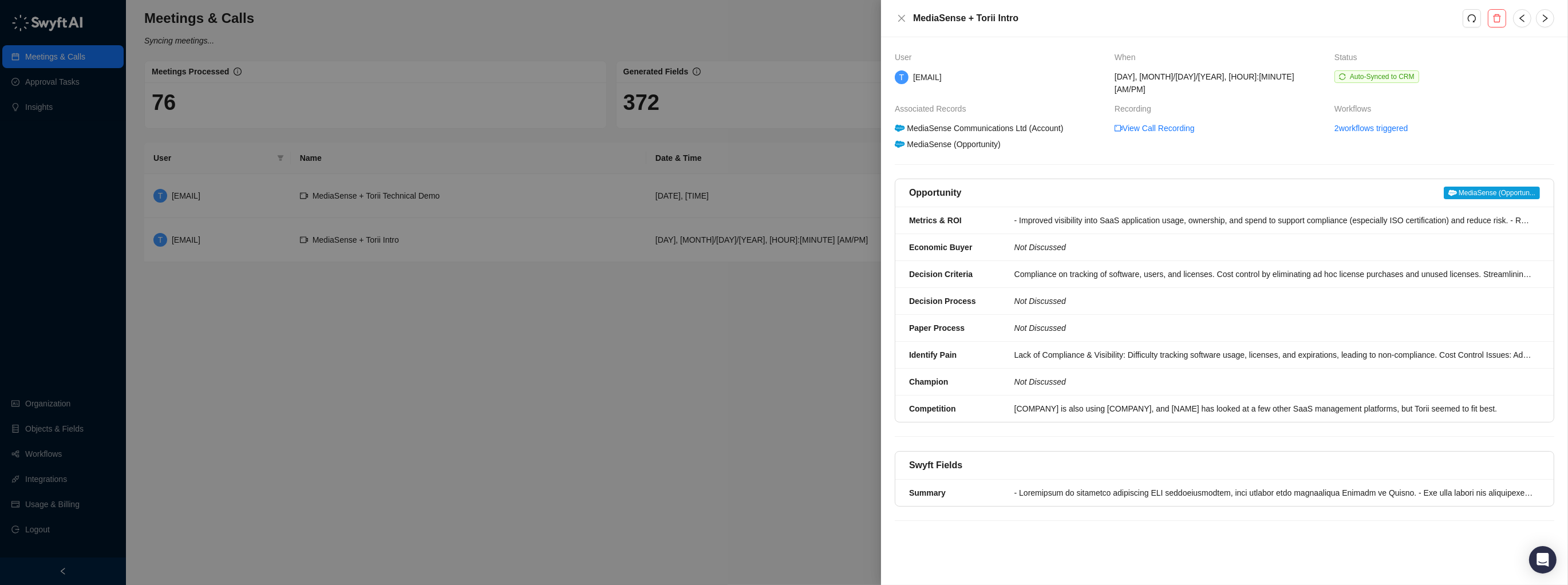 click at bounding box center [784, 292] 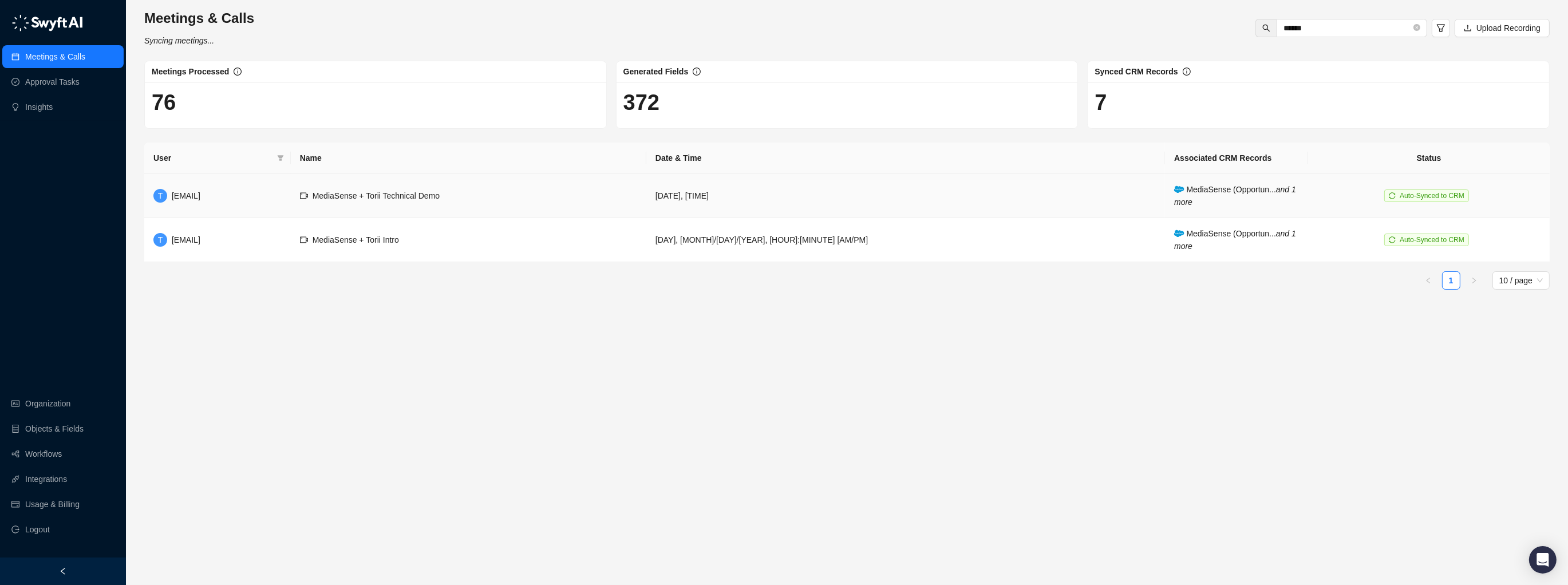 click on "MediaSense + Torii Technical Demo" at bounding box center [468, 196] 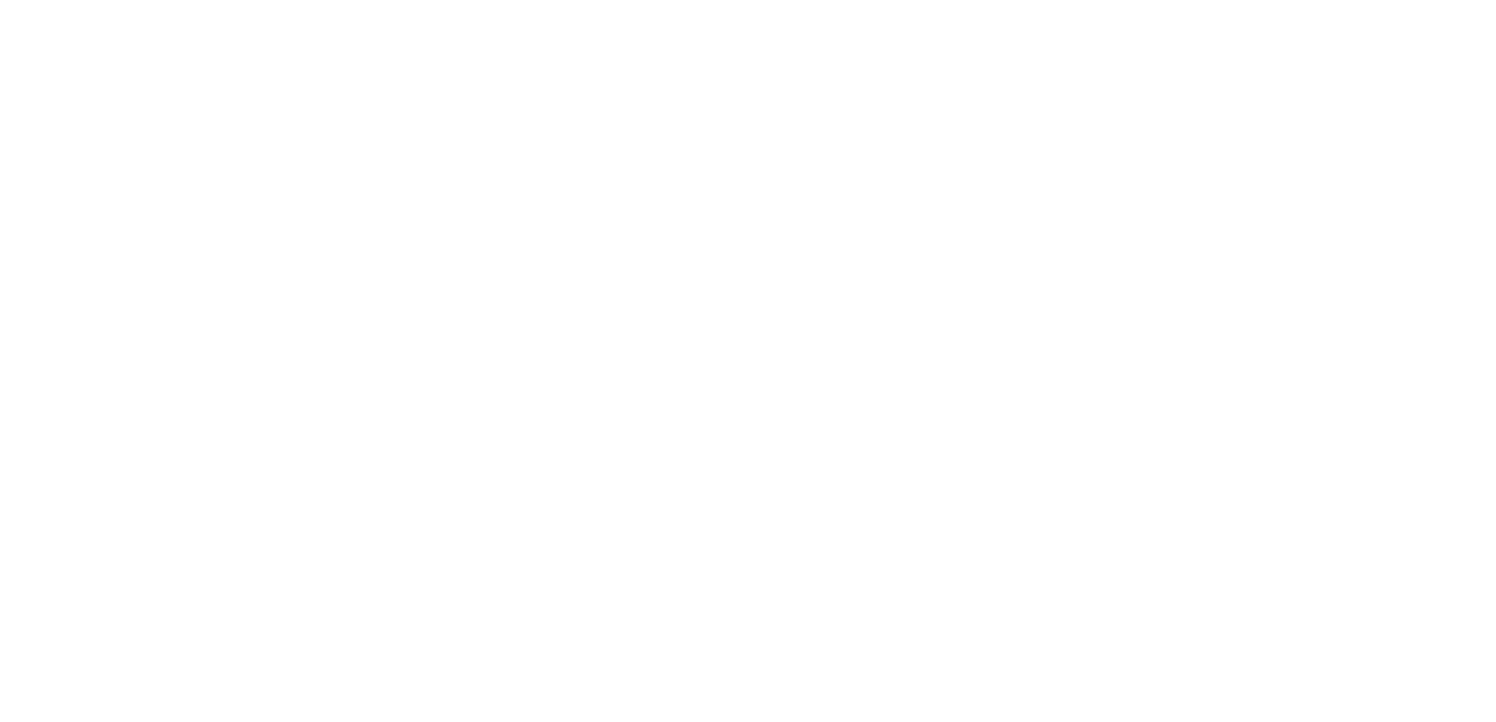 scroll, scrollTop: 0, scrollLeft: 0, axis: both 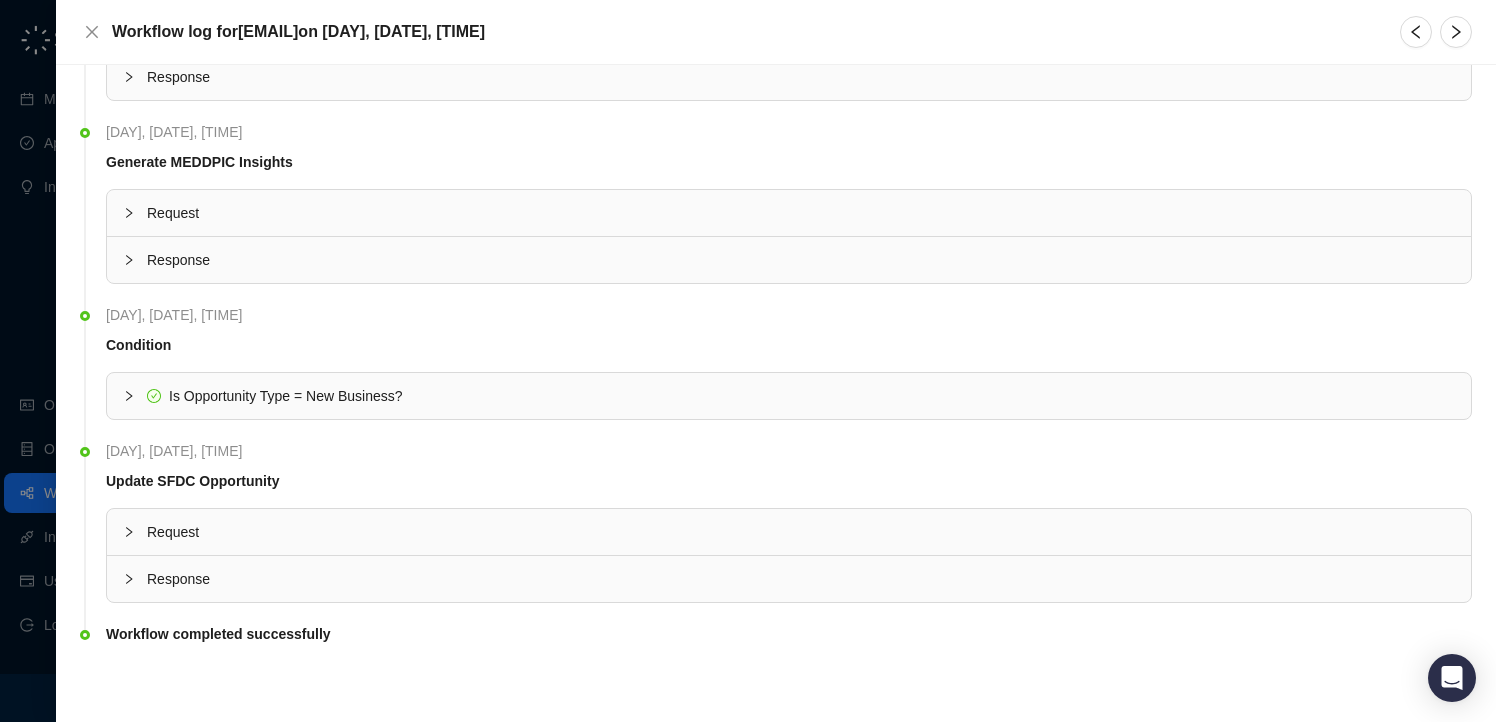click on "Request" at bounding box center [801, 532] 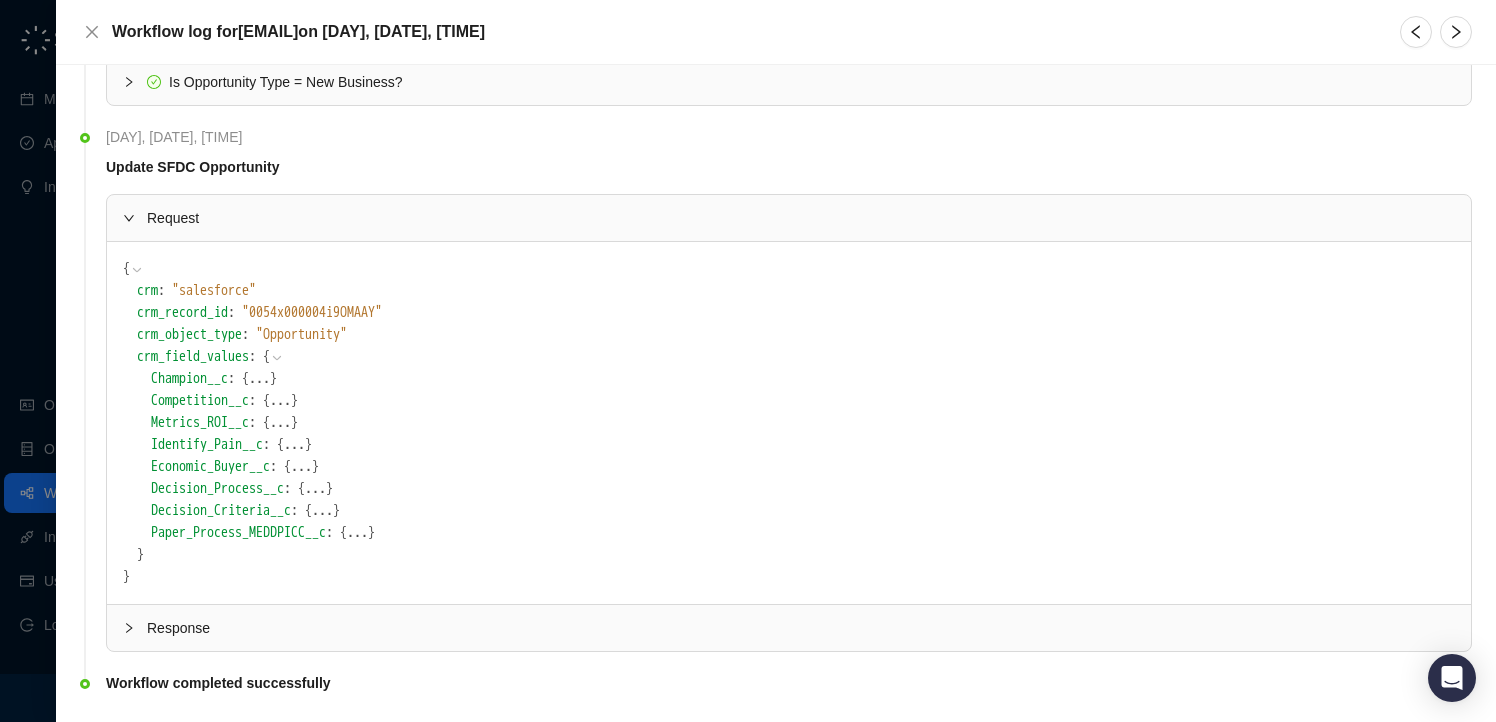 scroll, scrollTop: 460, scrollLeft: 0, axis: vertical 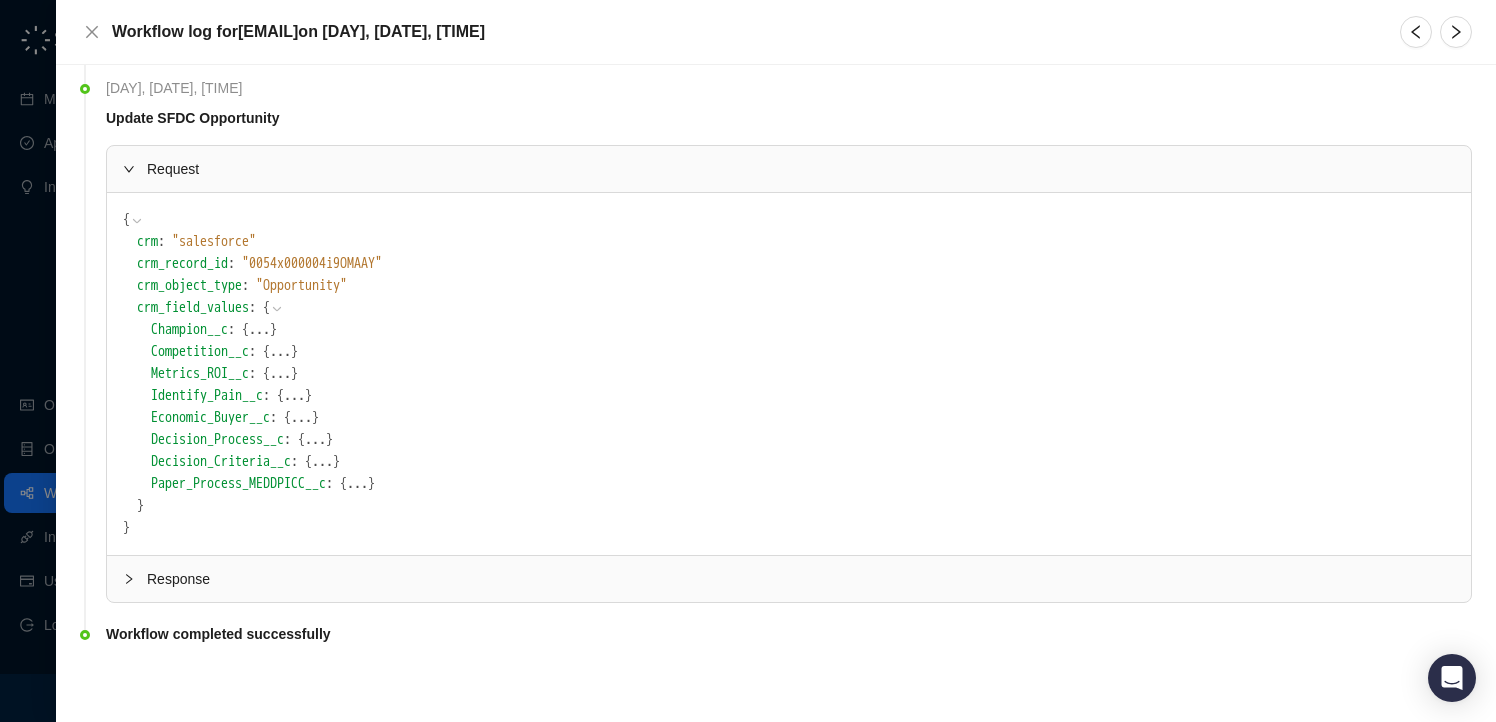 click on "Response" at bounding box center [801, 579] 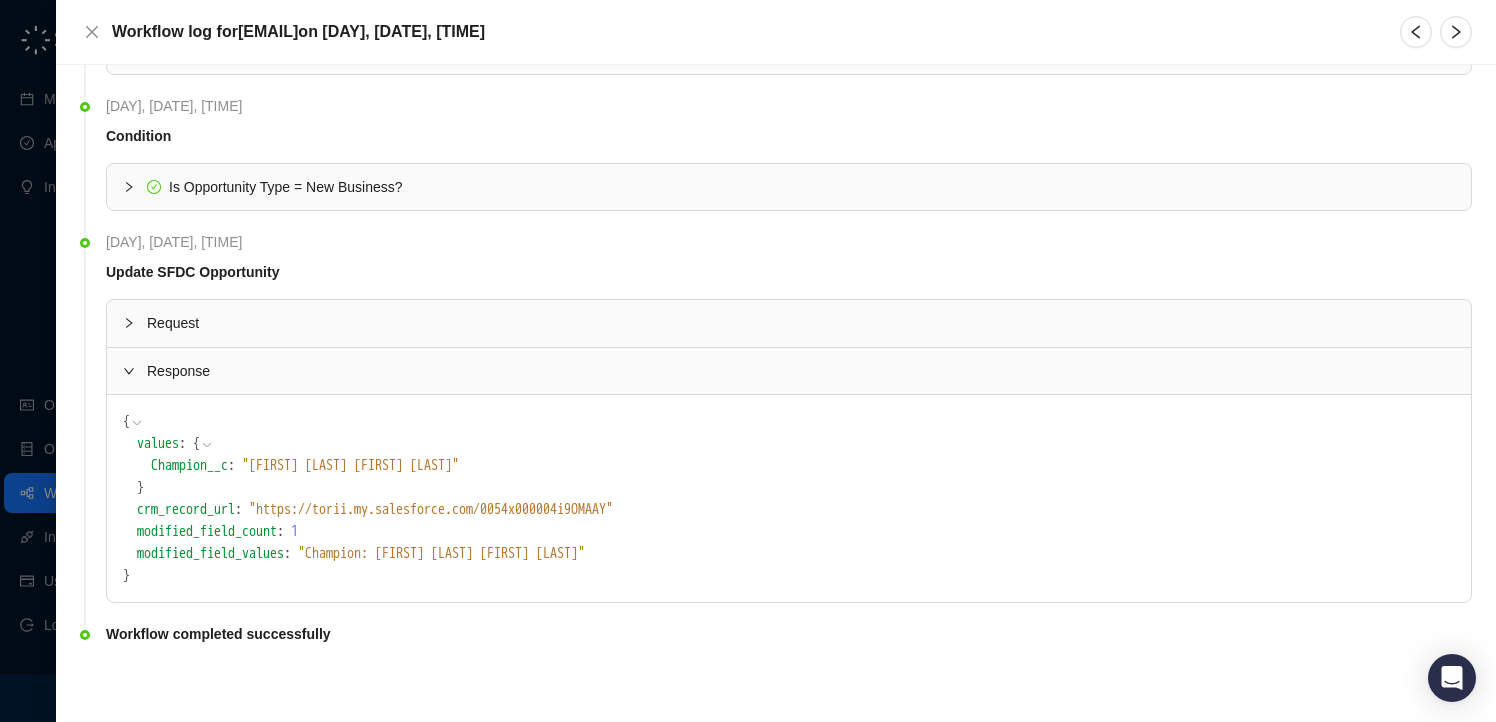 scroll, scrollTop: 306, scrollLeft: 0, axis: vertical 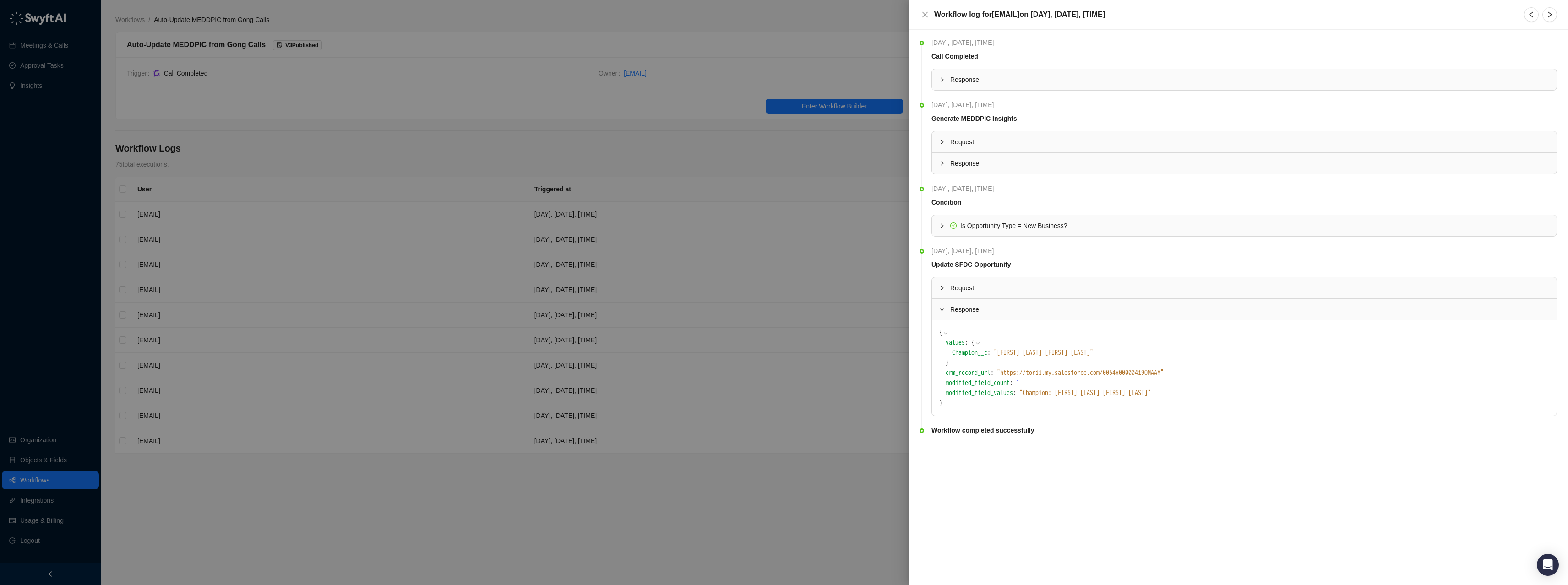 click on "Request" at bounding box center (1244, 142) 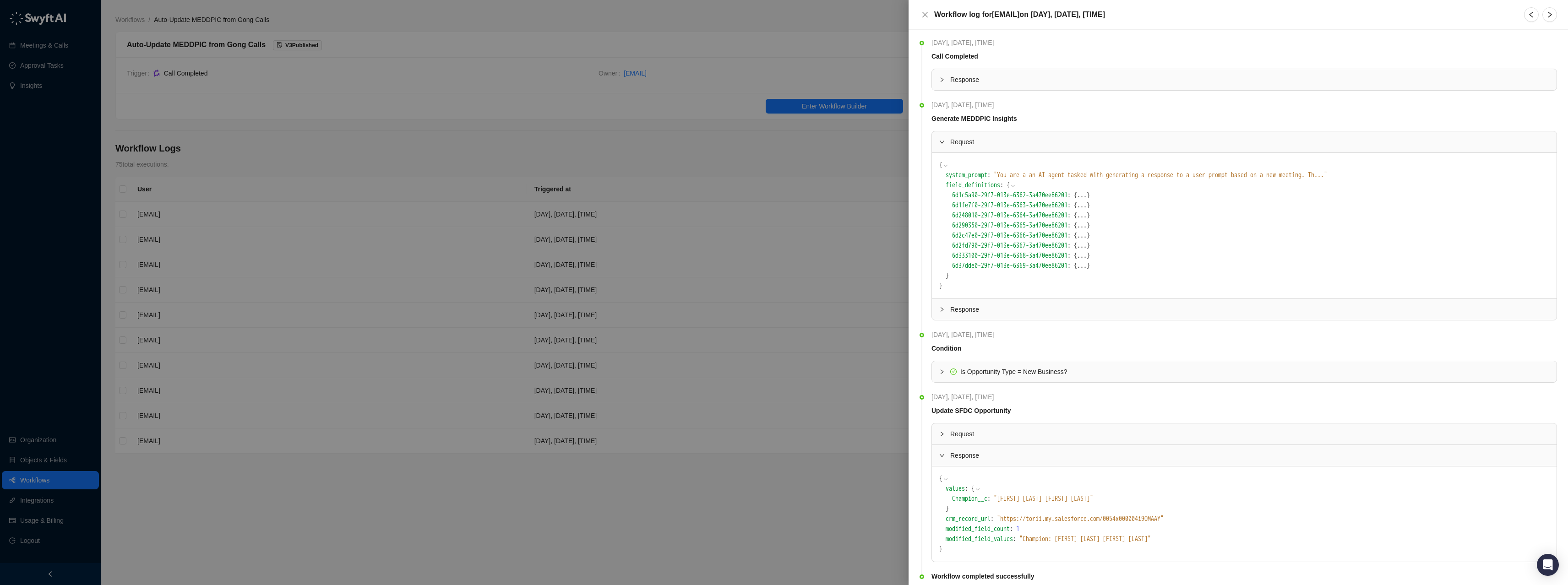 click on "Request" at bounding box center [1244, 142] 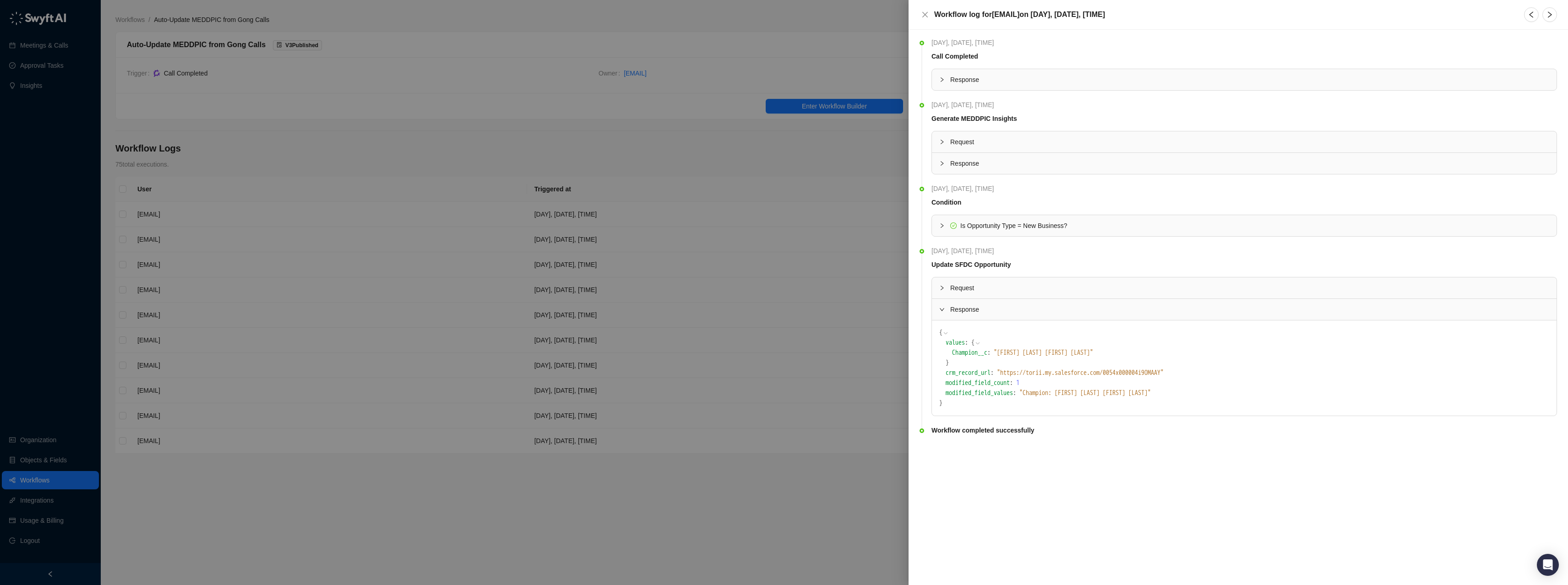 click 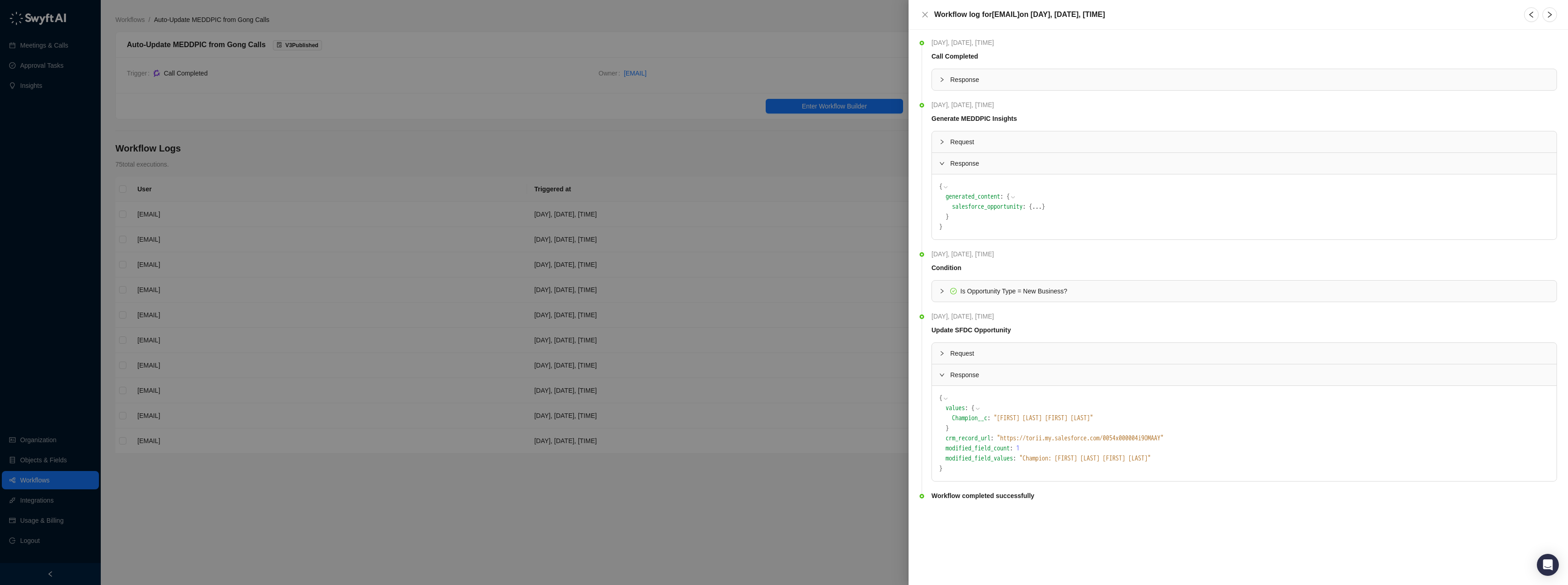 click 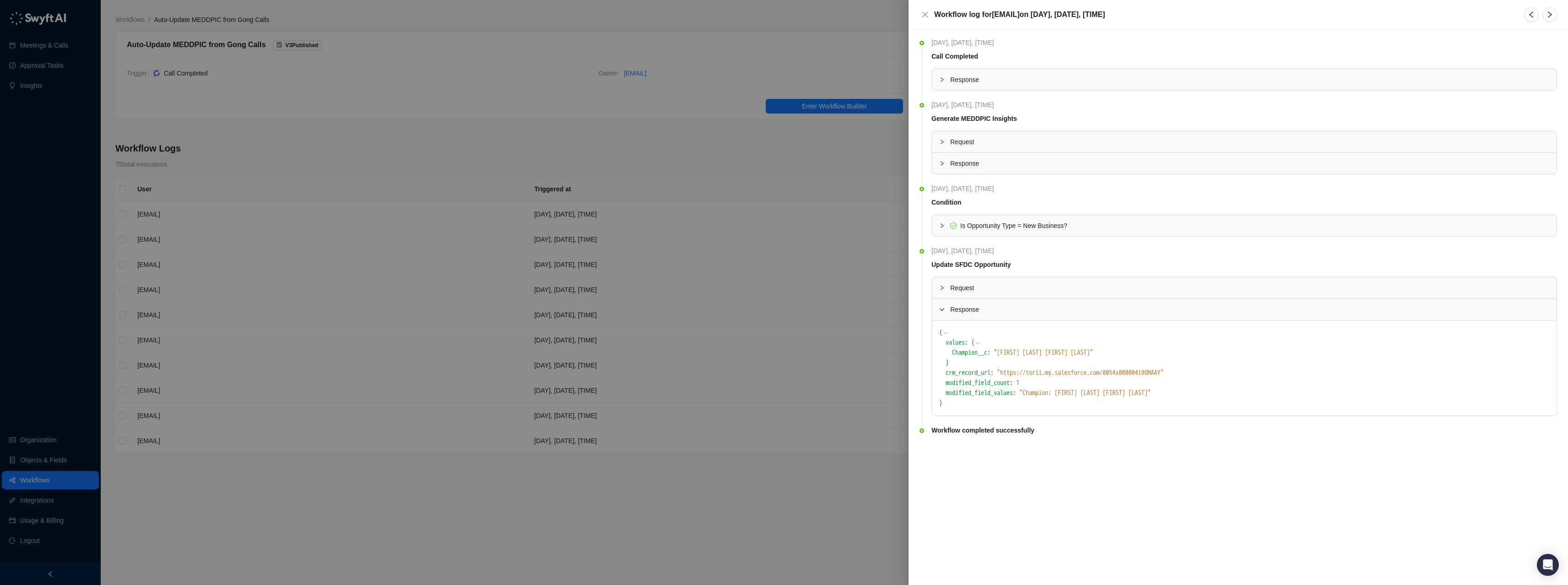 click 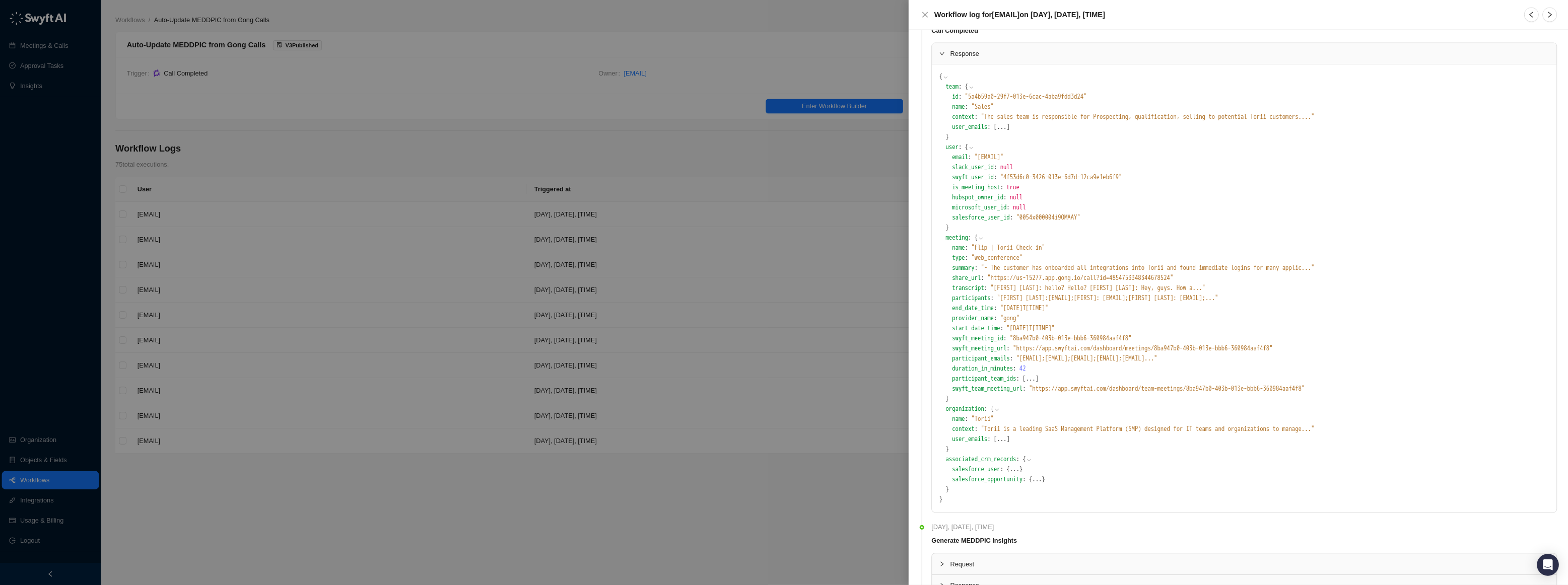 scroll, scrollTop: 38, scrollLeft: 0, axis: vertical 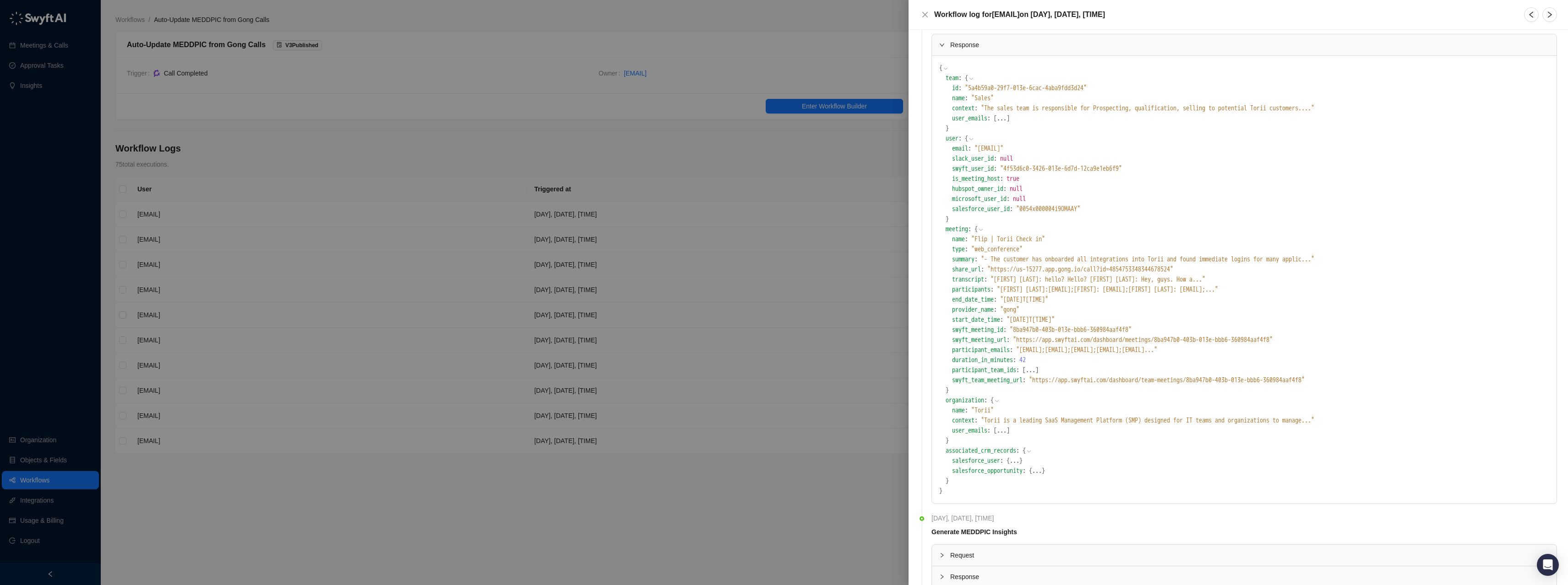 click on "{ team :   { id :   " 5a4b59a0-29f7-013e-6cac-4aba9fdd3d24 " name :   " Sales " context :   " The sales team is responsible for Prospecting, qualification, selling to potential Torii customers. ... " user_emails :   [ ... ] } user :   { email :   " melanie.becker@toriihq.com " slack_user_id :   null swyft_user_id :   " 4f53d6c0-3426-013e-6d7d-12ca9e1eb6f9 " is_meeting_host :   true hubspot_owner_id :   null microsoft_user_id :   null salesforce_user_id :   " 0054x000004i9OMAAY " } meeting :   { name :   " Flip | Torii Check in " type :   " web_conference " summary :   " - The customer has onboarded all integrations into Torii and found immediate logins for many applic ... " share_url :   " https://us-15277.app.gong.io/call?id=4854753348344678524 " transcript :   " William Van Der Linde: hello? Hello? Melanie Becker: Hello? William Van Der Linde: Hey, guys. How a ... " participants :   " Steve D'Sa: steve.dsa@toriihq.com;Meghan: meghan@flipcx.com;William Van Der Linde: will@flipcx.com; ... " end_date_time :" at bounding box center (1244, 280) 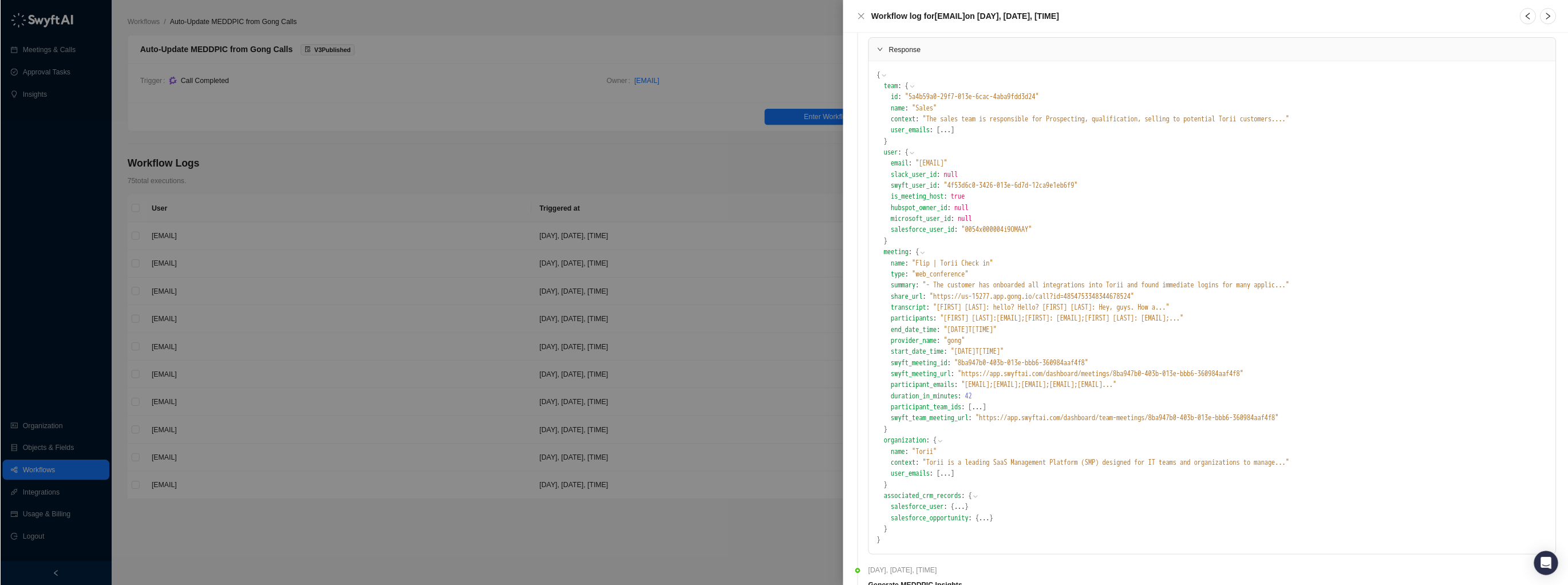 scroll, scrollTop: 44, scrollLeft: 0, axis: vertical 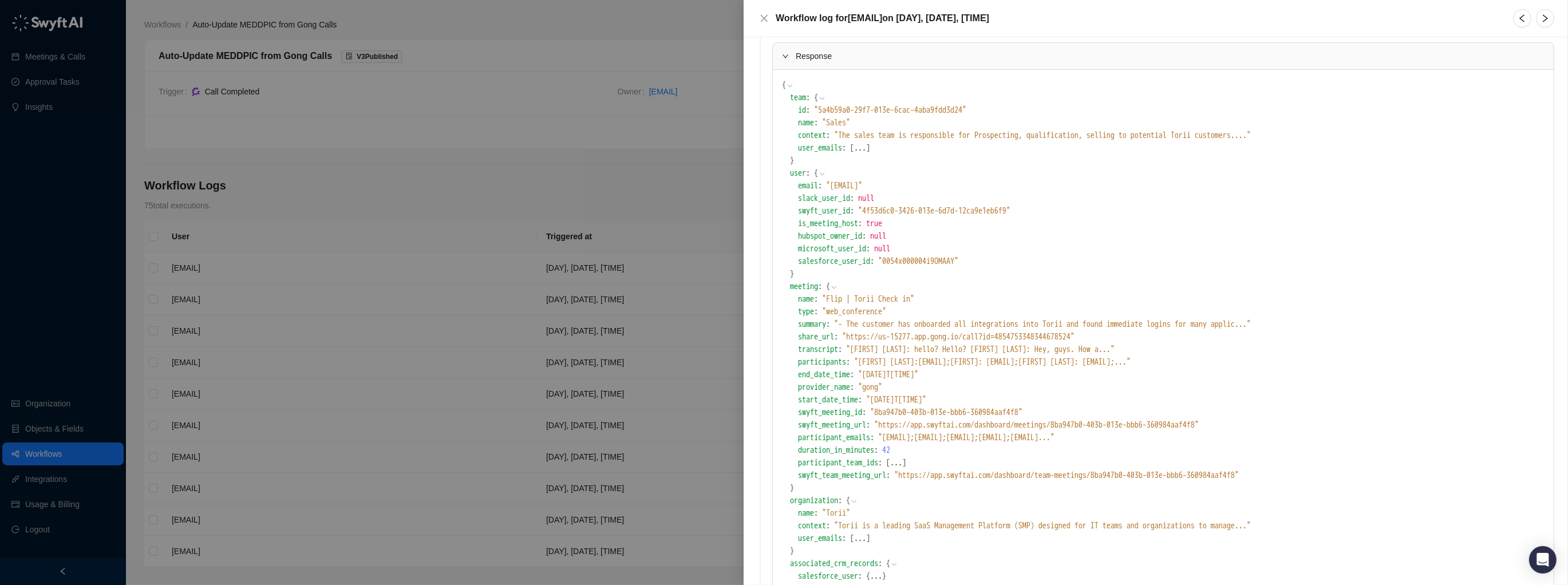 click 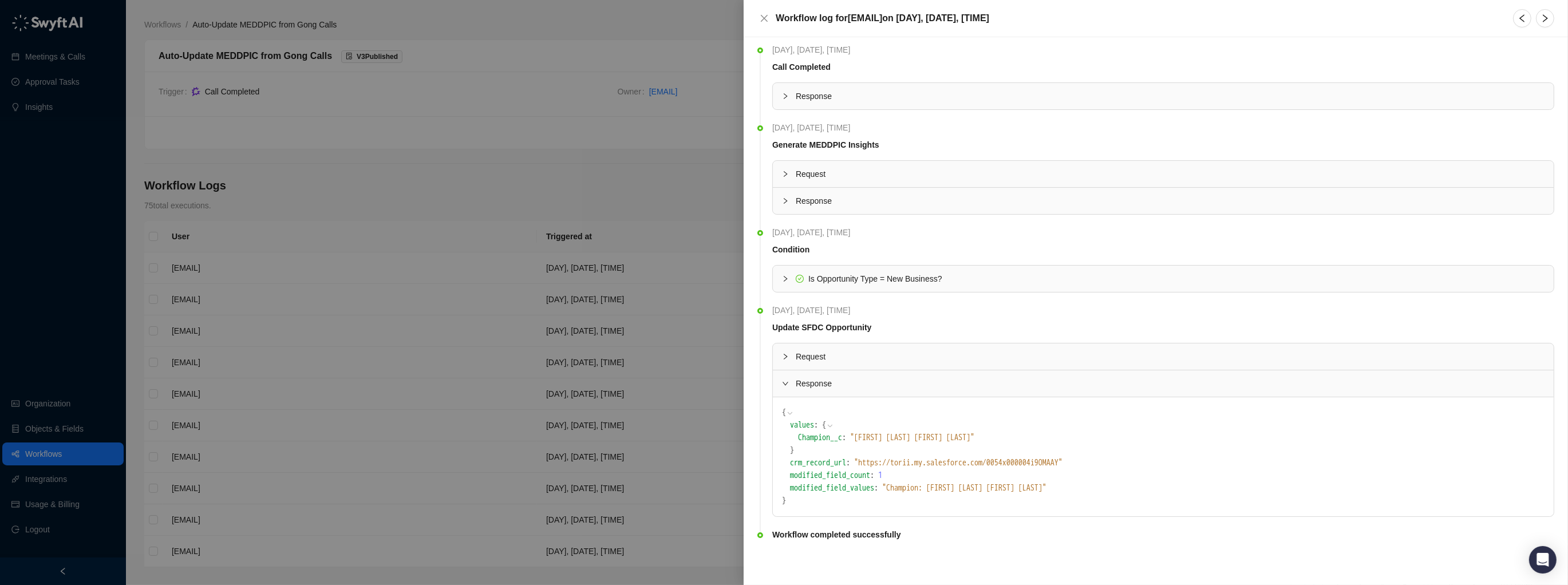 scroll, scrollTop: 2, scrollLeft: 0, axis: vertical 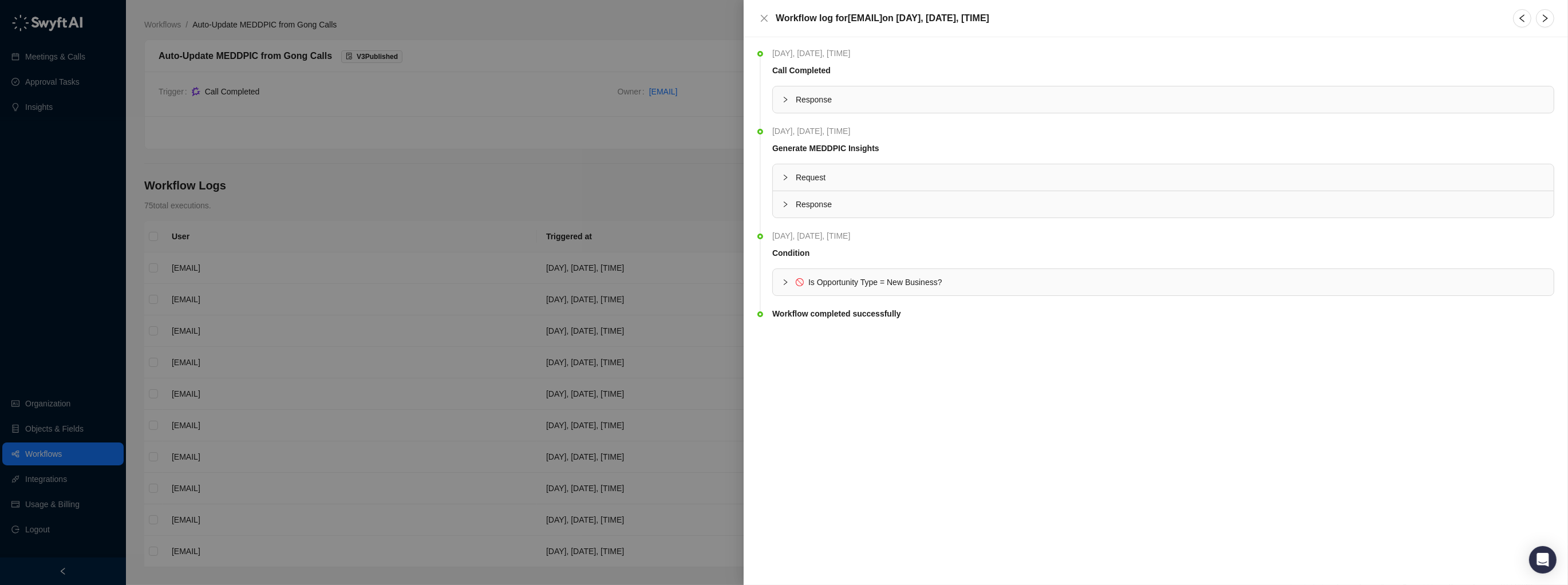 click on "Is Opportunity Type = New Business?" at bounding box center [1163, 282] 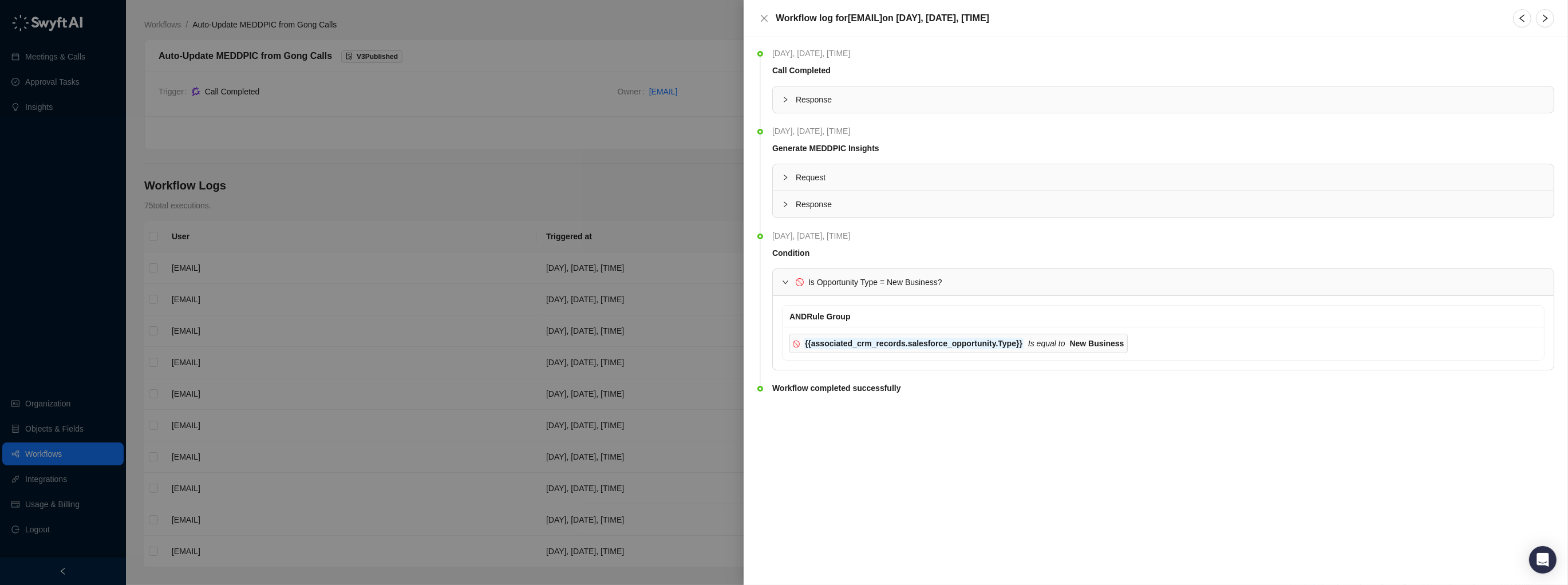click on "Is Opportunity Type = New Business?" at bounding box center [1163, 282] 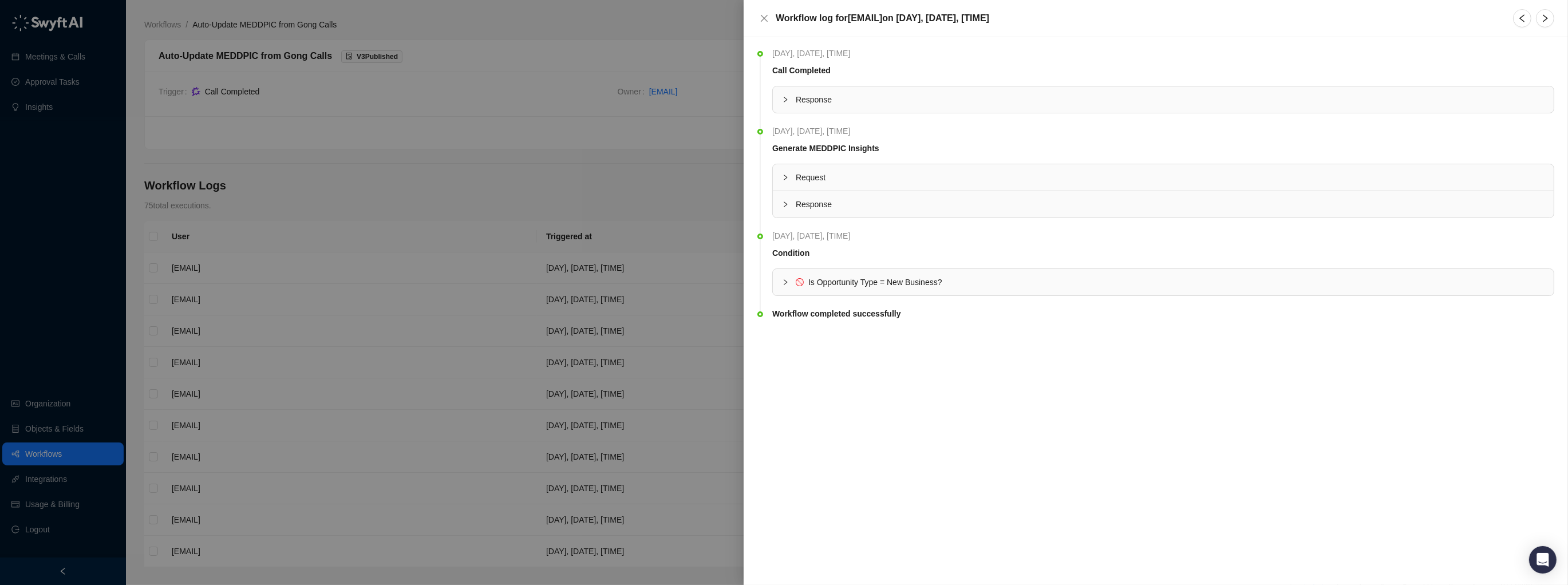 drag, startPoint x: 764, startPoint y: 17, endPoint x: 863, endPoint y: 45, distance: 102.88343 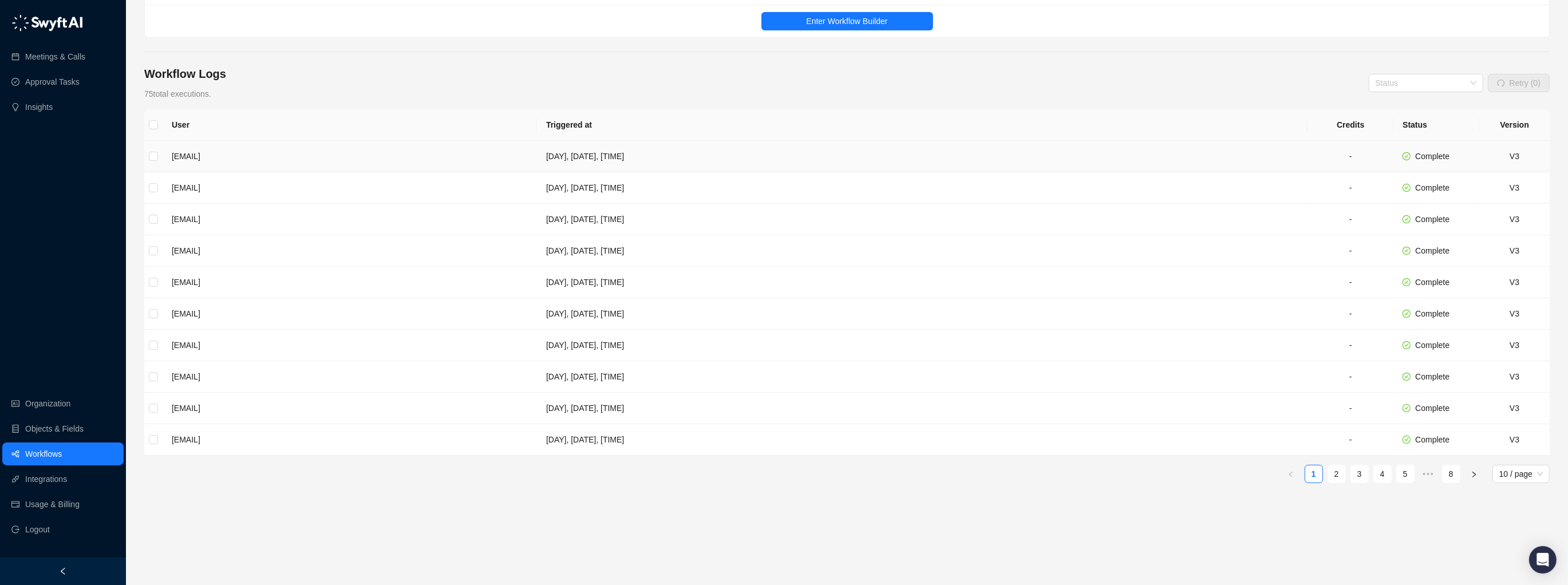 scroll, scrollTop: 0, scrollLeft: 0, axis: both 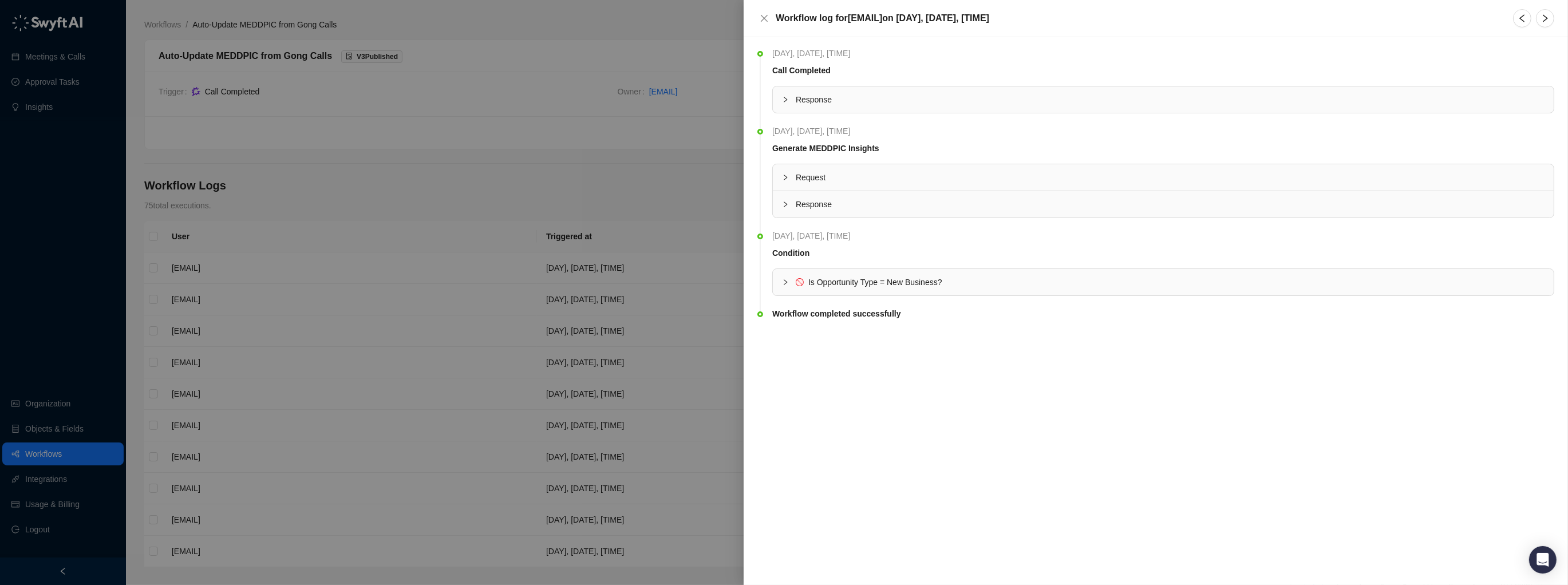 click on "Is Opportunity Type = New Business?" at bounding box center [1163, 282] 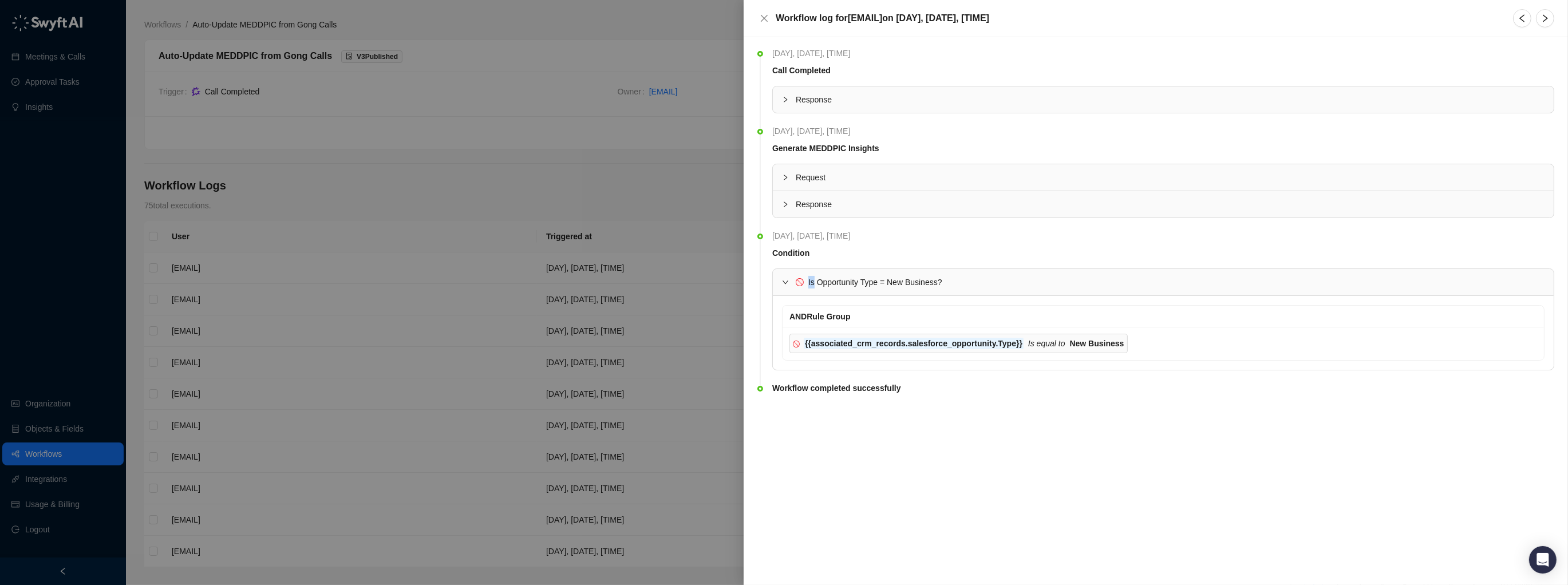 click on "Is Opportunity Type = New Business?" at bounding box center (1163, 282) 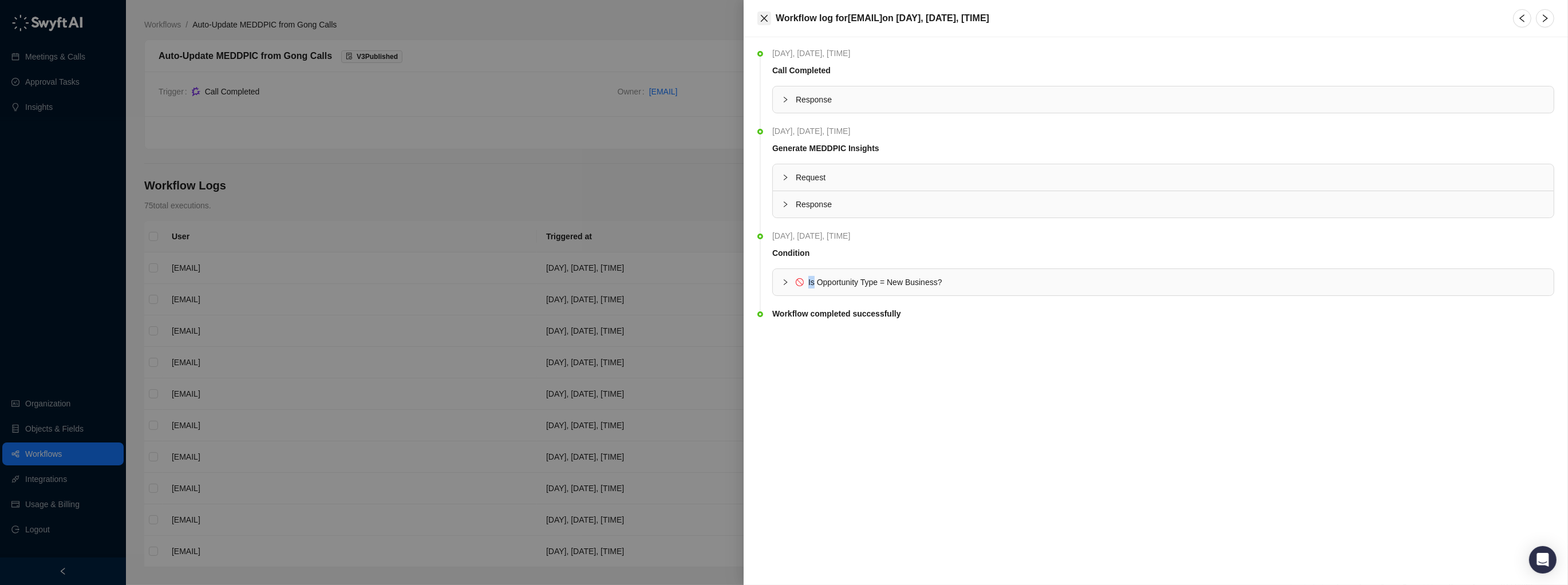 click 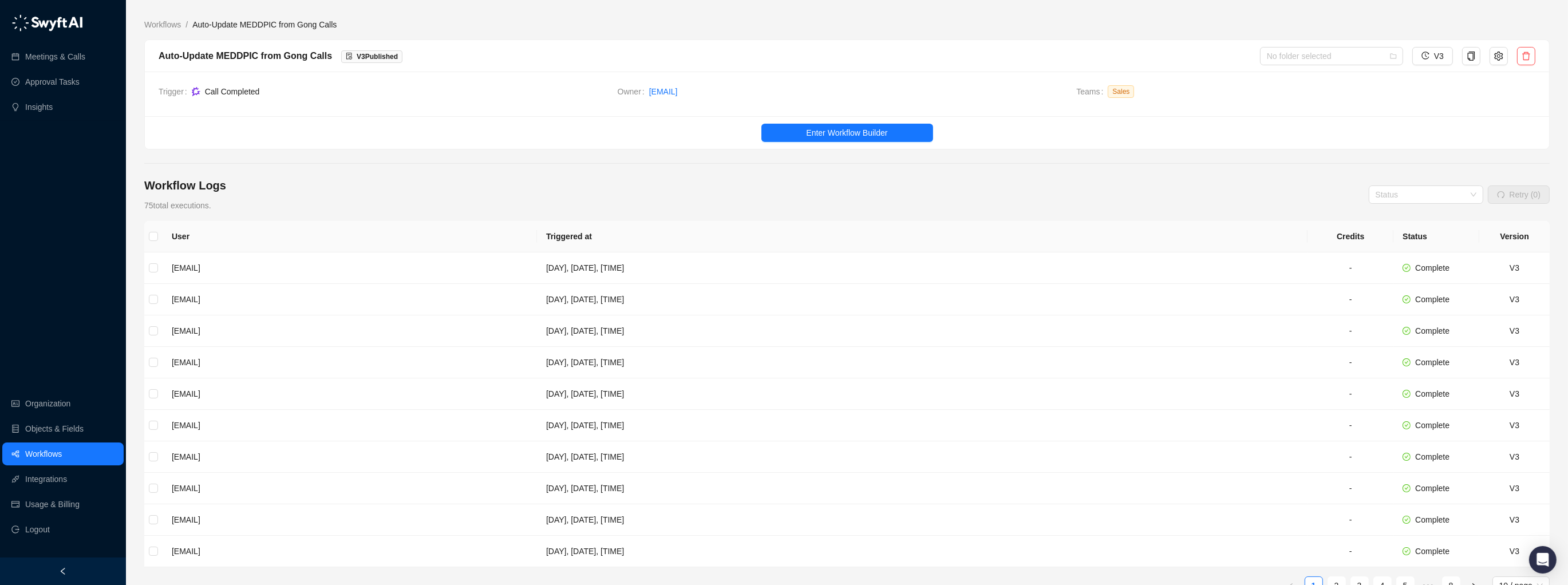 click on "Workflows" at bounding box center [44, 454] 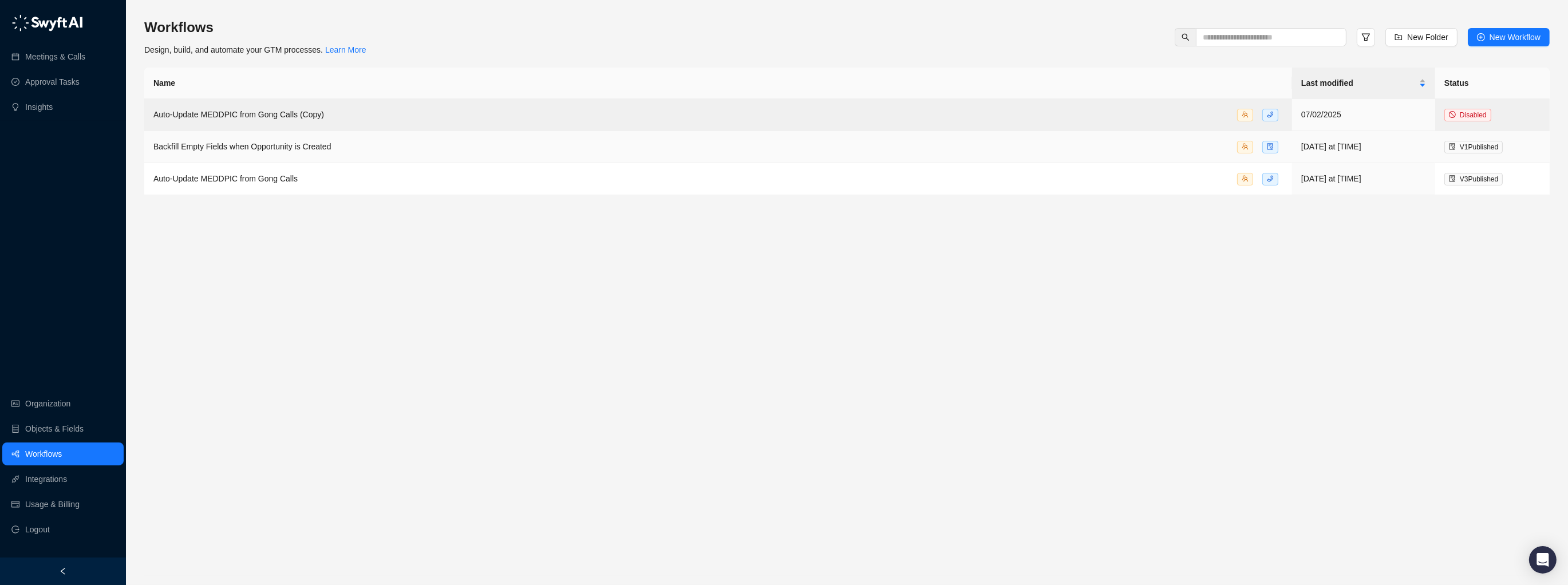 click on "Backfill Empty Fields when Opportunity is Created" at bounding box center [718, 147] 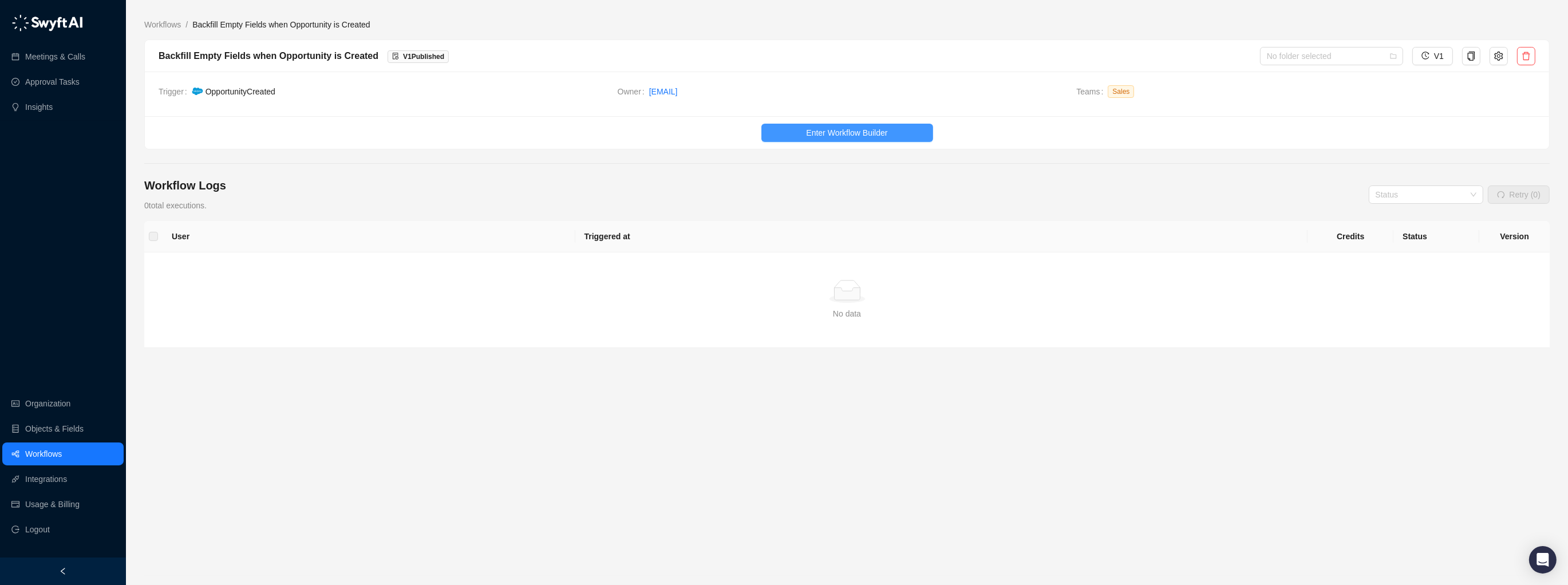 click on "Enter Workflow Builder" at bounding box center (847, 133) 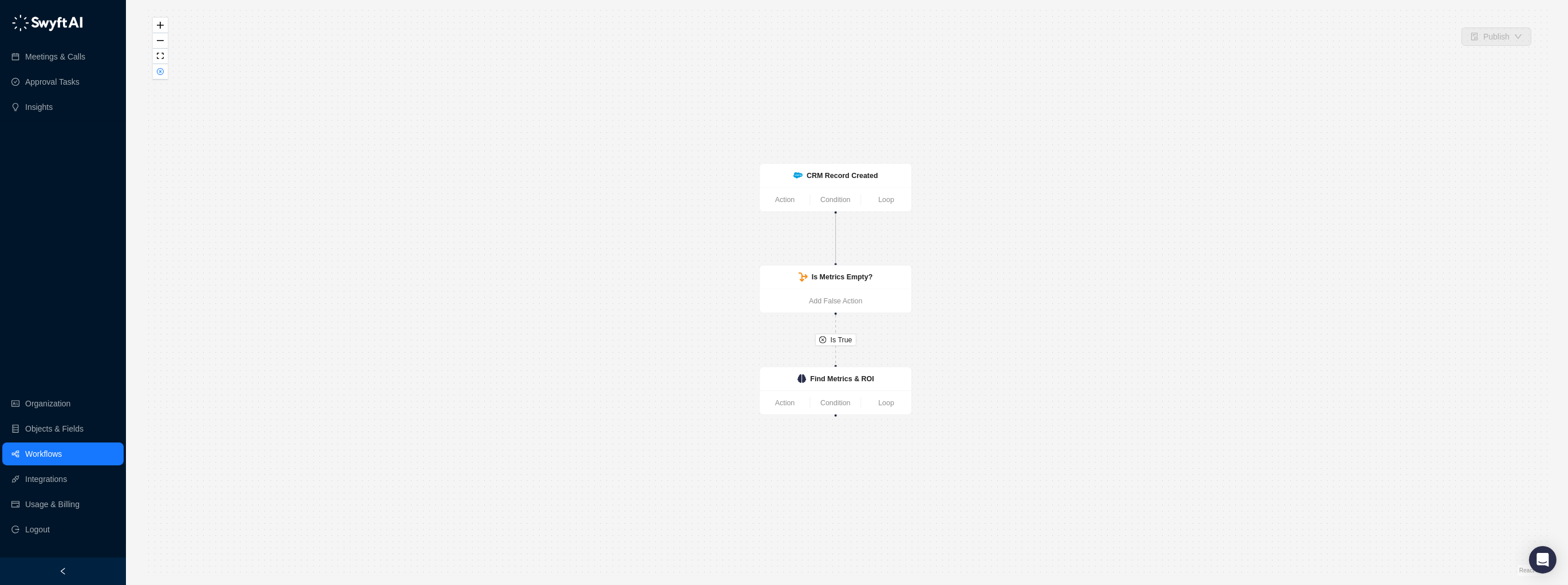 drag, startPoint x: 629, startPoint y: 329, endPoint x: 633, endPoint y: 311, distance: 18.439089 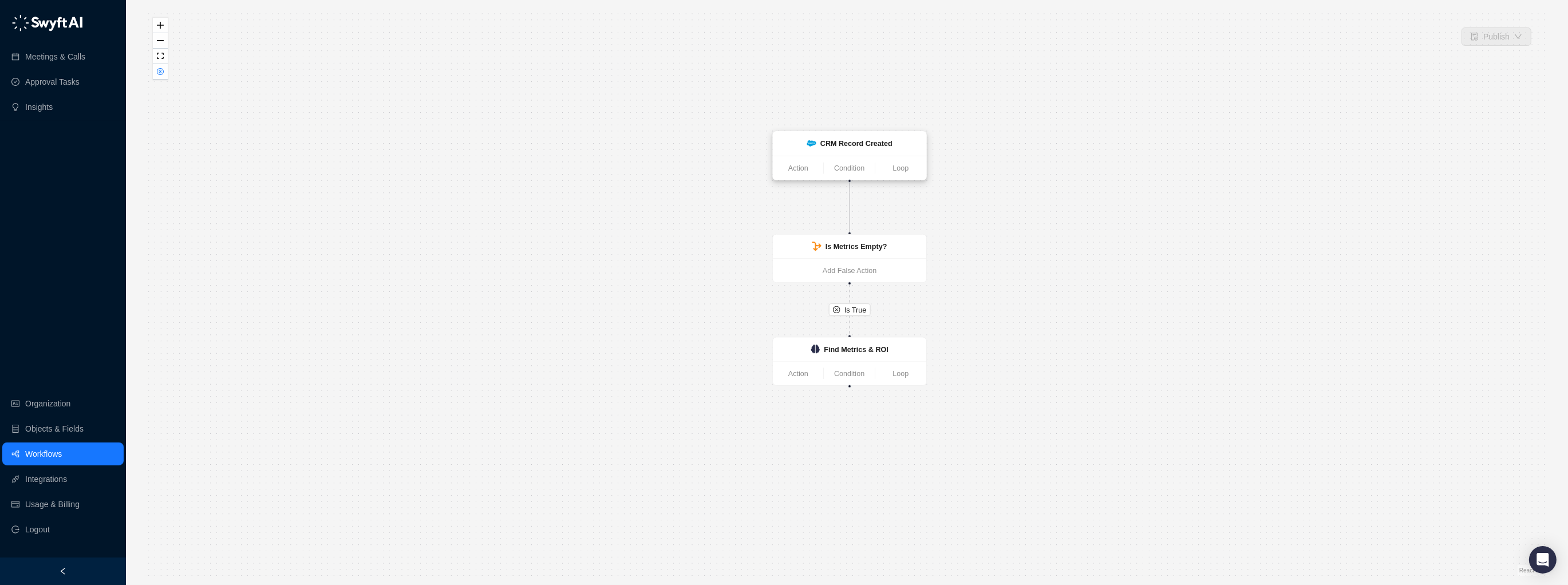 click on "CRM Record Created" at bounding box center (856, 143) 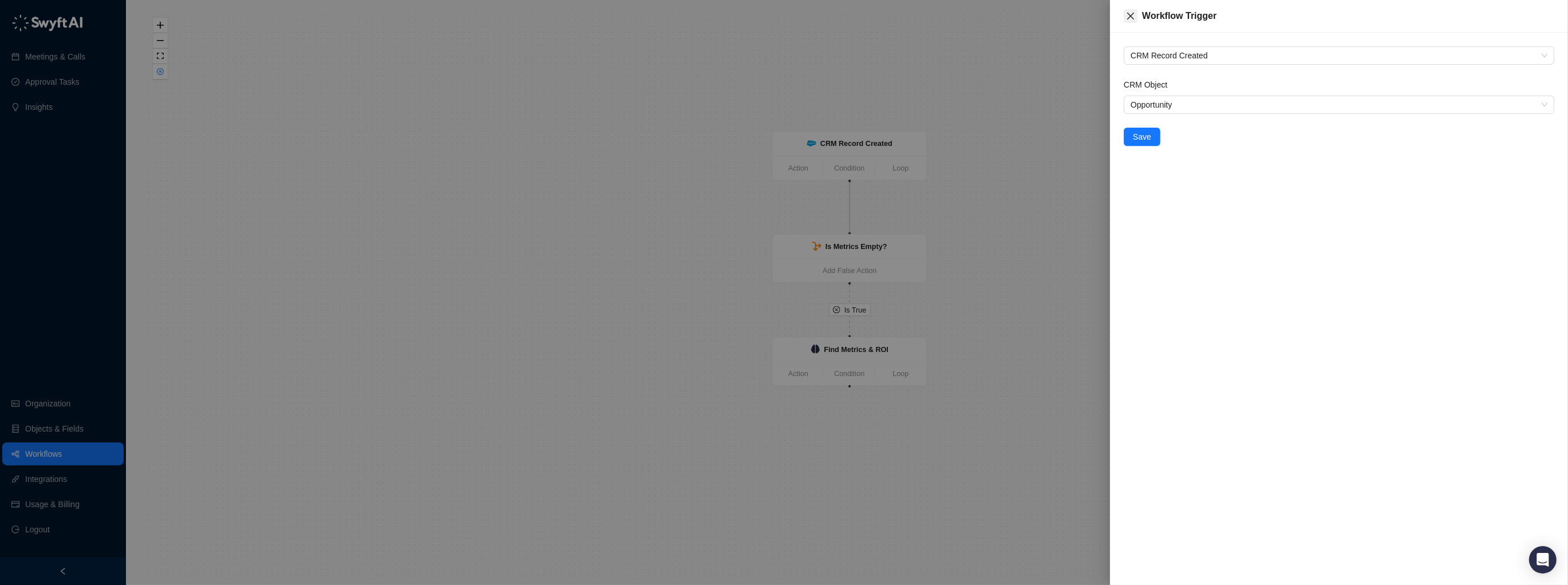 click at bounding box center (1131, 16) 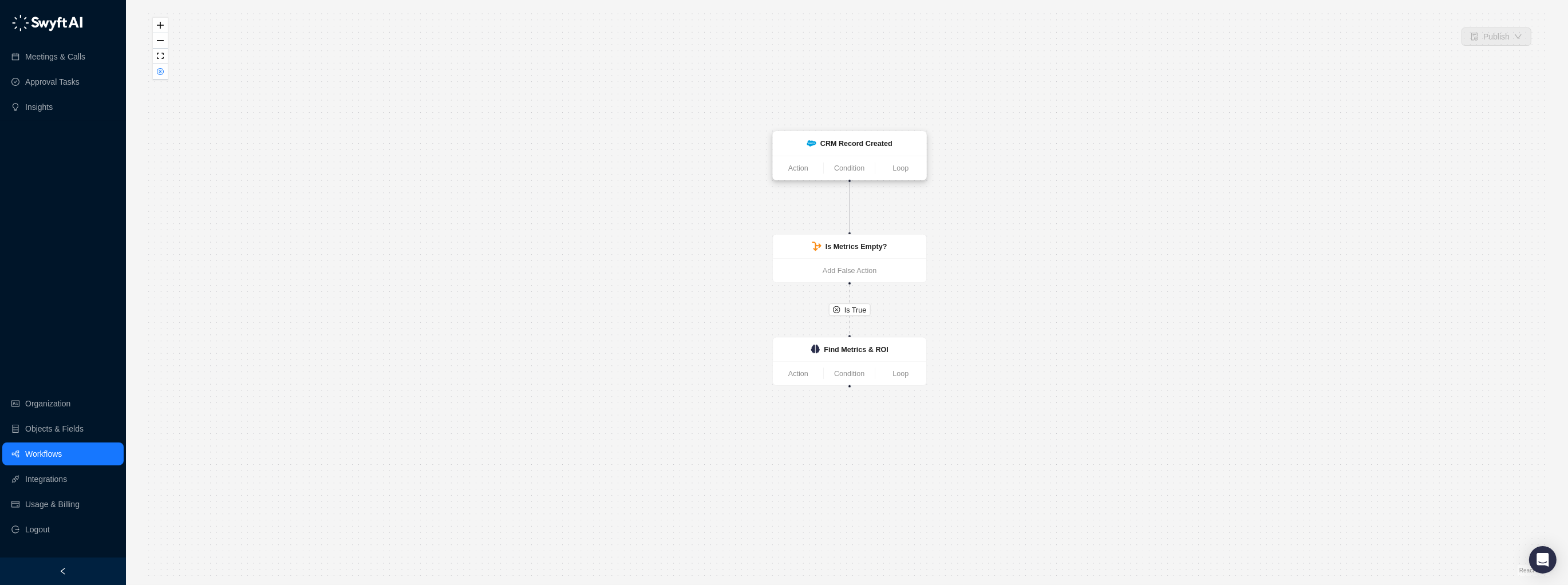 click on "CRM Record Created" at bounding box center (856, 143) 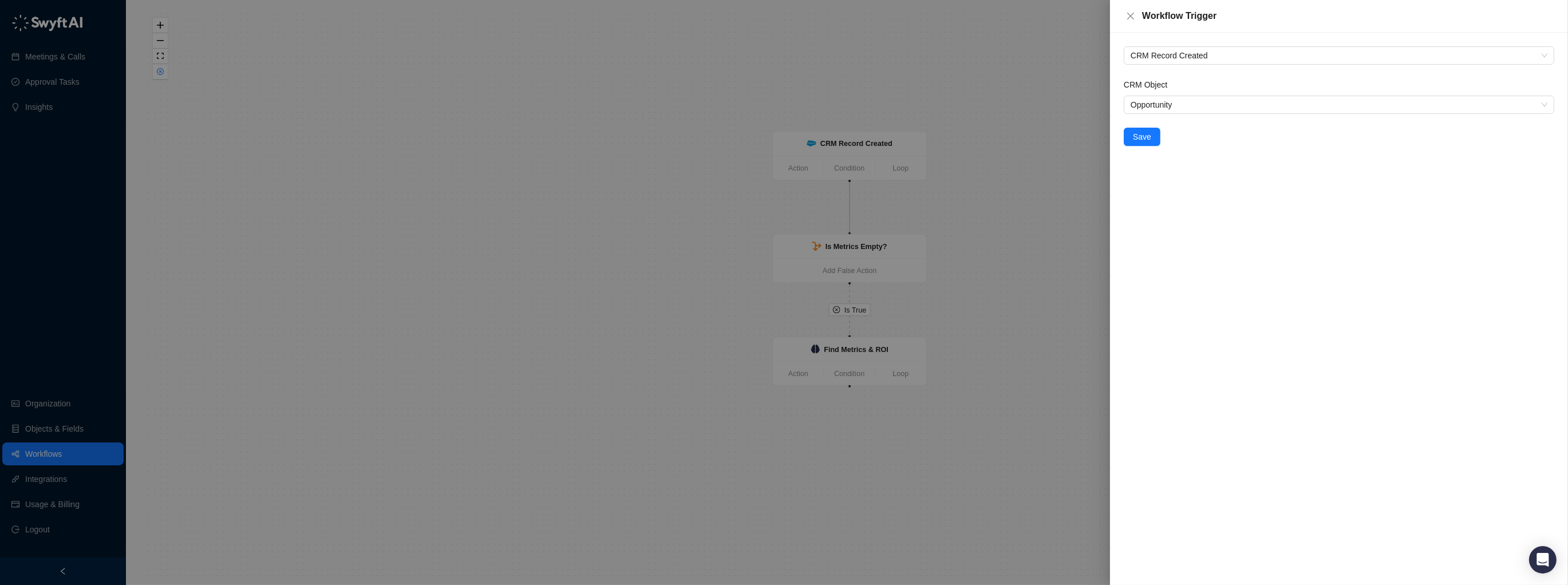 click 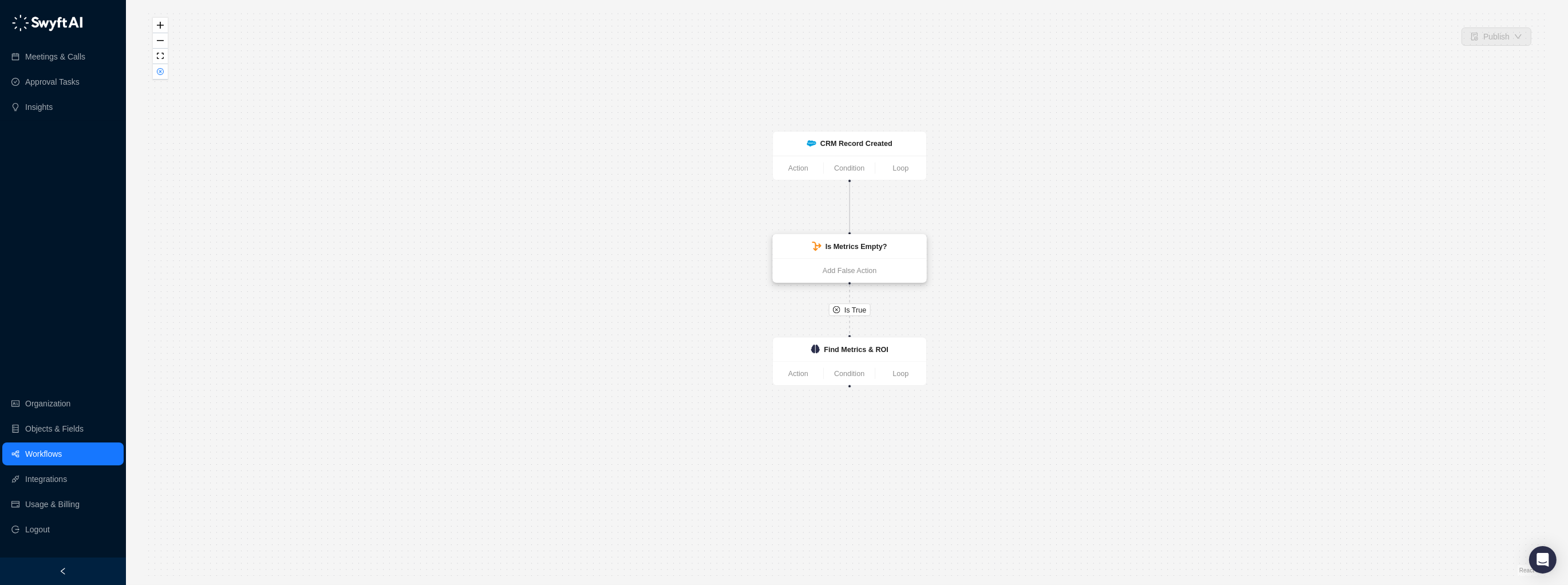 click on "Is Metrics Empty?" at bounding box center (856, 246) 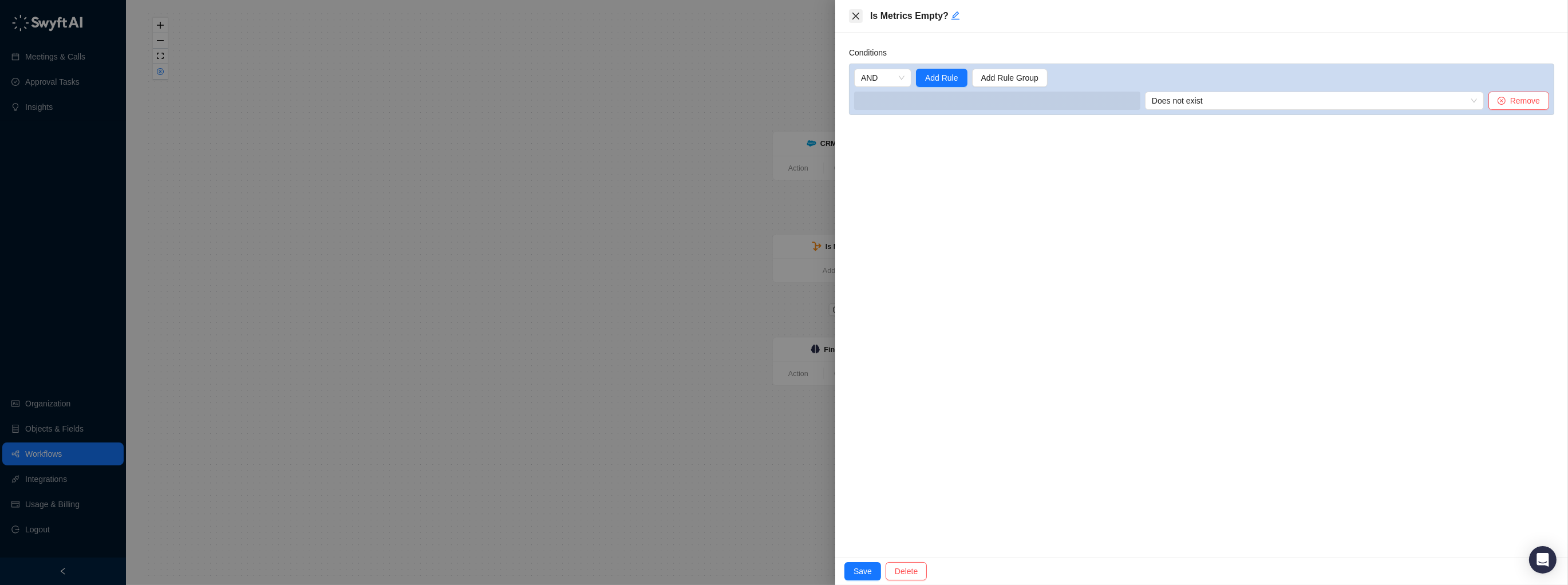 click 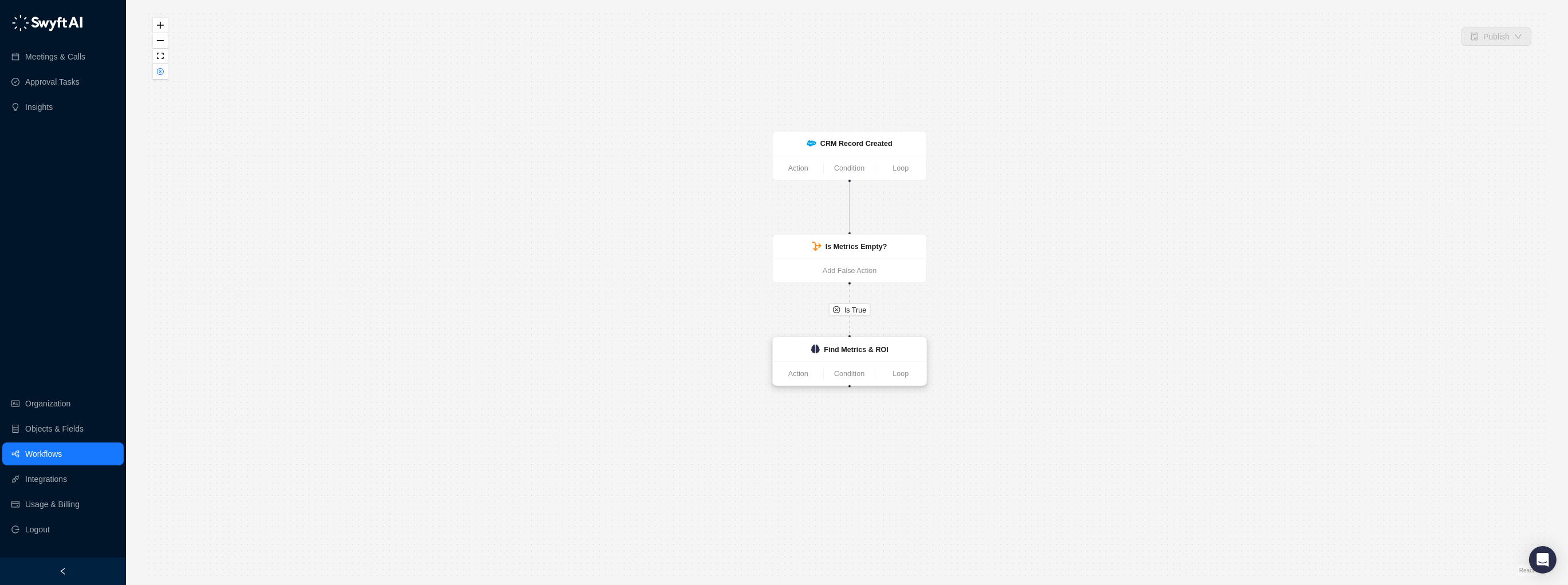 click on "Find Metrics & ROI" at bounding box center [856, 349] 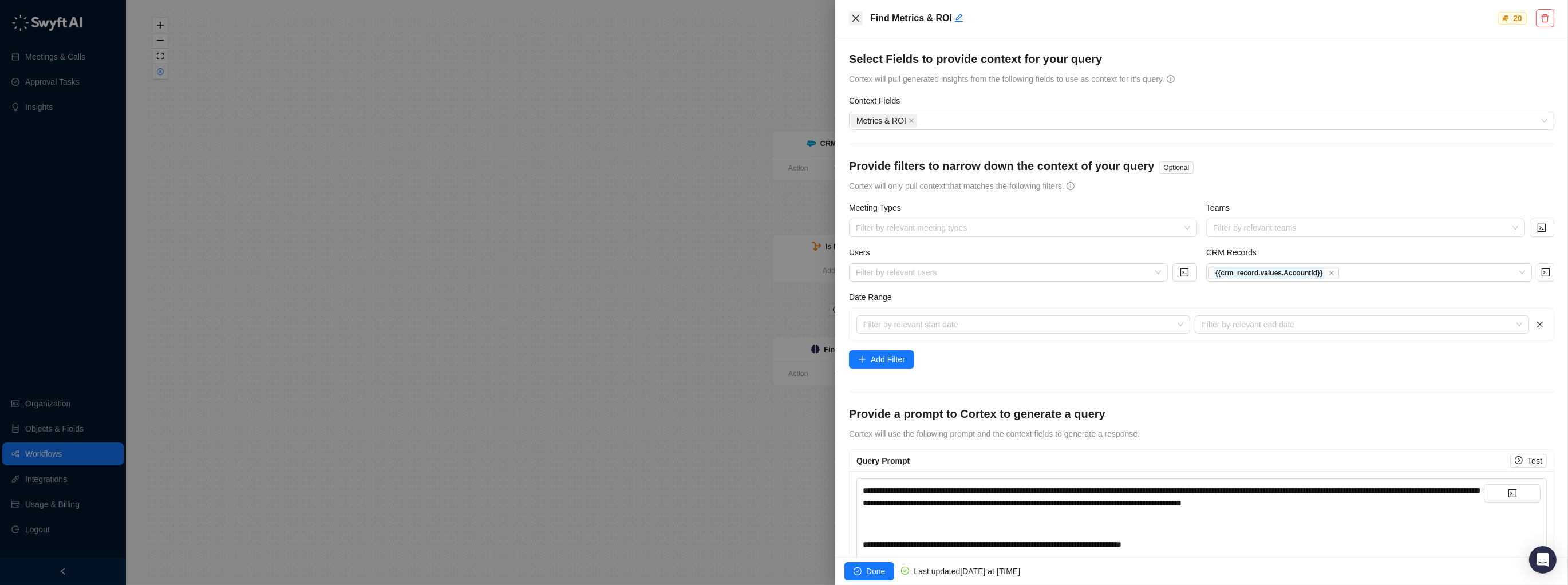 click 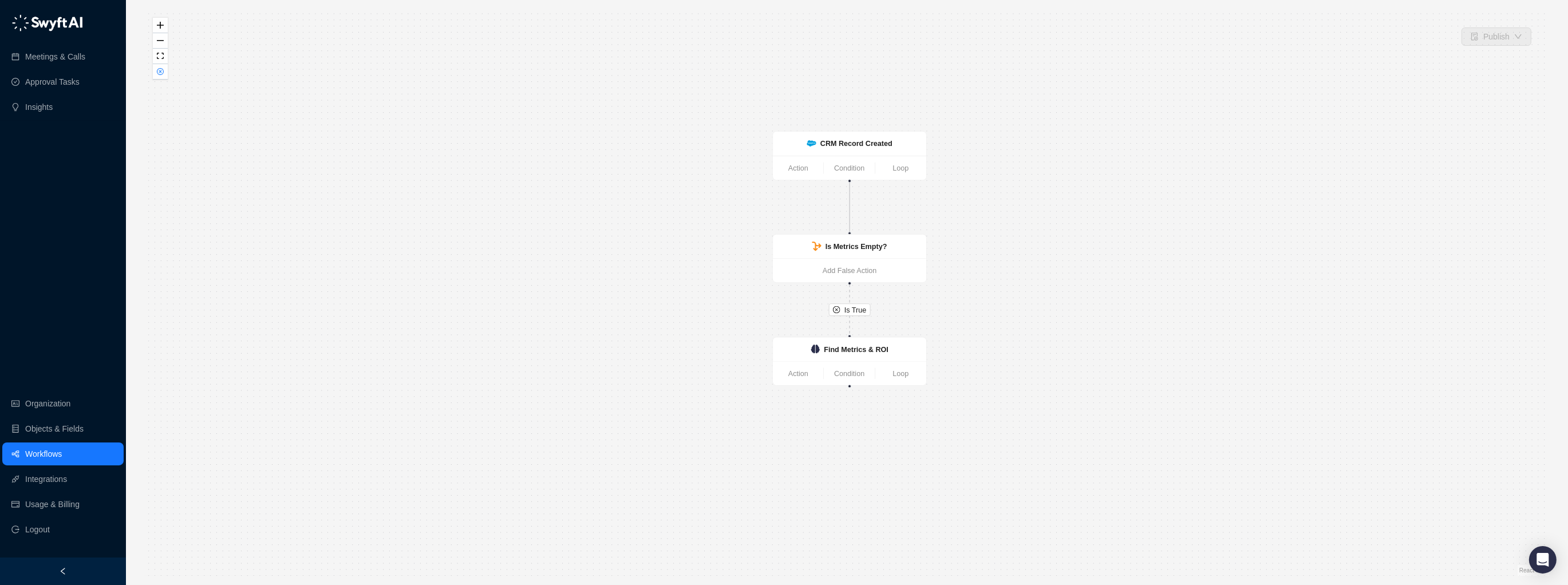 click on "Is True CRM Record Created Action Condition Loop Is Metrics Empty? Add False Action Find Metrics & ROI Action Condition Loop" at bounding box center (847, 292) 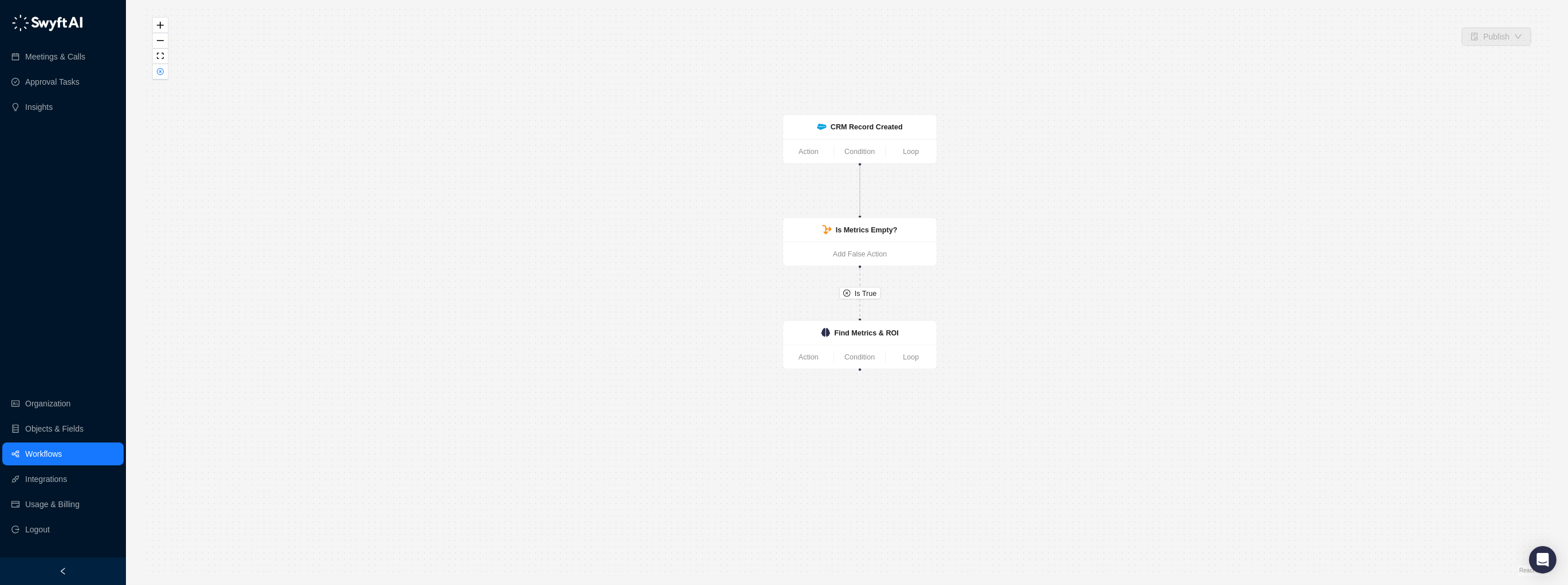 click on "Is True CRM Record Created Action Condition Loop Is Metrics Empty? Add False Action Find Metrics & ROI Action Condition Loop" at bounding box center [847, 292] 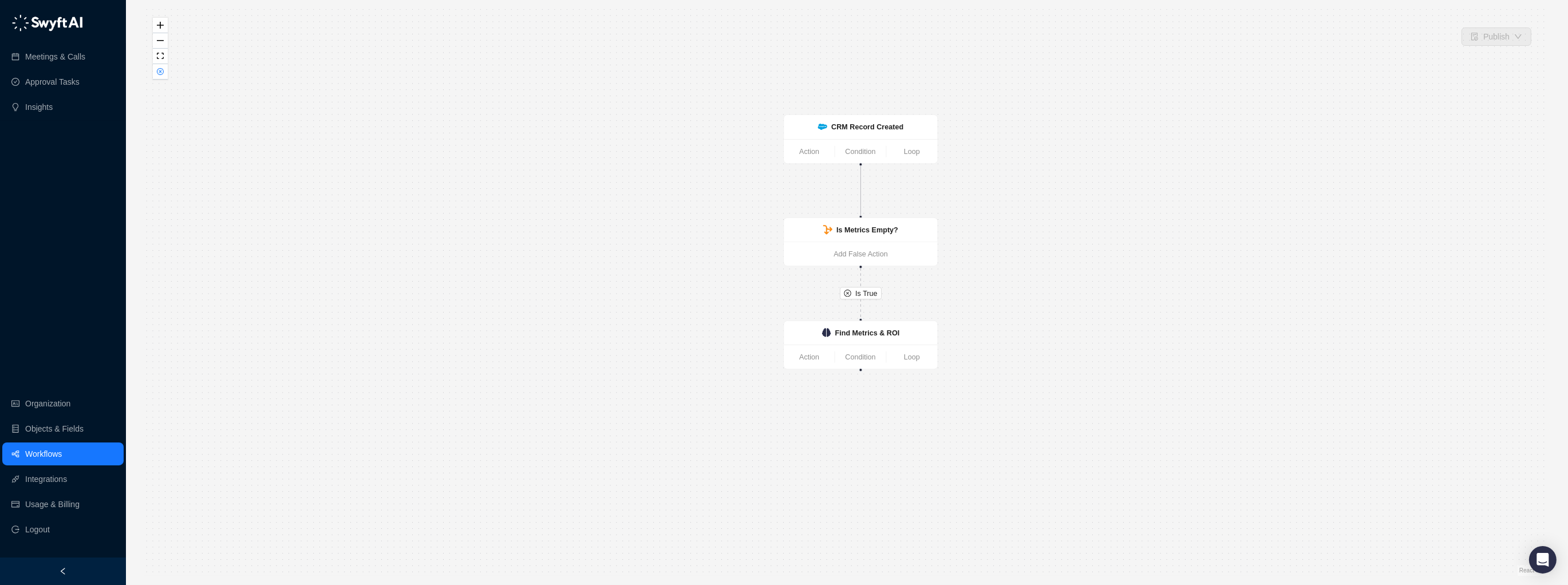 click on "Workflows" at bounding box center [44, 454] 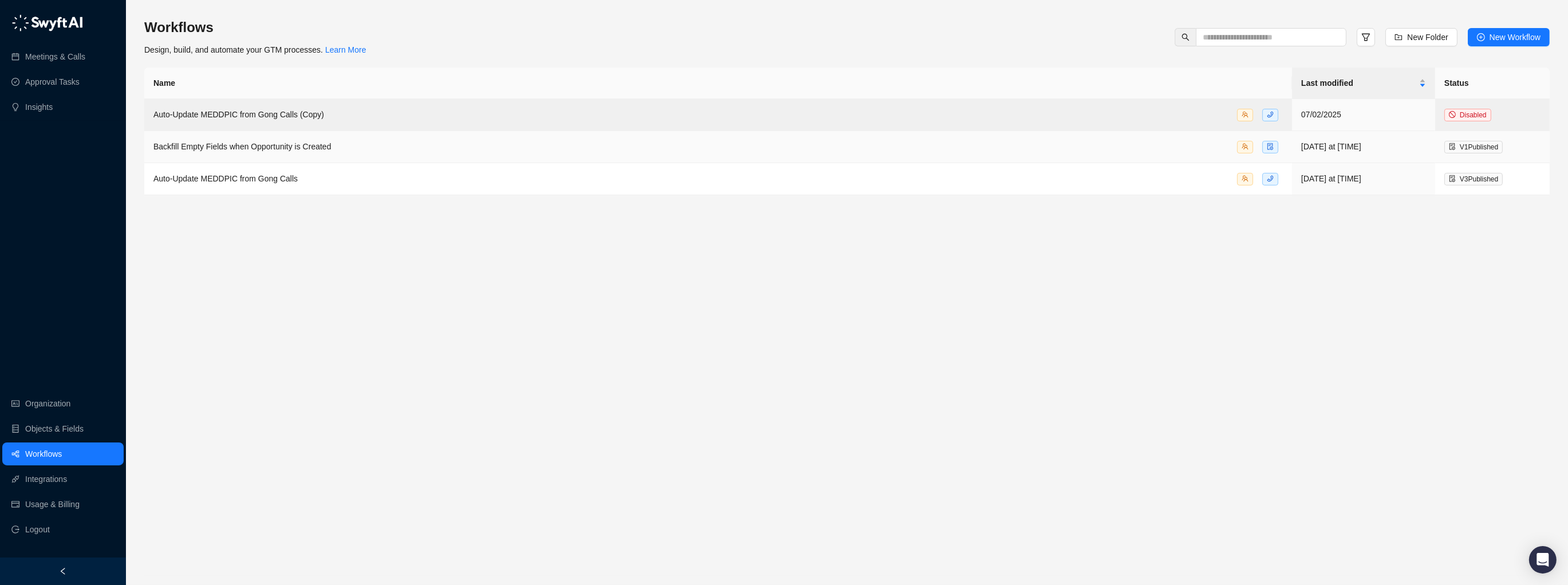 click on "Backfill Empty Fields when Opportunity is Created" at bounding box center [718, 147] 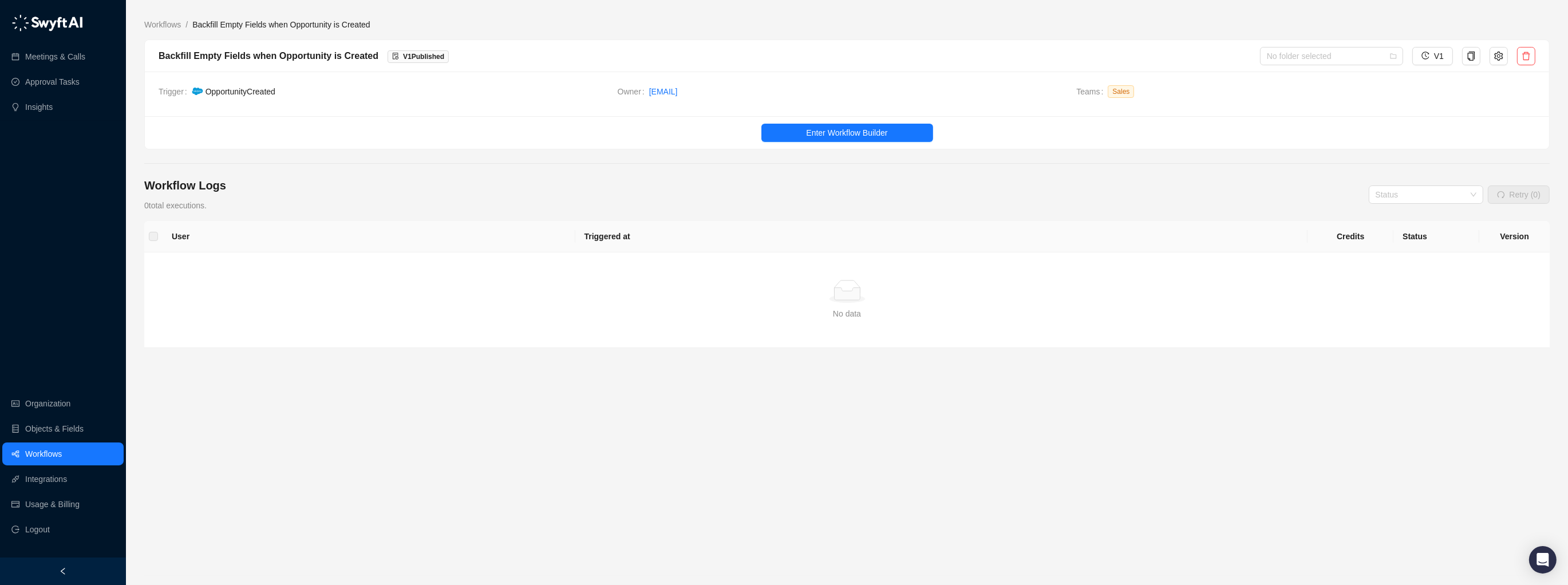 click on "Opportunity  Created" at bounding box center [240, 92] 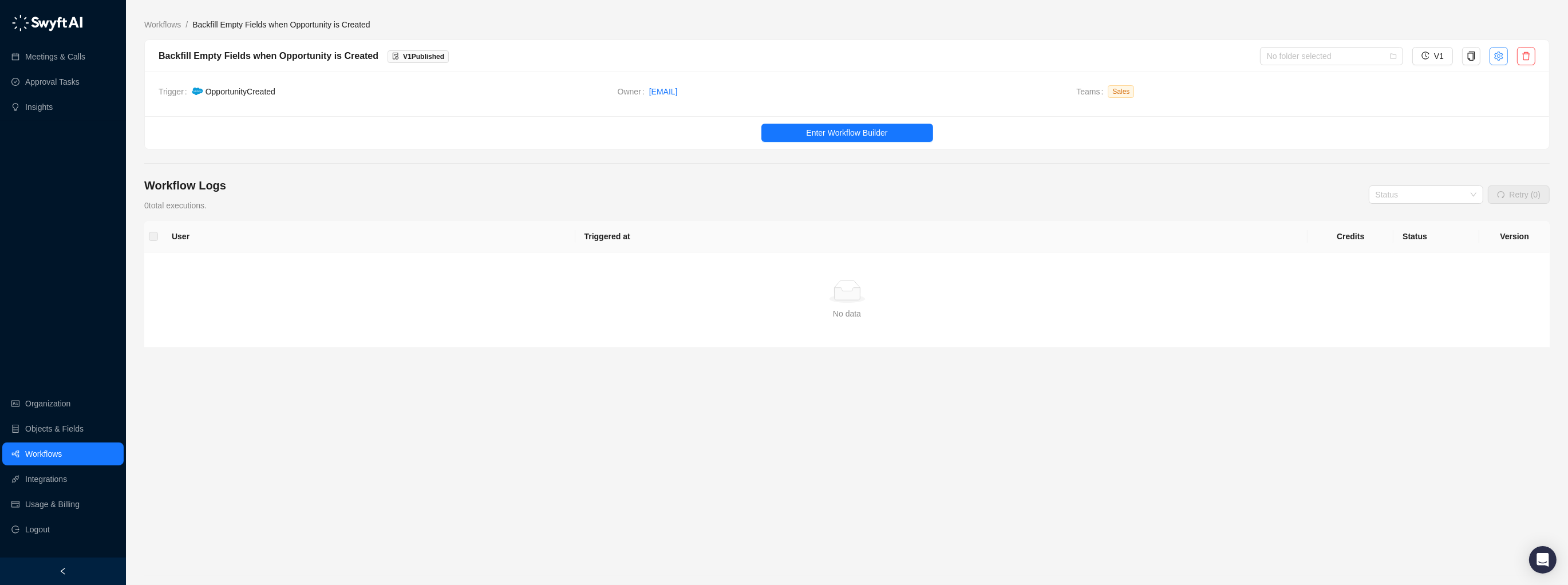 click at bounding box center [1499, 56] 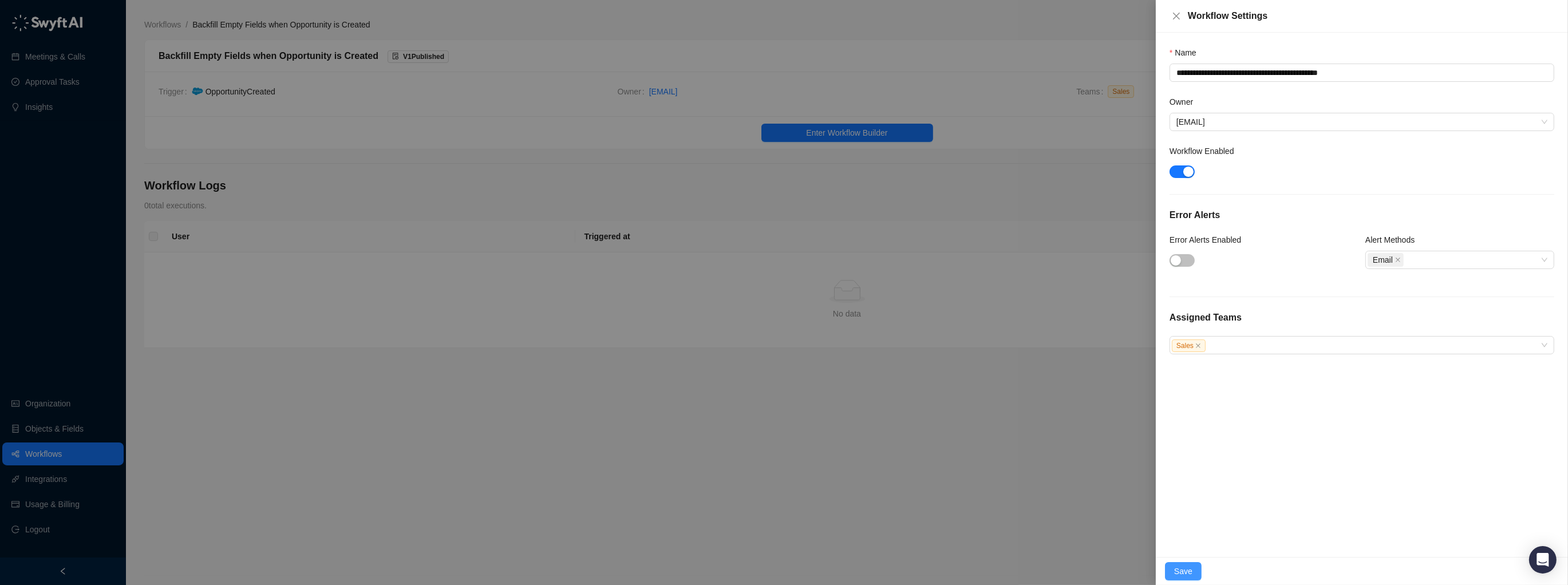 click on "Save" at bounding box center (1183, 571) 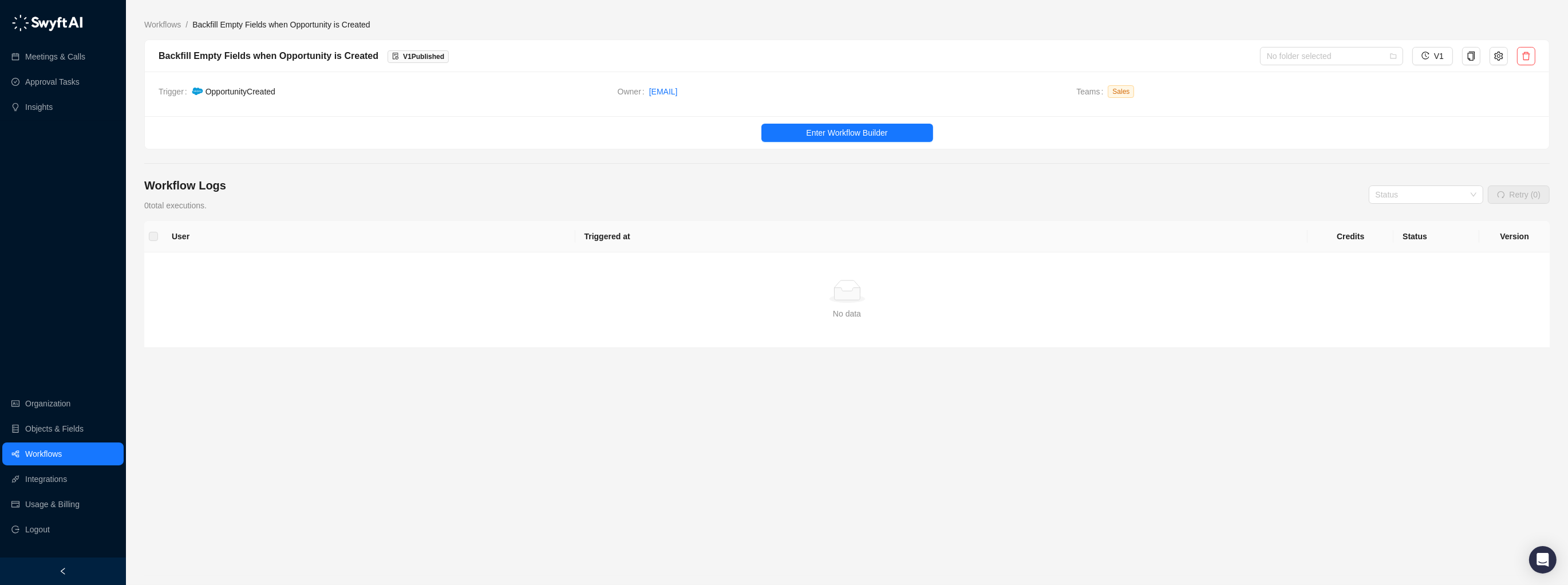 click on "Workflows / Backfill Empty Fields when Opportunity is Created" at bounding box center (847, 25) 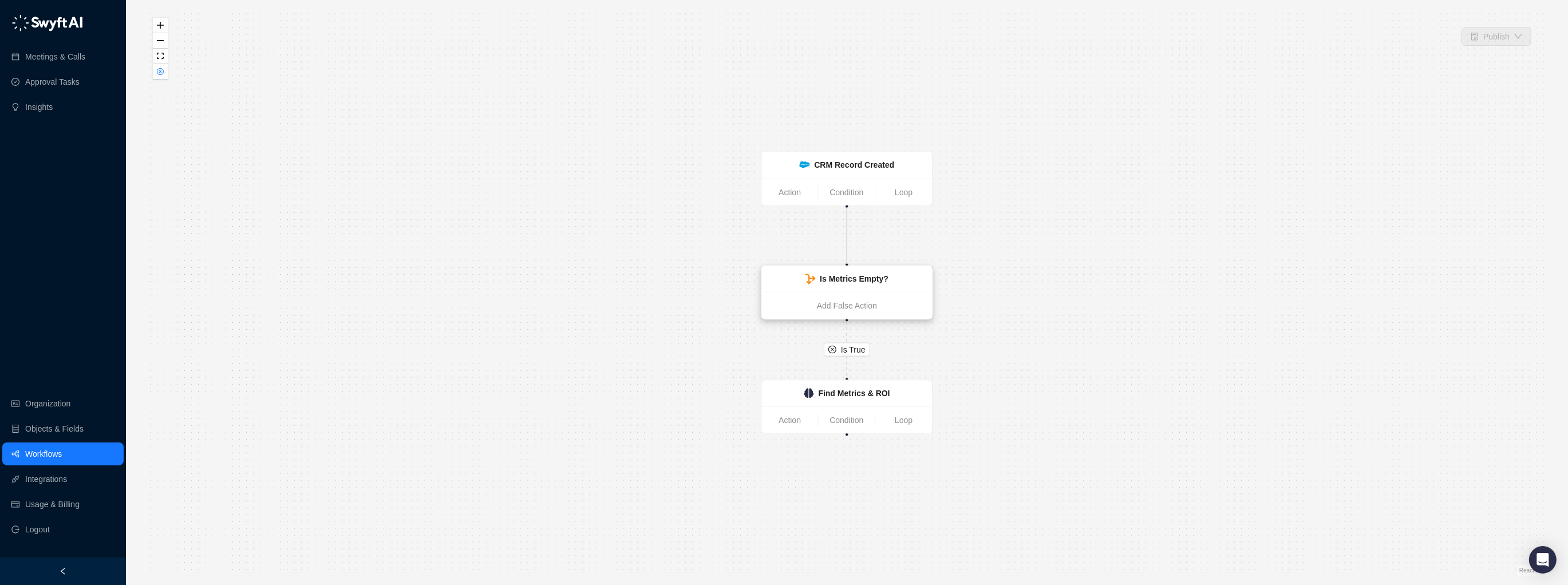 click on "Is Metrics Empty?" at bounding box center [854, 279] 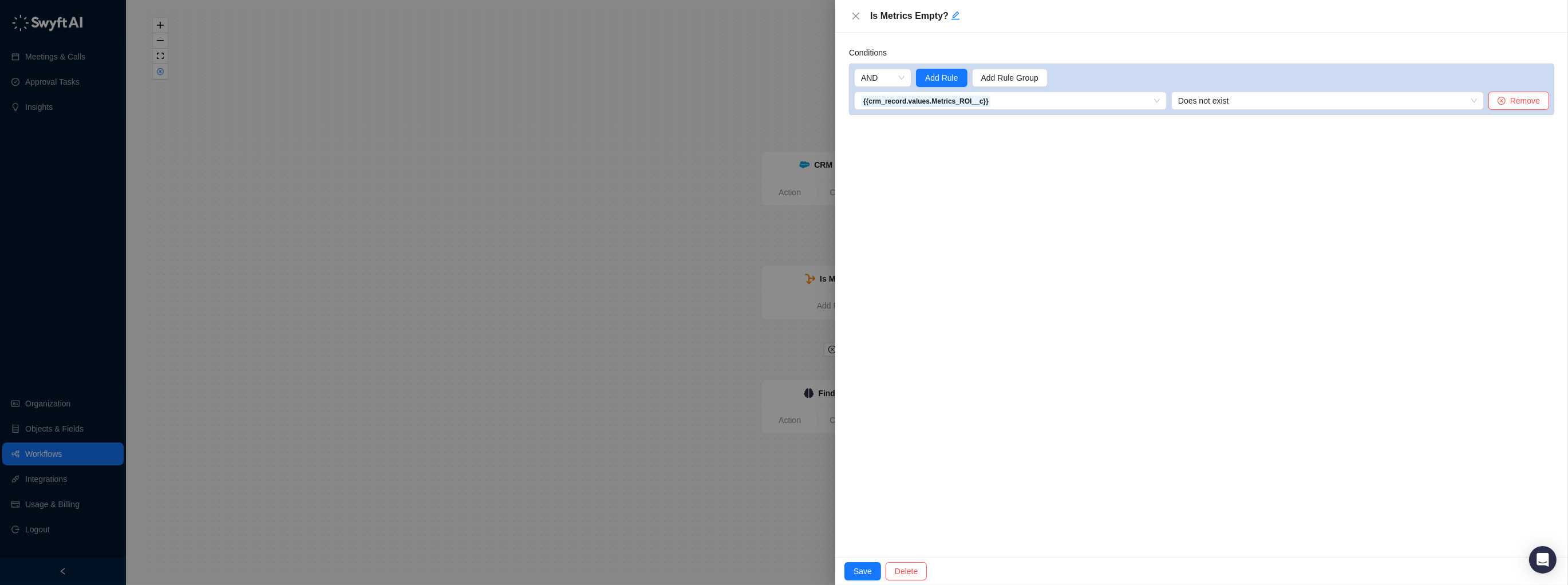 drag, startPoint x: 856, startPoint y: 17, endPoint x: 851, endPoint y: 35, distance: 18.681542 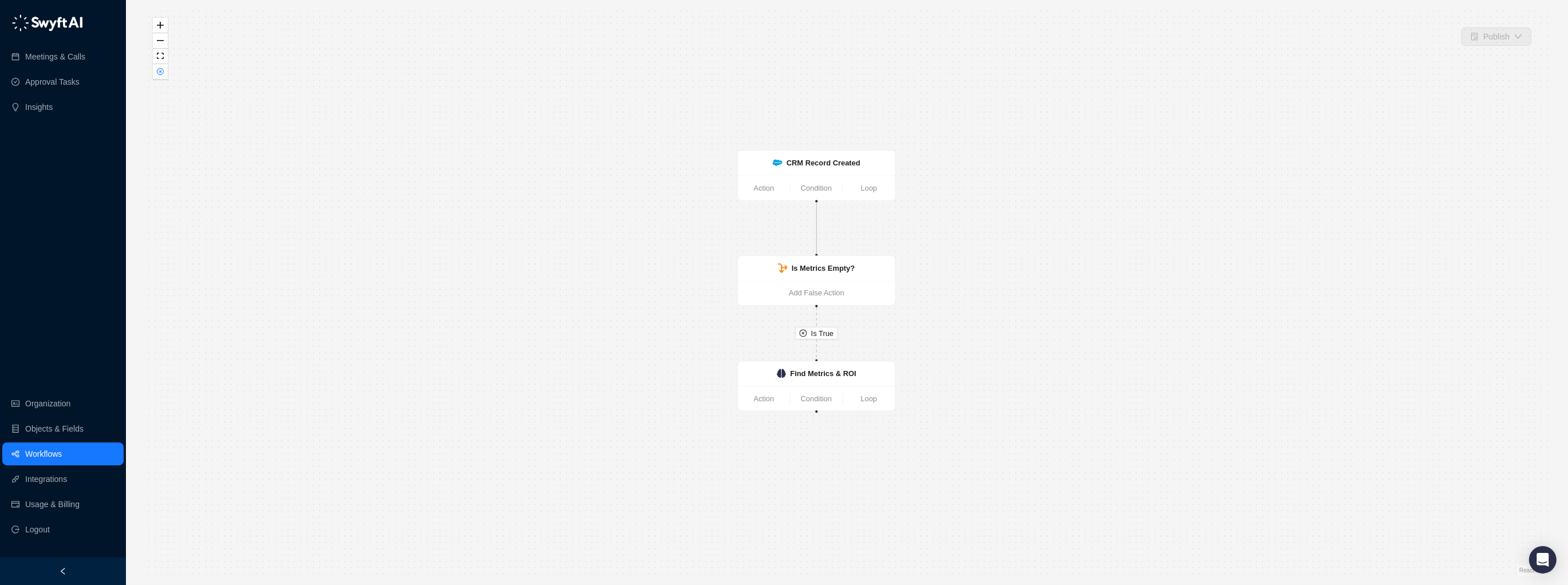drag, startPoint x: 52, startPoint y: 454, endPoint x: 58, endPoint y: 449, distance: 7.81025 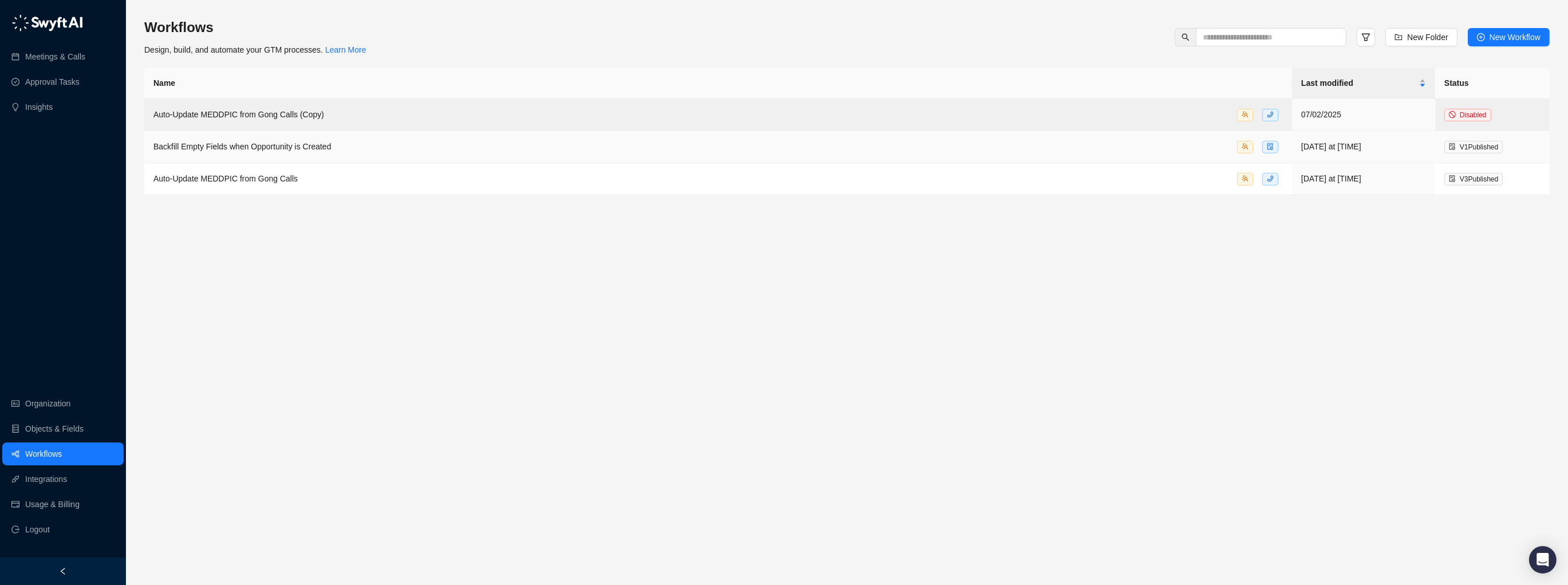 click on "Backfill Empty Fields when Opportunity is Created" at bounding box center [242, 147] 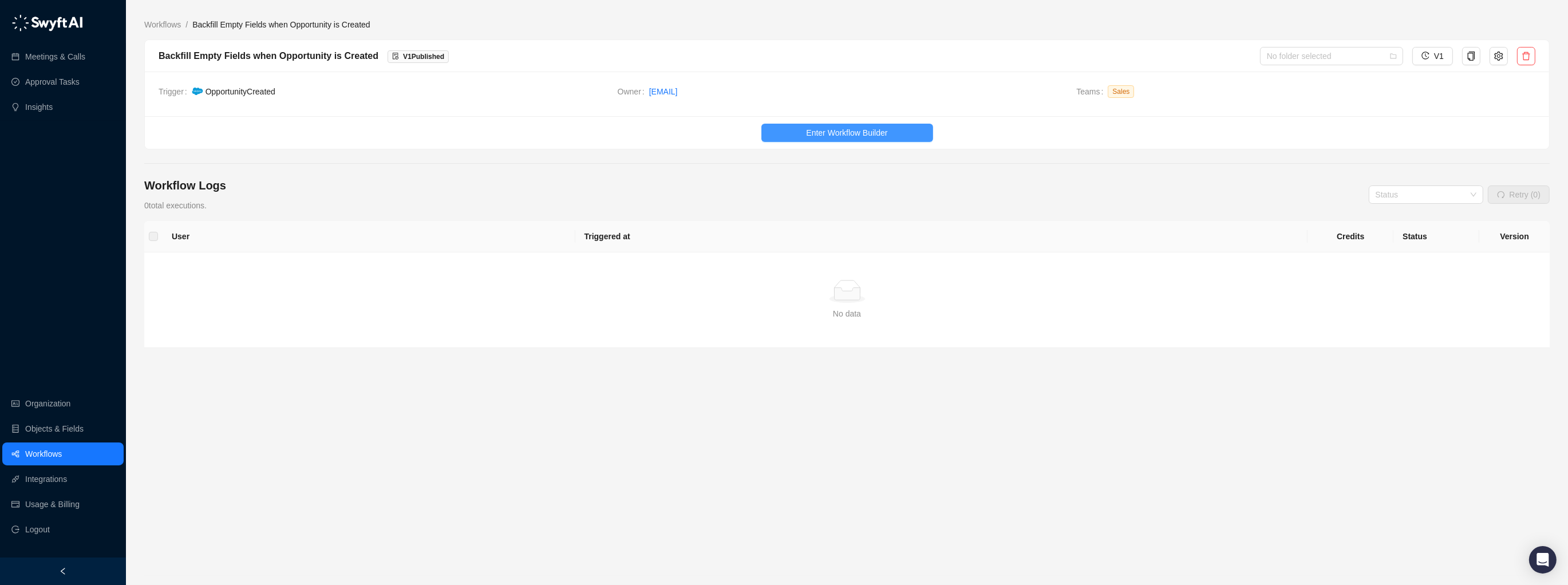 click on "Enter Workflow Builder" at bounding box center (847, 133) 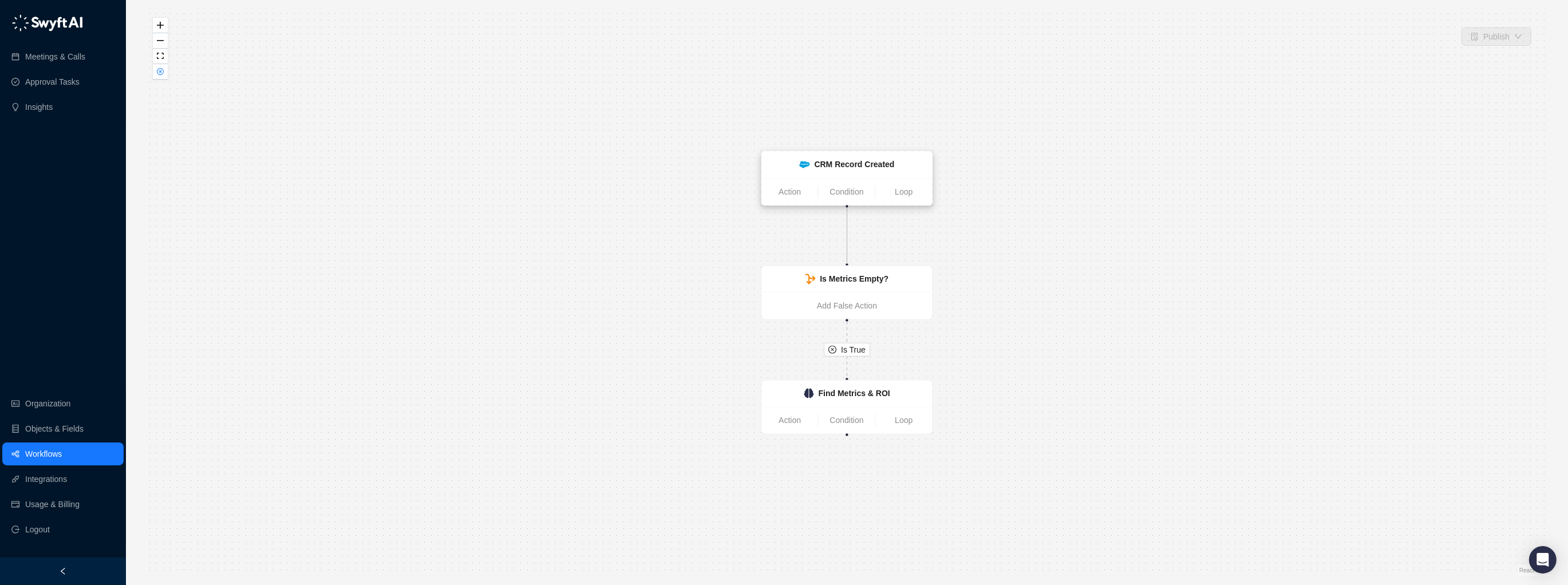 click on "CRM Record Created" at bounding box center (854, 165) 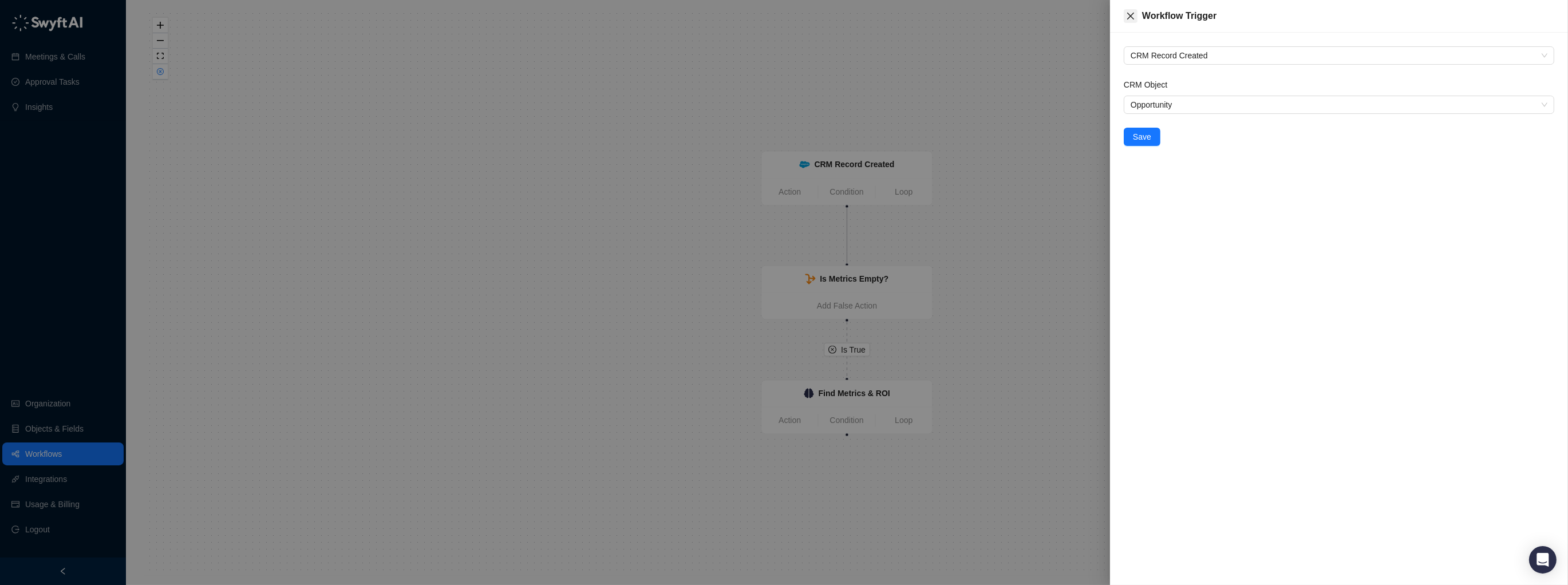 click 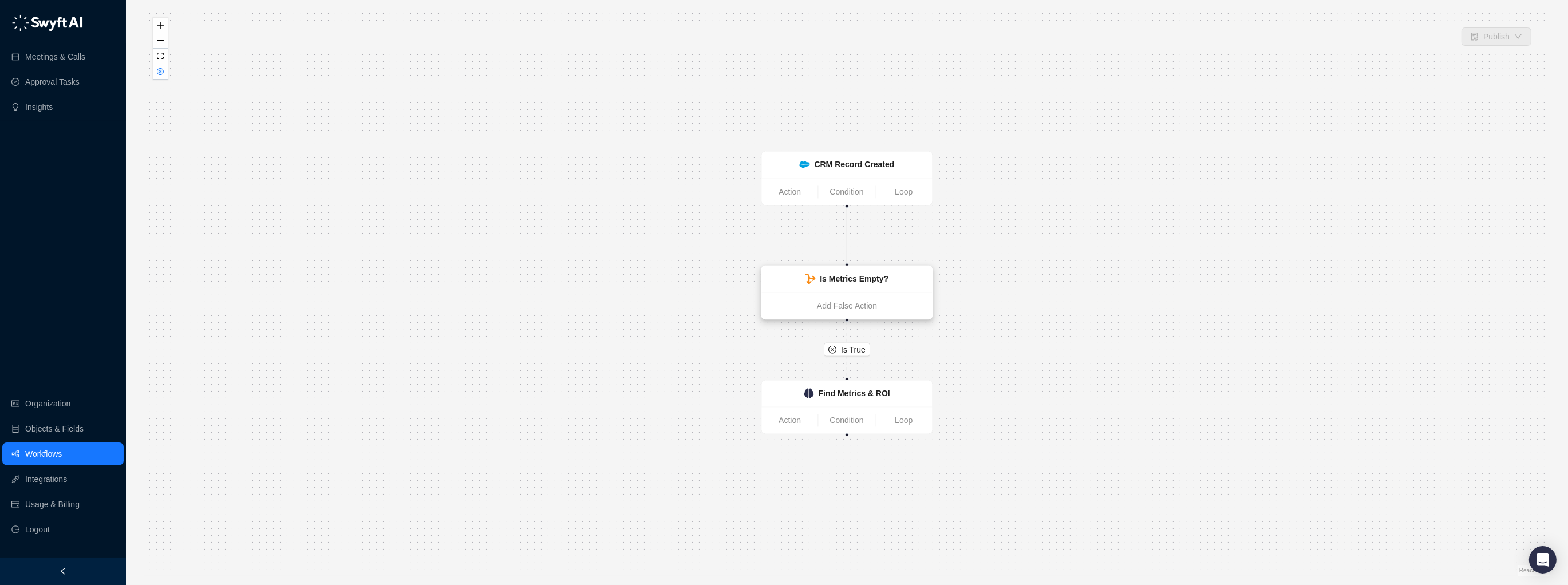 click on "Is Metrics Empty?" at bounding box center (854, 279) 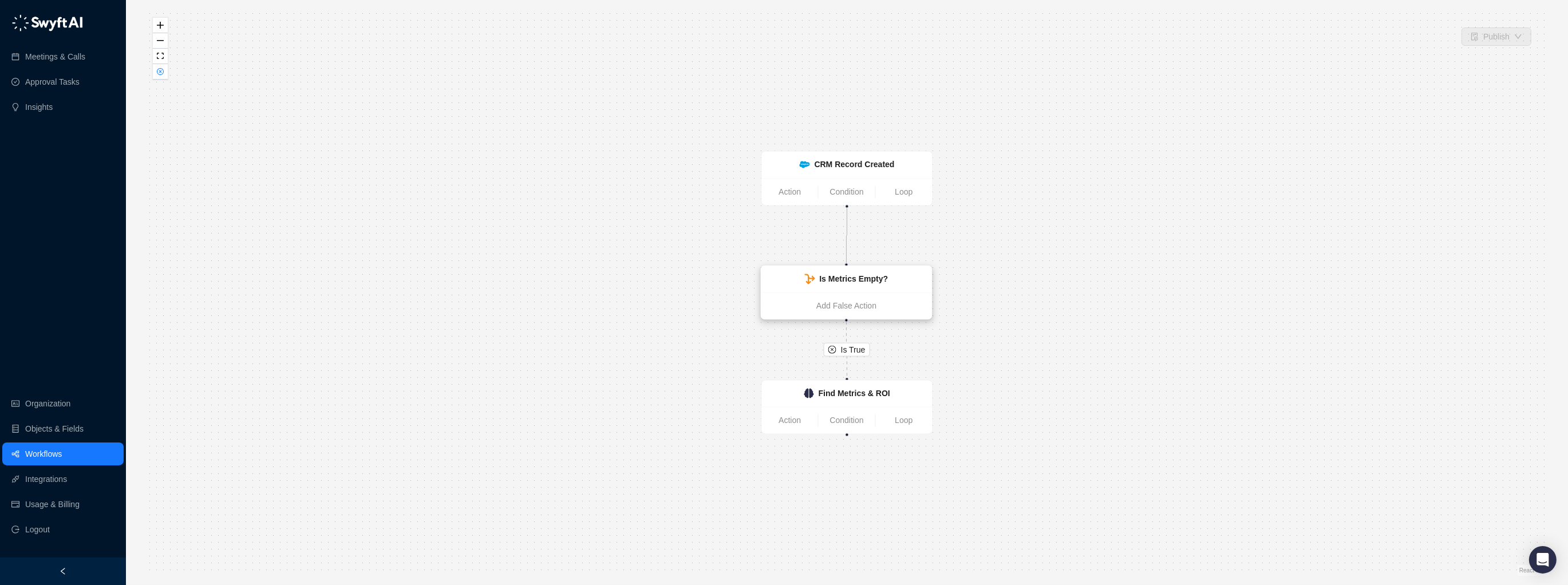 click on "Is Metrics Empty?" at bounding box center (854, 279) 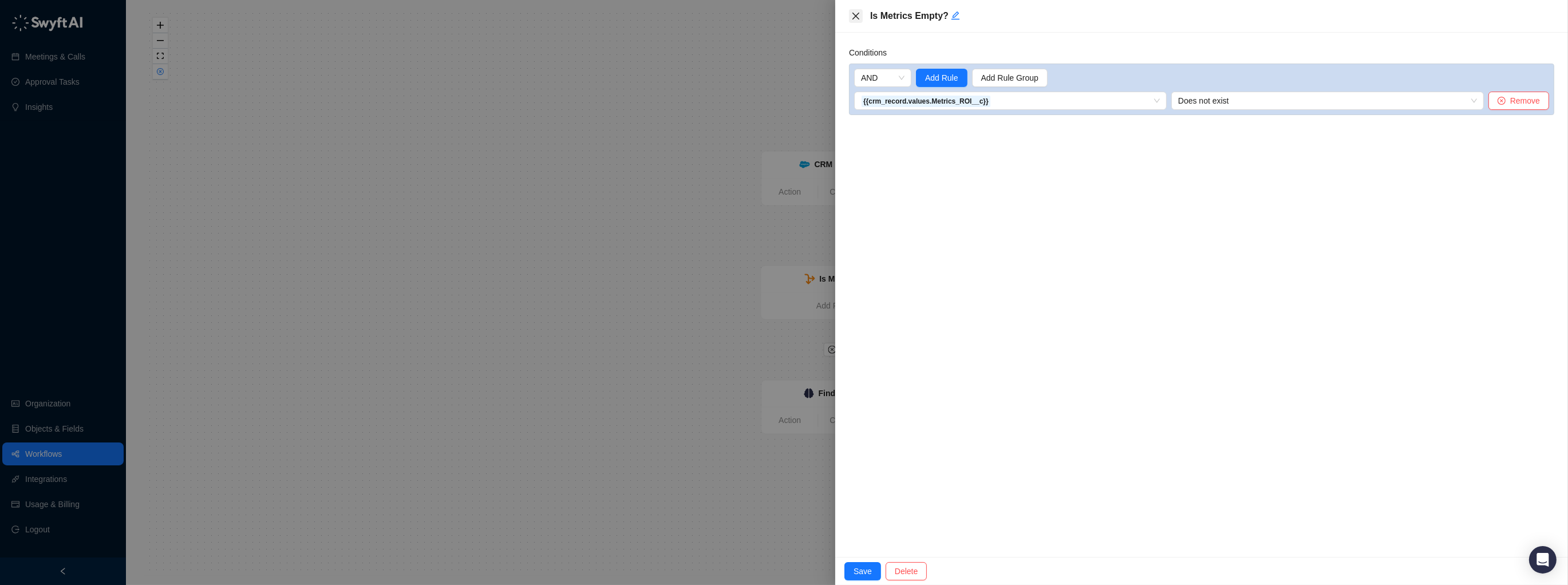 click 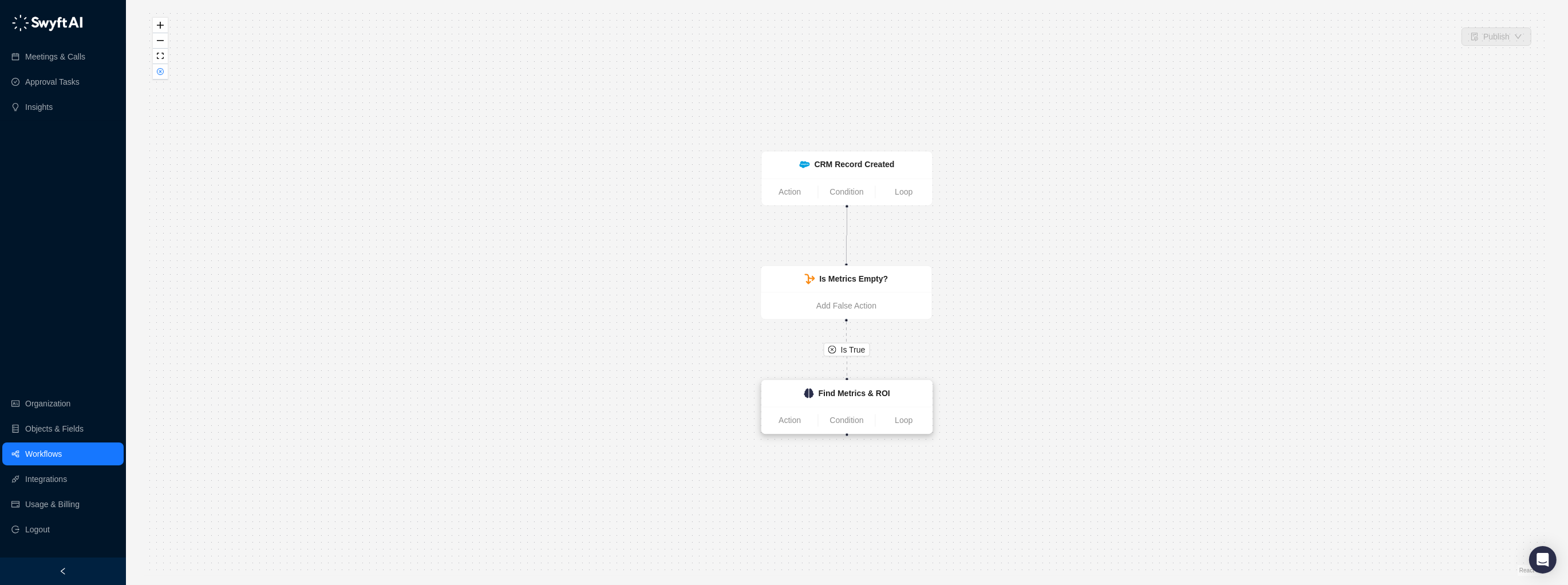 click on "Find Metrics & ROI" at bounding box center [854, 394] 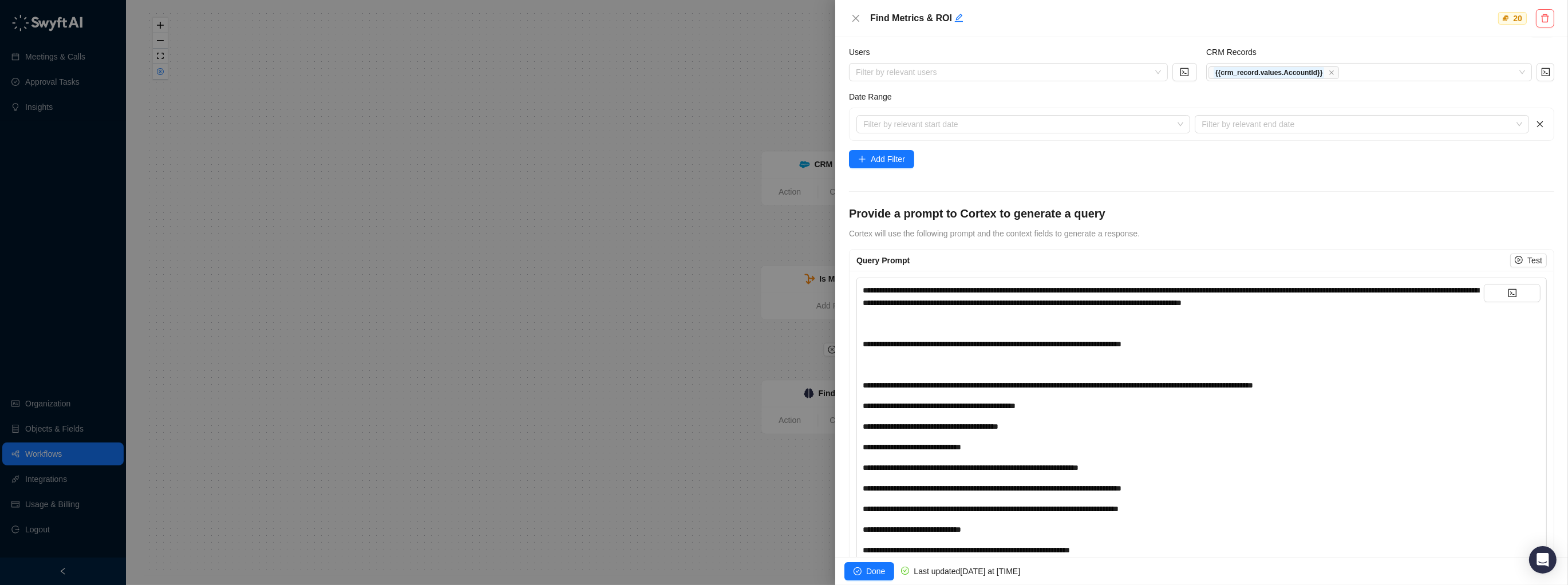 scroll, scrollTop: 0, scrollLeft: 0, axis: both 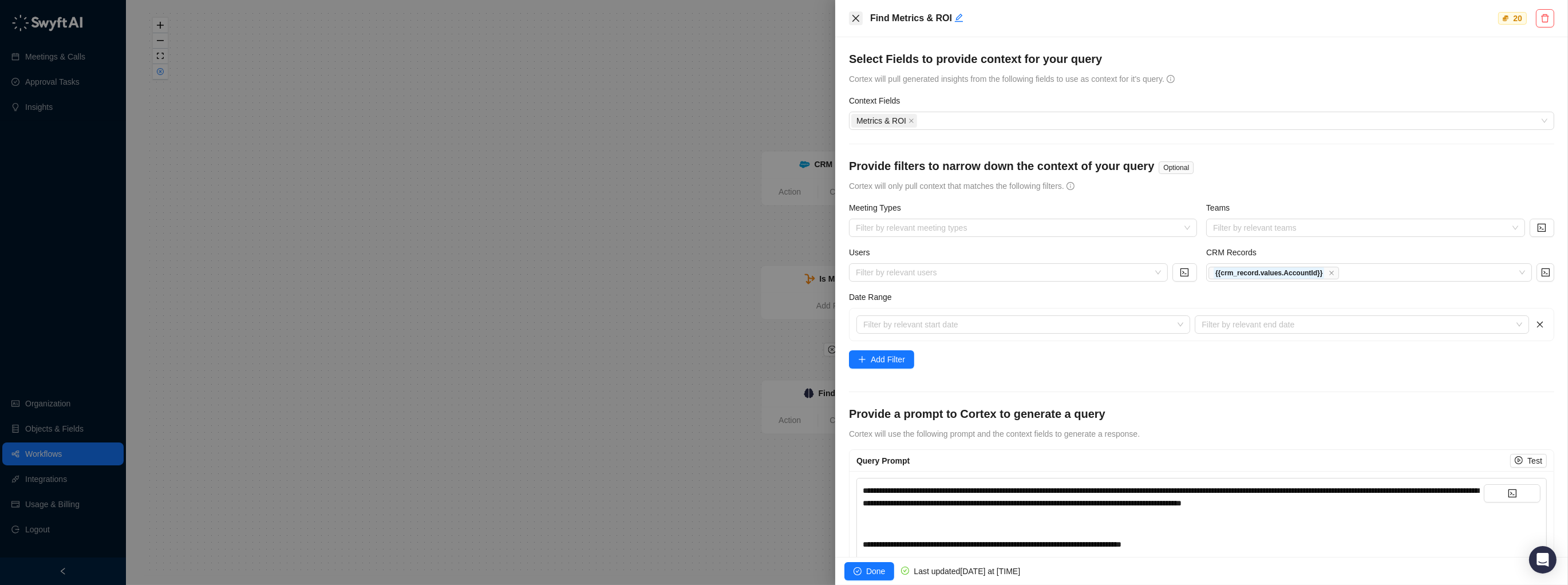 click 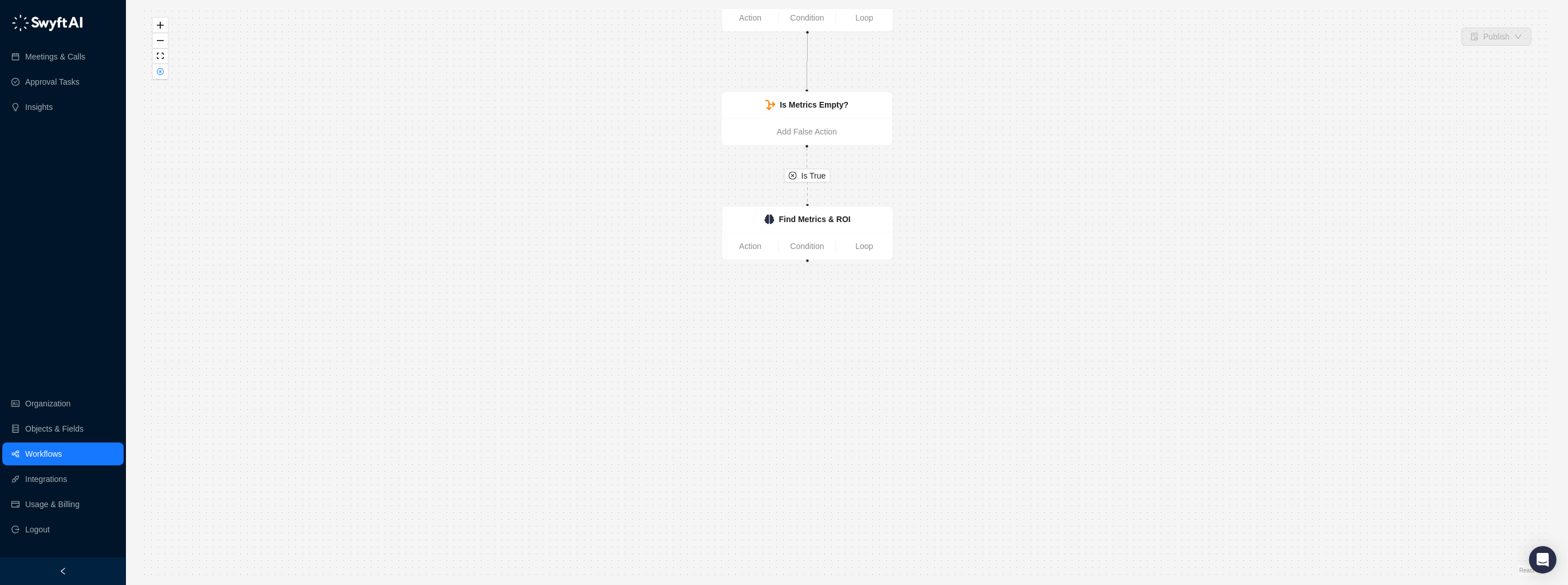drag, startPoint x: 722, startPoint y: 318, endPoint x: 689, endPoint y: 150, distance: 171.2104 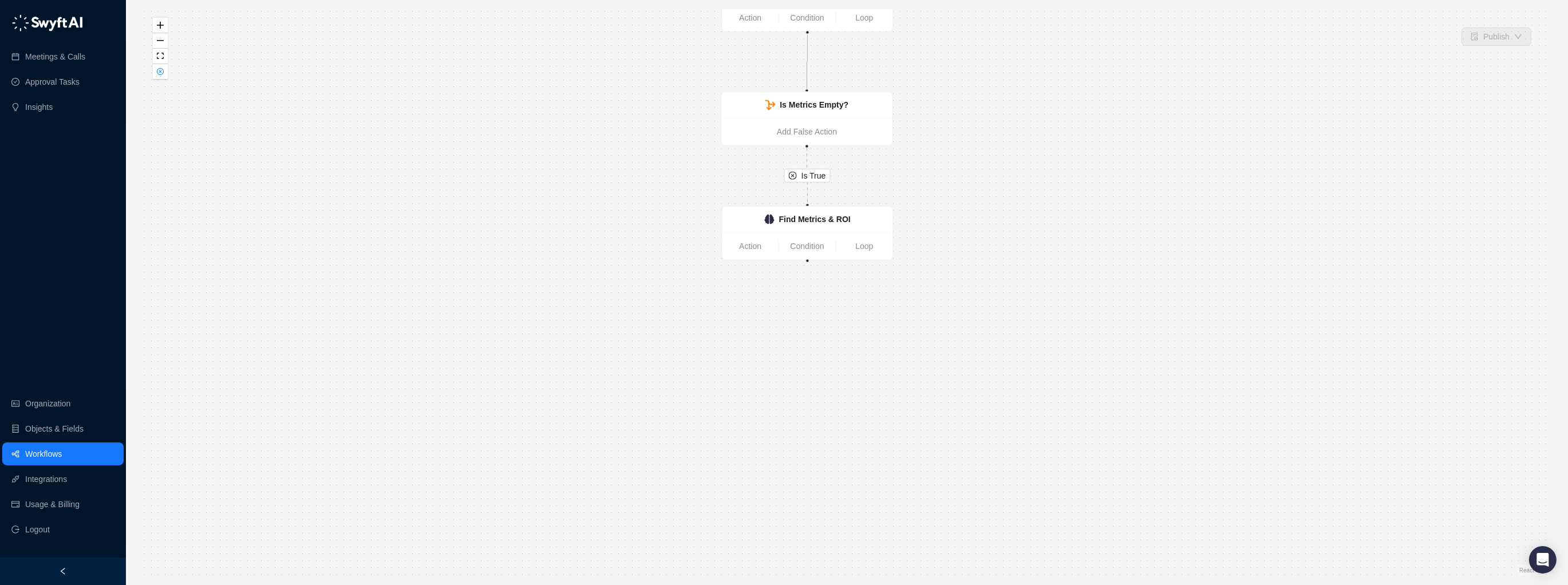 click on "Is True CRM Record Created Action Condition Loop Is Metrics Empty? Add False Action Find Metrics & ROI Action Condition Loop" at bounding box center [847, 292] 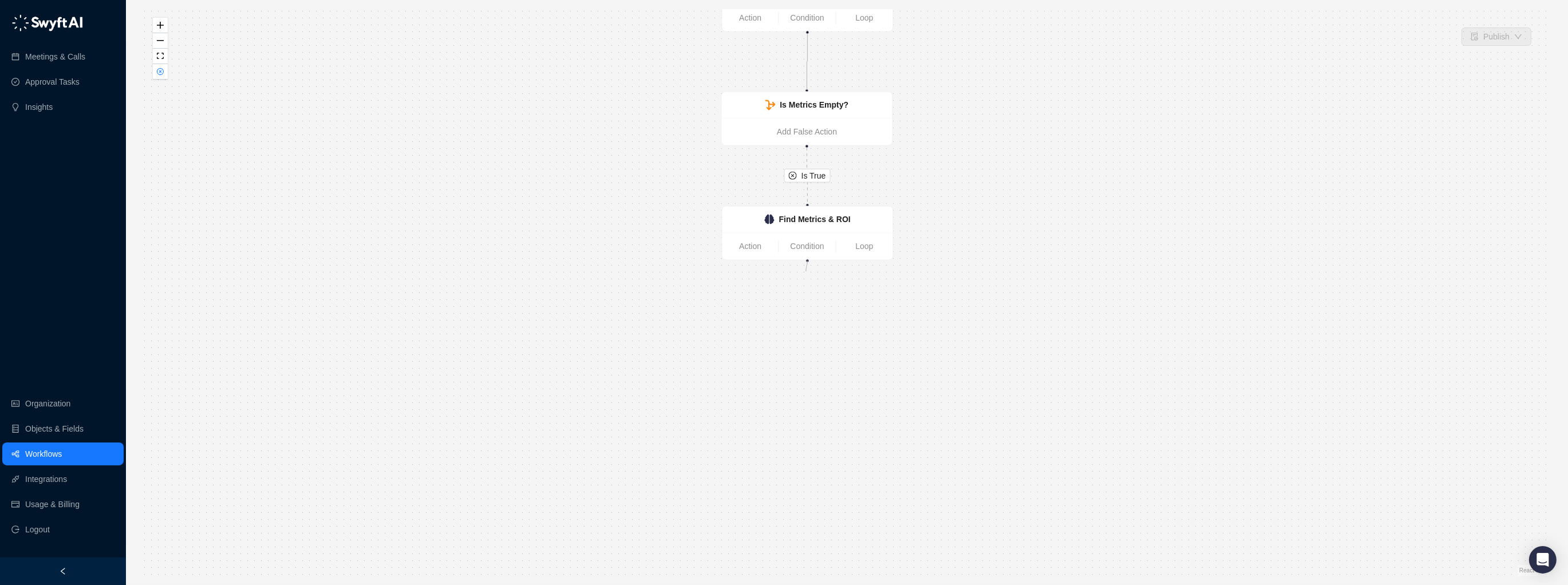 drag, startPoint x: 808, startPoint y: 261, endPoint x: 806, endPoint y: 275, distance: 14.142136 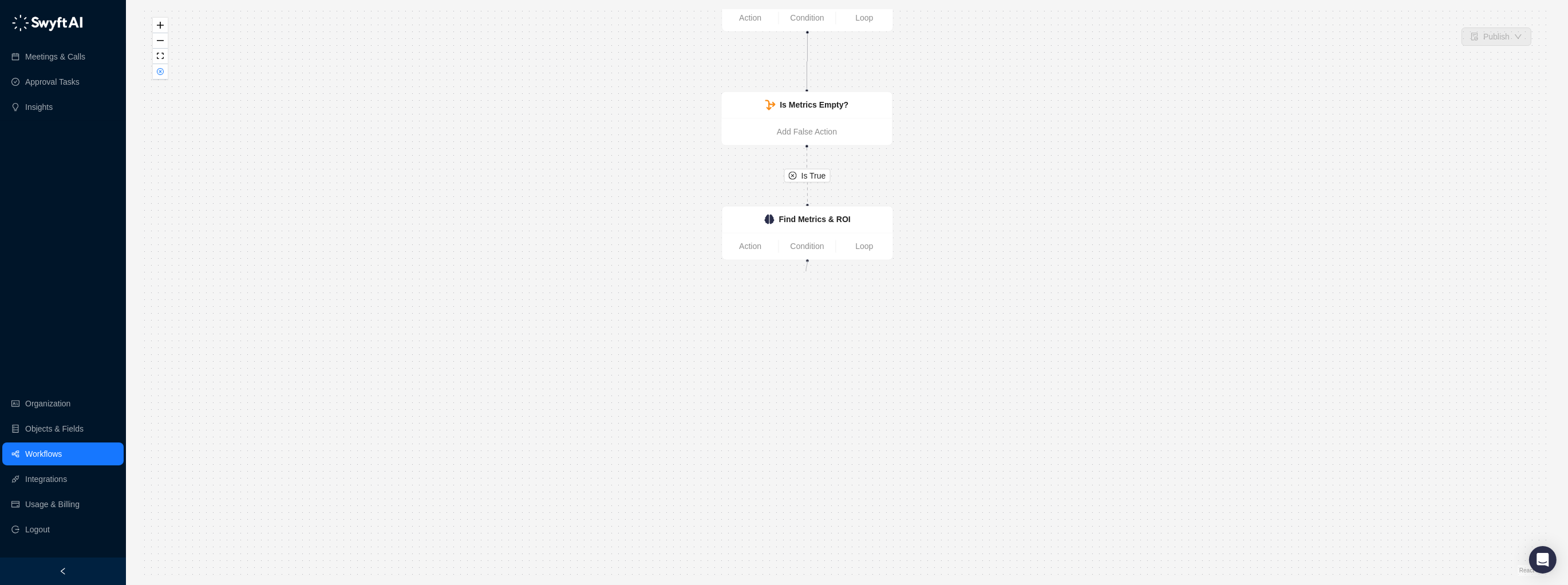 click on "Is True CRM Record Created Action Condition Loop Is Metrics Empty? Add False Action Find Metrics & ROI Action Condition Loop" at bounding box center [847, 292] 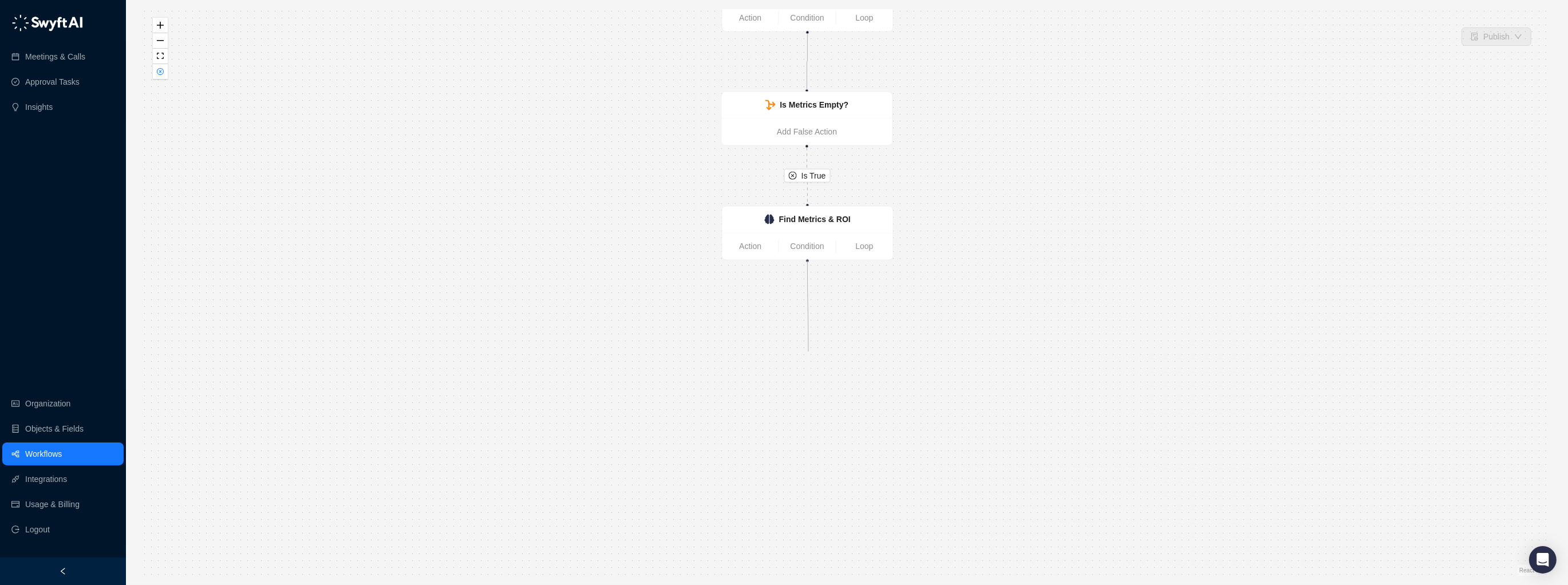 drag, startPoint x: 807, startPoint y: 276, endPoint x: 809, endPoint y: 351, distance: 75.02666 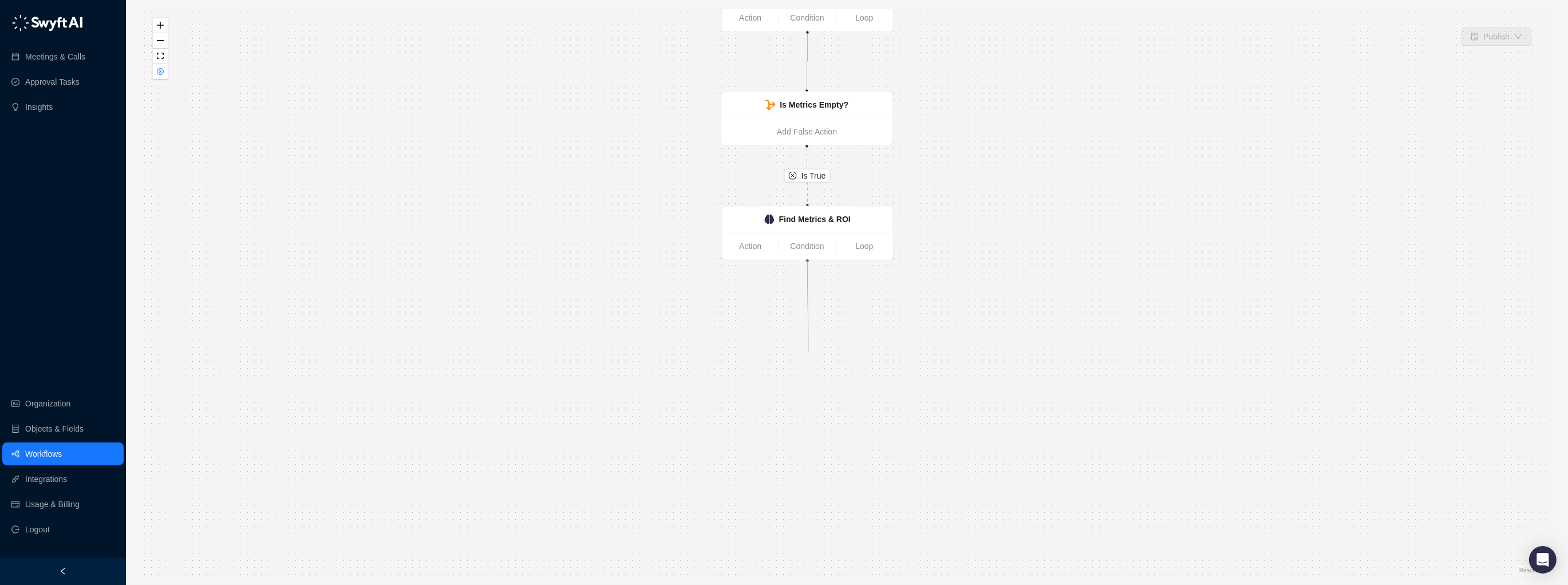 click on "Is True CRM Record Created Action Condition Loop Is Metrics Empty? Add False Action Find Metrics & ROI Action Condition Loop" at bounding box center (847, 292) 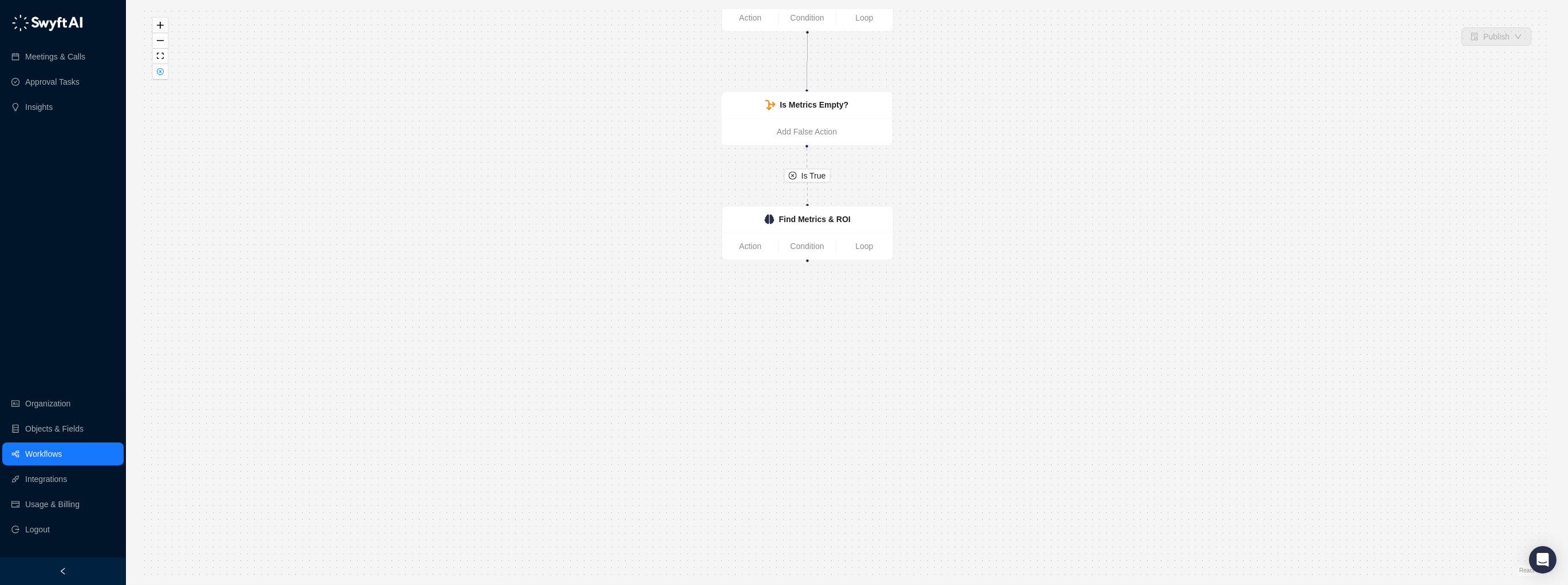 click on "Is True CRM Record Created Action Condition Loop Is Metrics Empty? Add False Action Find Metrics & ROI Action Condition Loop" at bounding box center [847, 292] 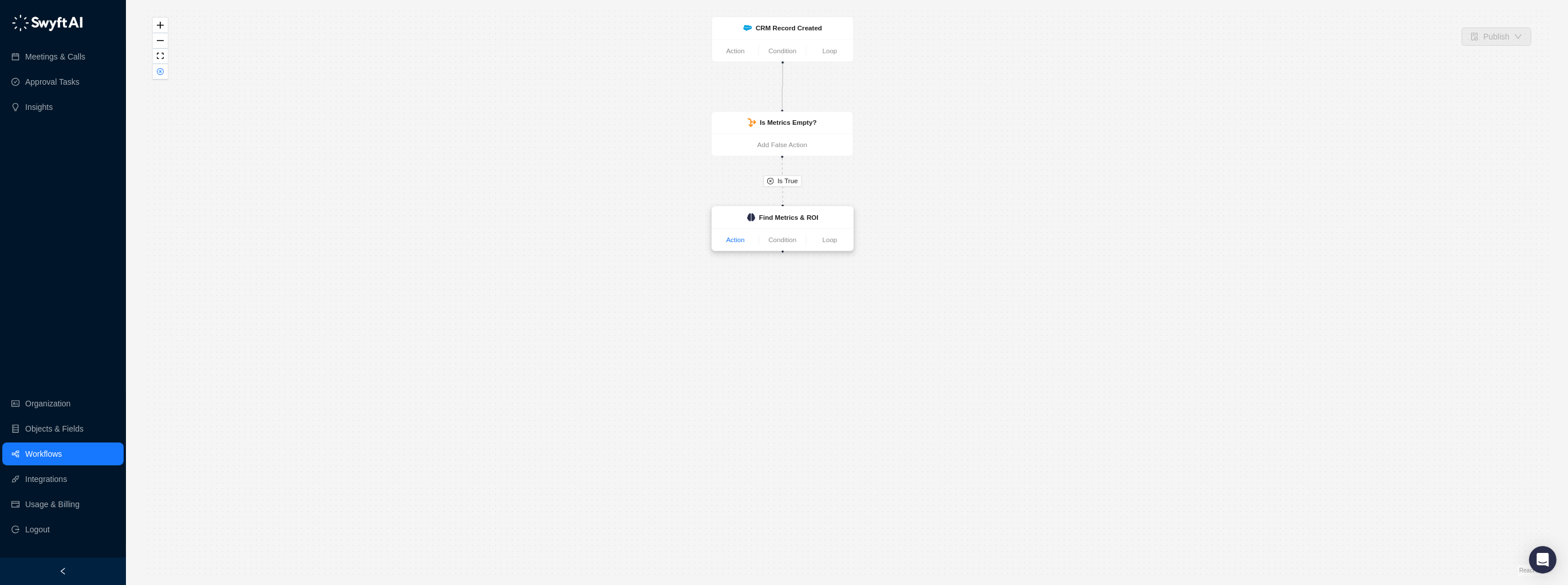 click on "Action" at bounding box center [735, 240] 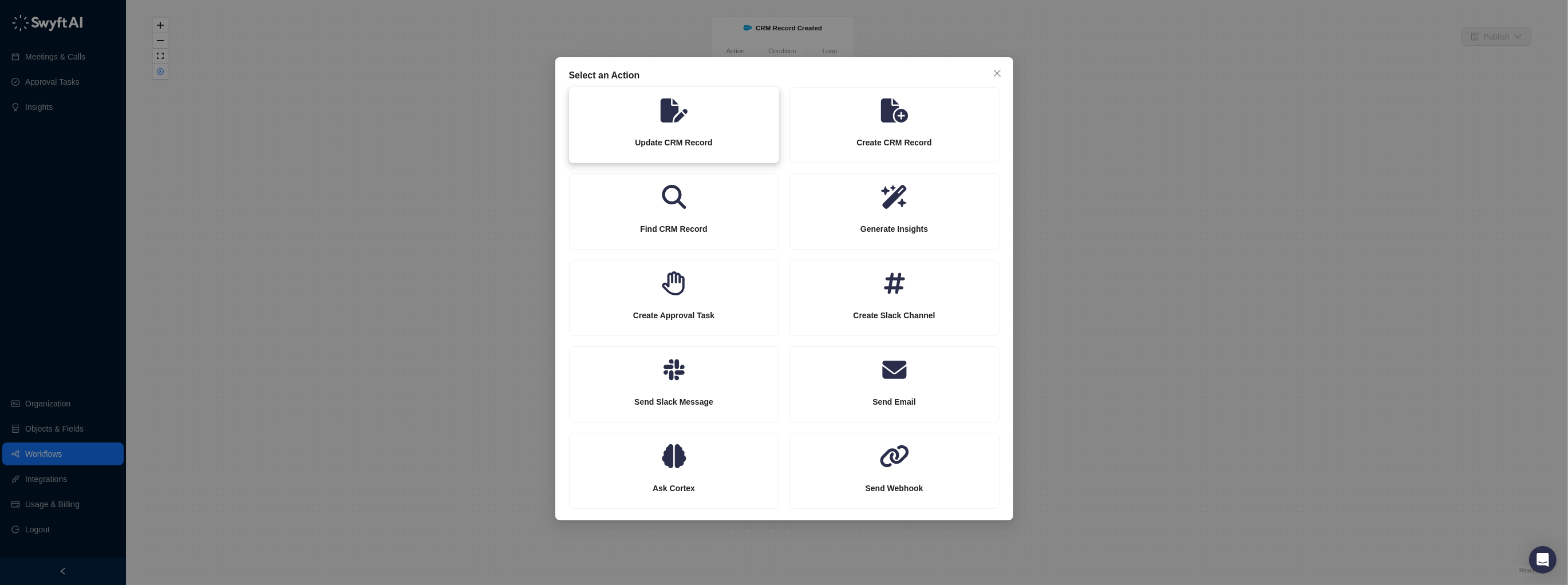 click on "Update CRM Record" at bounding box center (674, 143) 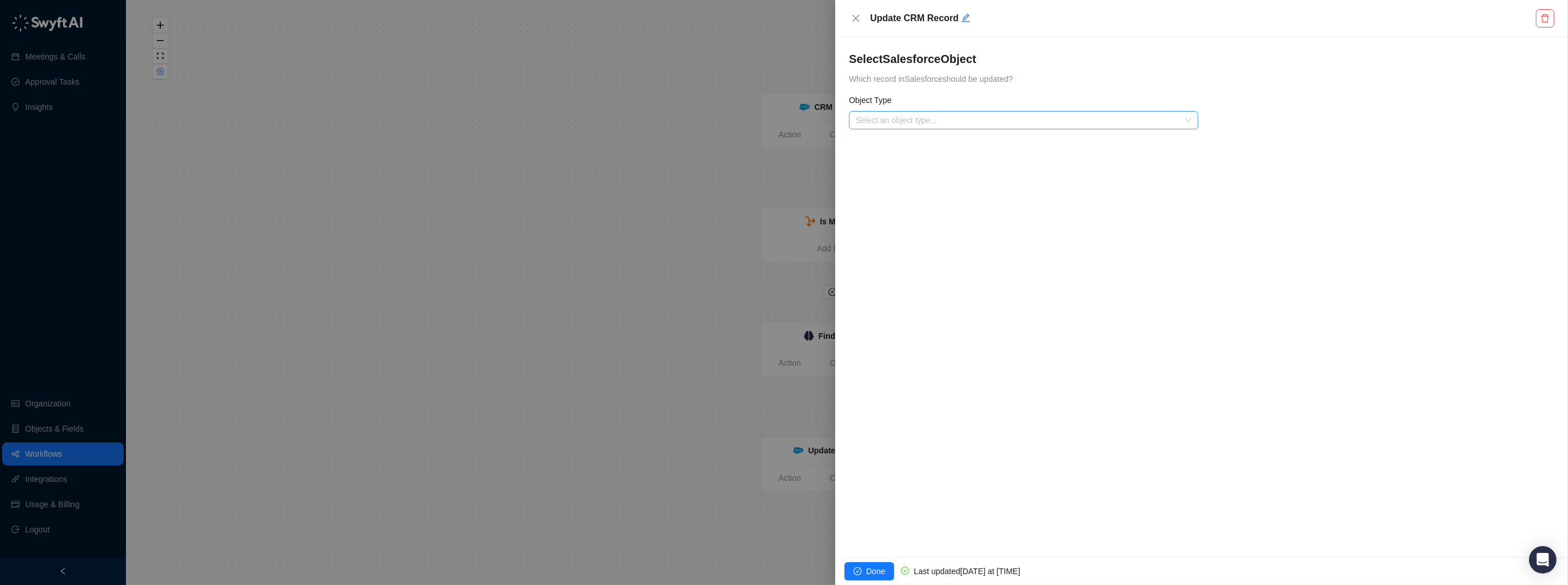 click at bounding box center [1020, 120] 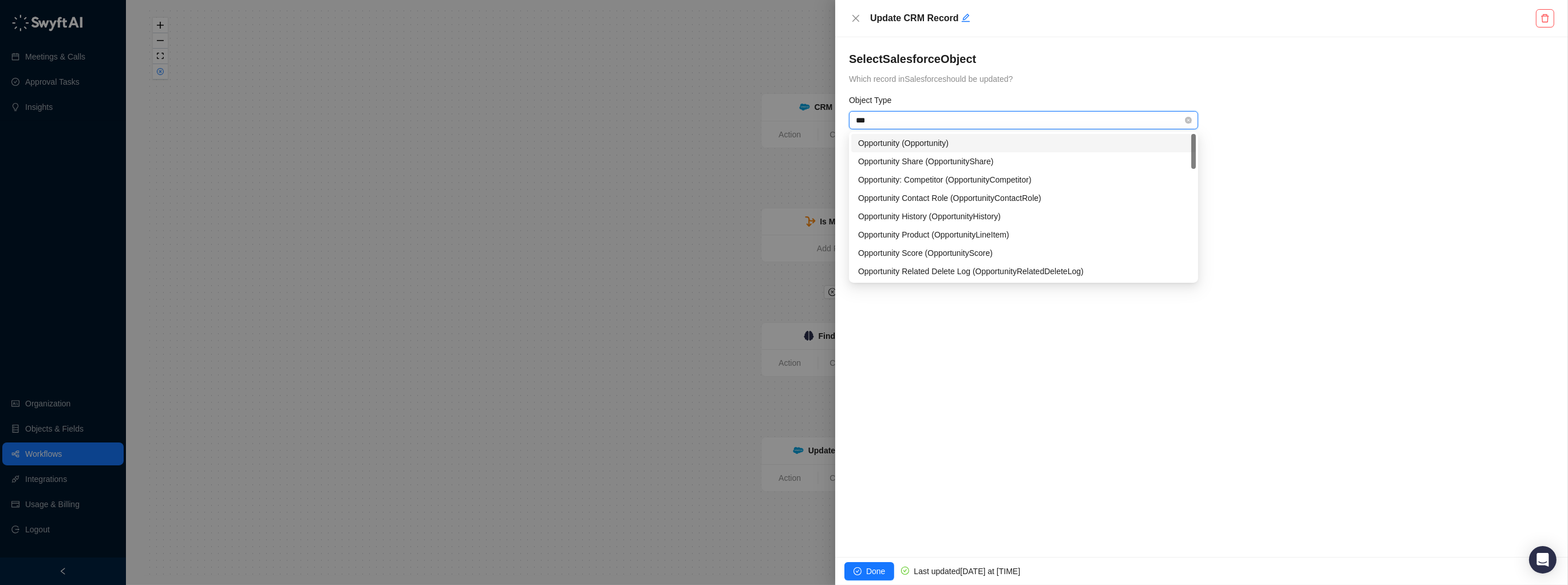type on "****" 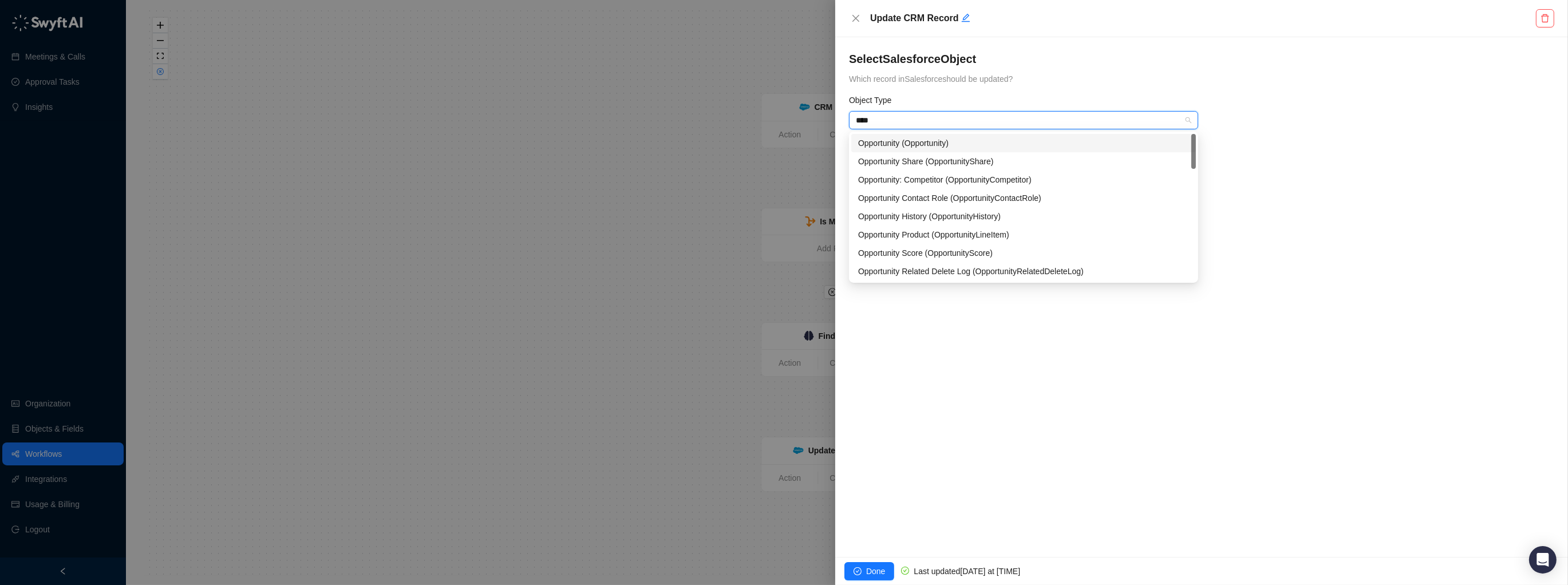 click on "Opportunity (Opportunity)" at bounding box center (1024, 143) 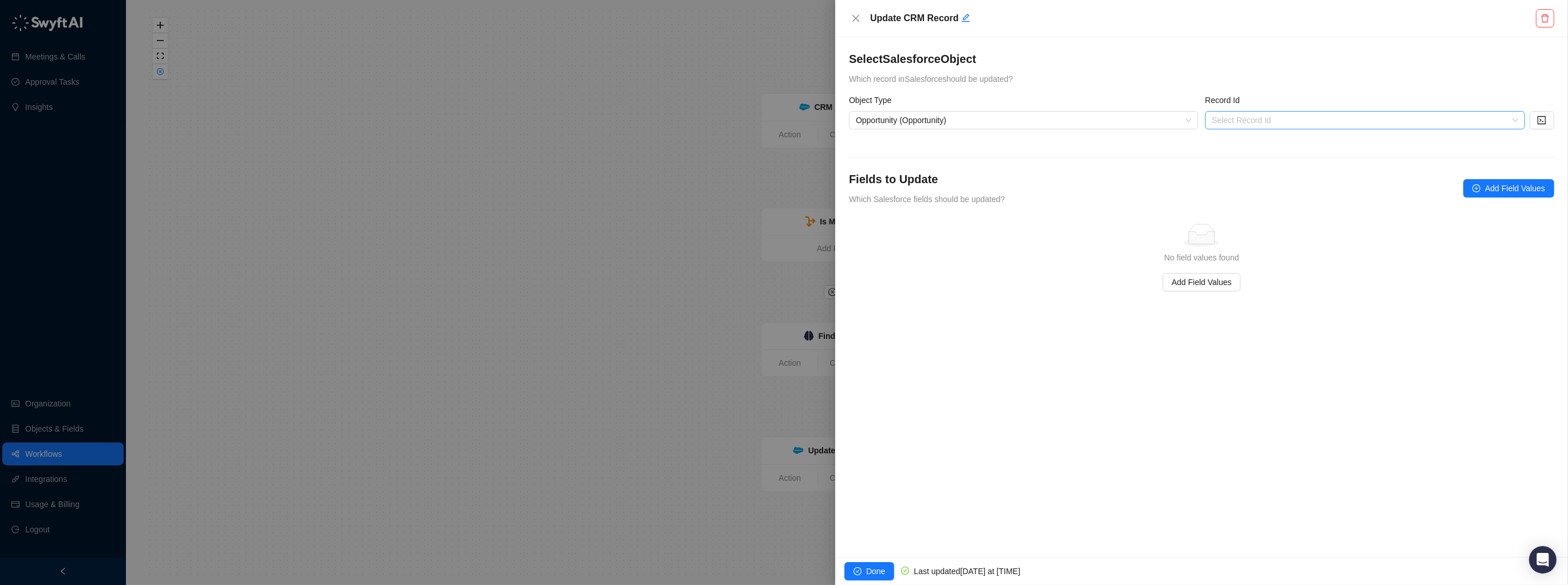 drag, startPoint x: 1244, startPoint y: 102, endPoint x: 1234, endPoint y: 125, distance: 25.079872 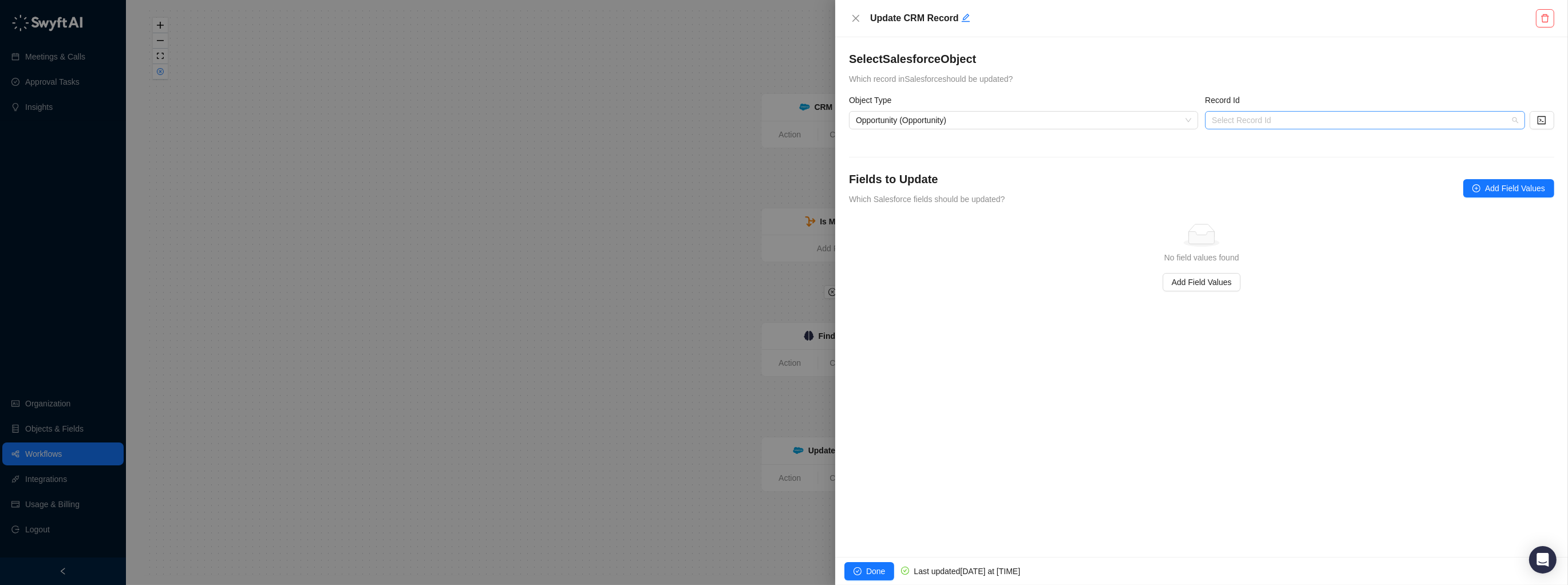 click at bounding box center [1361, 120] 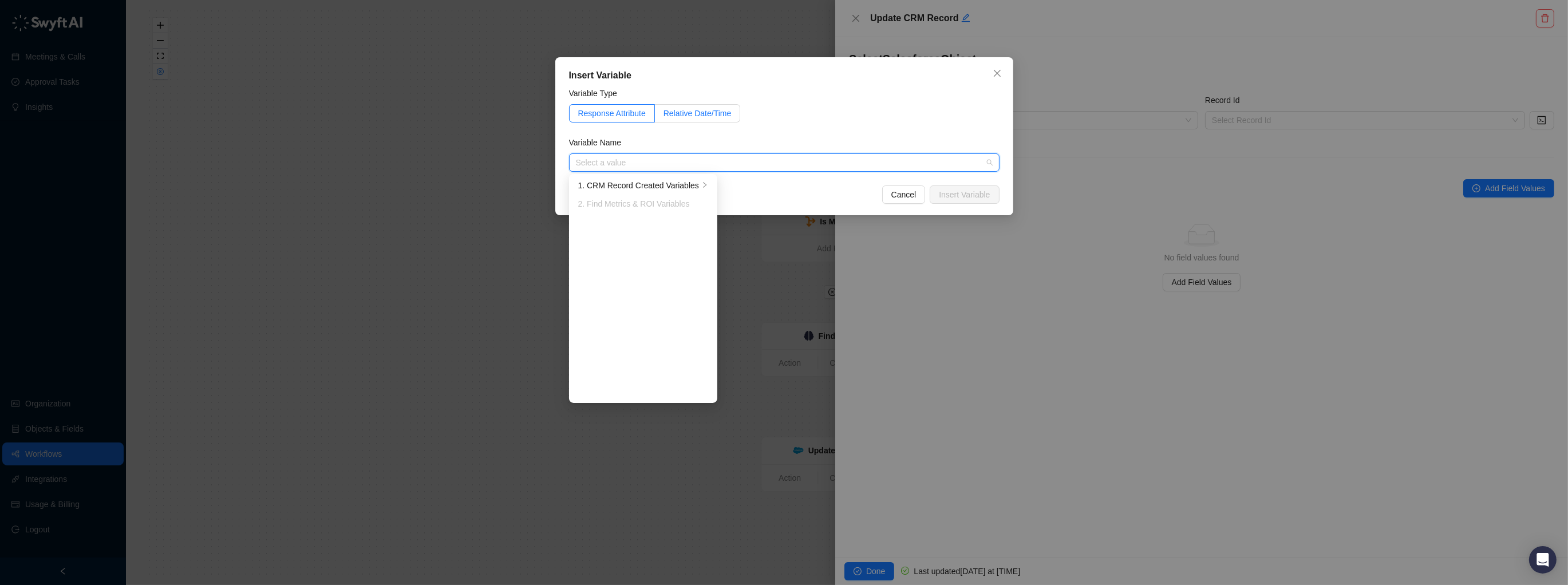 click on "Relative Date/Time" at bounding box center (697, 113) 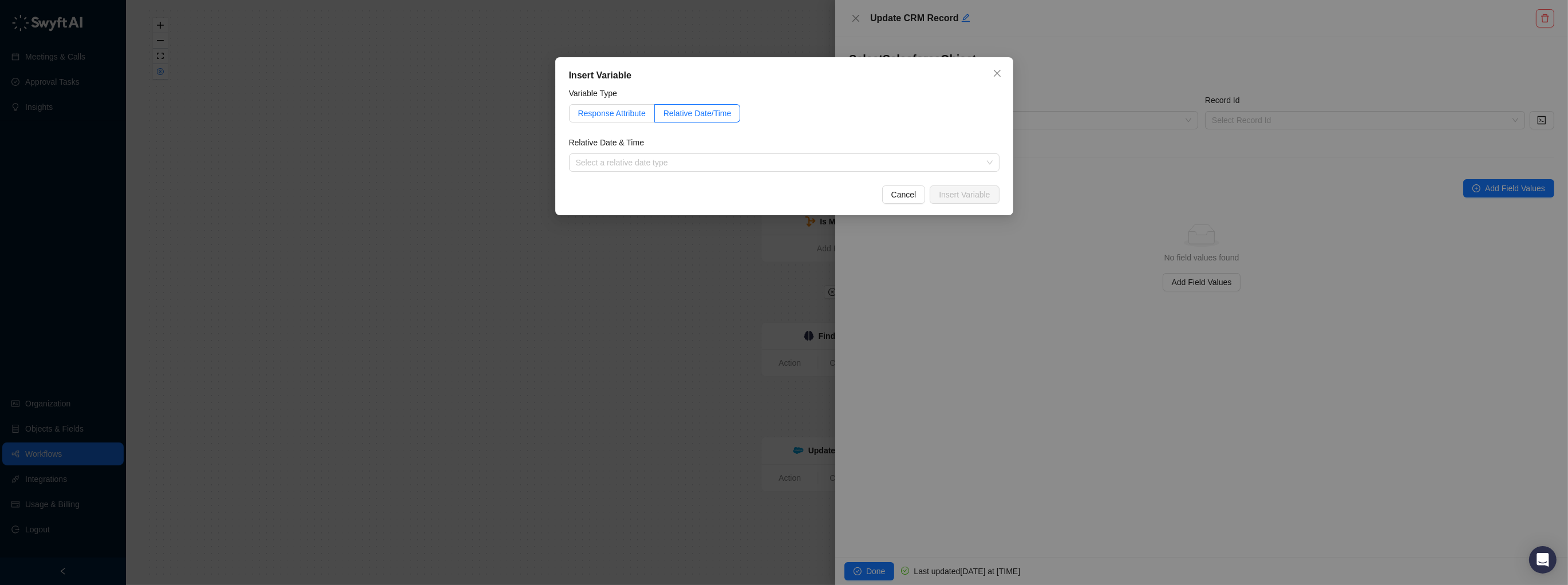 click on "Response Attribute" at bounding box center (612, 113) 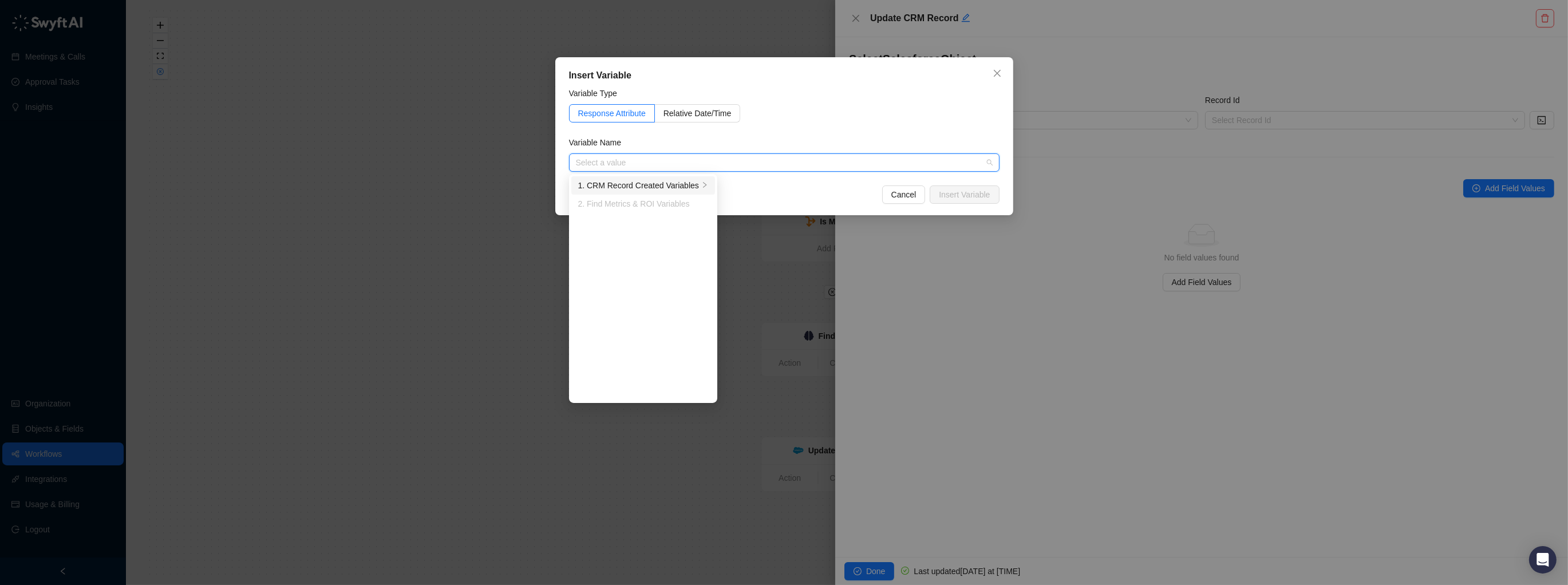 click on "1. CRM Record Created Variables" at bounding box center (638, 185) 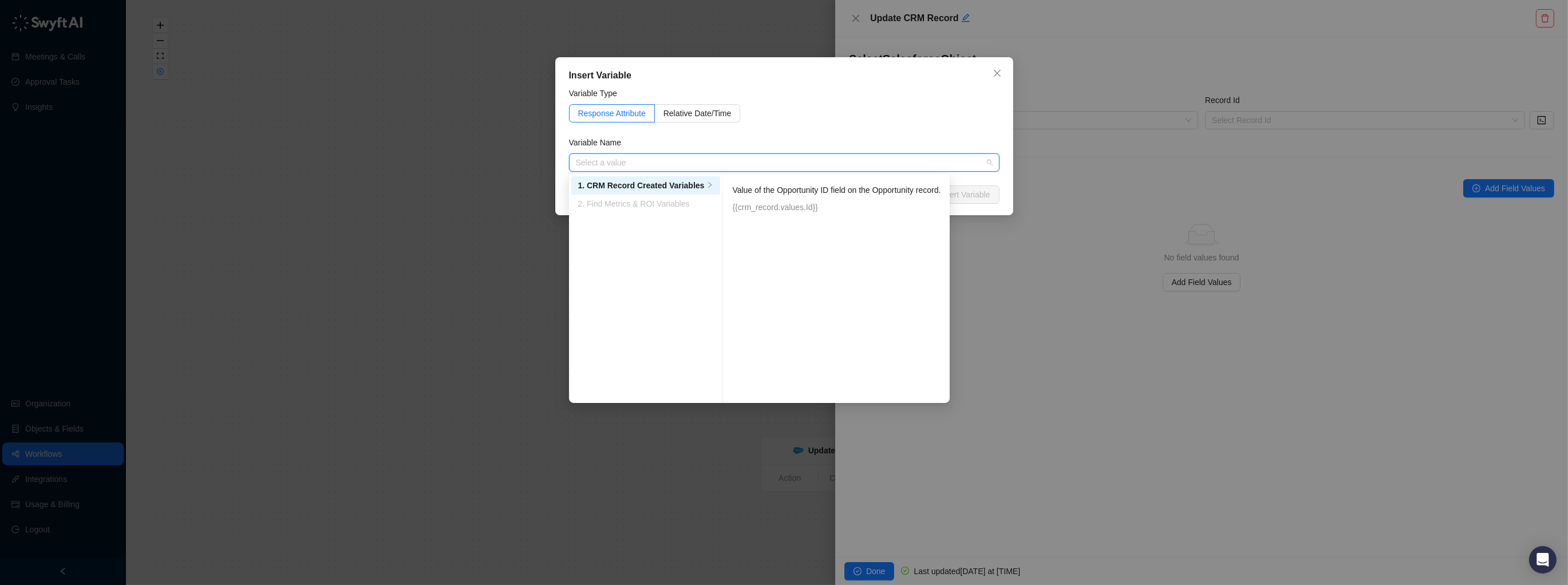 click on "Value of the Opportunity ID field on the Opportunity record." at bounding box center (836, 190) 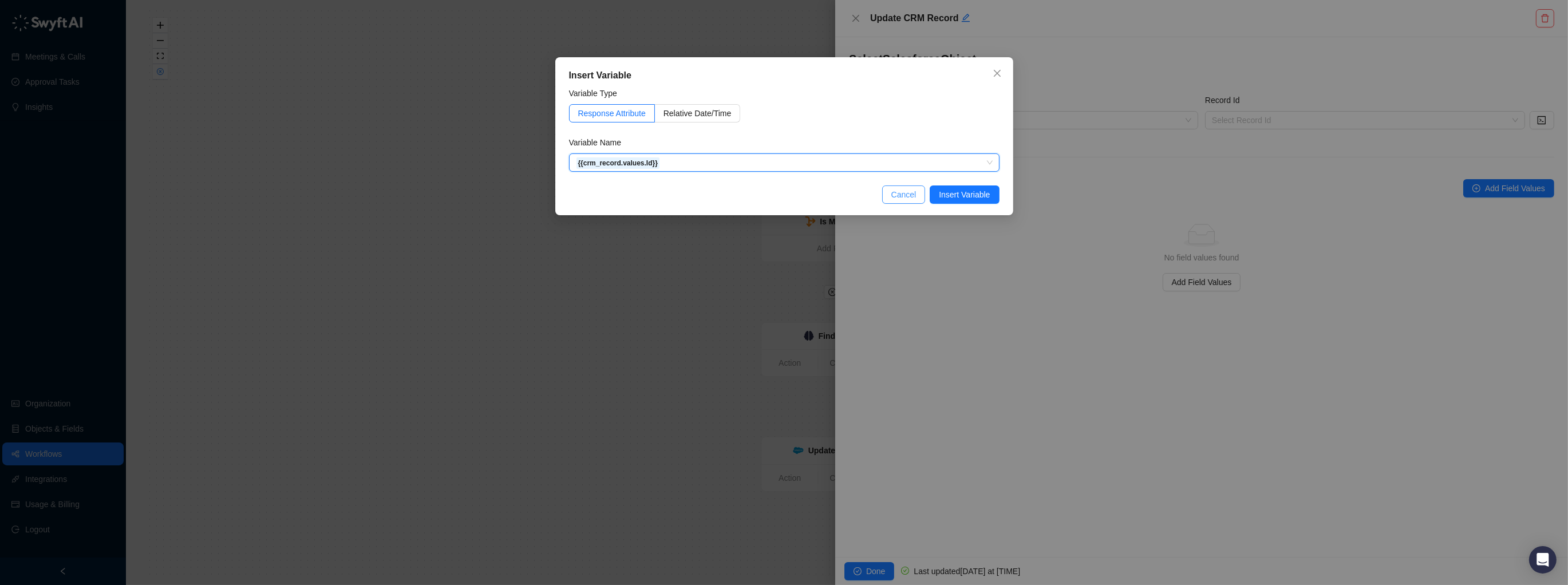 click on "Cancel" at bounding box center (904, 195) 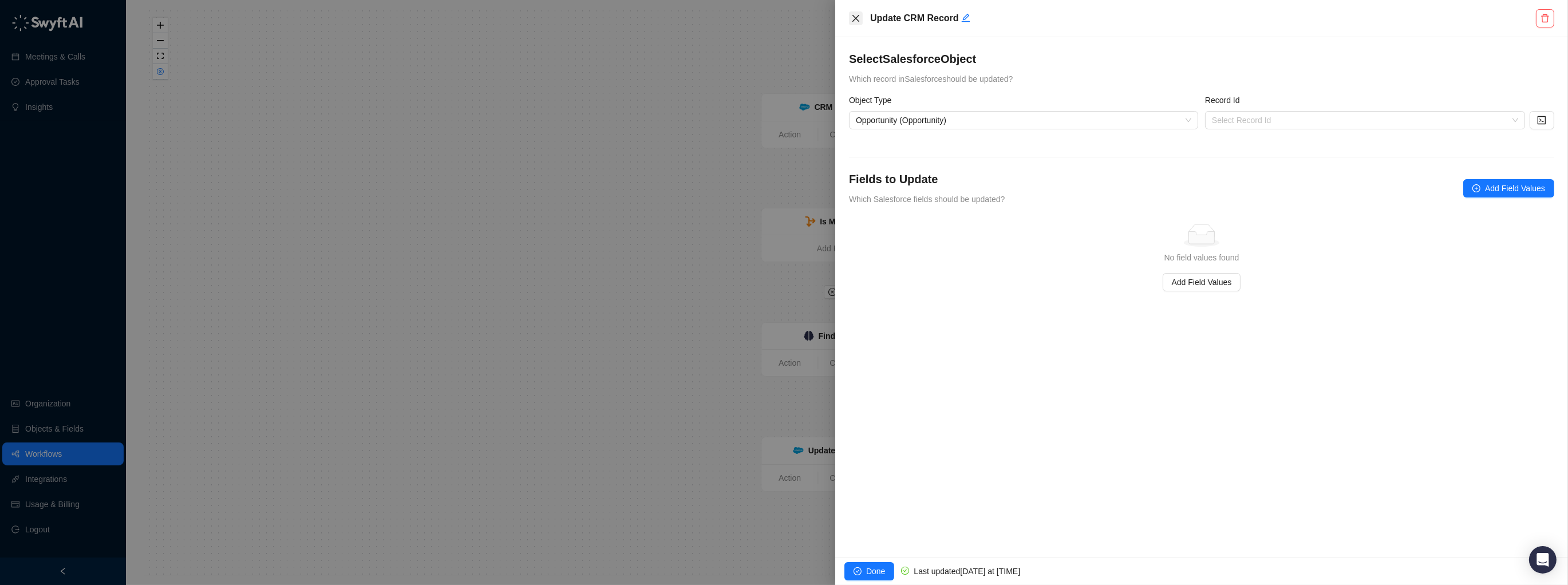 click 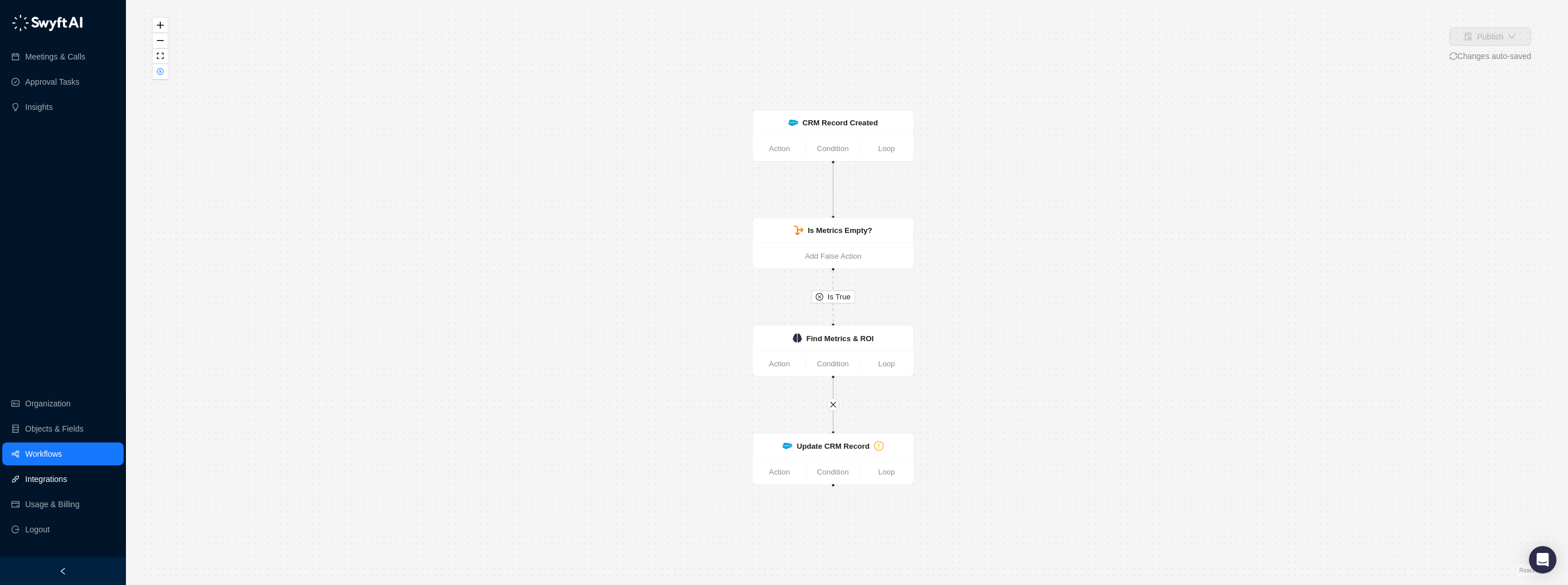 click on "Integrations" at bounding box center (46, 479) 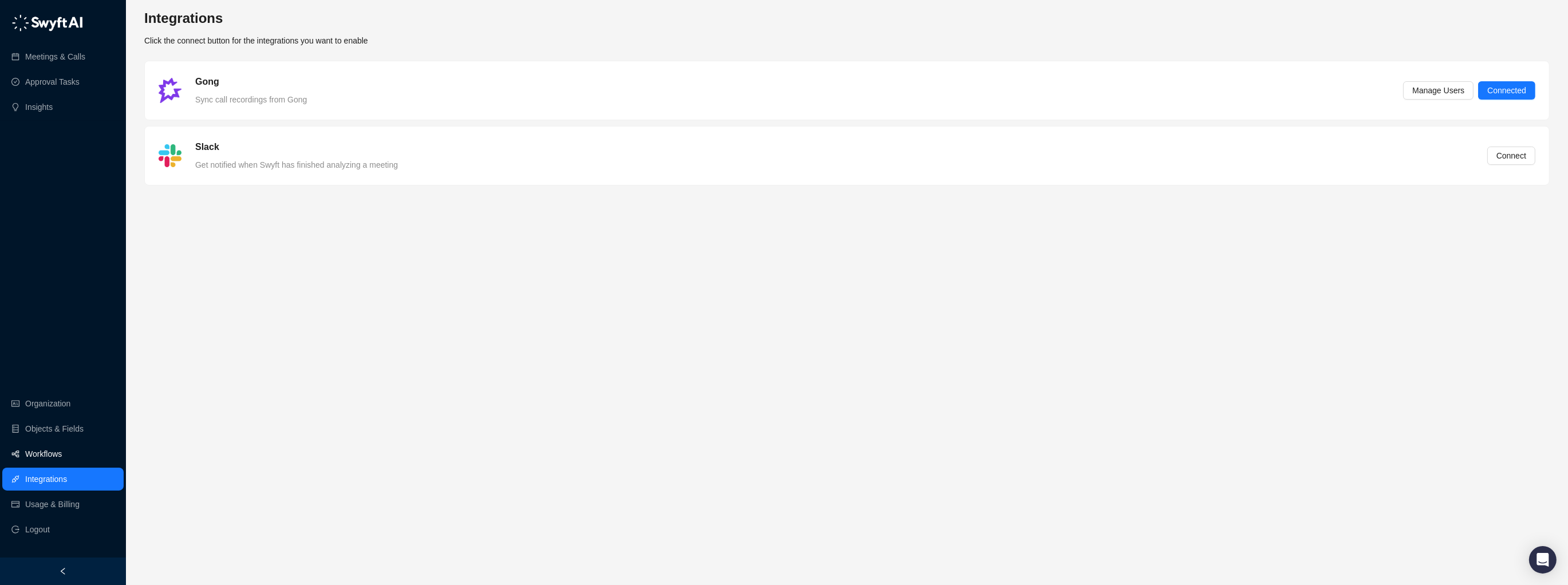 click on "Workflows" at bounding box center (44, 454) 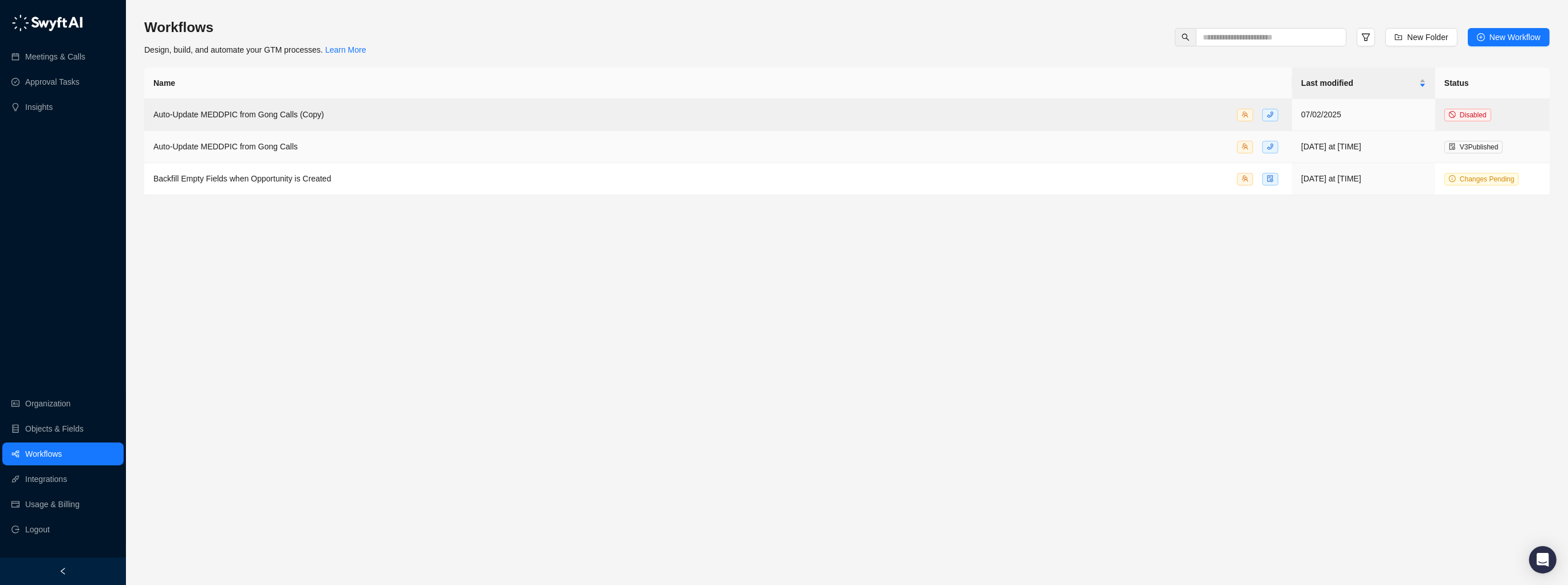 click on "Auto-Update MEDDPIC from Gong Calls" at bounding box center [226, 147] 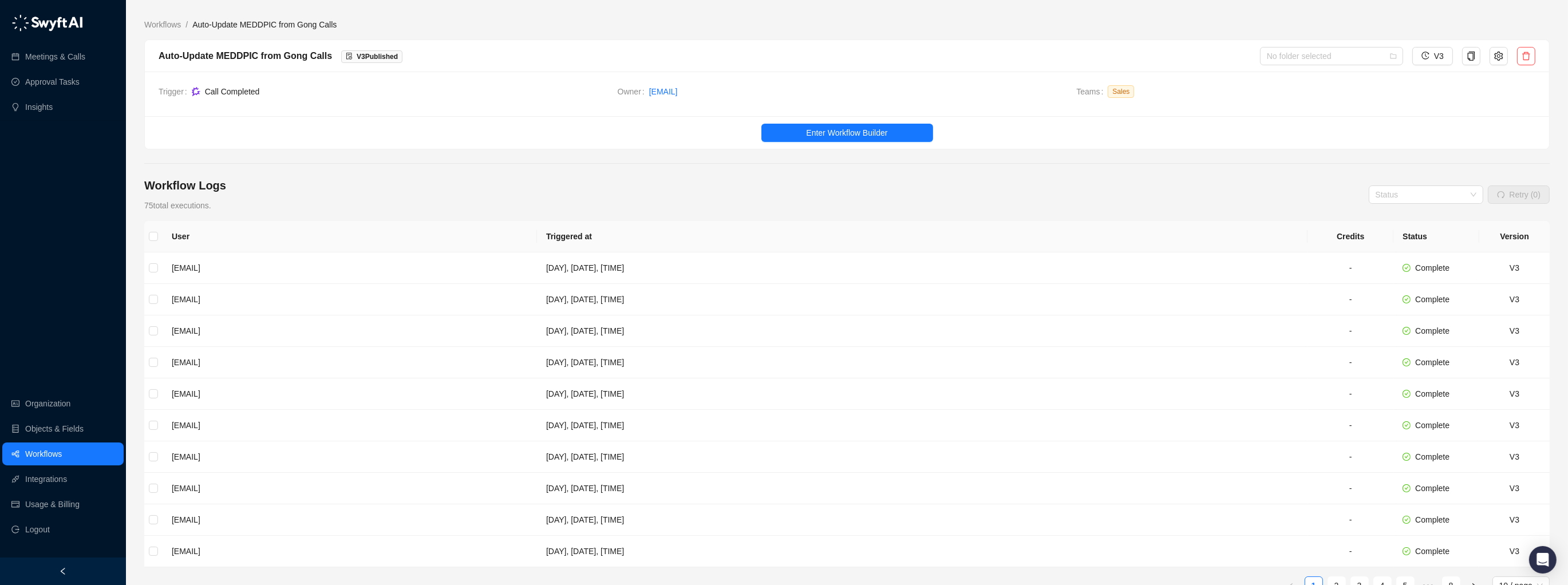 scroll, scrollTop: 19, scrollLeft: 0, axis: vertical 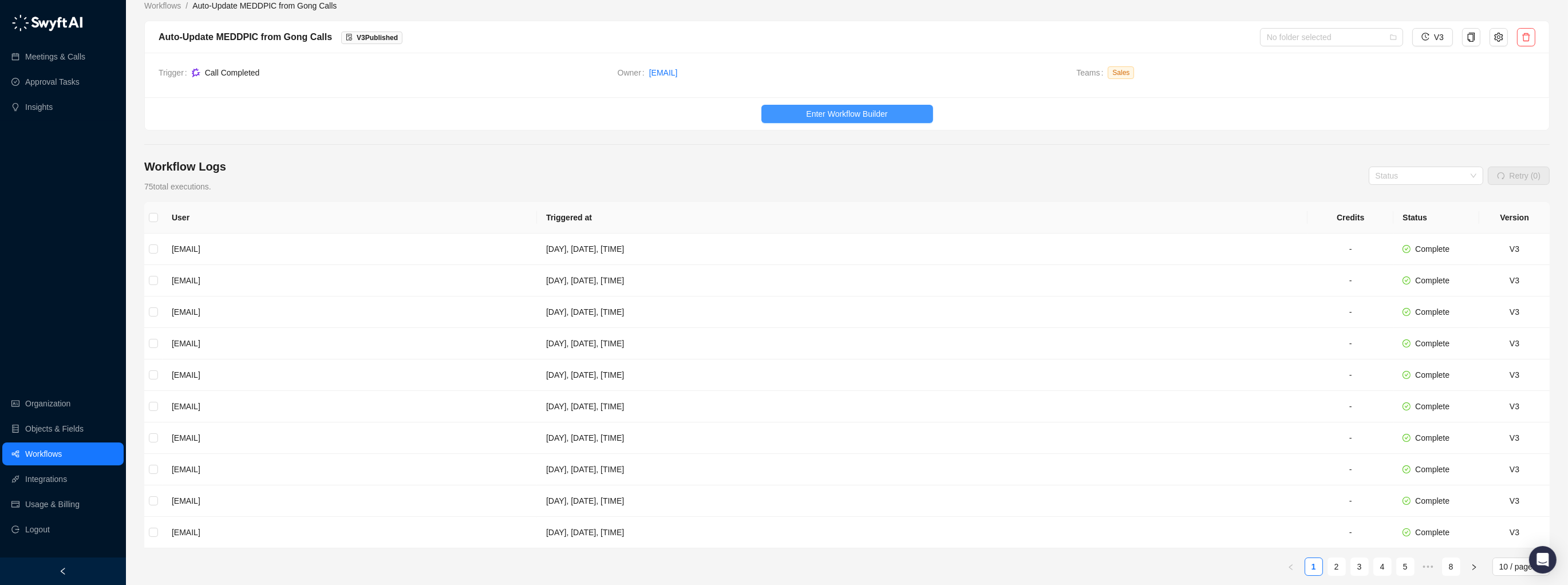 click on "Enter Workflow Builder" at bounding box center (847, 114) 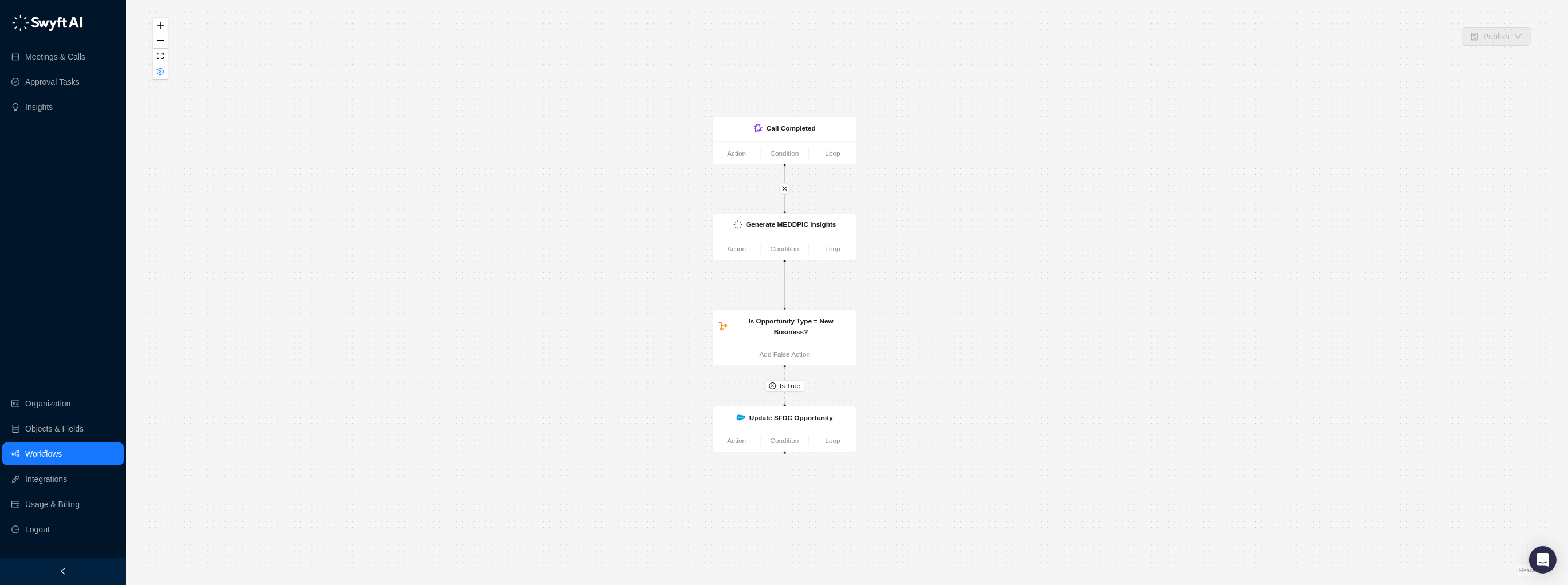 click on "Workflows" at bounding box center (44, 454) 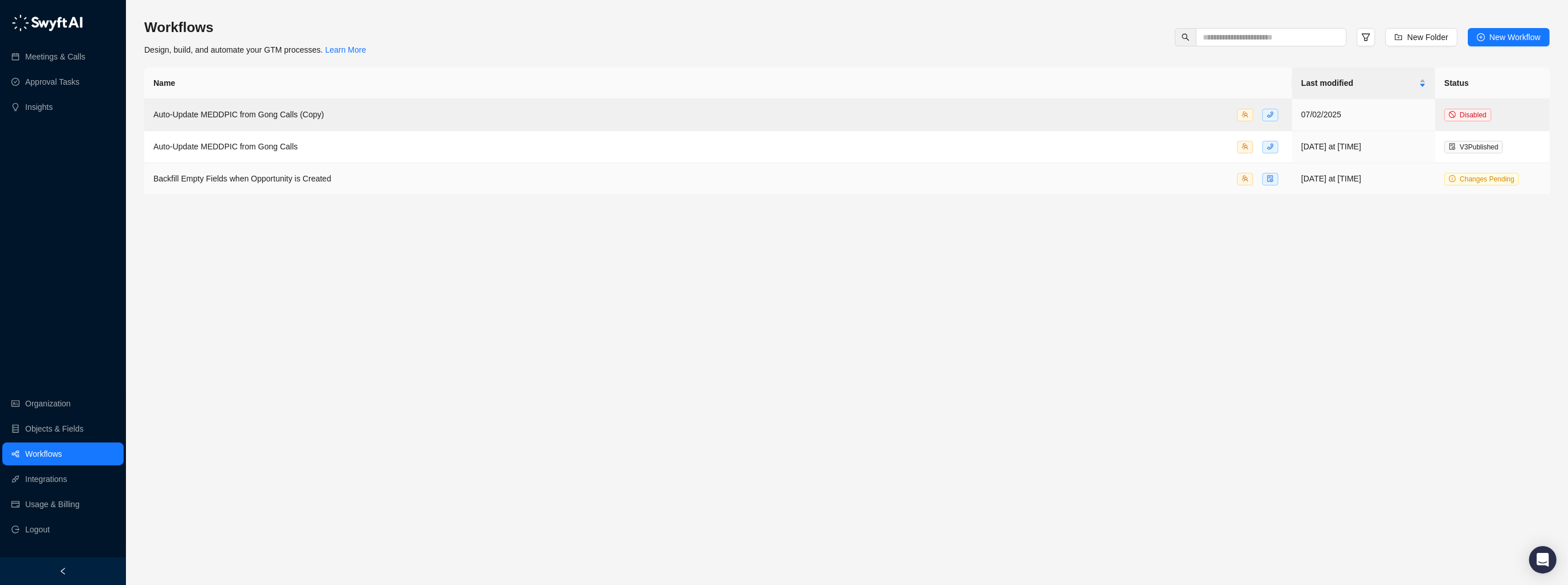 click on "Backfill Empty Fields when Opportunity is Created" at bounding box center [242, 179] 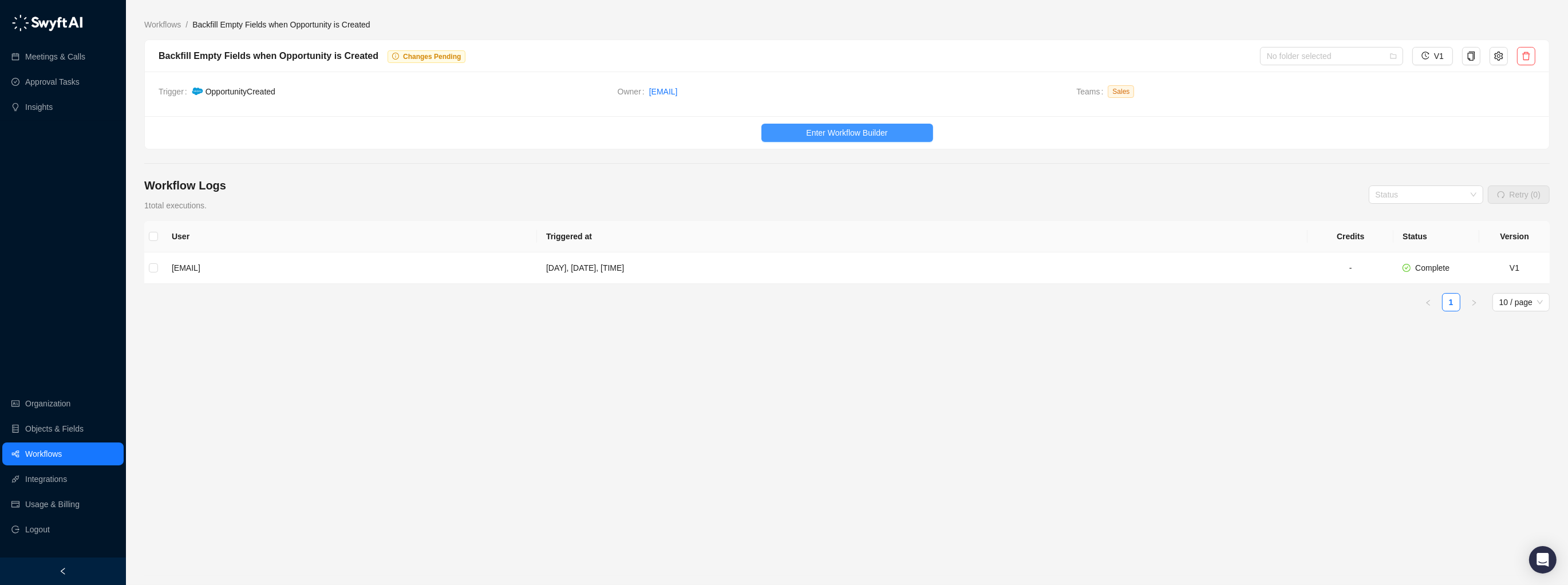 click on "Enter Workflow Builder" at bounding box center (847, 133) 